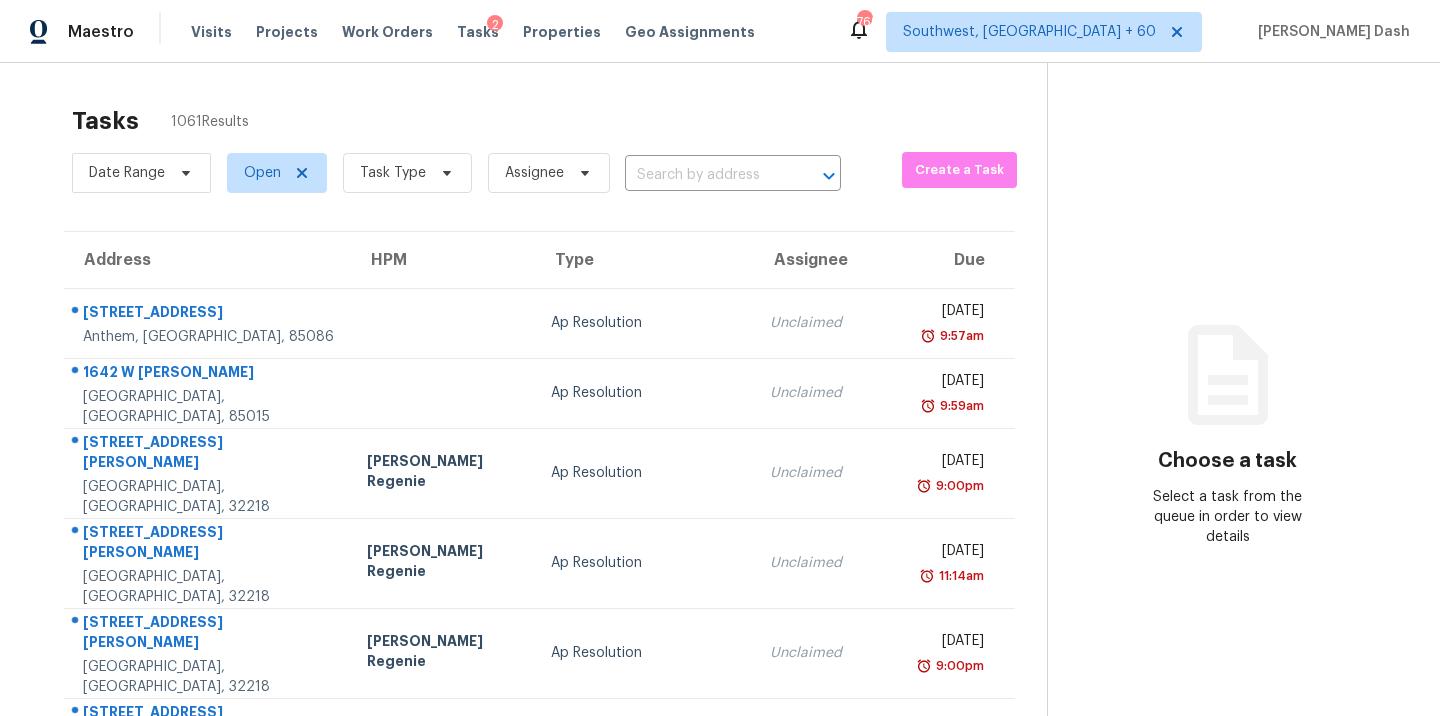 scroll, scrollTop: 0, scrollLeft: 0, axis: both 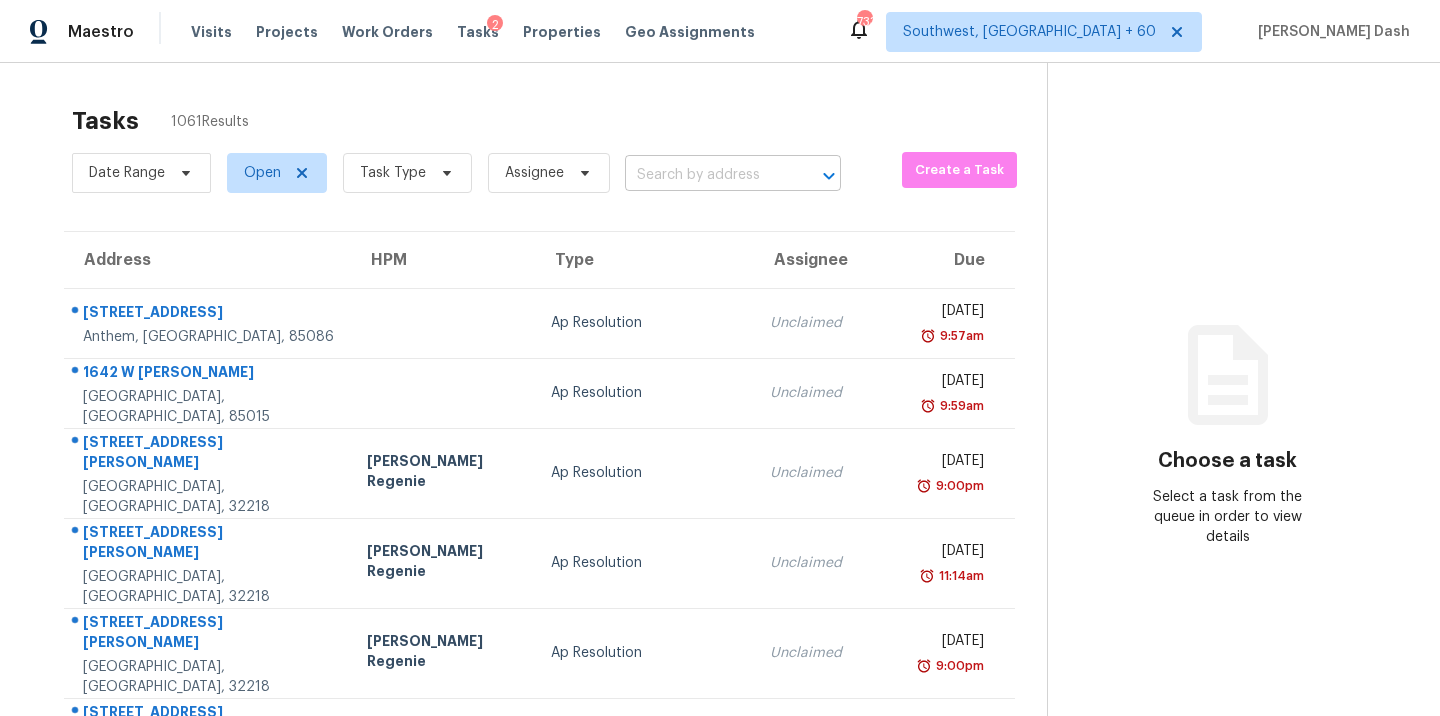 click at bounding box center (705, 175) 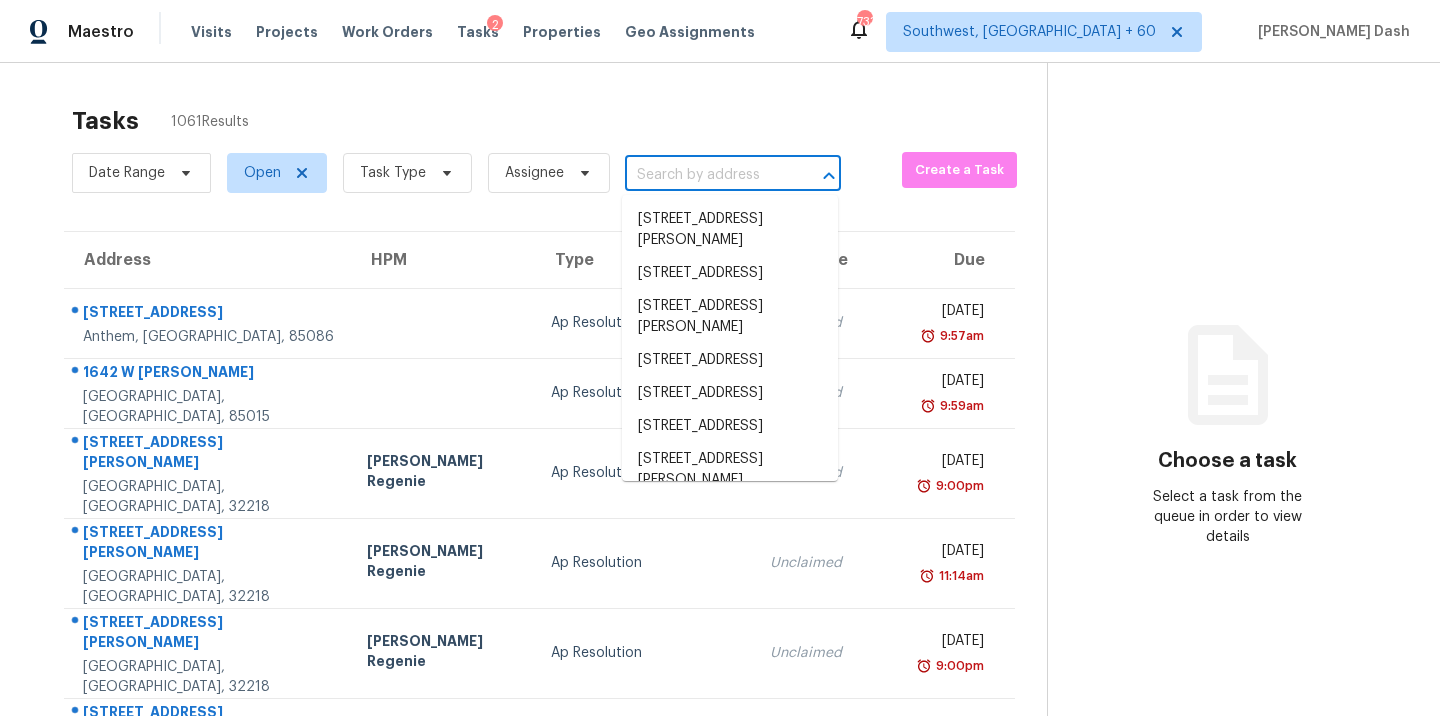 paste on "780 Kings Rd Athens, GA, 30606" 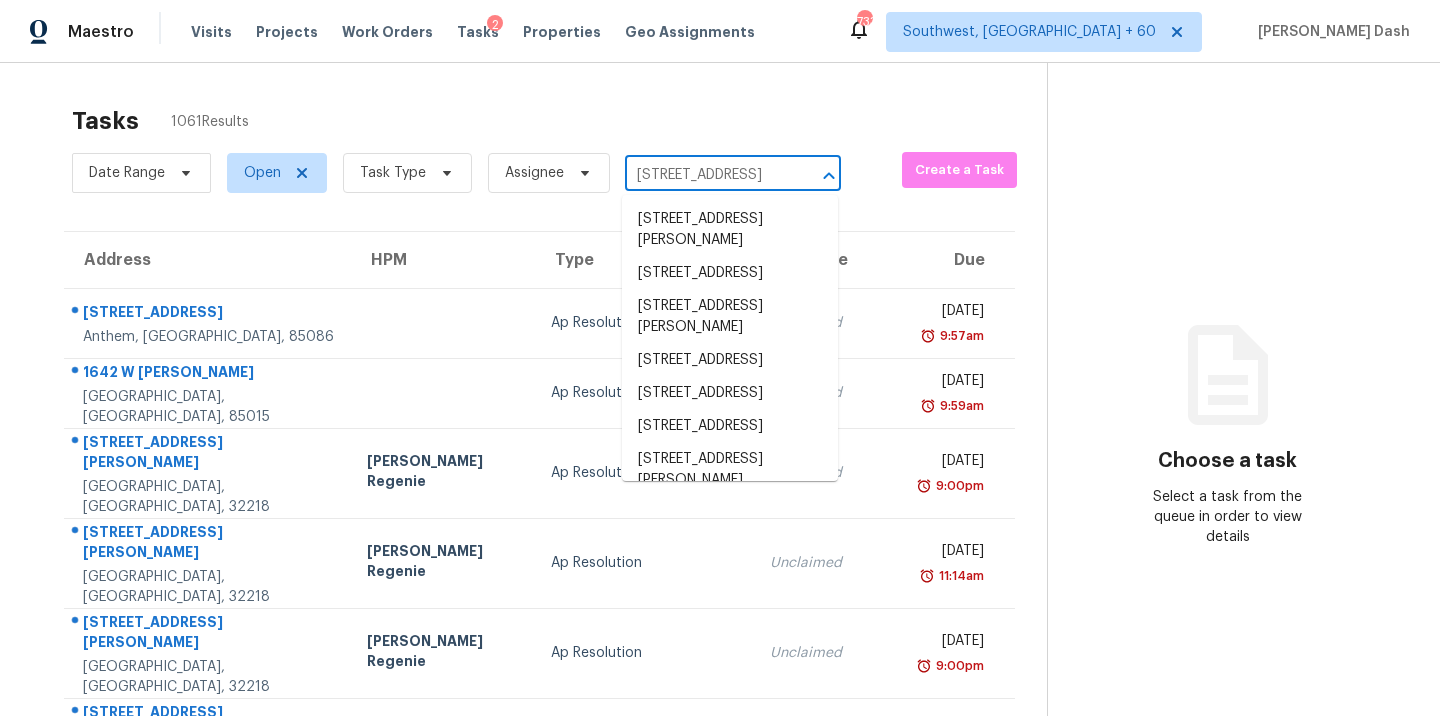 scroll, scrollTop: 0, scrollLeft: 67, axis: horizontal 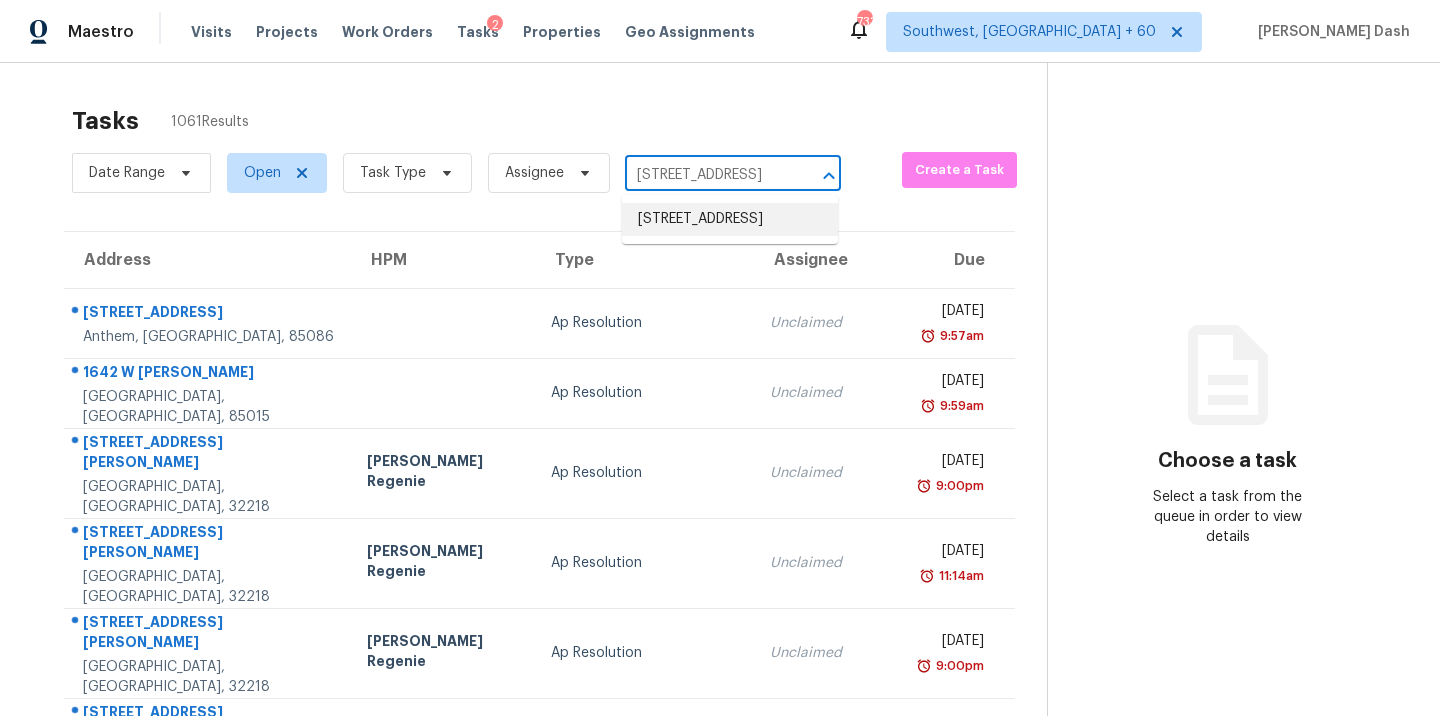 click on "780 Kings Rd, Athens, GA 30606" at bounding box center (730, 219) 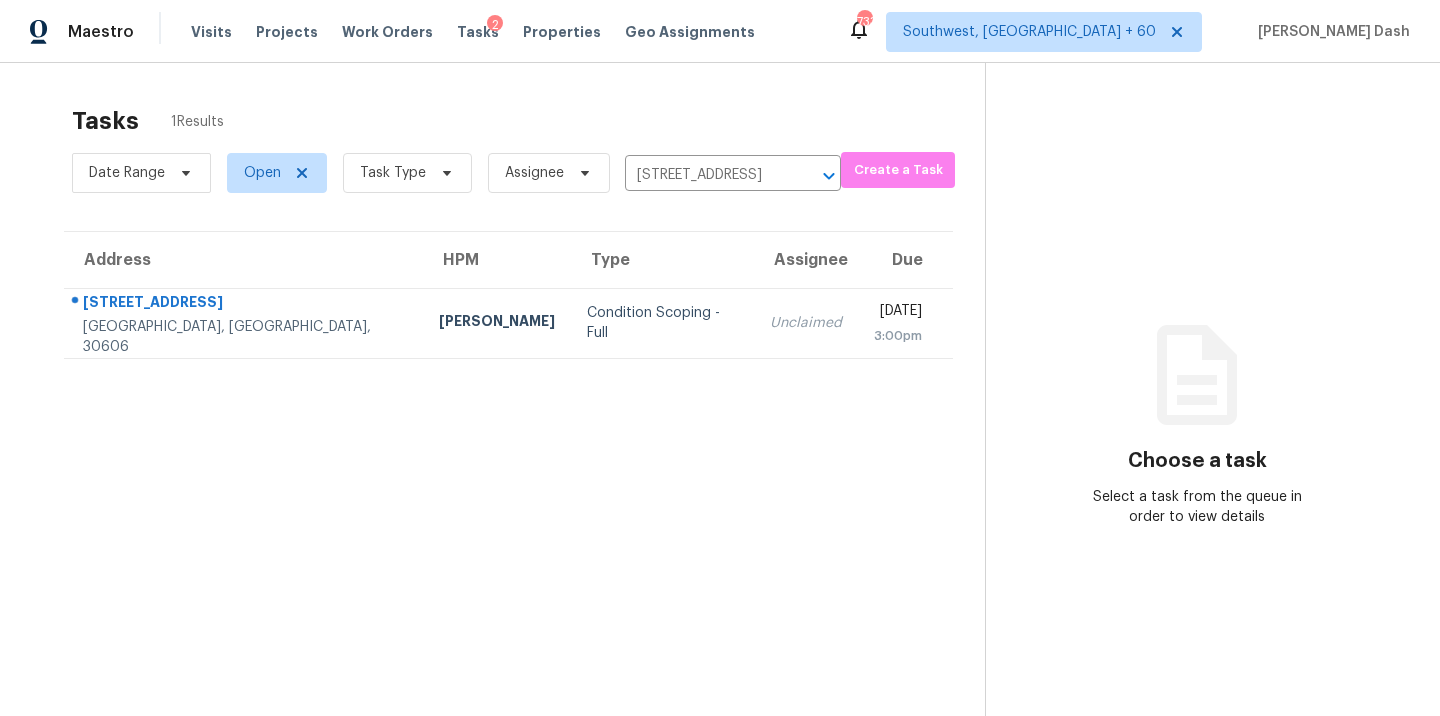 click on "Condition Scoping - Full" at bounding box center (662, 323) 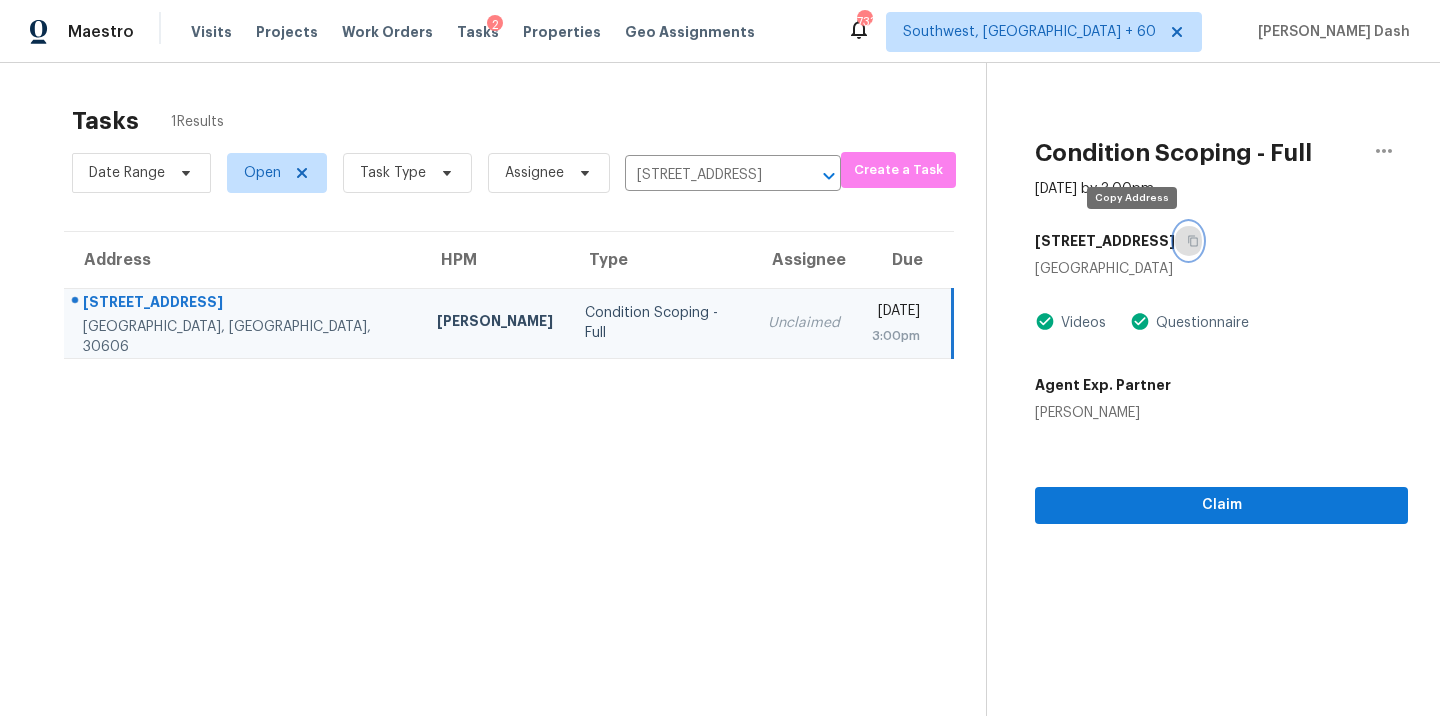 click at bounding box center [1188, 241] 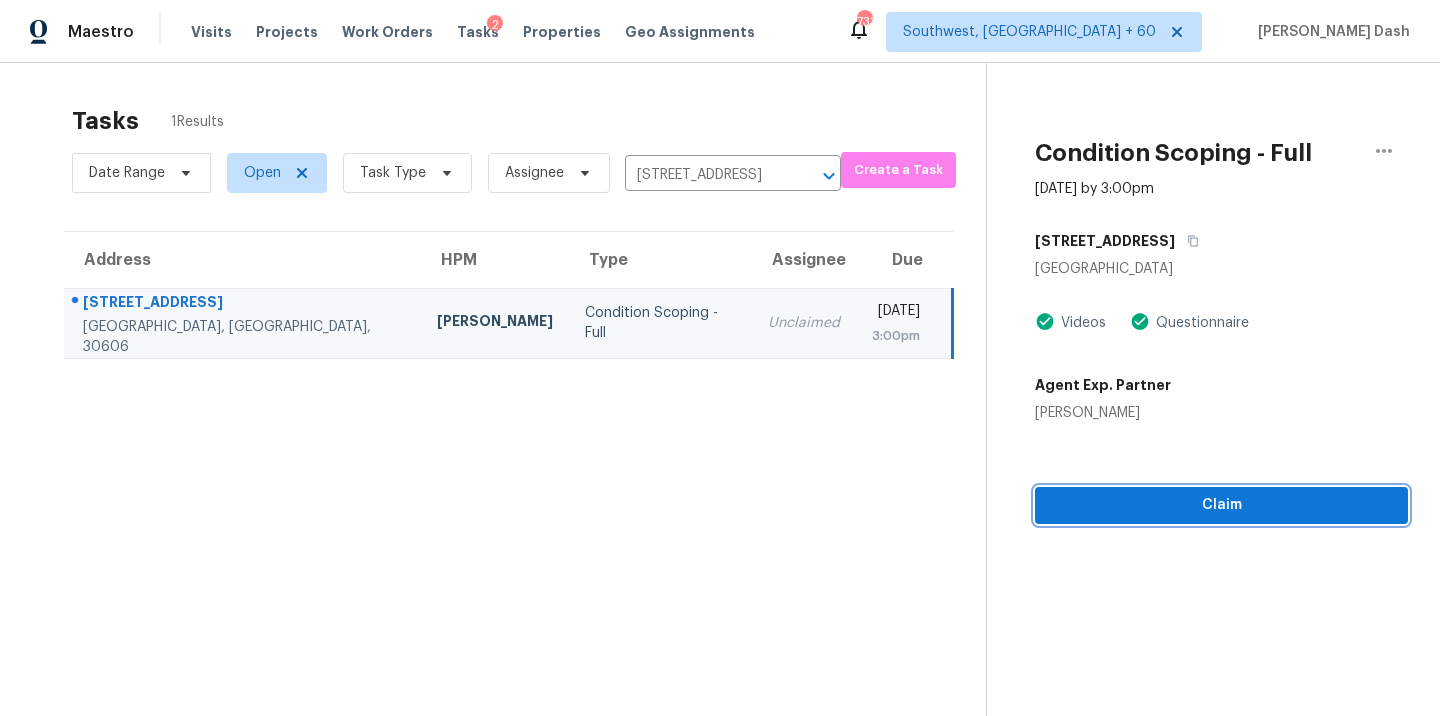 click on "Claim" at bounding box center [1221, 505] 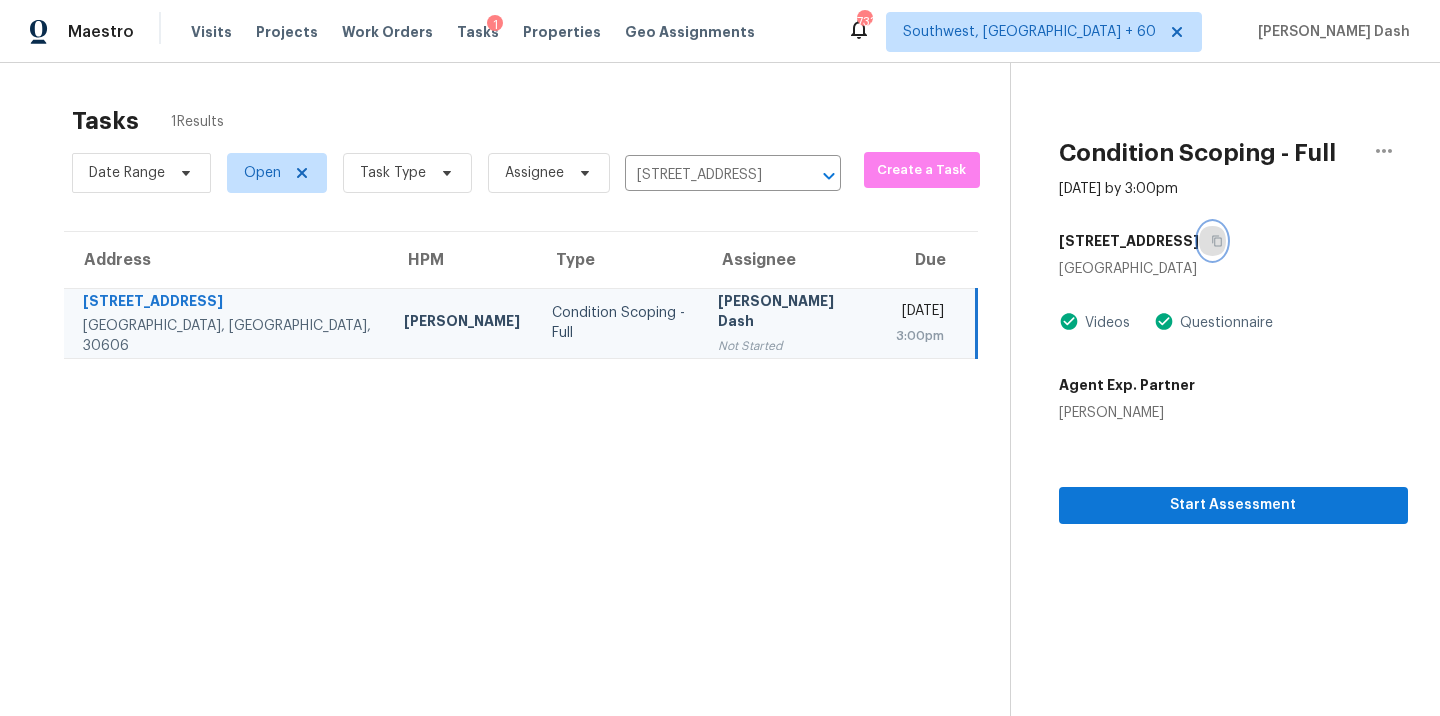 click 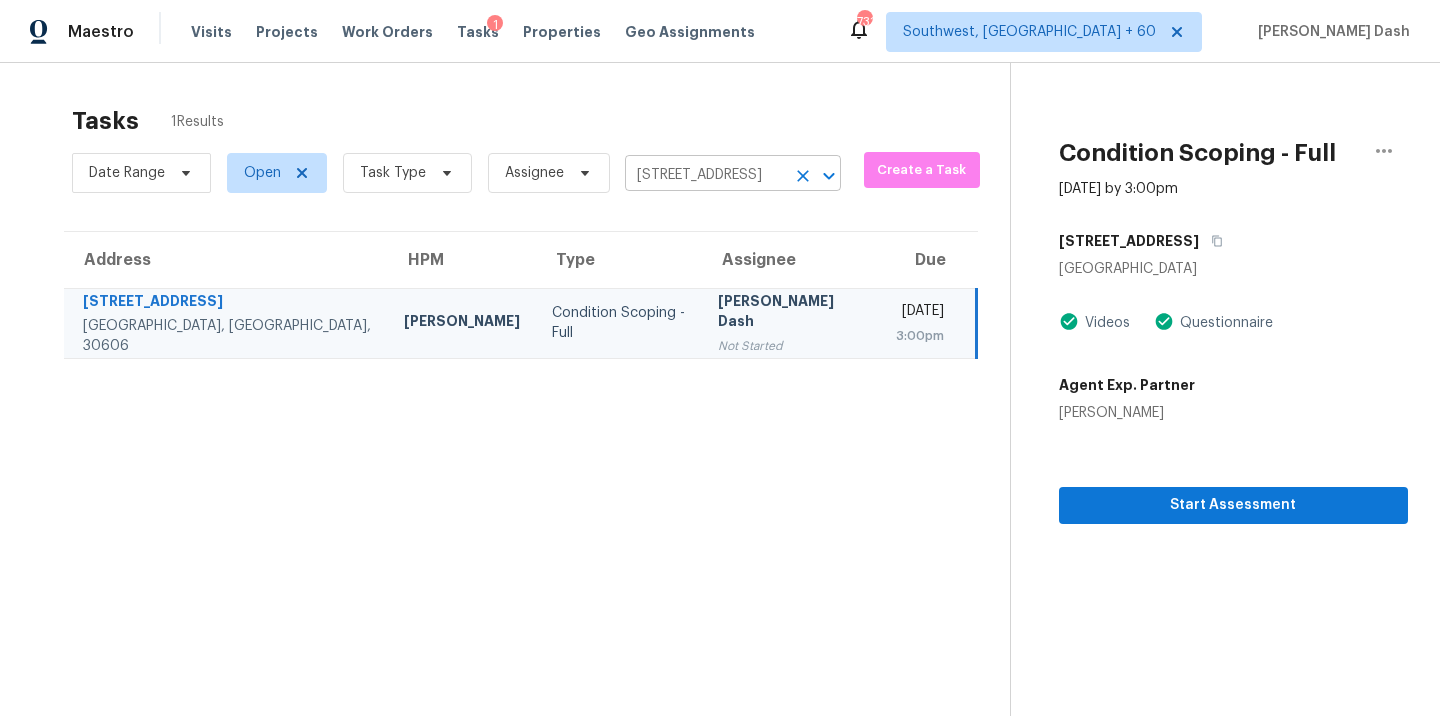 click on "[STREET_ADDRESS]" at bounding box center [705, 175] 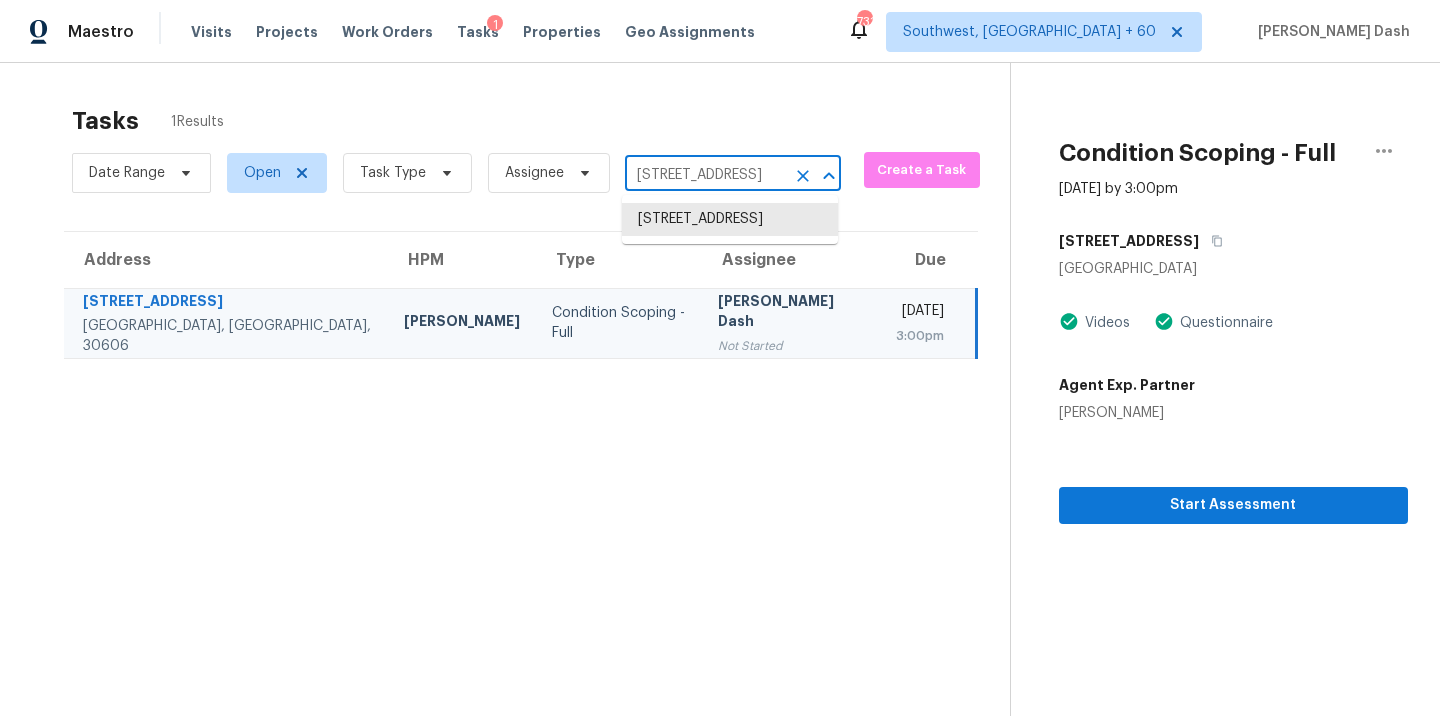 paste on "503 Rendezvous Rd Acworth, GA, 30102" 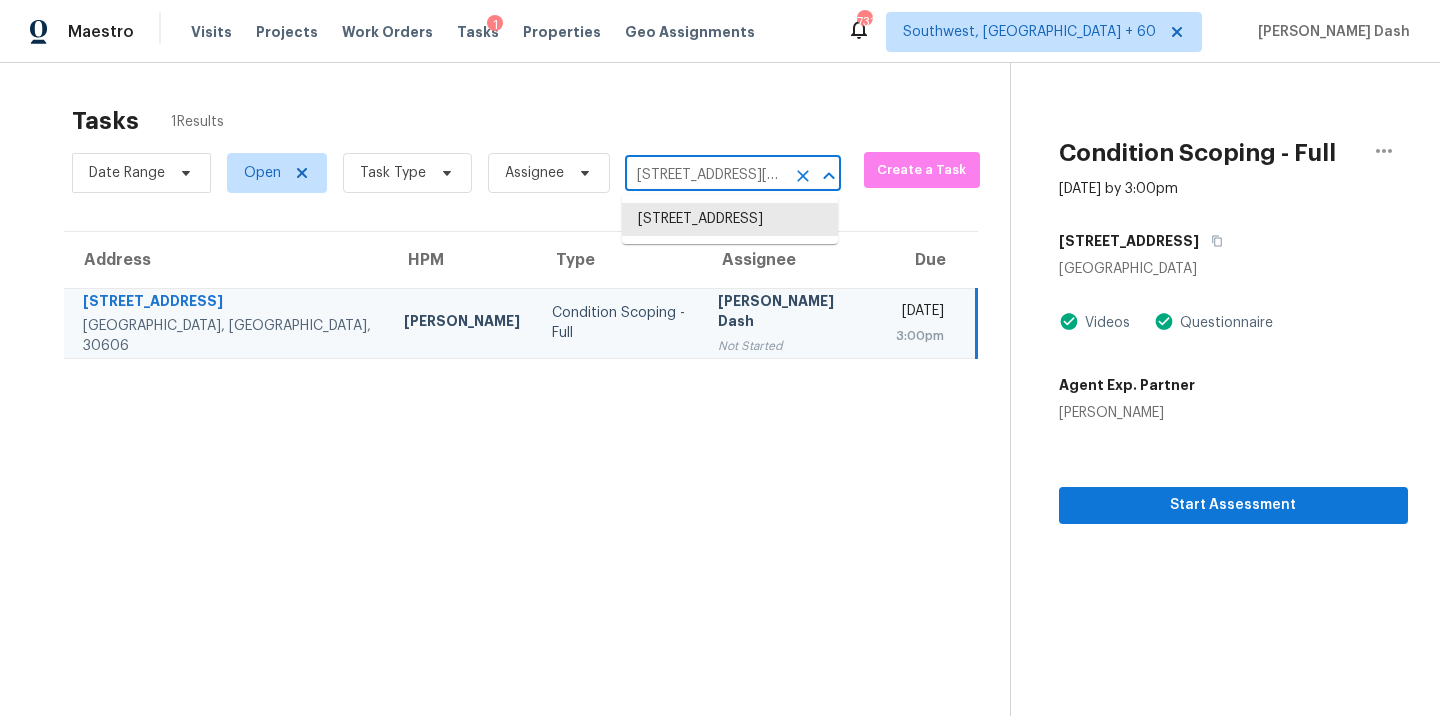 scroll, scrollTop: 0, scrollLeft: 117, axis: horizontal 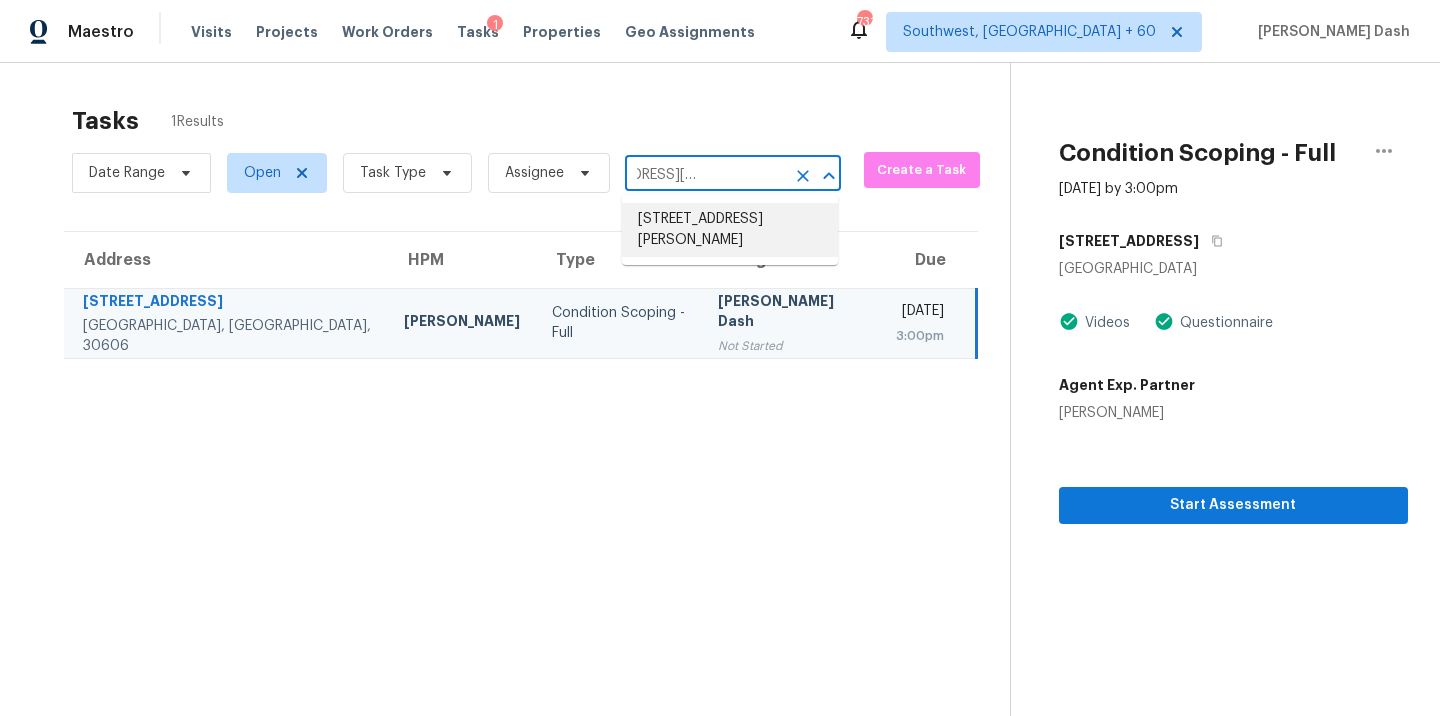click on "503 Rendezvous Rd, Acworth, GA 30102" at bounding box center (730, 230) 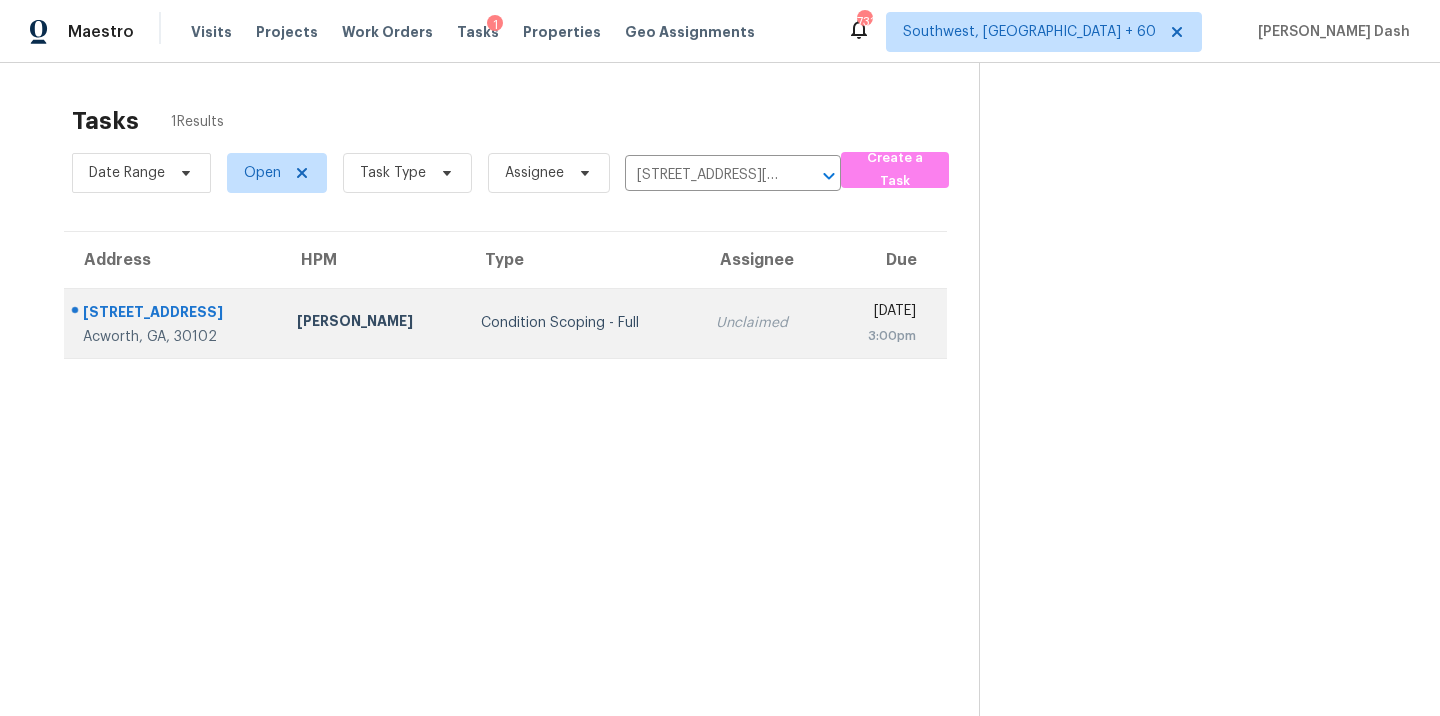 click on "Condition Scoping - Full" at bounding box center [583, 323] 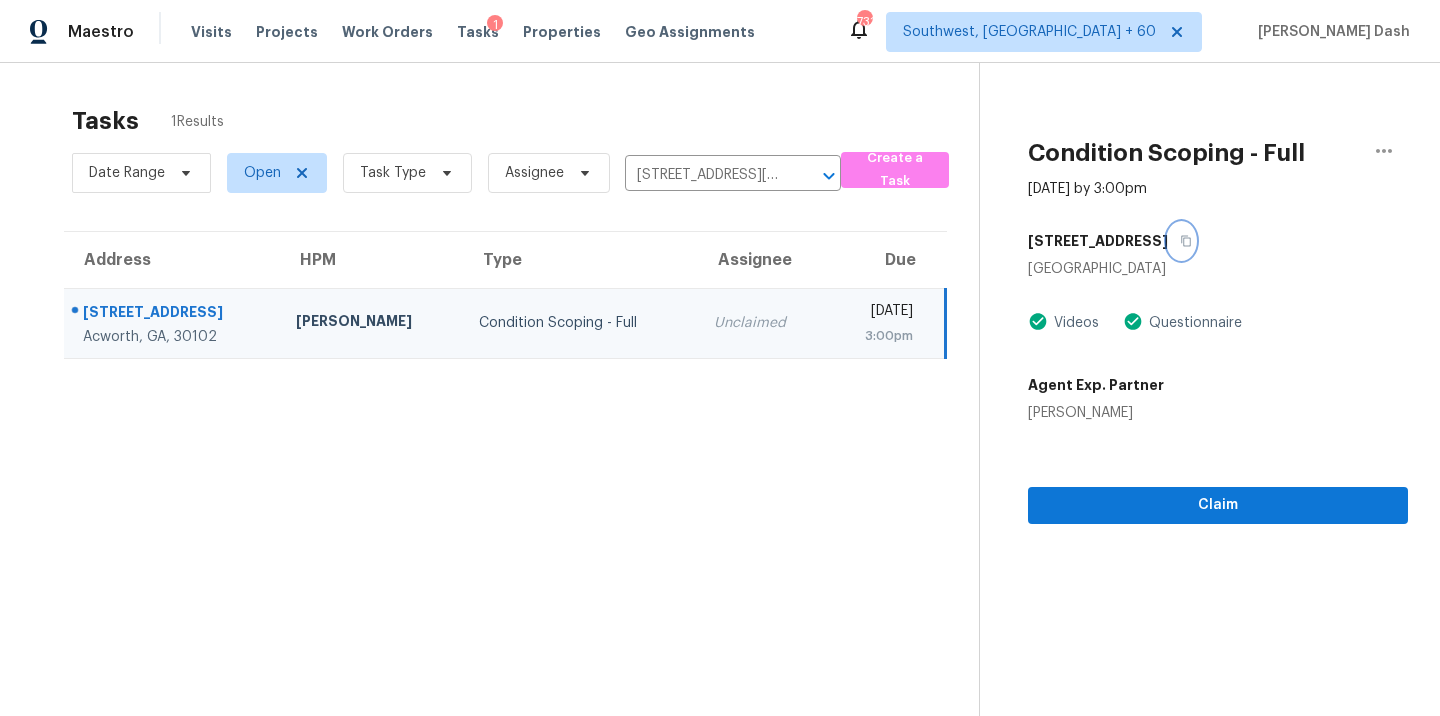 click 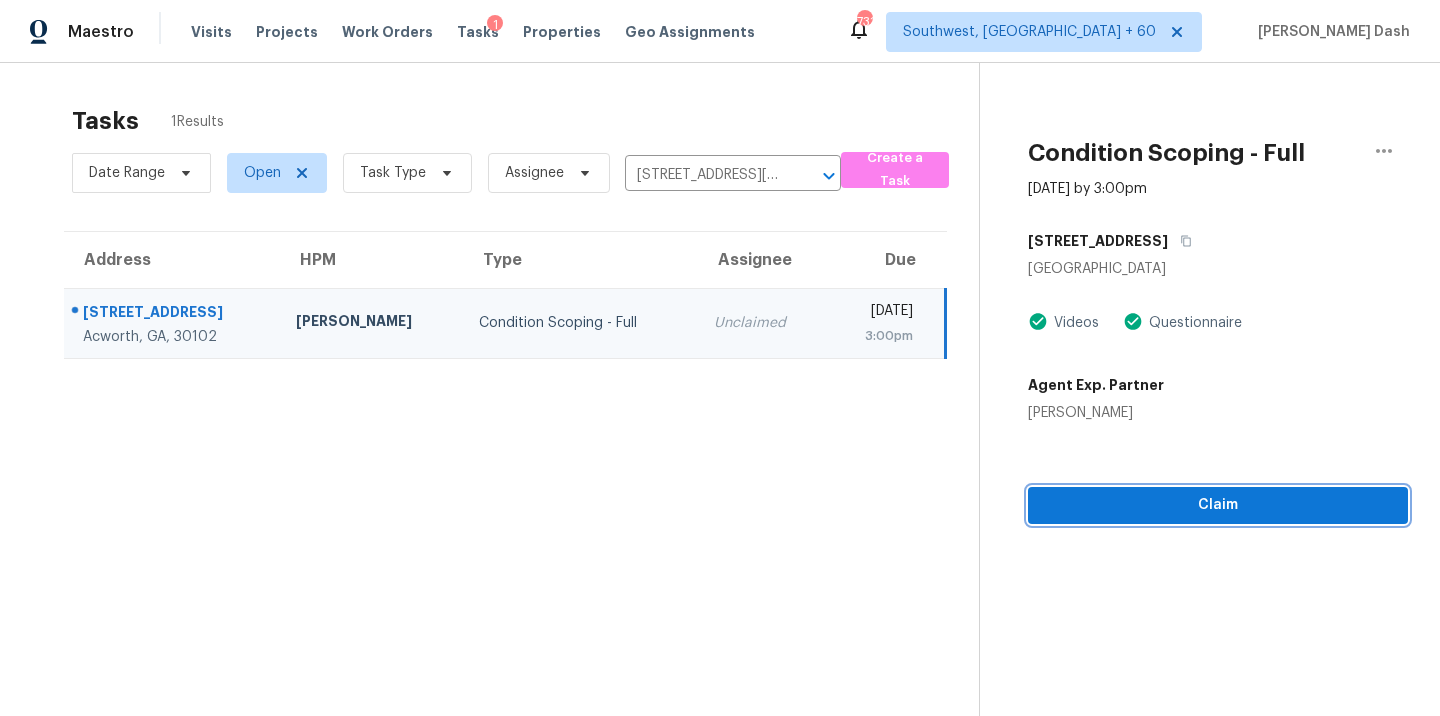 click on "Claim" at bounding box center [1218, 505] 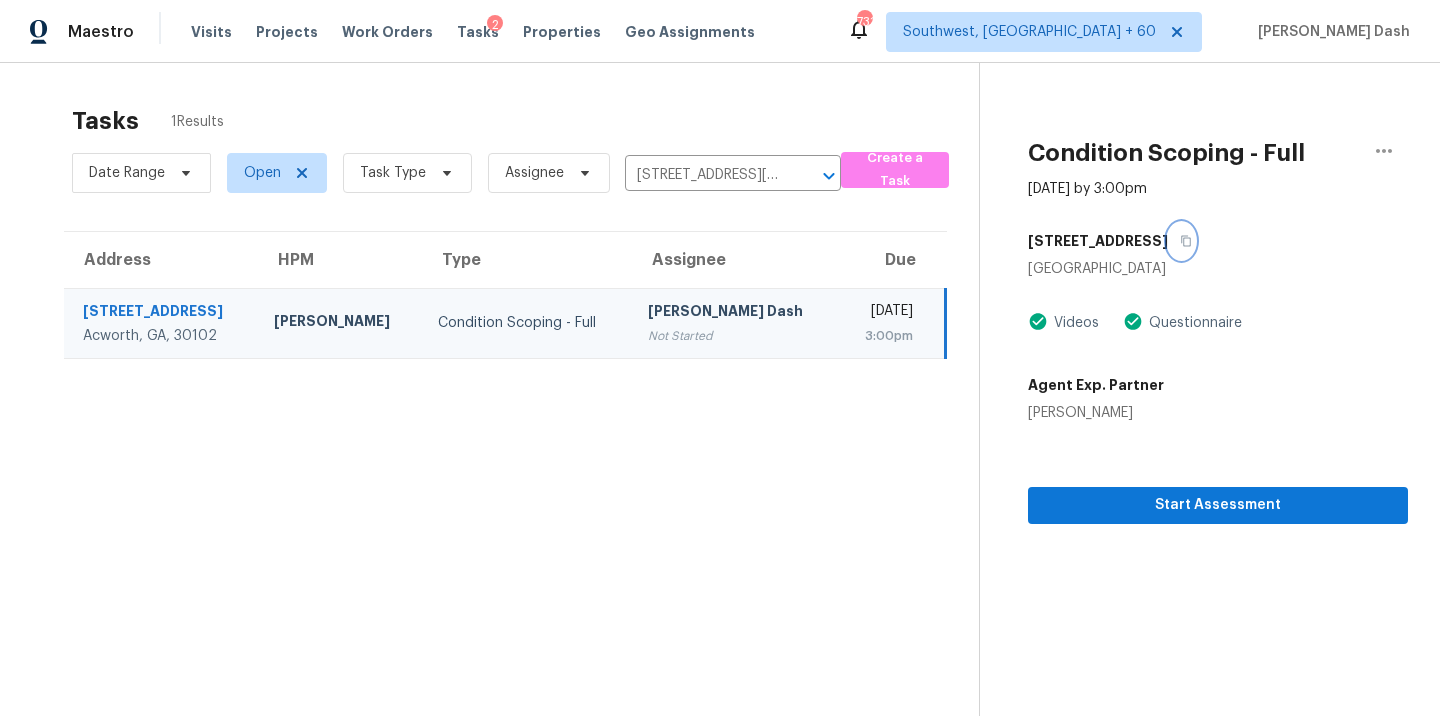 click 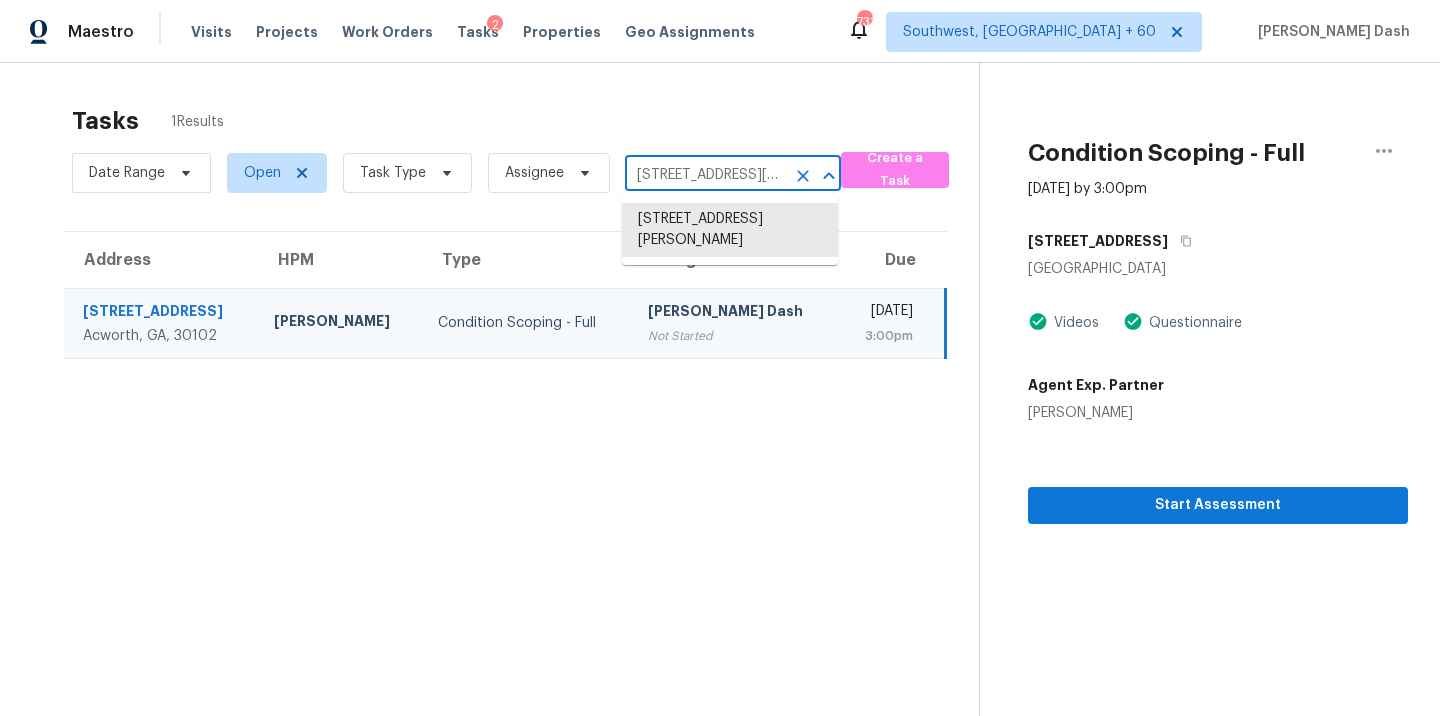 click on "503 Rendezvous Rd, Acworth, GA 30102" at bounding box center [705, 175] 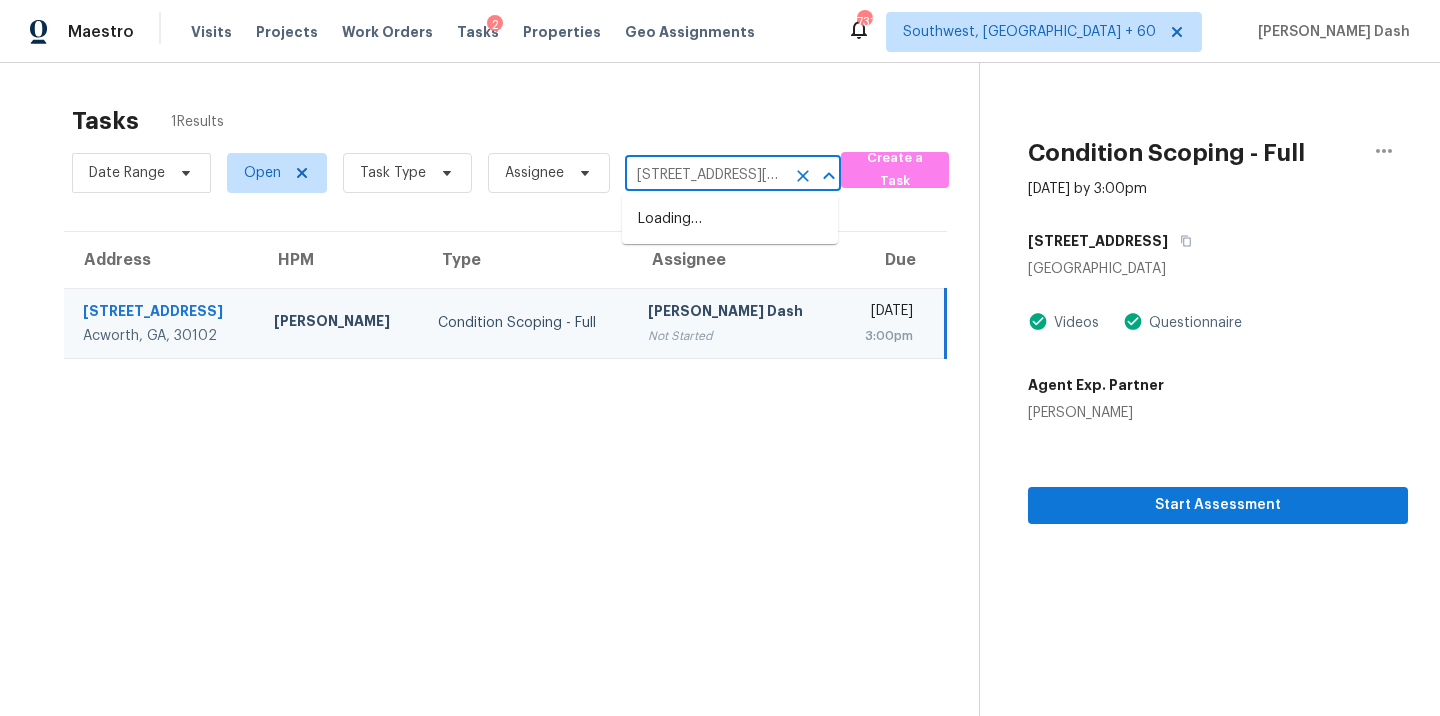 scroll, scrollTop: 0, scrollLeft: 167, axis: horizontal 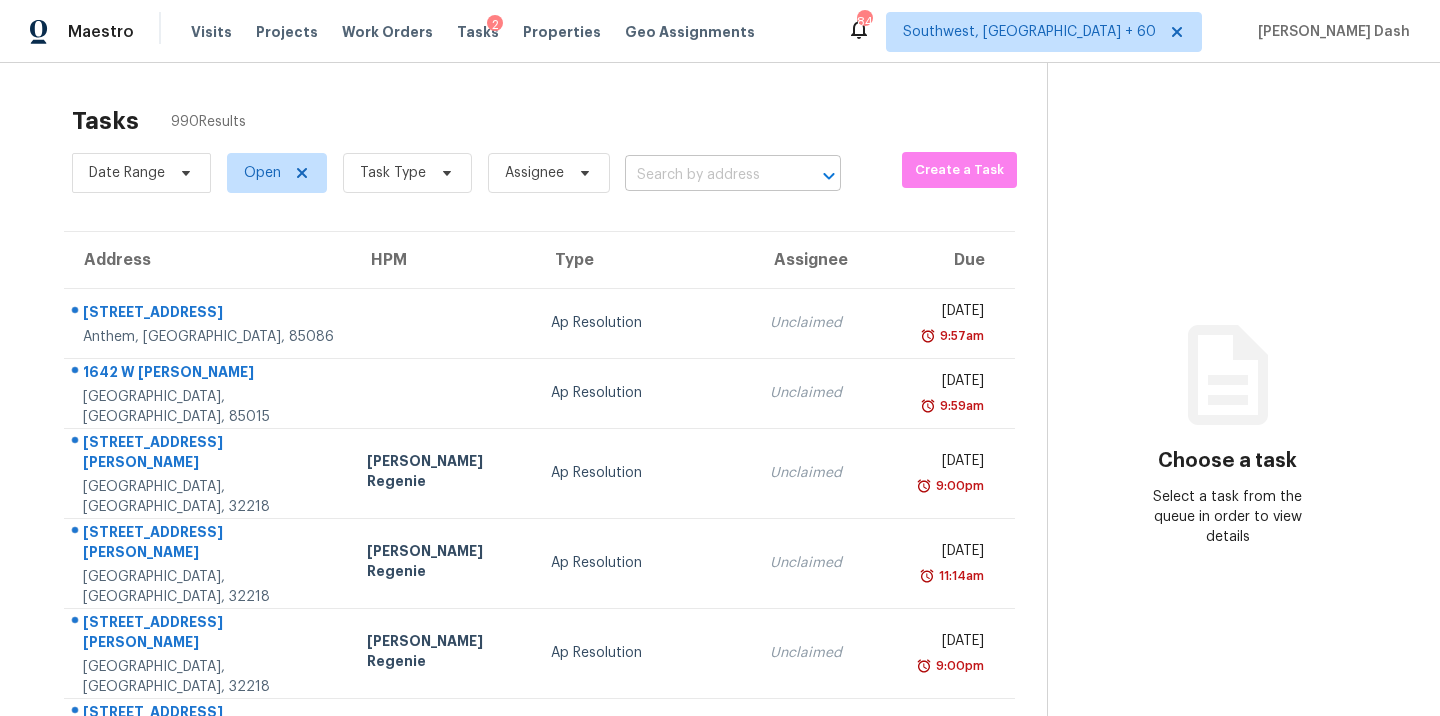 click at bounding box center (705, 175) 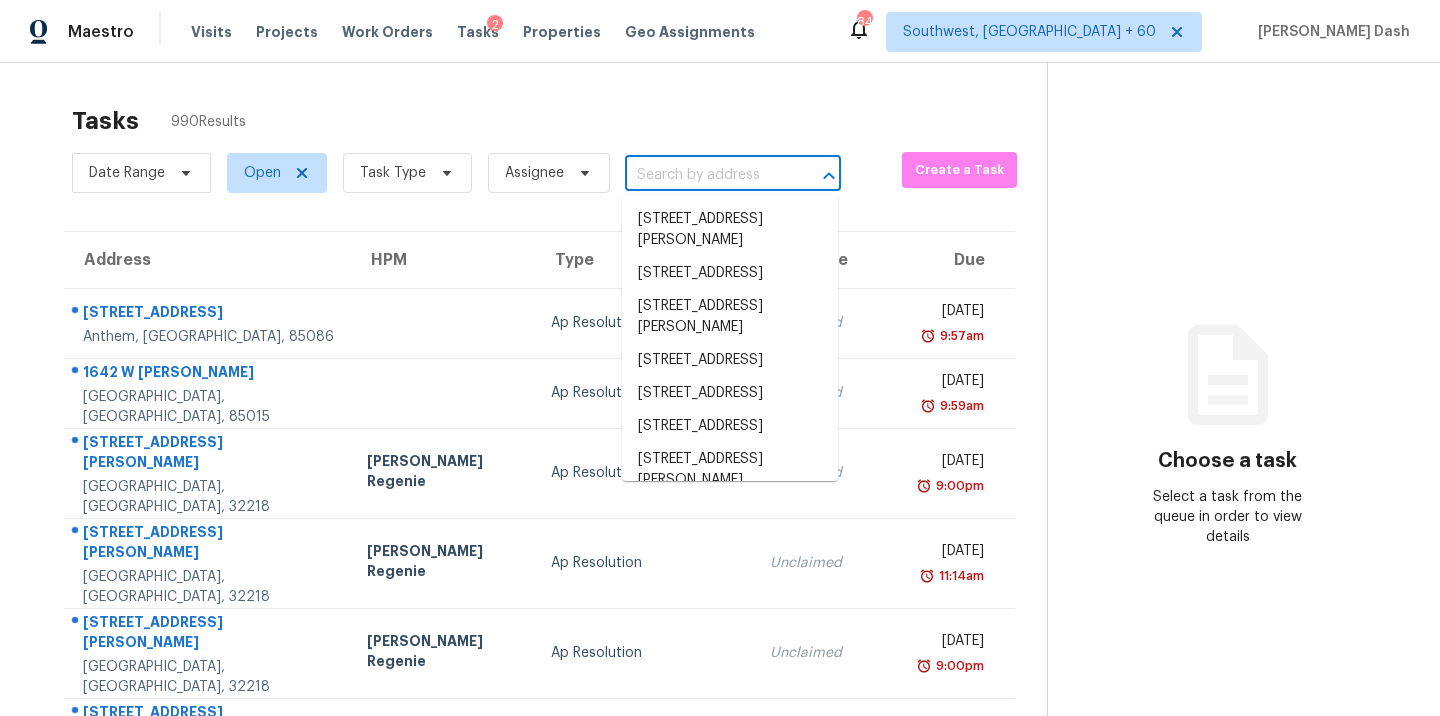 paste on "[STREET_ADDRESS][PERSON_NAME]" 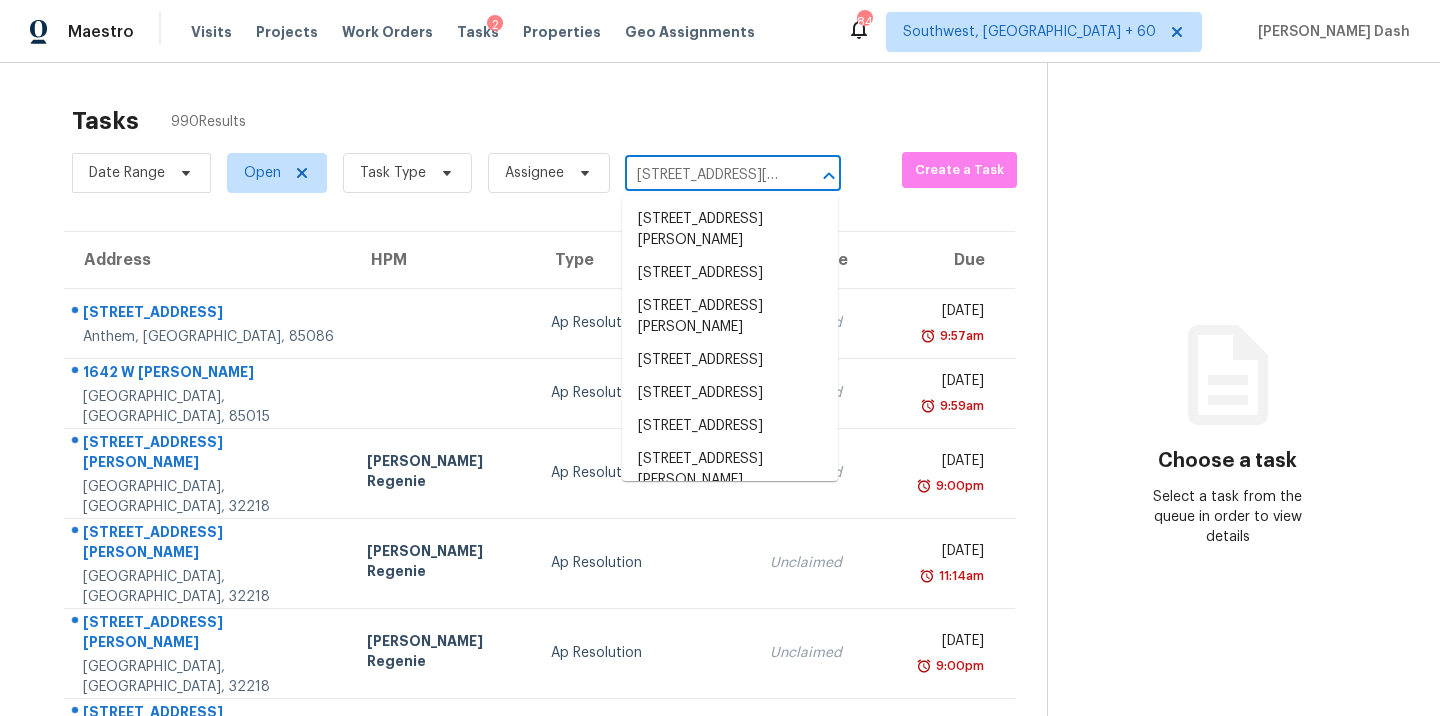 scroll, scrollTop: 0, scrollLeft: 167, axis: horizontal 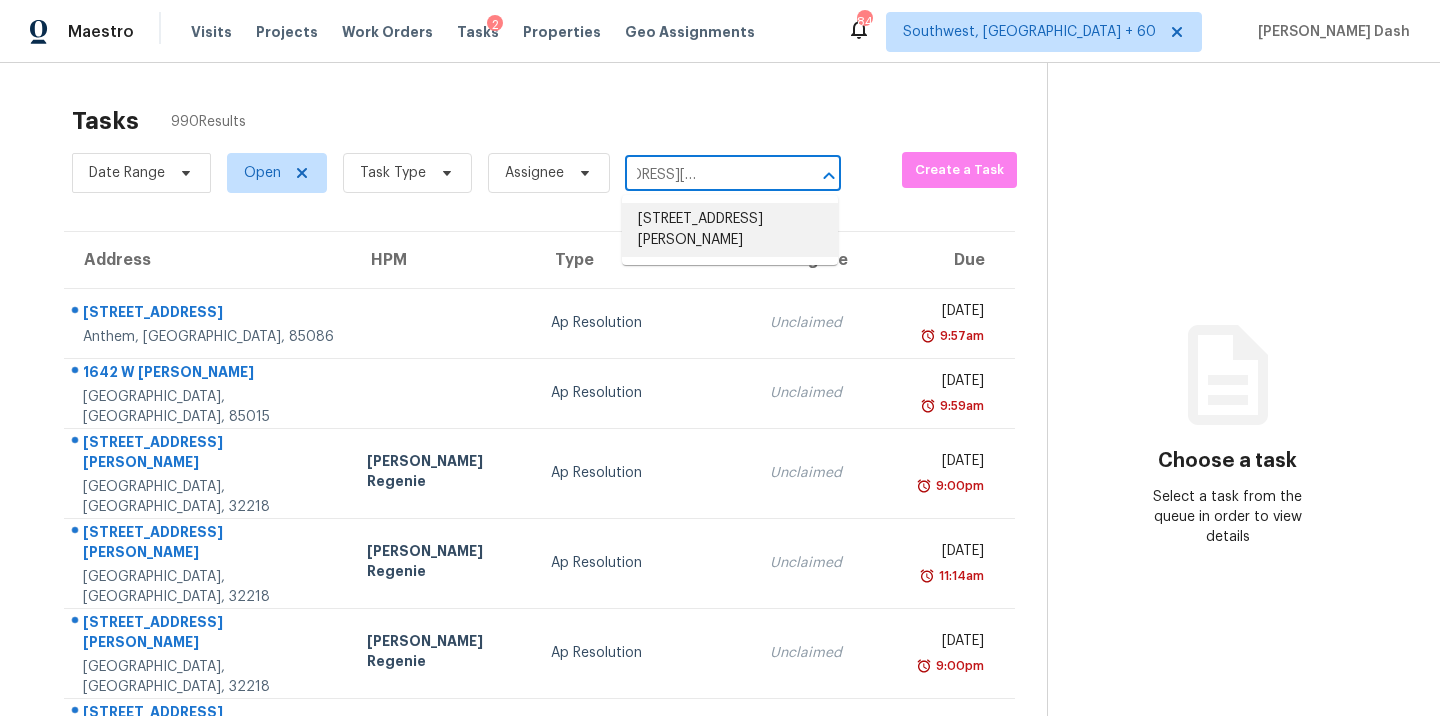 click on "[STREET_ADDRESS][PERSON_NAME]" at bounding box center [730, 230] 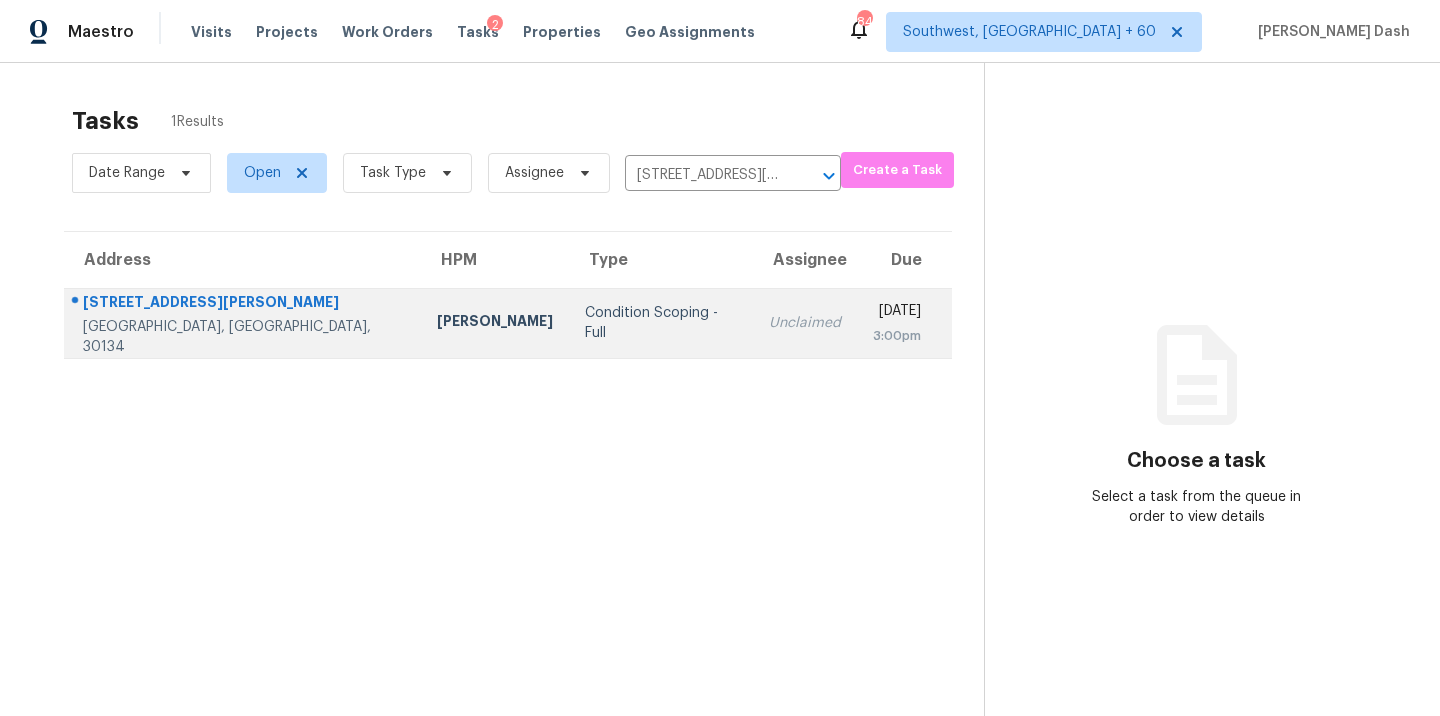 click on "Unclaimed" at bounding box center (805, 323) 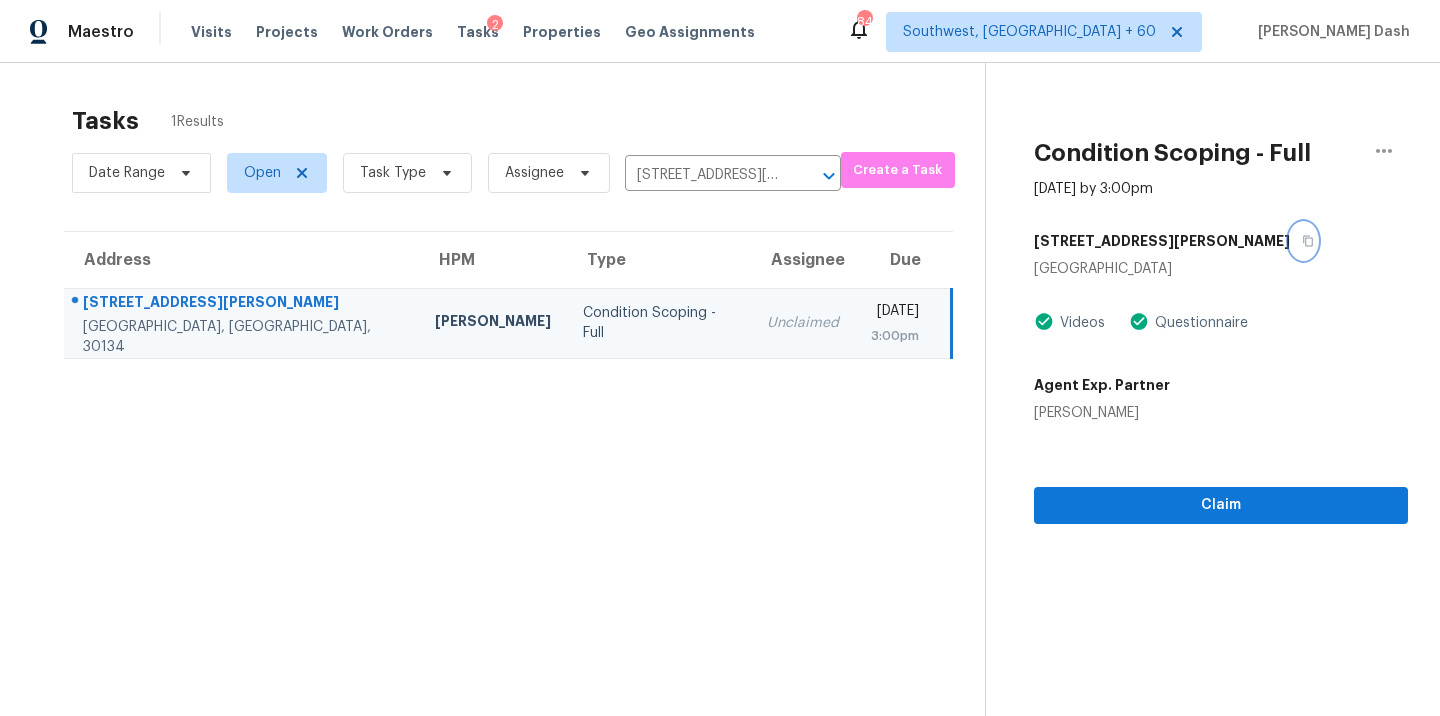 click 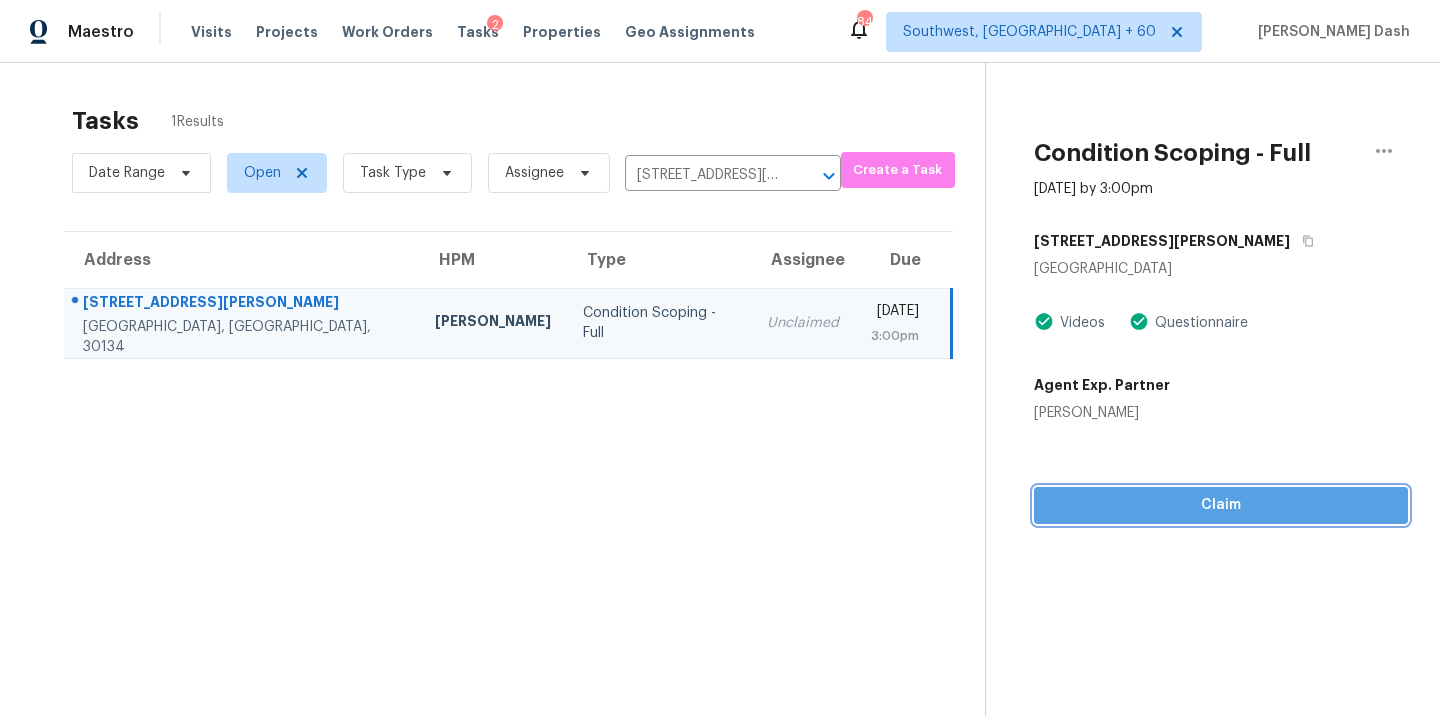 click on "Claim" at bounding box center [1221, 505] 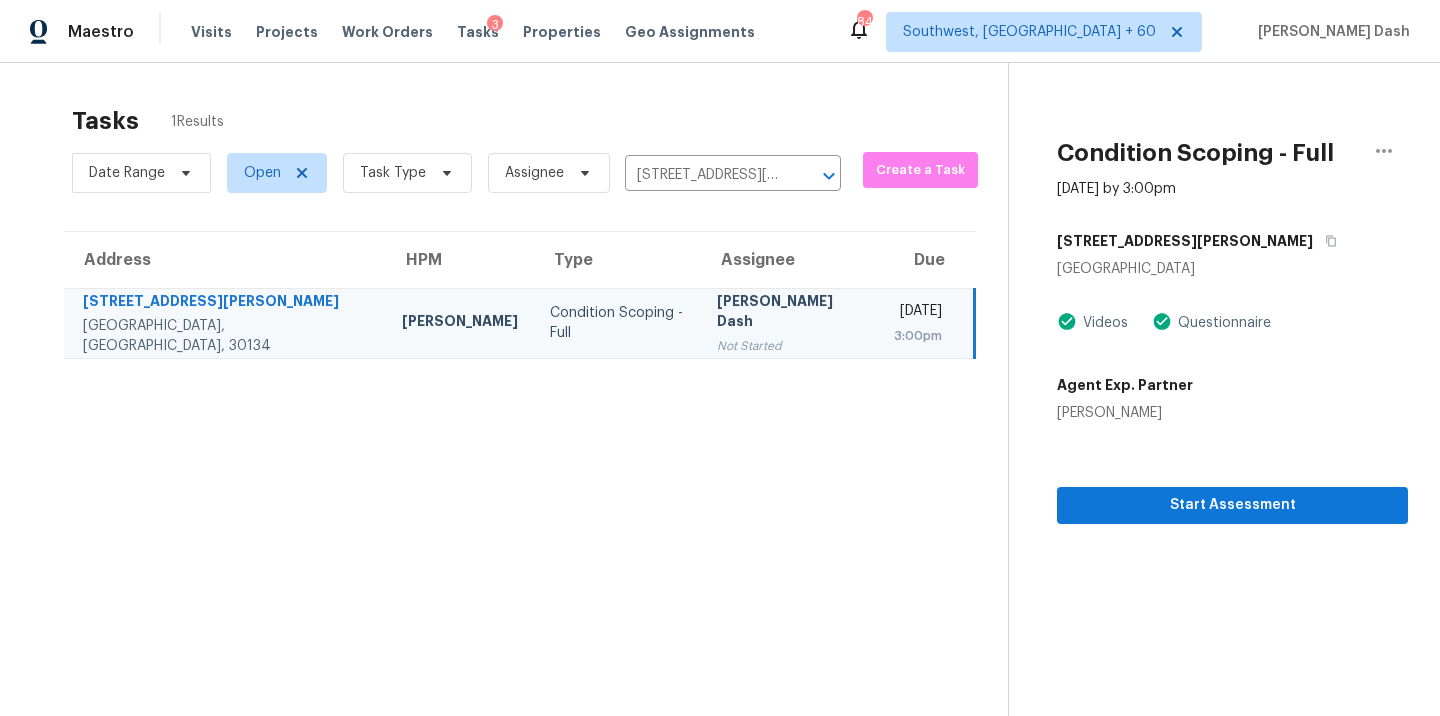 click on "1050 Augusta Woods Dr" at bounding box center [1232, 241] 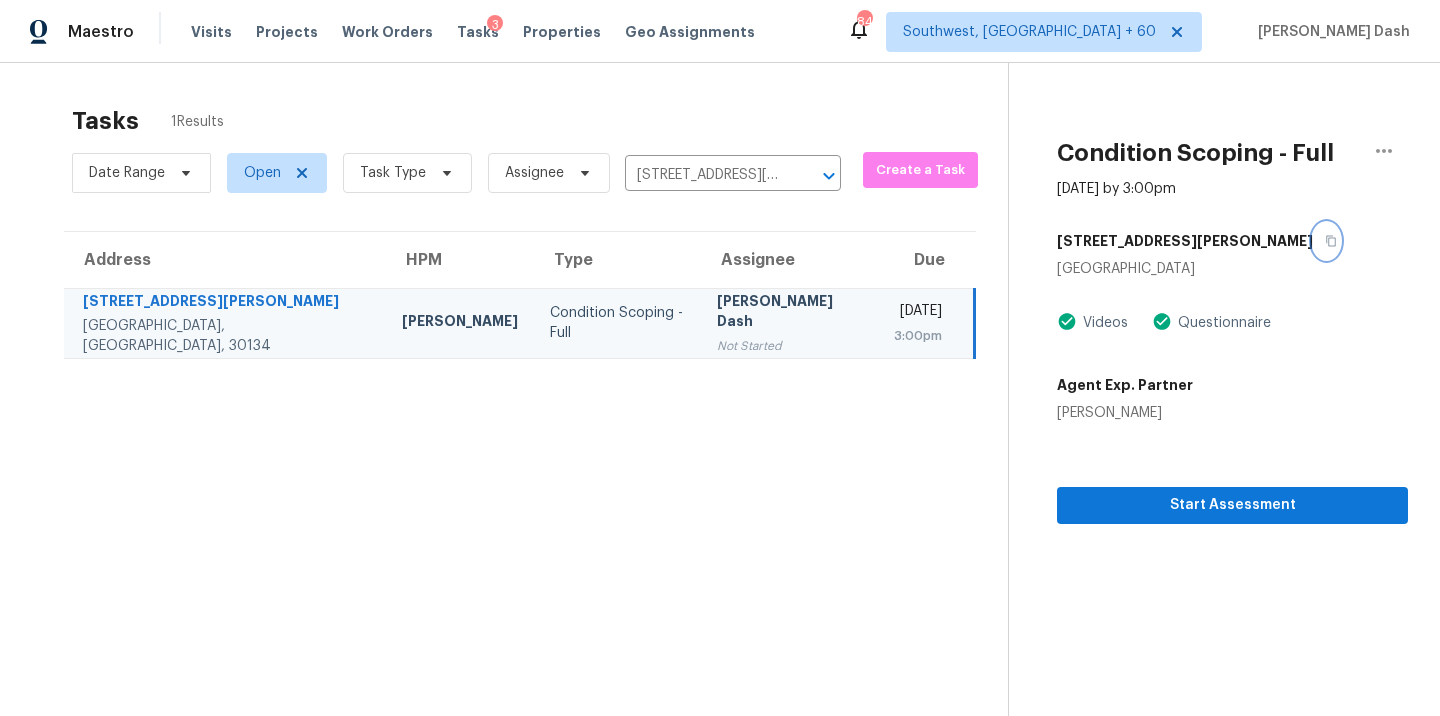 click at bounding box center (1326, 241) 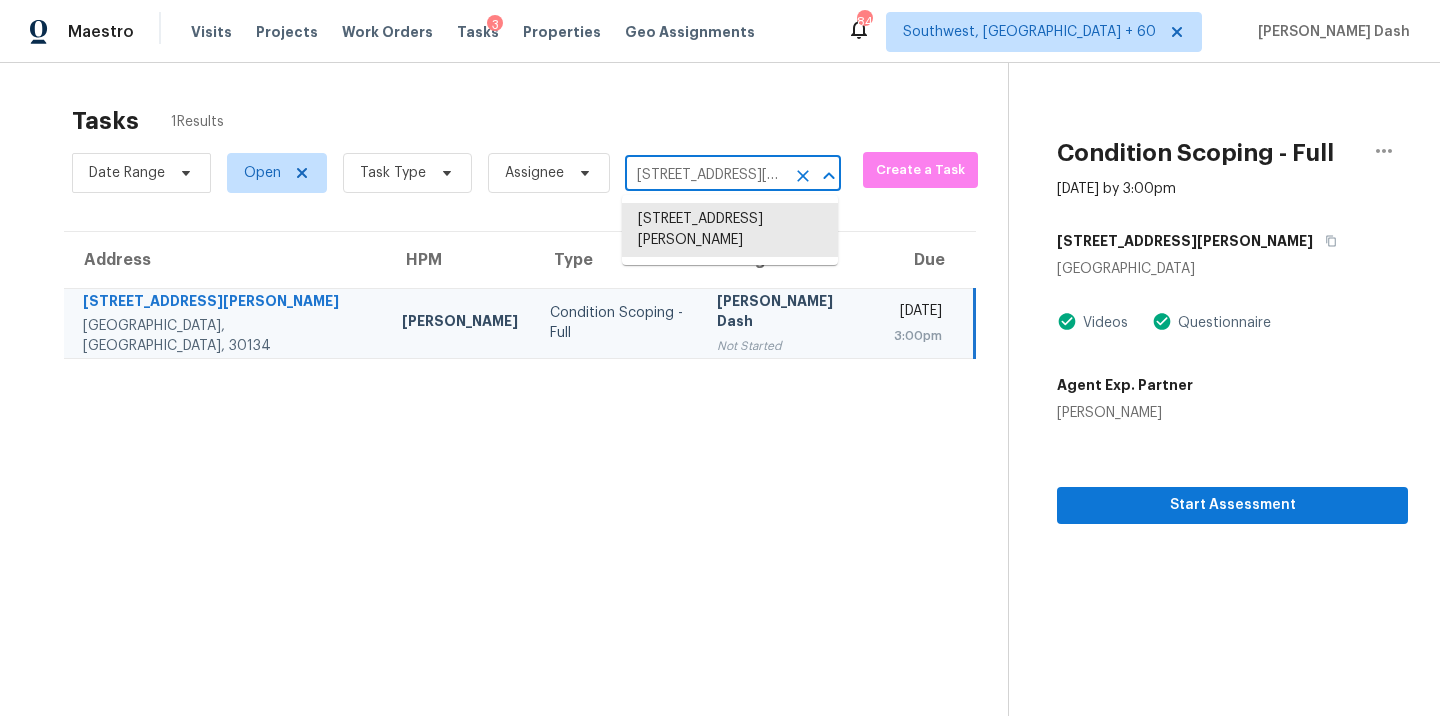 click on "1050 Augusta Woods Dr, Douglasville, GA 30134" at bounding box center (705, 175) 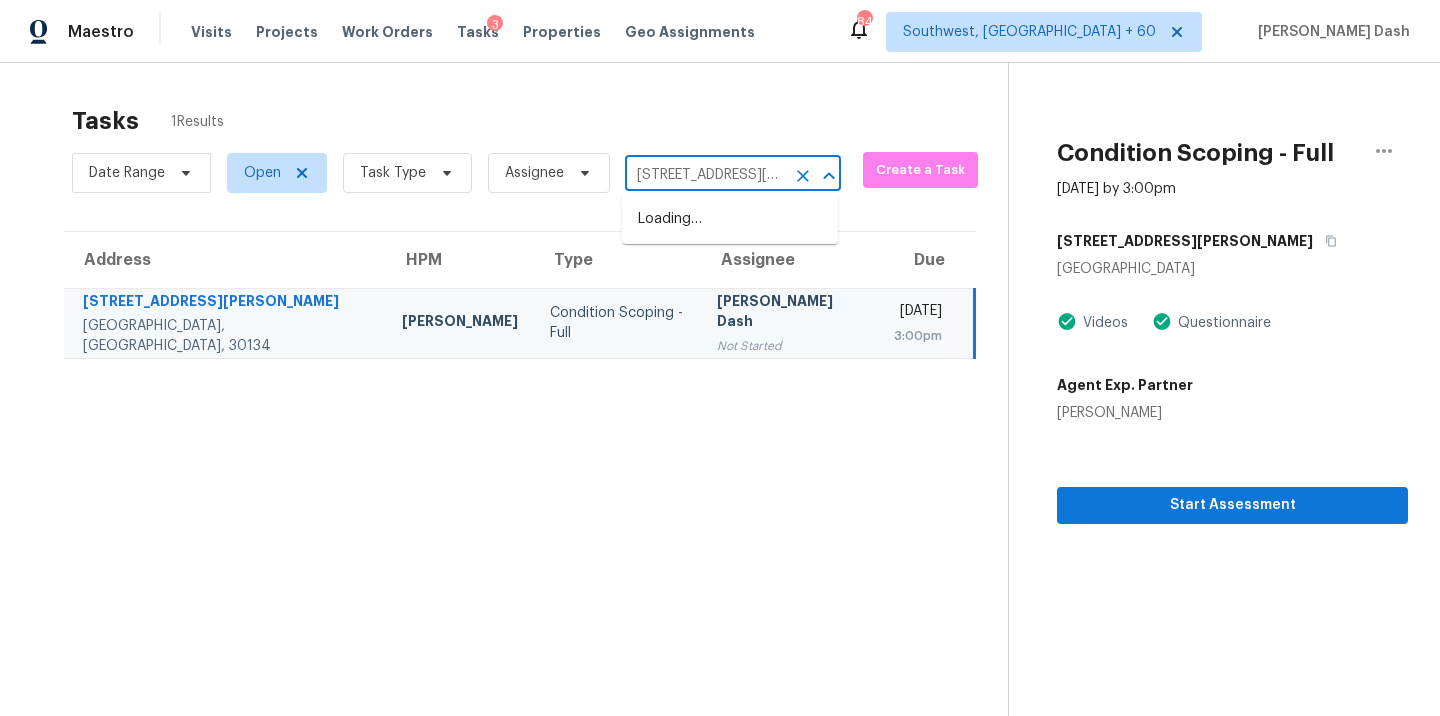 scroll, scrollTop: 0, scrollLeft: 136, axis: horizontal 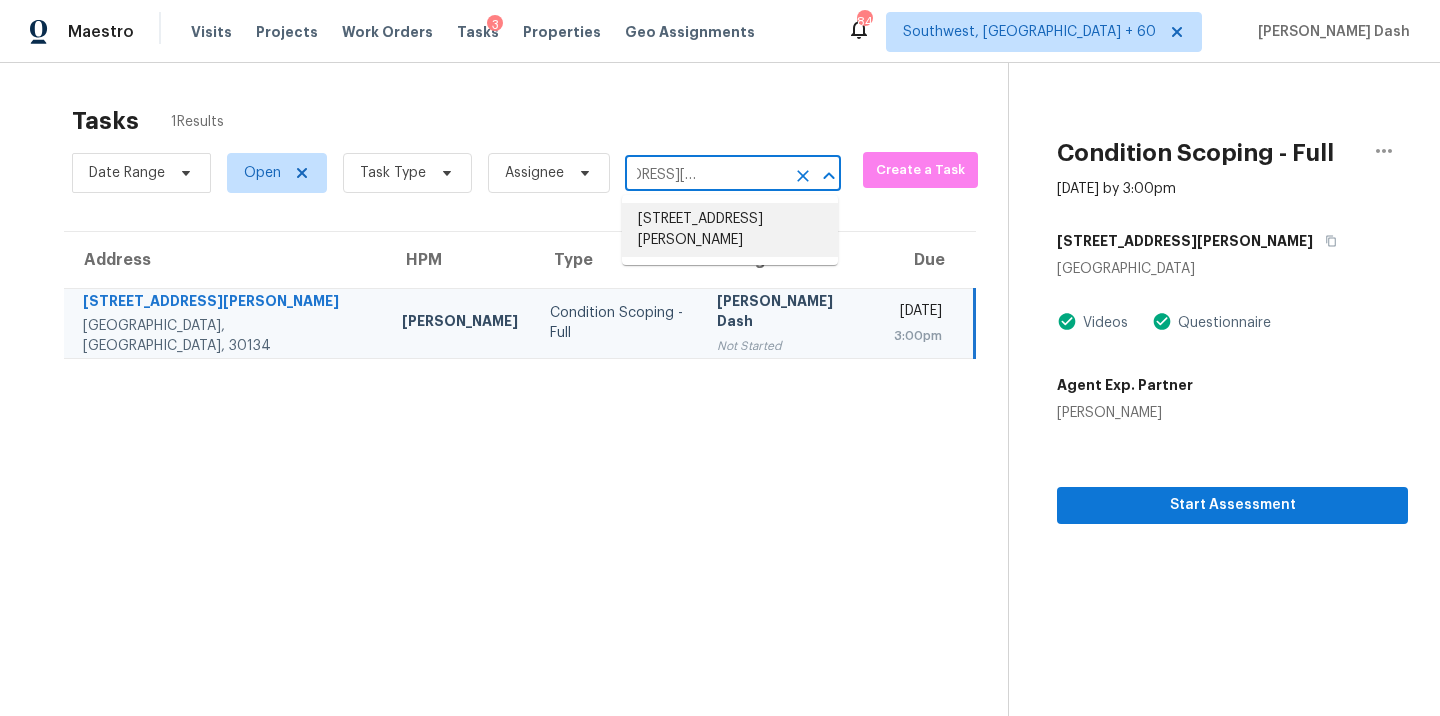 click on "6101 Misty Valley Dr SE, Acworth, GA 30102" at bounding box center (730, 230) 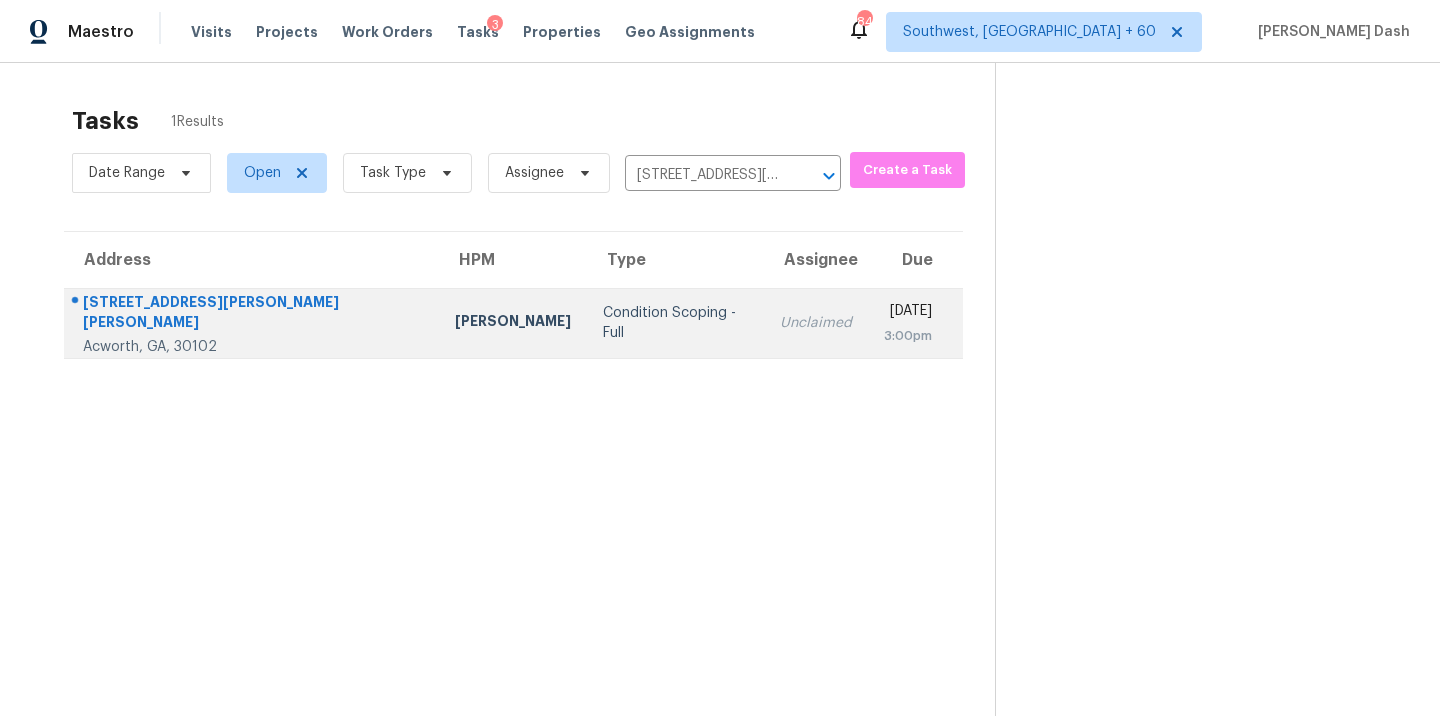 click on "[DATE]" at bounding box center [908, 313] 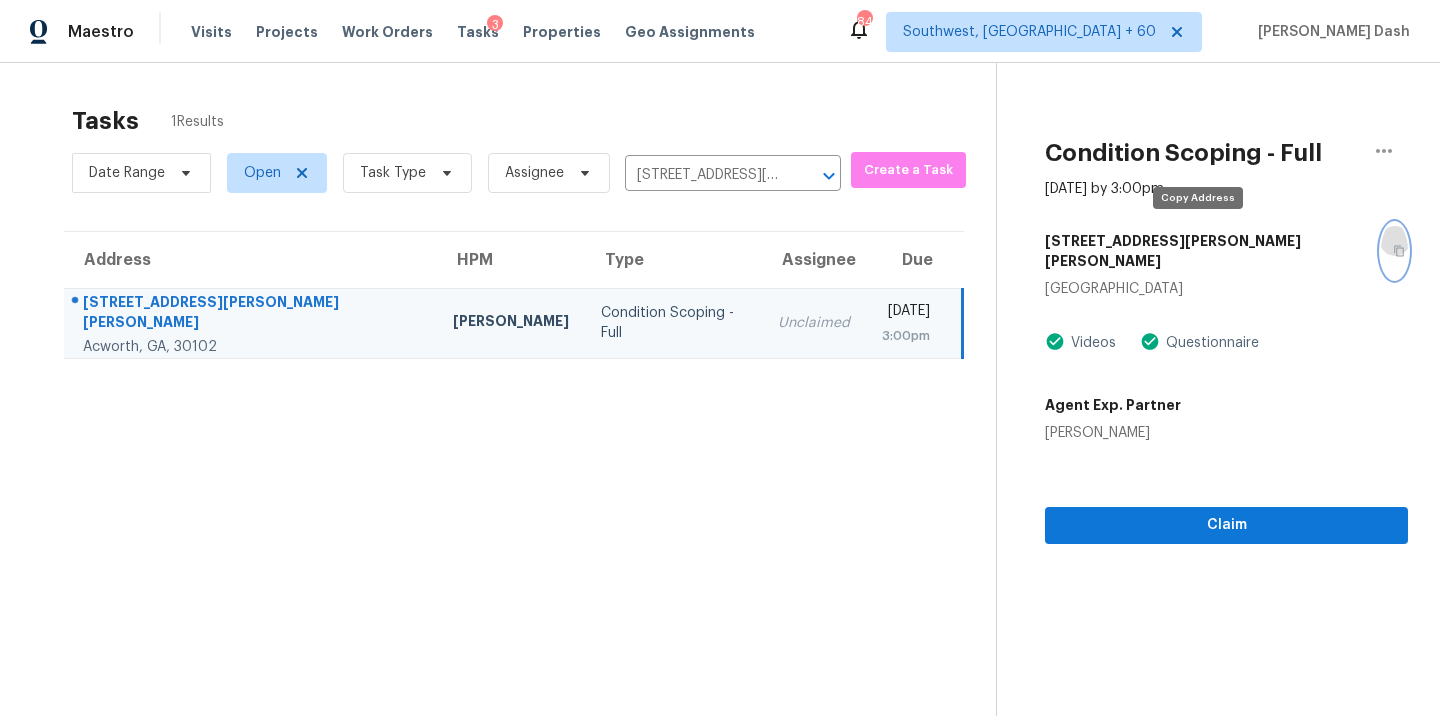 click 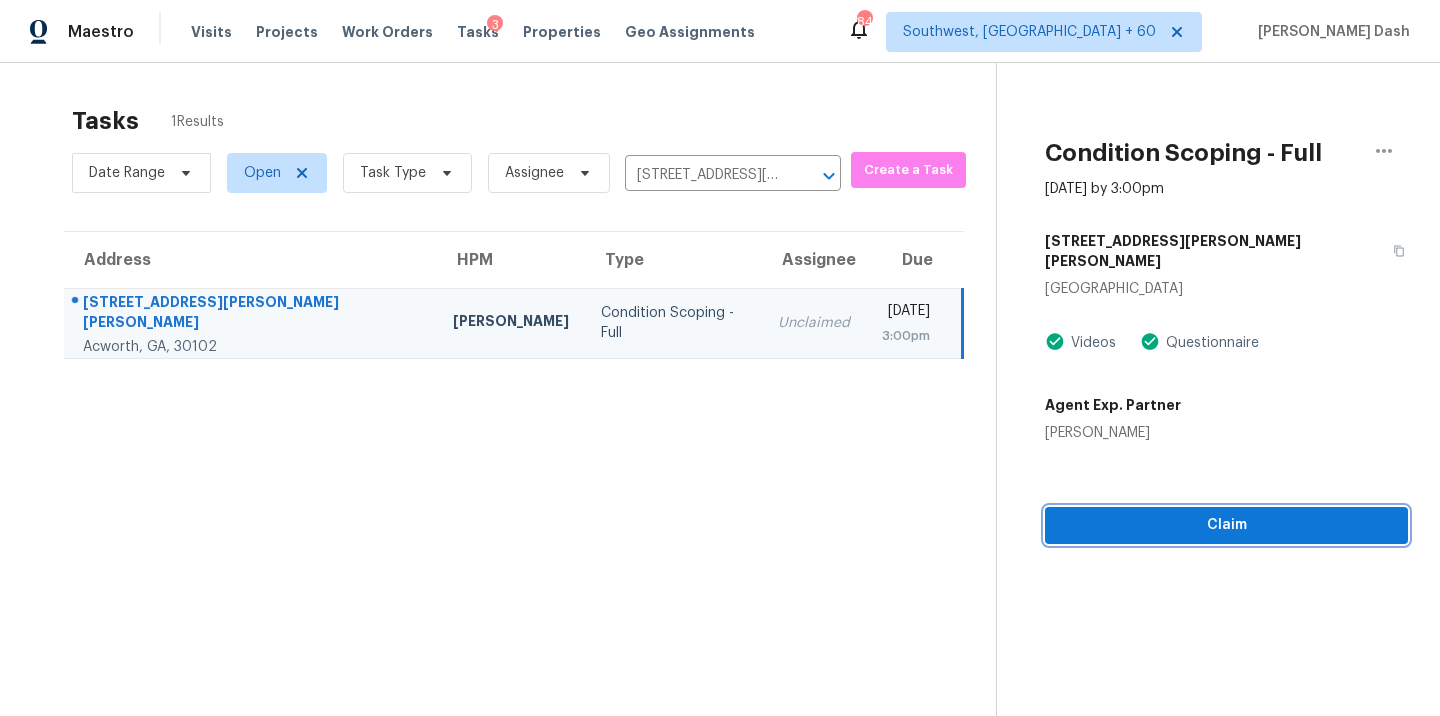 click on "Claim" at bounding box center [1226, 525] 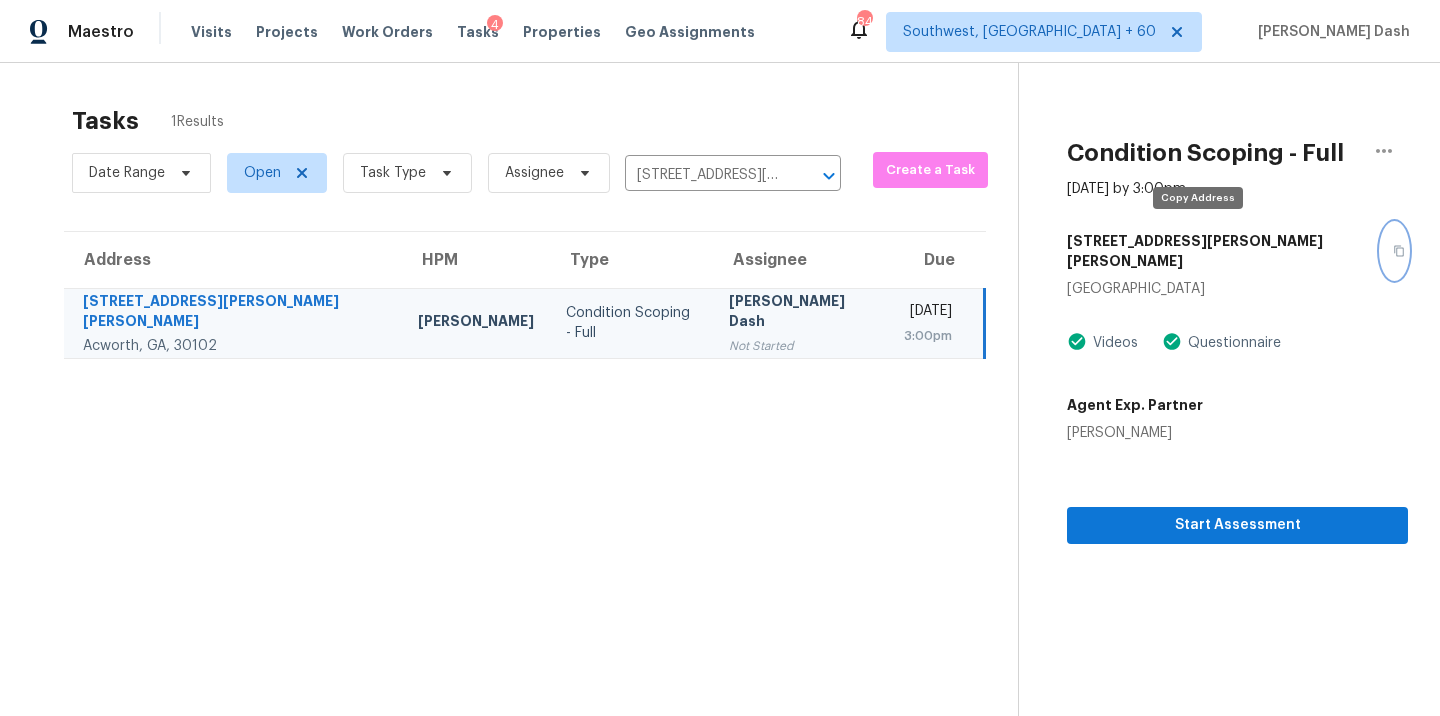 click at bounding box center [1394, 251] 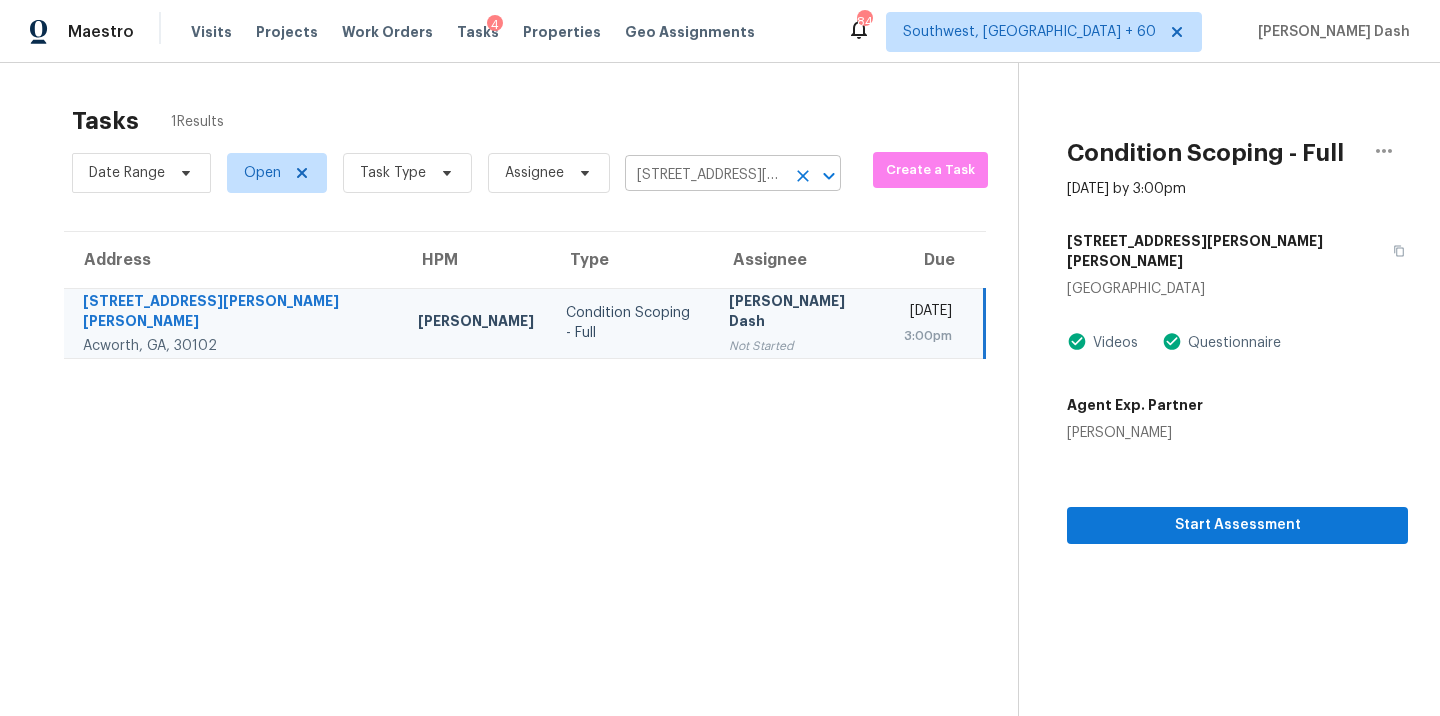 click on "6101 Misty Valley Dr SE, Acworth, GA 30102" at bounding box center [705, 175] 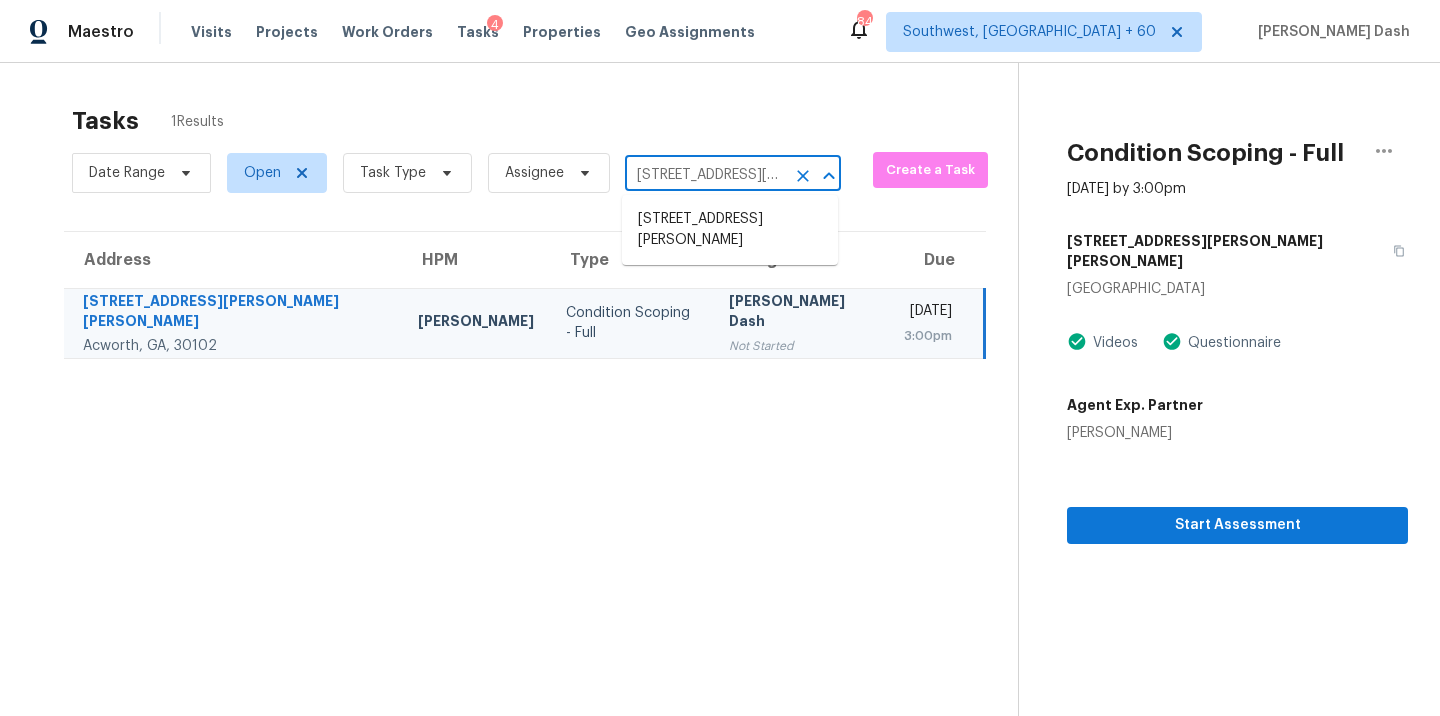 scroll, scrollTop: 0, scrollLeft: 167, axis: horizontal 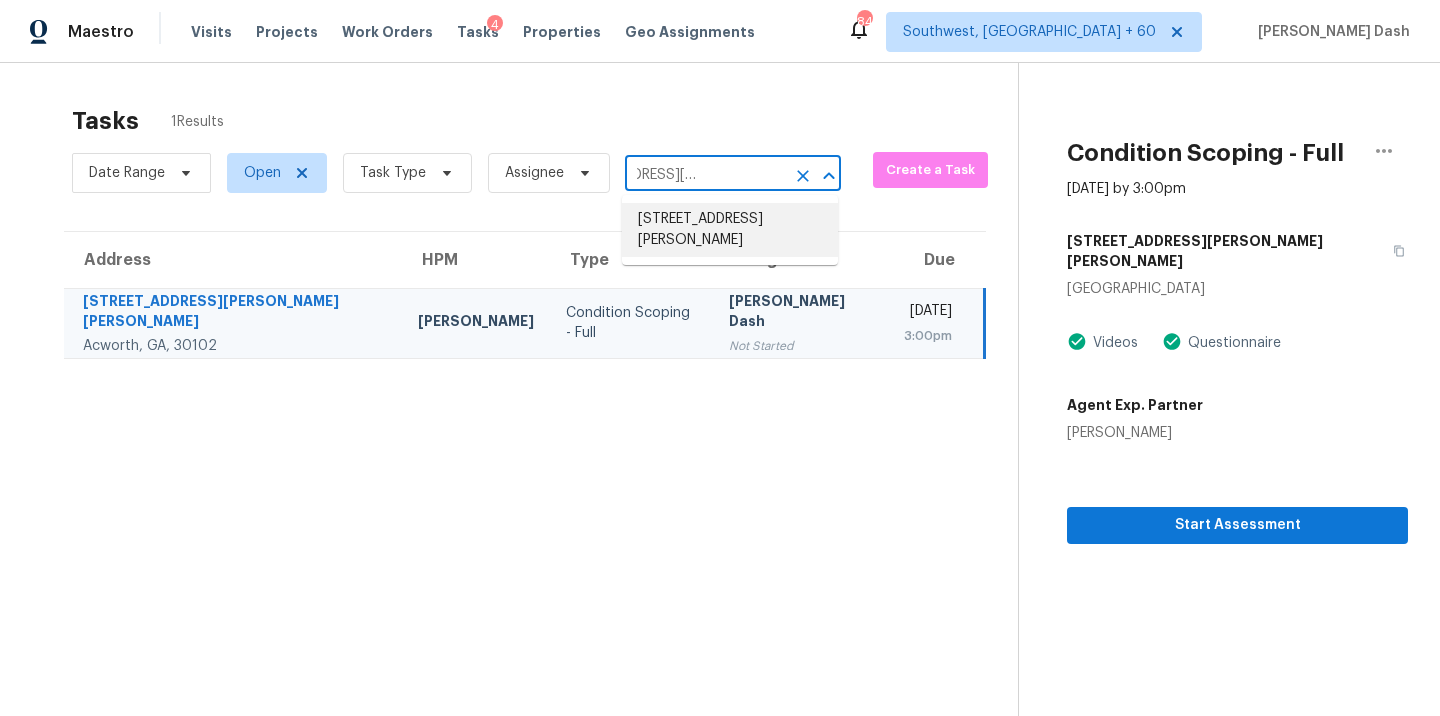 click on "1050 Augusta Woods Dr, Douglasville, GA 30134" at bounding box center [730, 230] 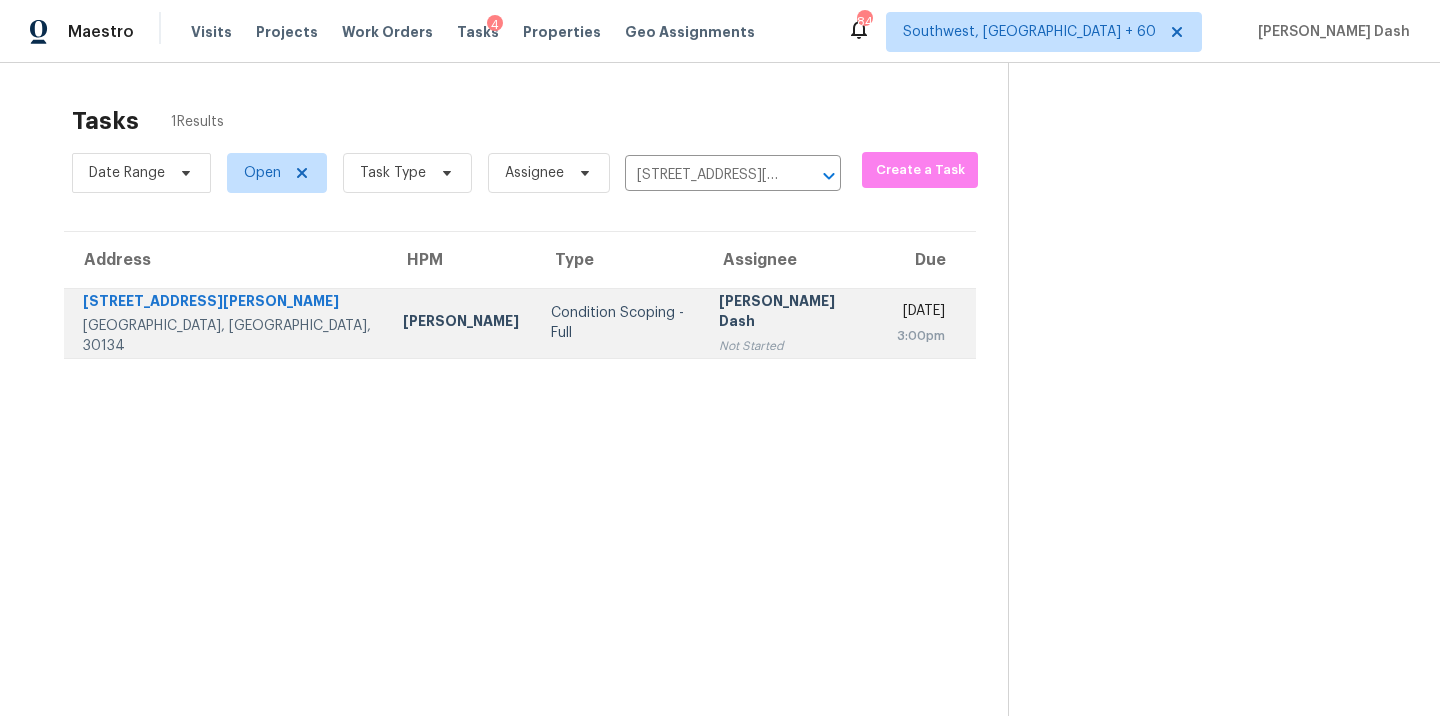 click on "Soumya Ranjan Dash Not Started" at bounding box center [792, 323] 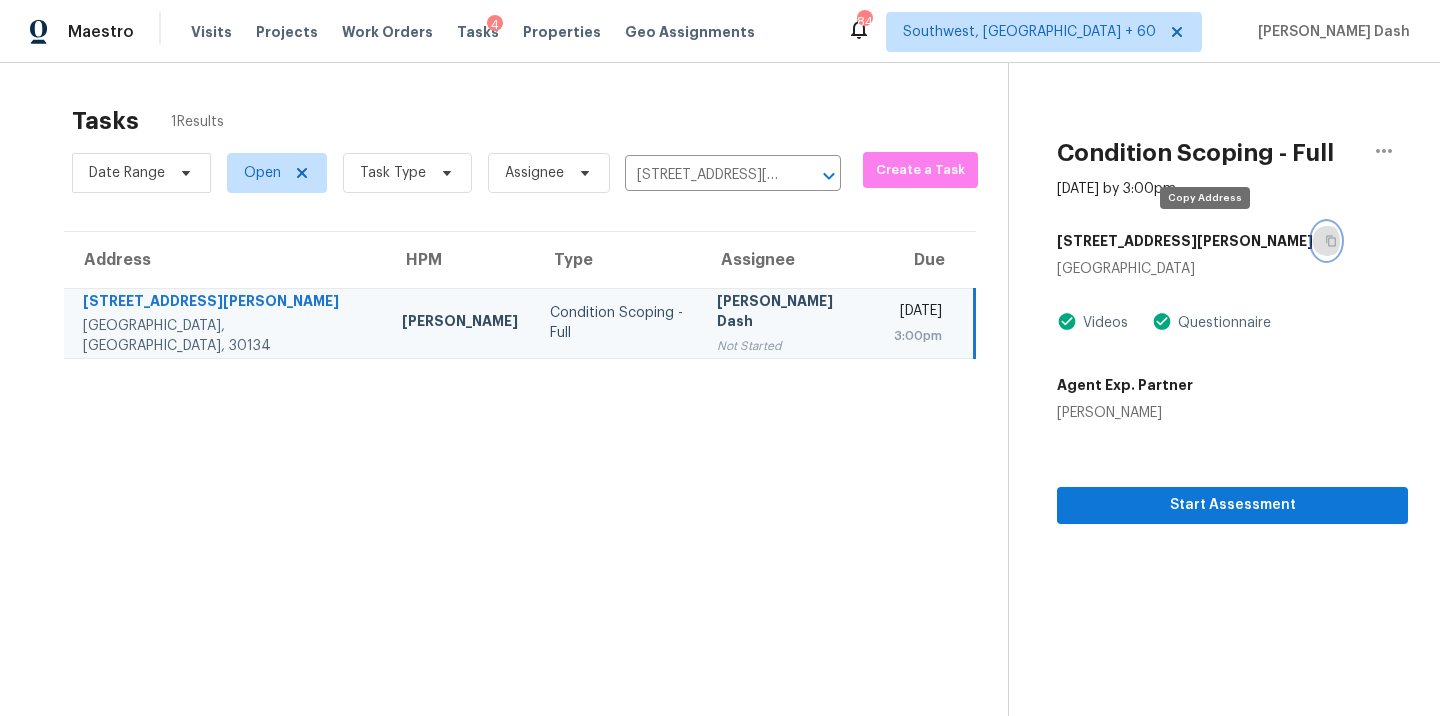 click at bounding box center (1326, 241) 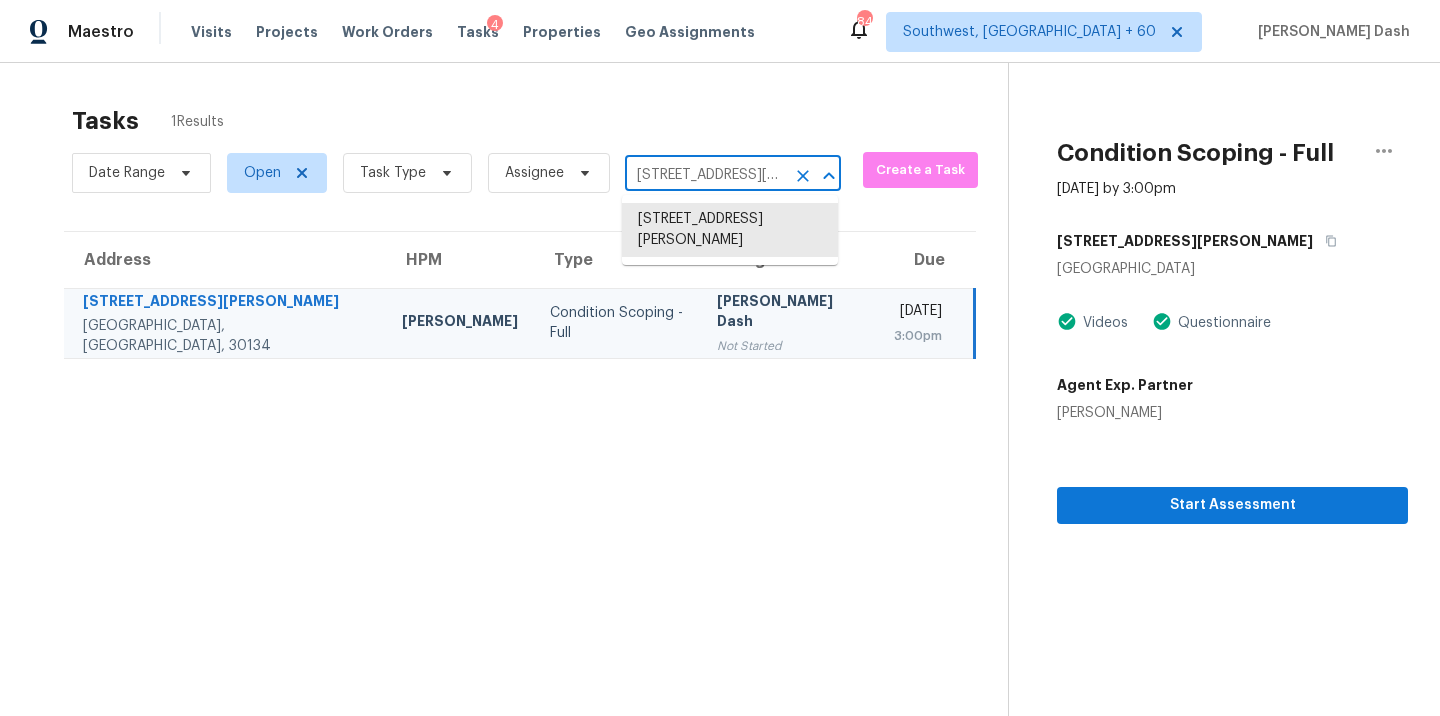 click on "1050 Augusta Woods Dr, Douglasville, GA 30134" at bounding box center [705, 175] 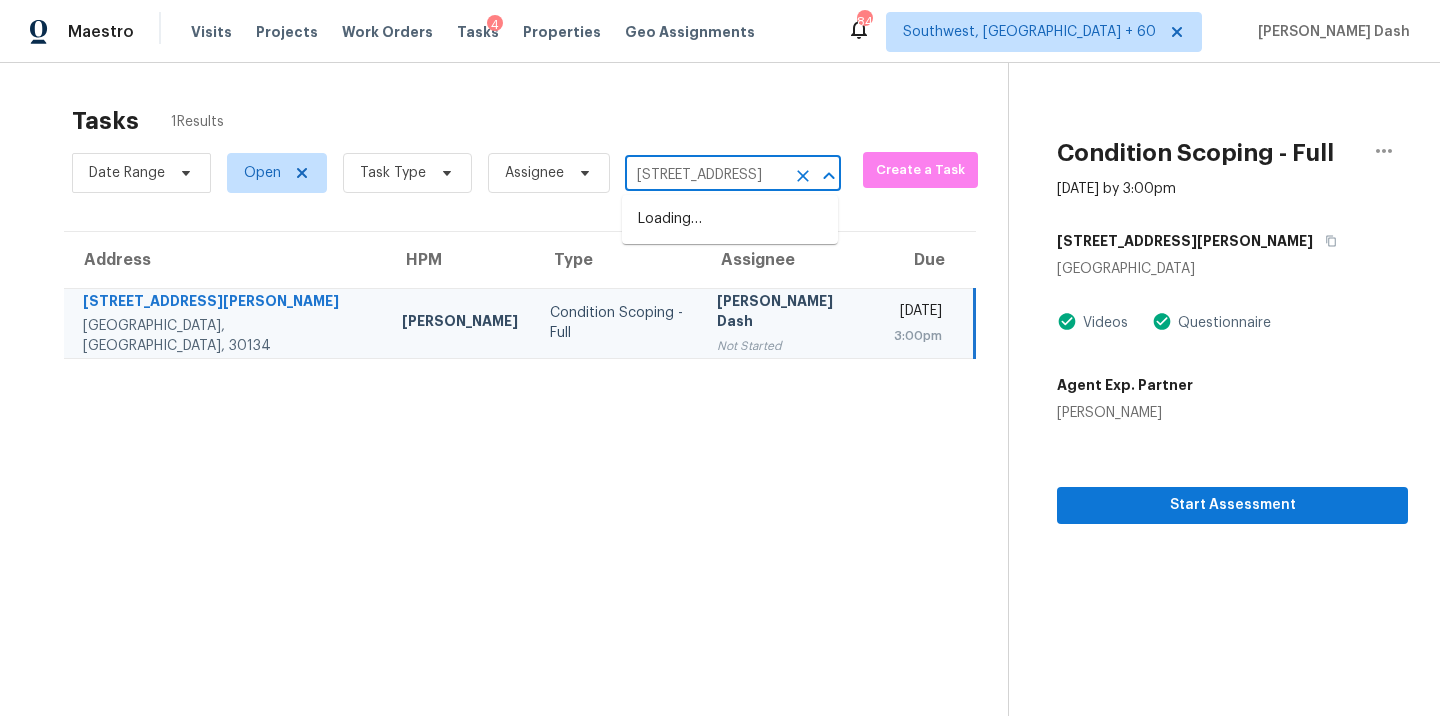 scroll, scrollTop: 0, scrollLeft: 122, axis: horizontal 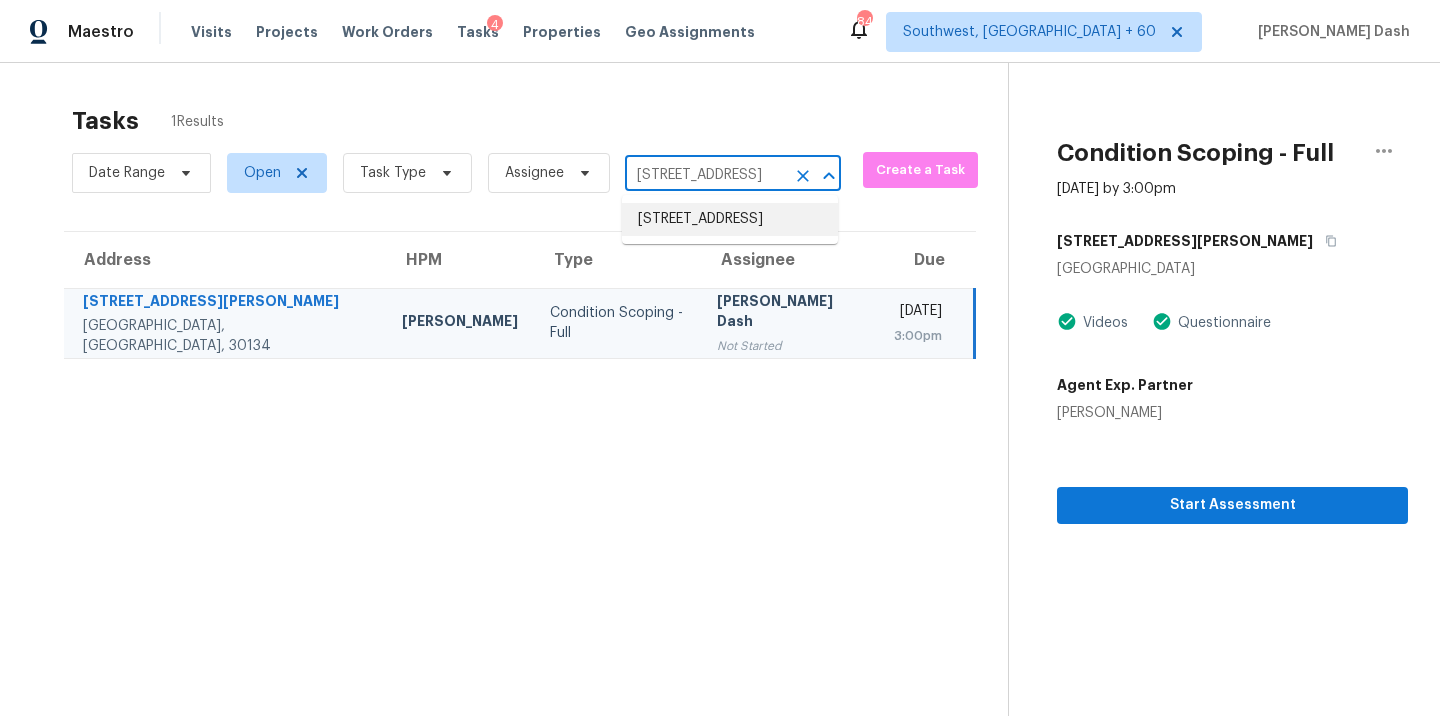 click on "9136 Upstream Ct, Jacksonville, FL 32225" at bounding box center (730, 219) 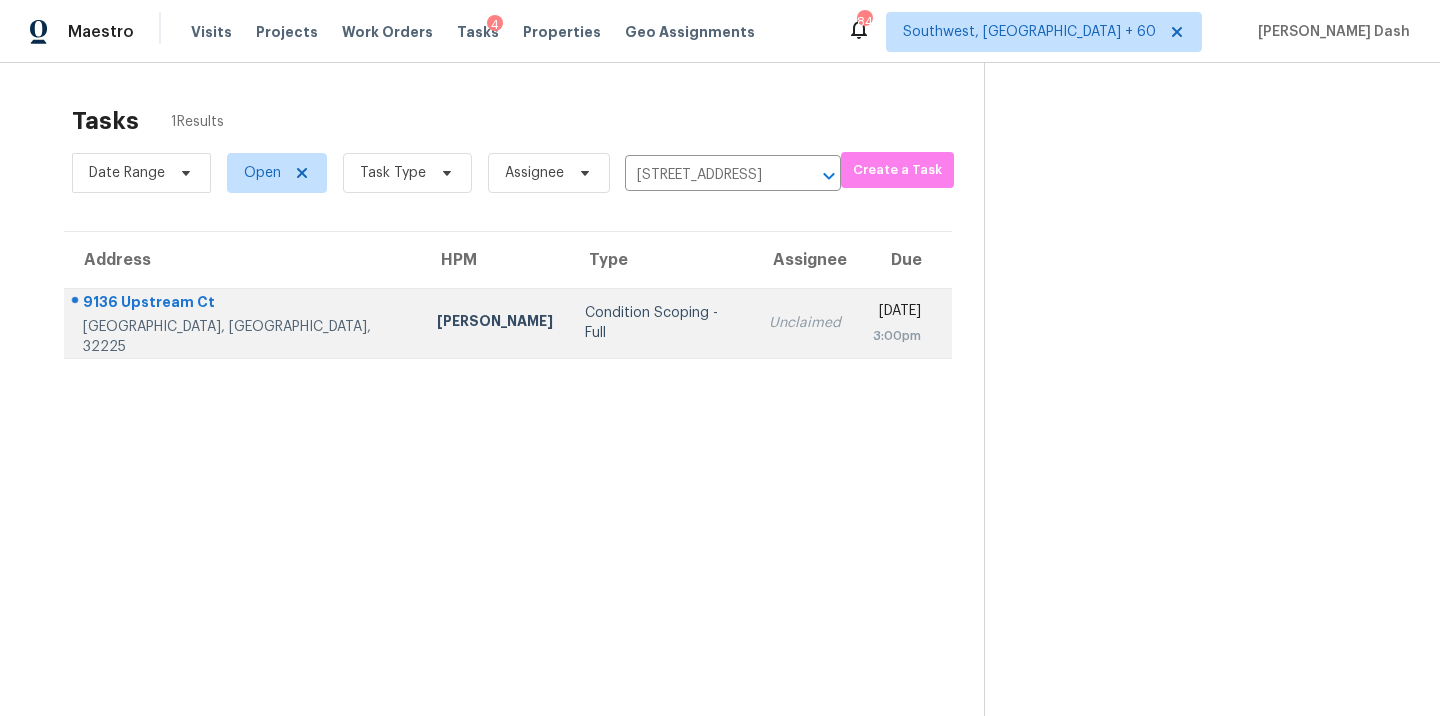 click on "Unclaimed" at bounding box center (805, 323) 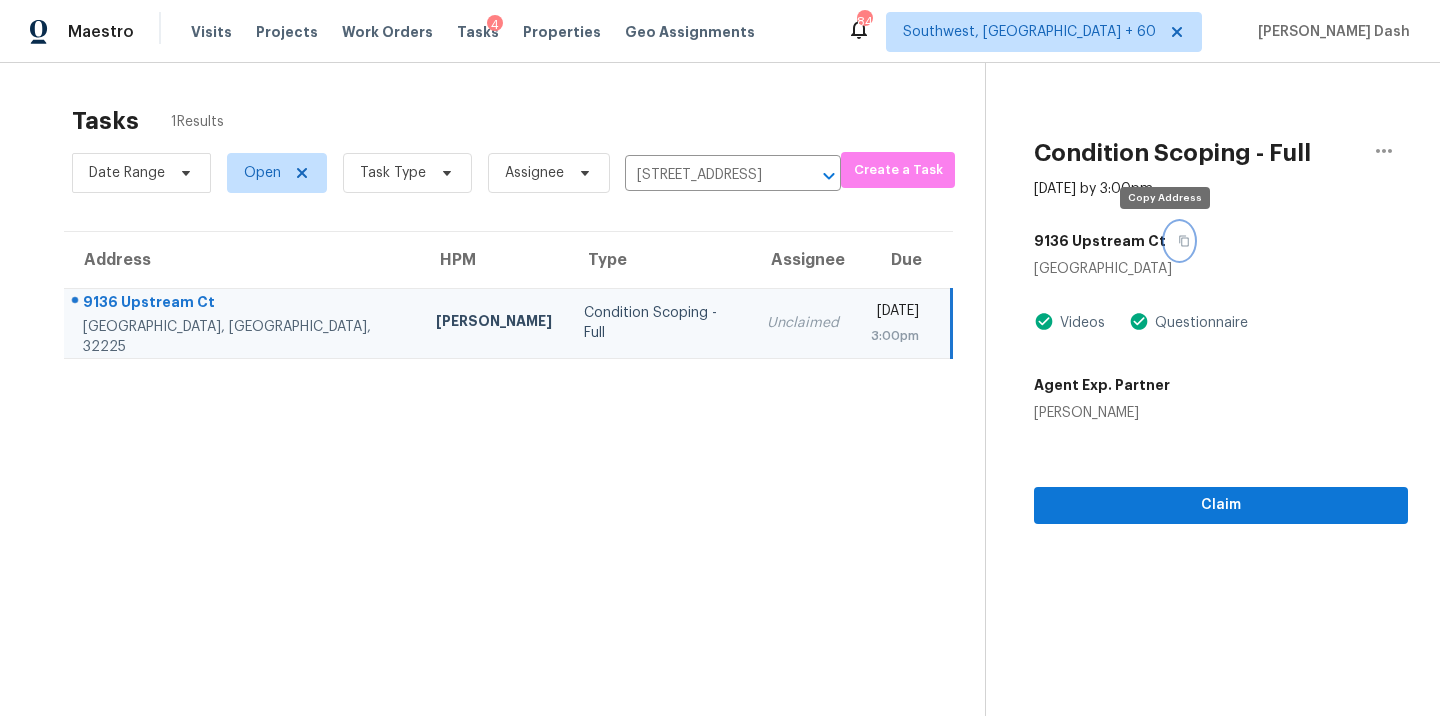 click 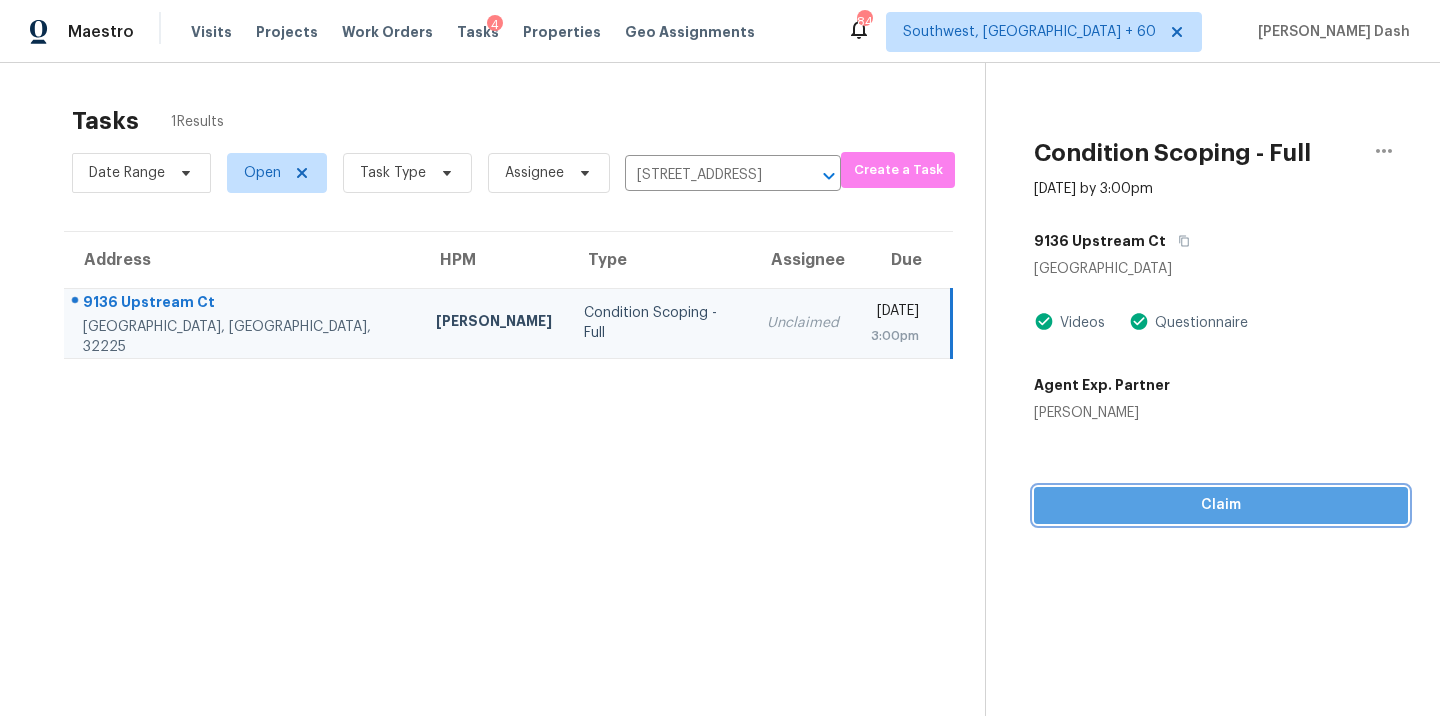 click on "Claim" at bounding box center [1221, 505] 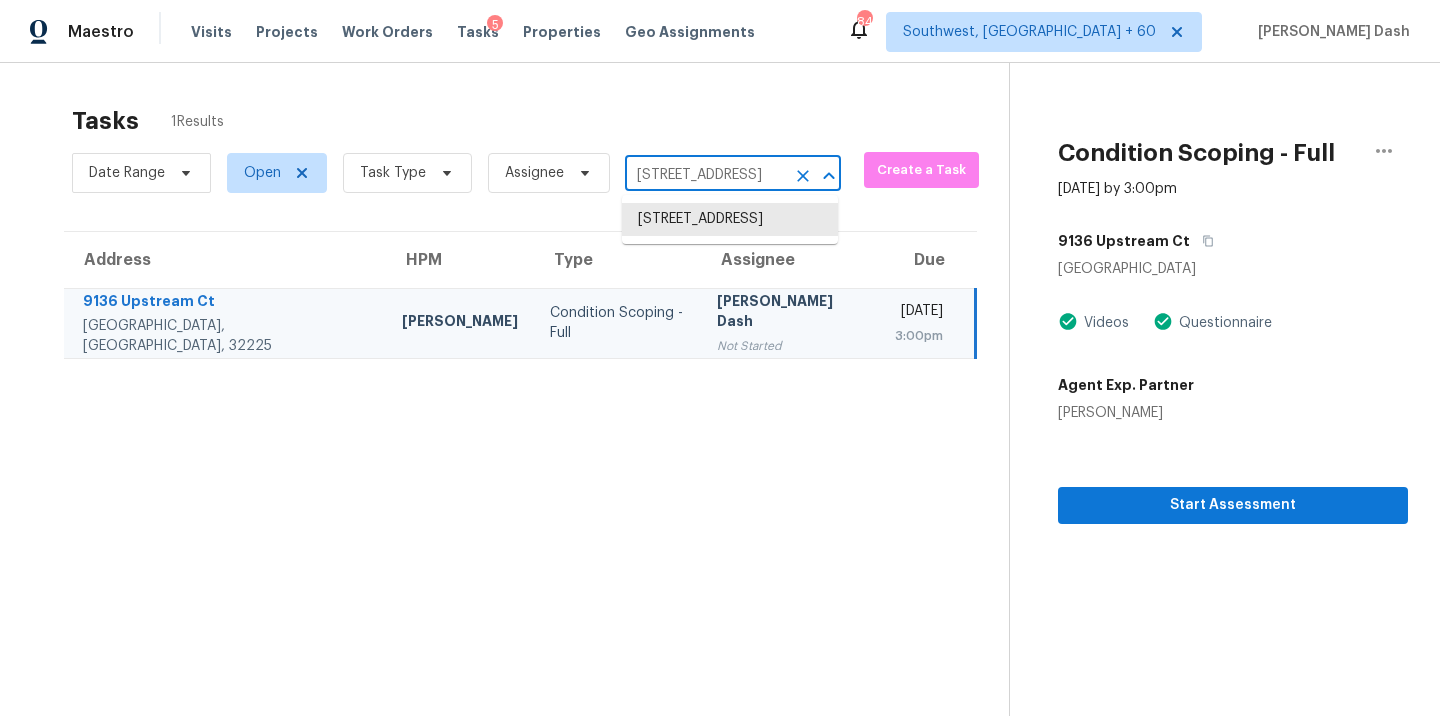 click on "9136 Upstream Ct, Jacksonville, FL 32225" at bounding box center [705, 175] 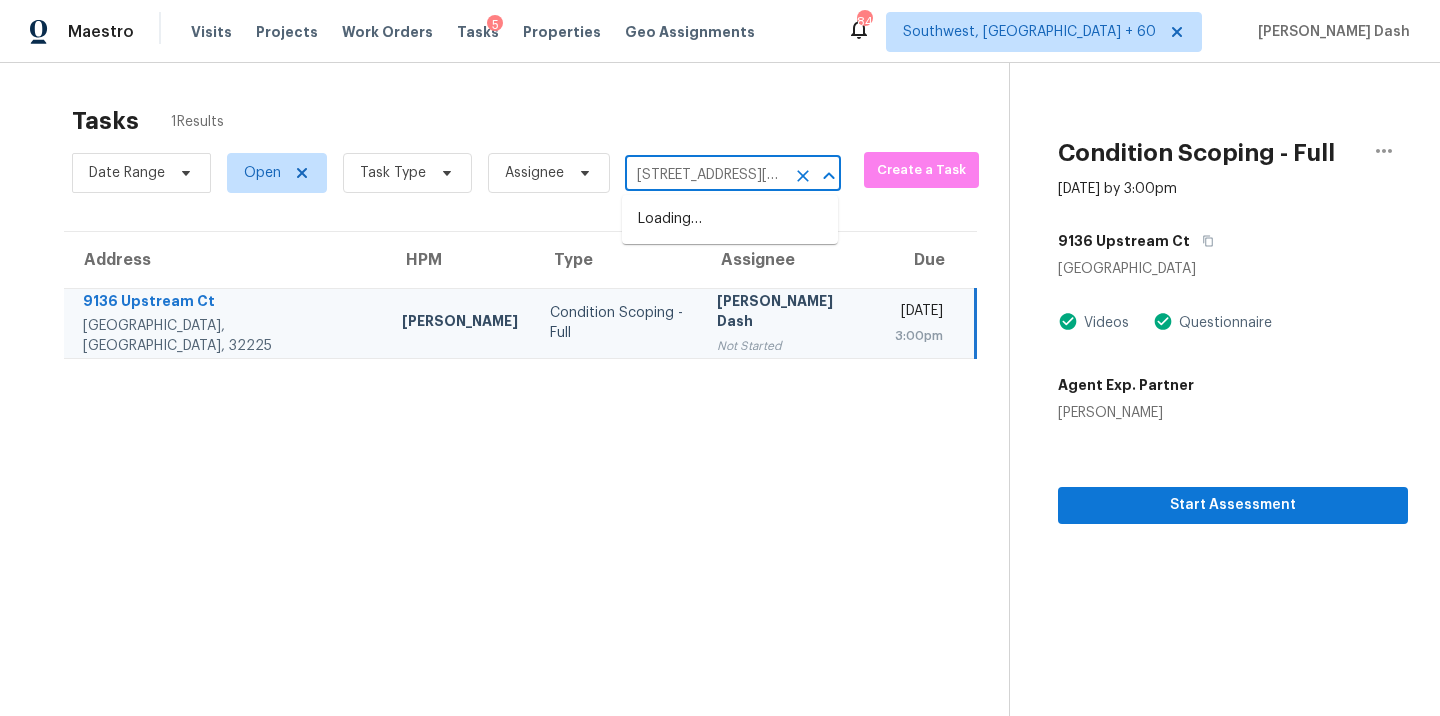scroll, scrollTop: 0, scrollLeft: 110, axis: horizontal 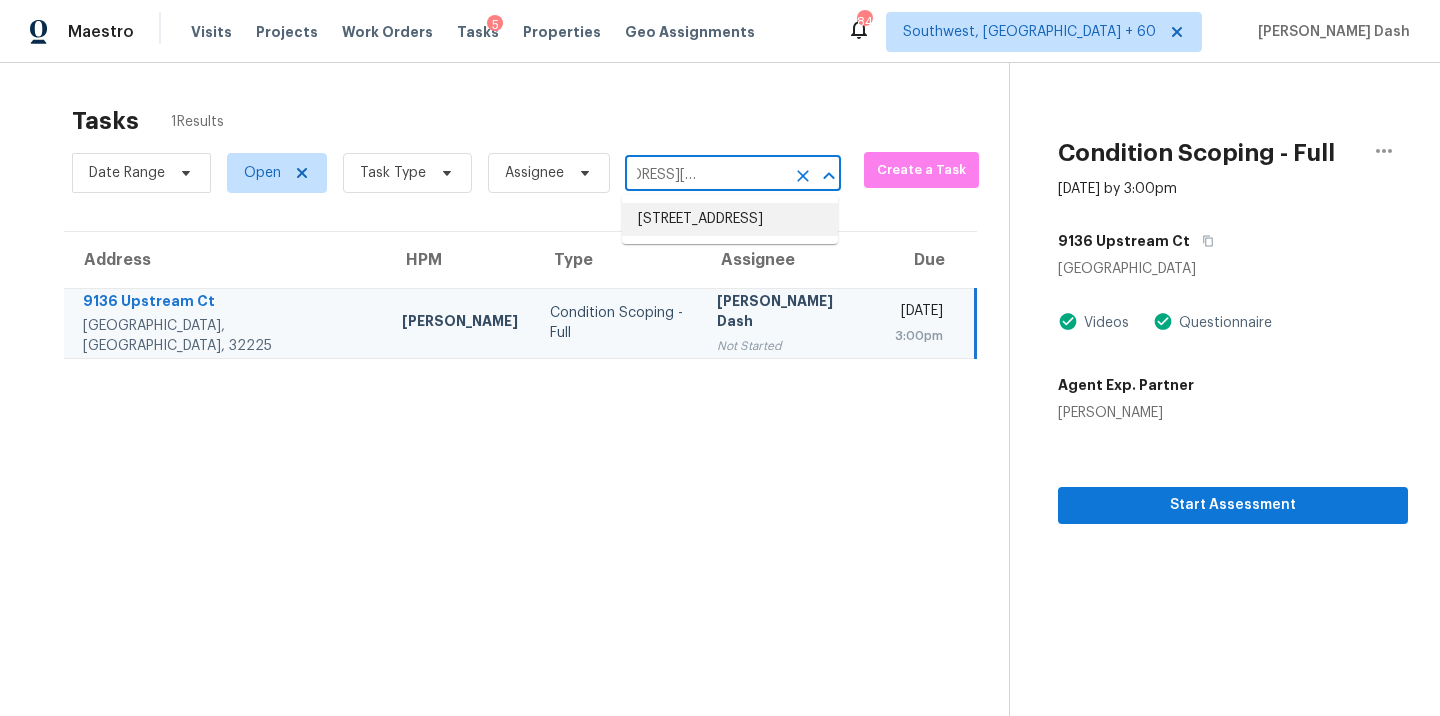 click on "3411 Cambridge Dr, Mesquite, TX 75149" at bounding box center [730, 219] 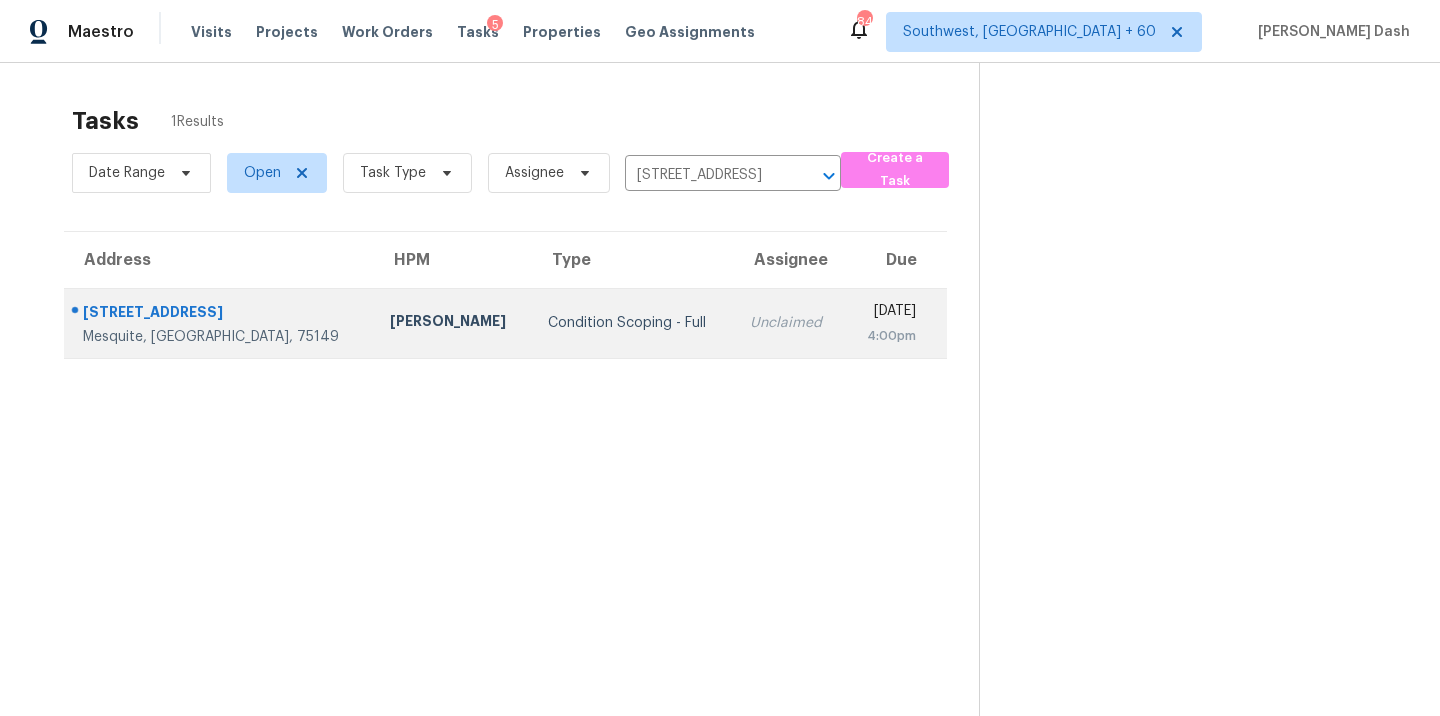 click on "Condition Scoping - Full" at bounding box center (633, 323) 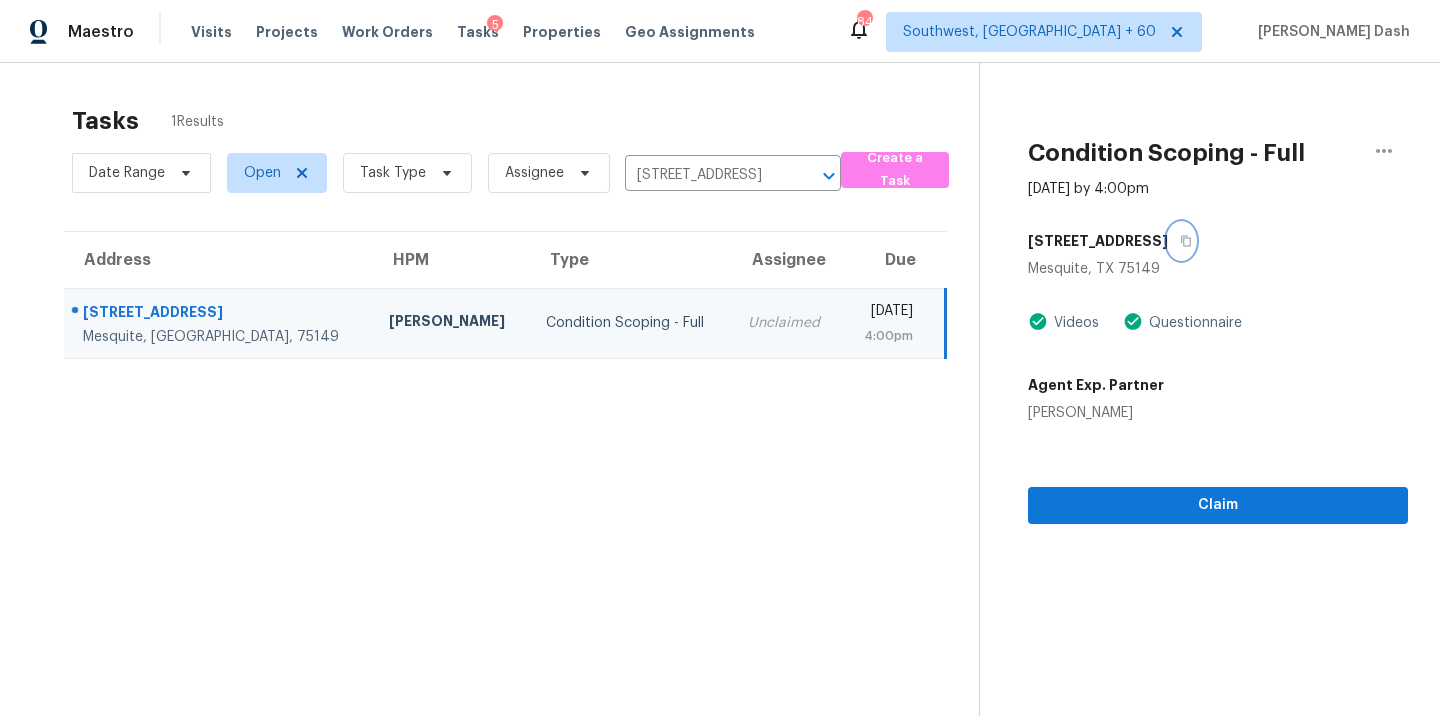 click at bounding box center [1181, 241] 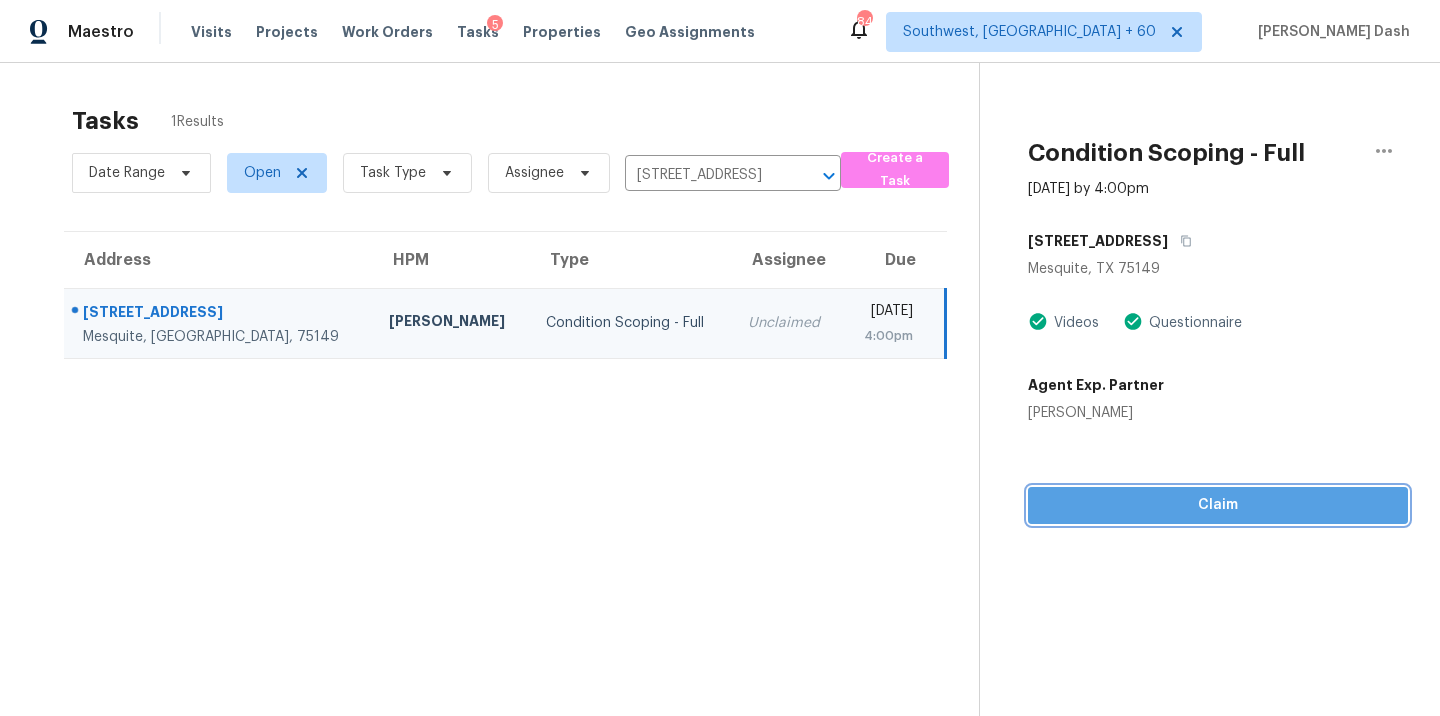 click on "Claim" at bounding box center [1218, 505] 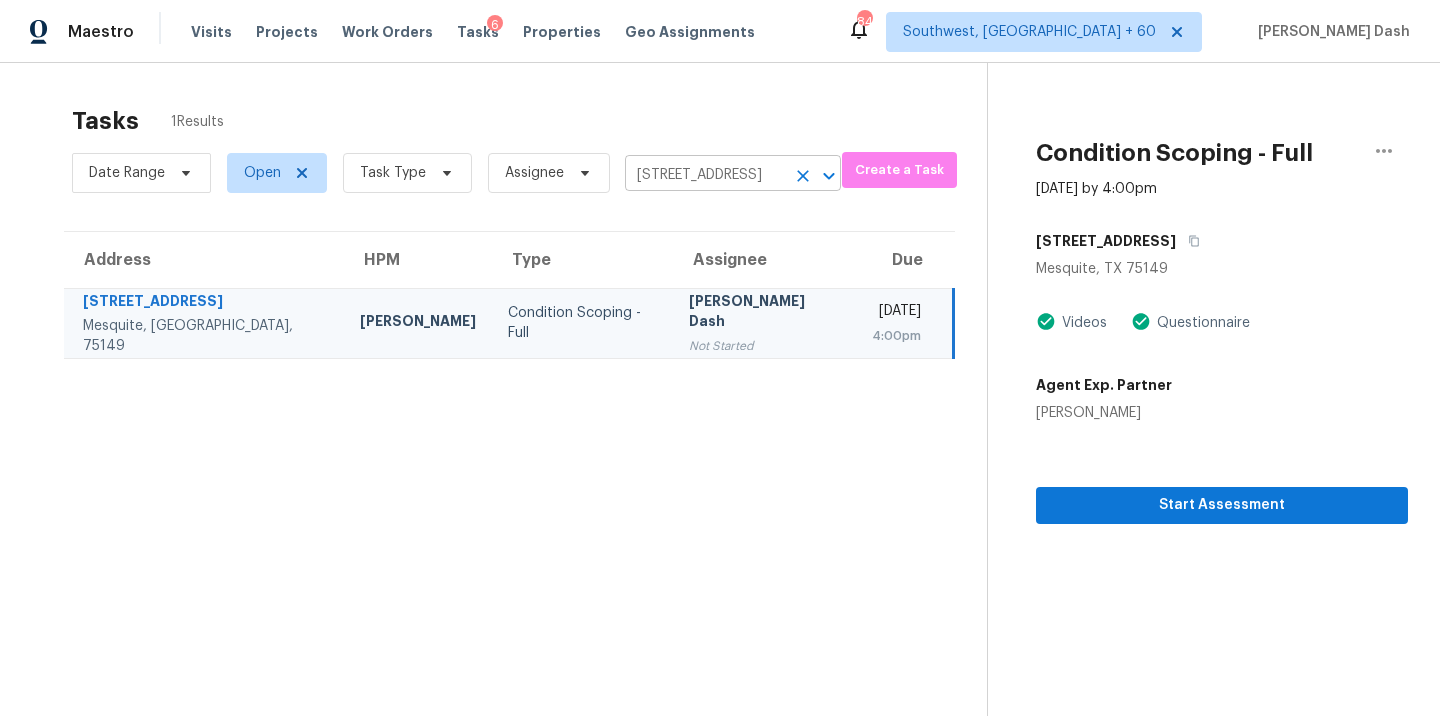 click on "3411 Cambridge Dr, Mesquite, TX 75149" at bounding box center (705, 175) 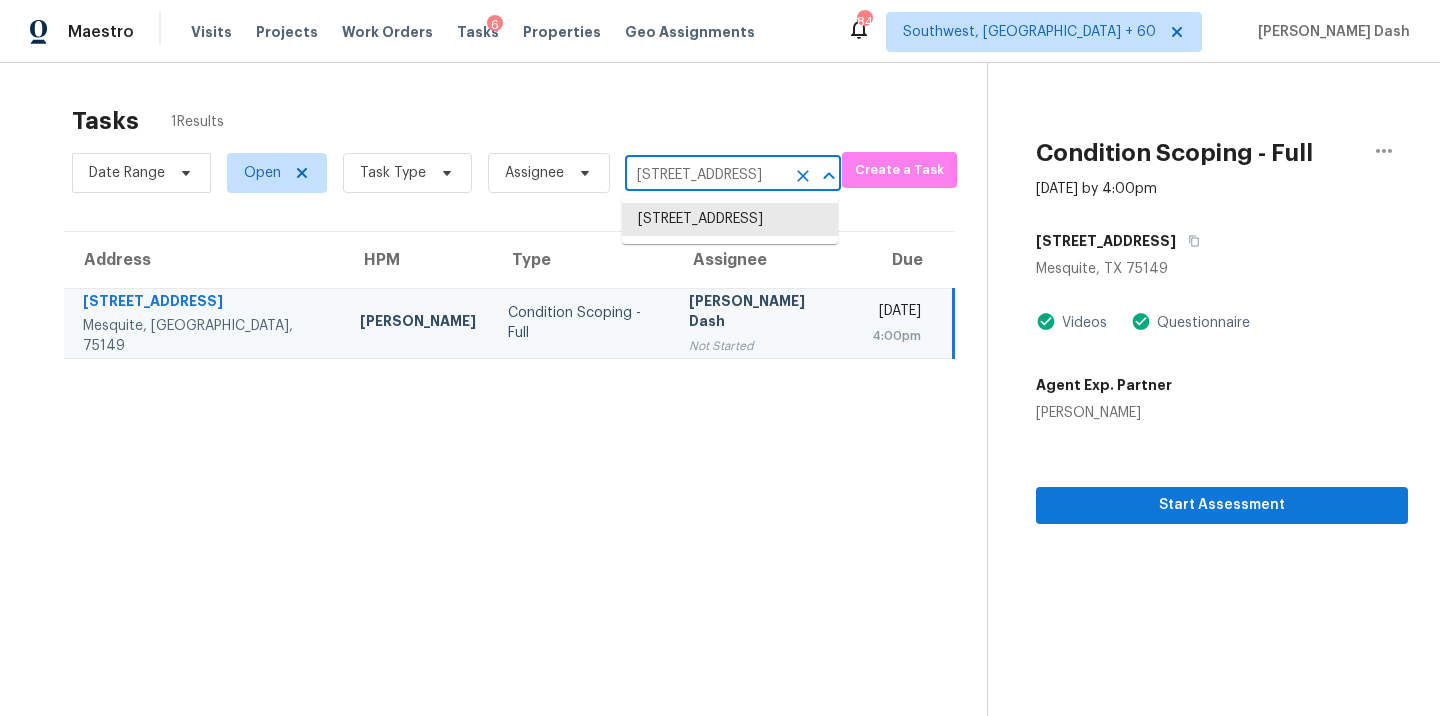 paste on "15715 T C Jester Blvd Houston, TX, 77068" 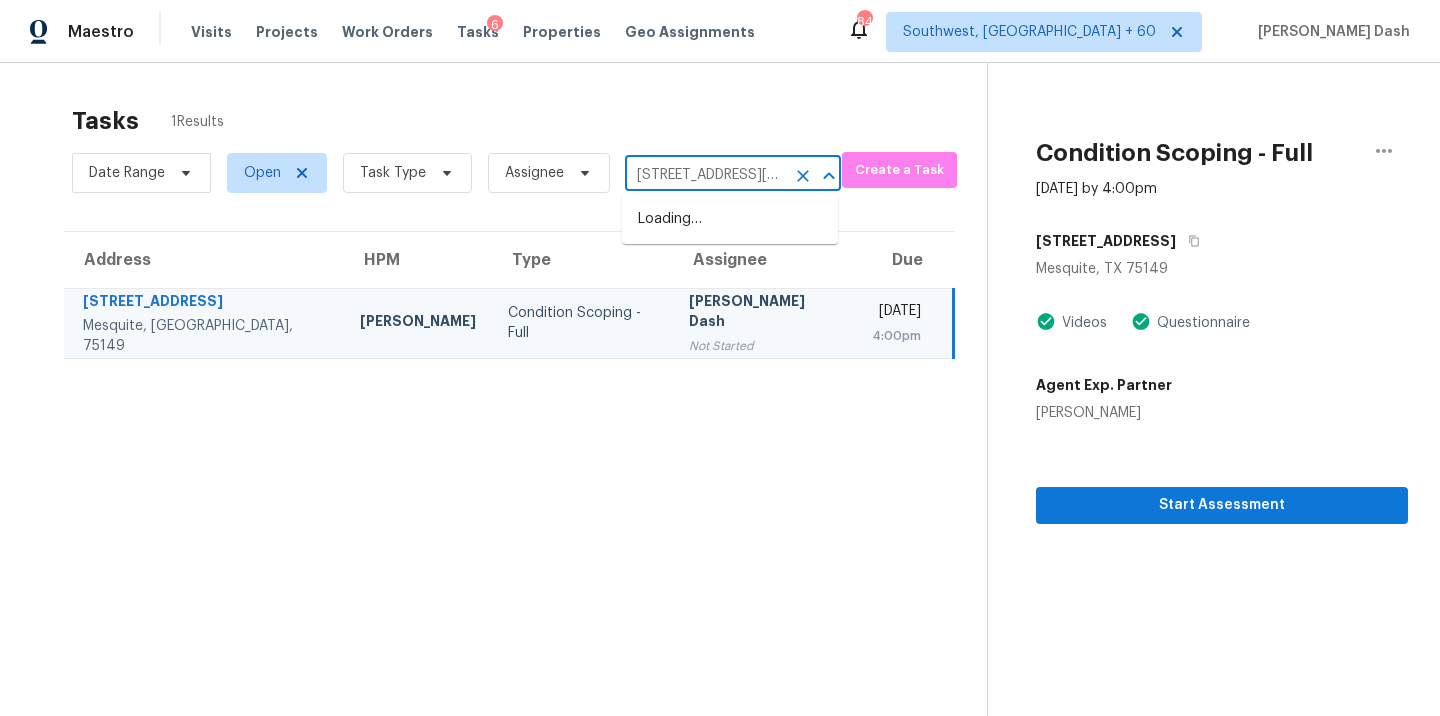 scroll, scrollTop: 0, scrollLeft: 119, axis: horizontal 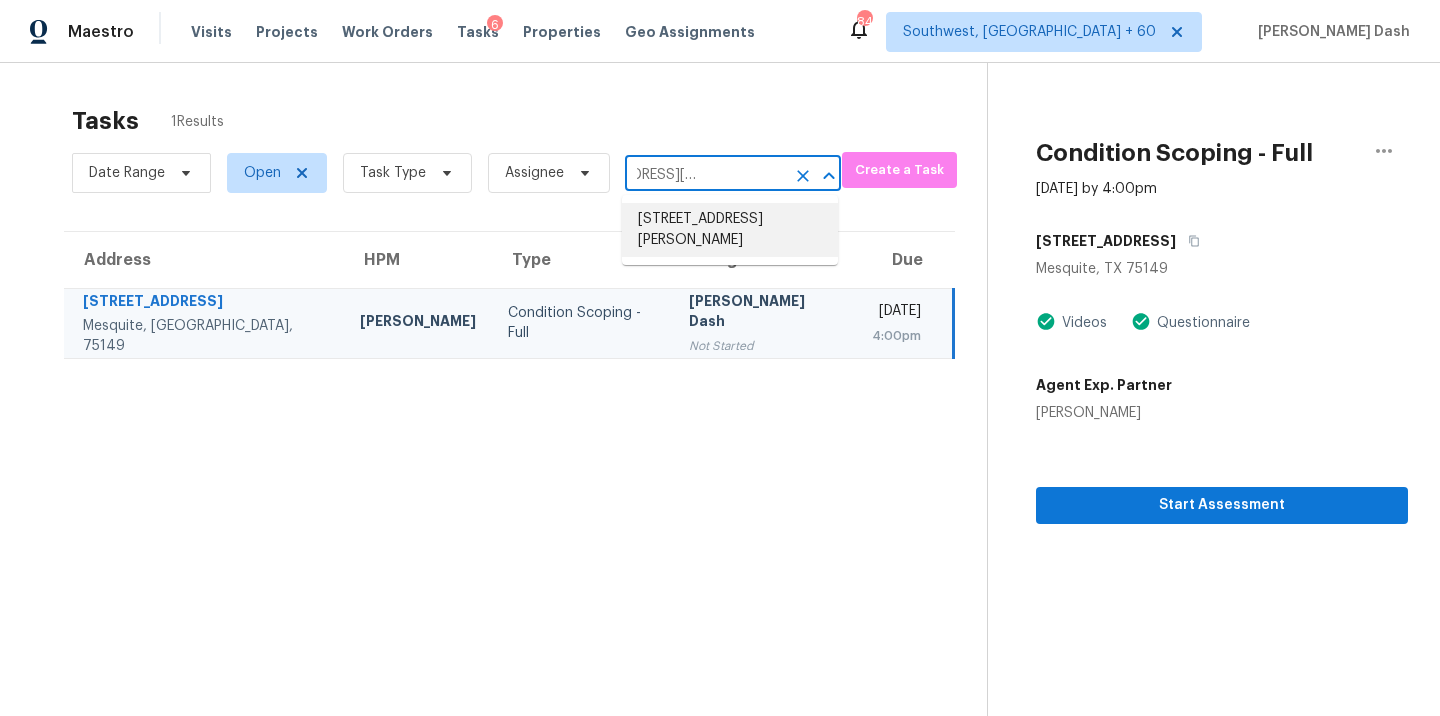 click on "15715 T C Jester Blvd, Houston, TX 77068" at bounding box center [730, 230] 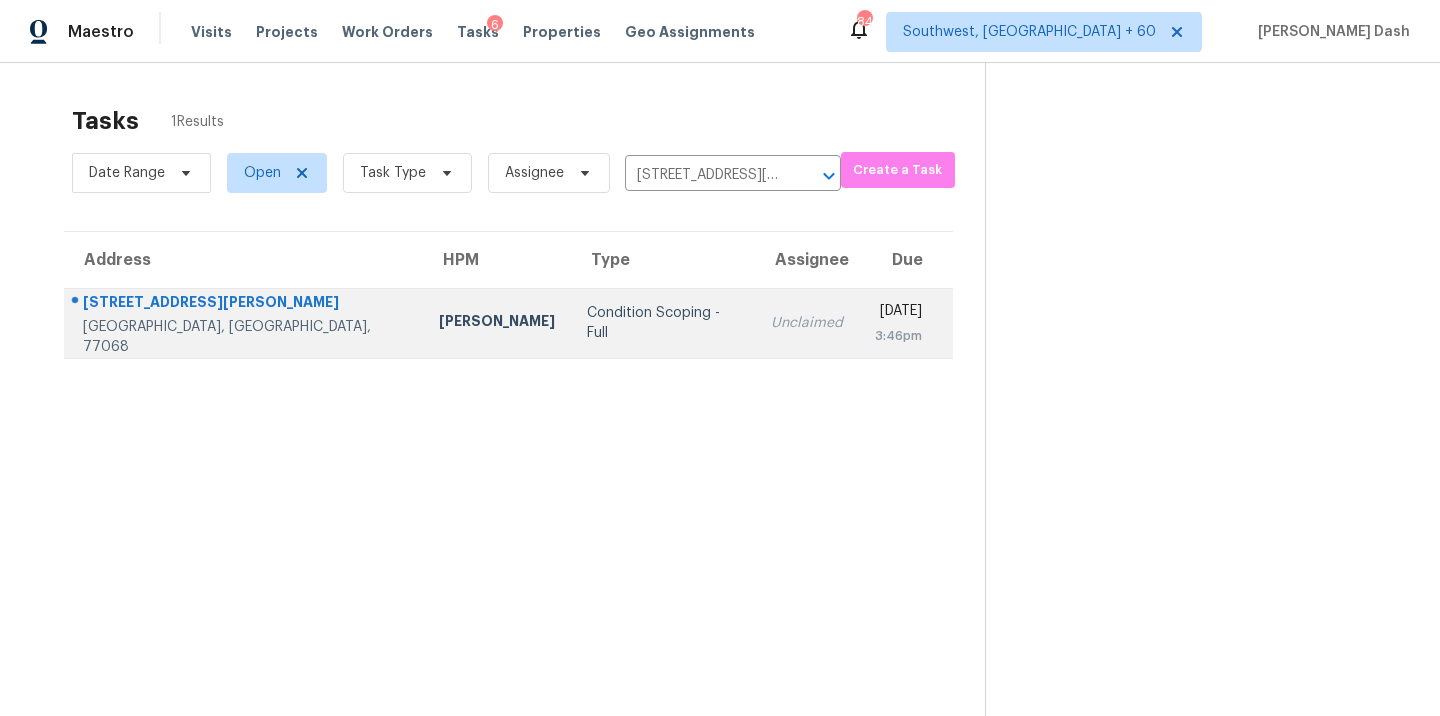 click on "Condition Scoping - Full" at bounding box center (663, 323) 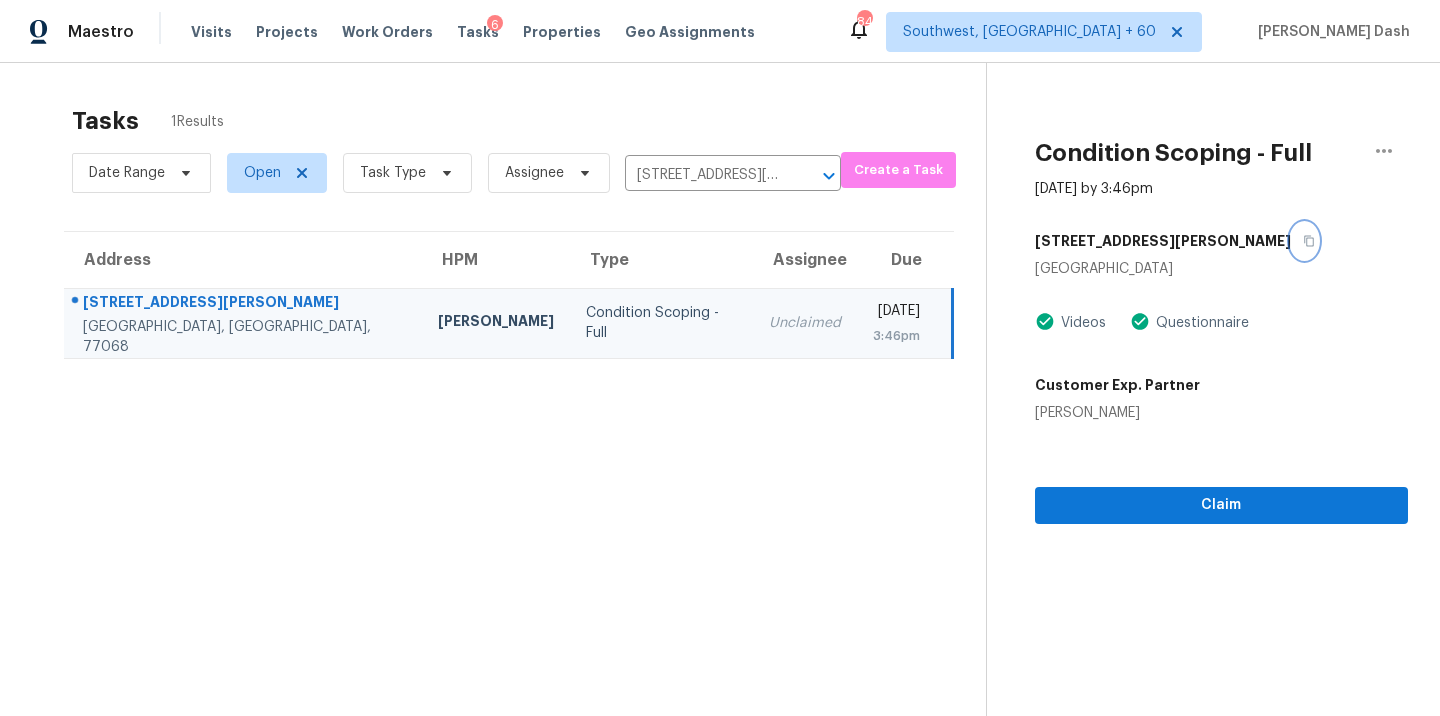 click at bounding box center [1304, 241] 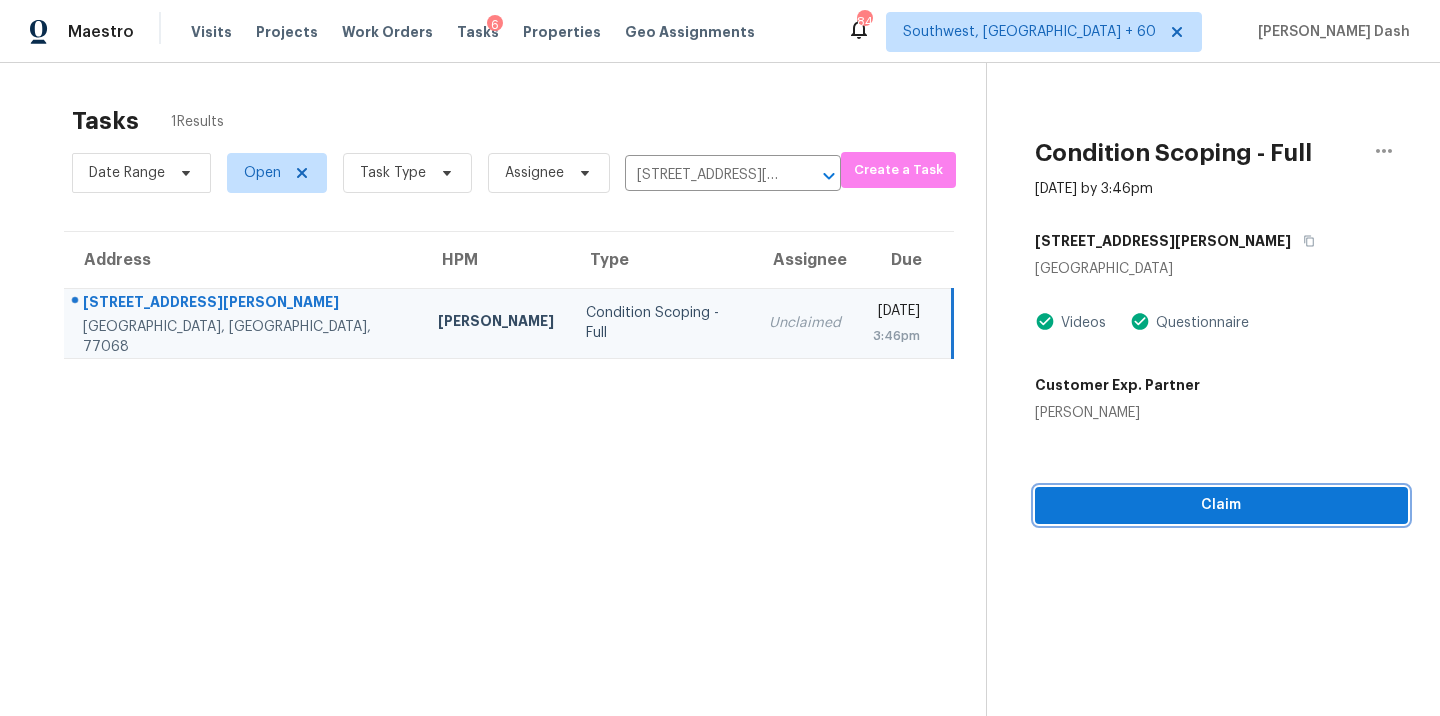 click on "Claim" at bounding box center [1221, 505] 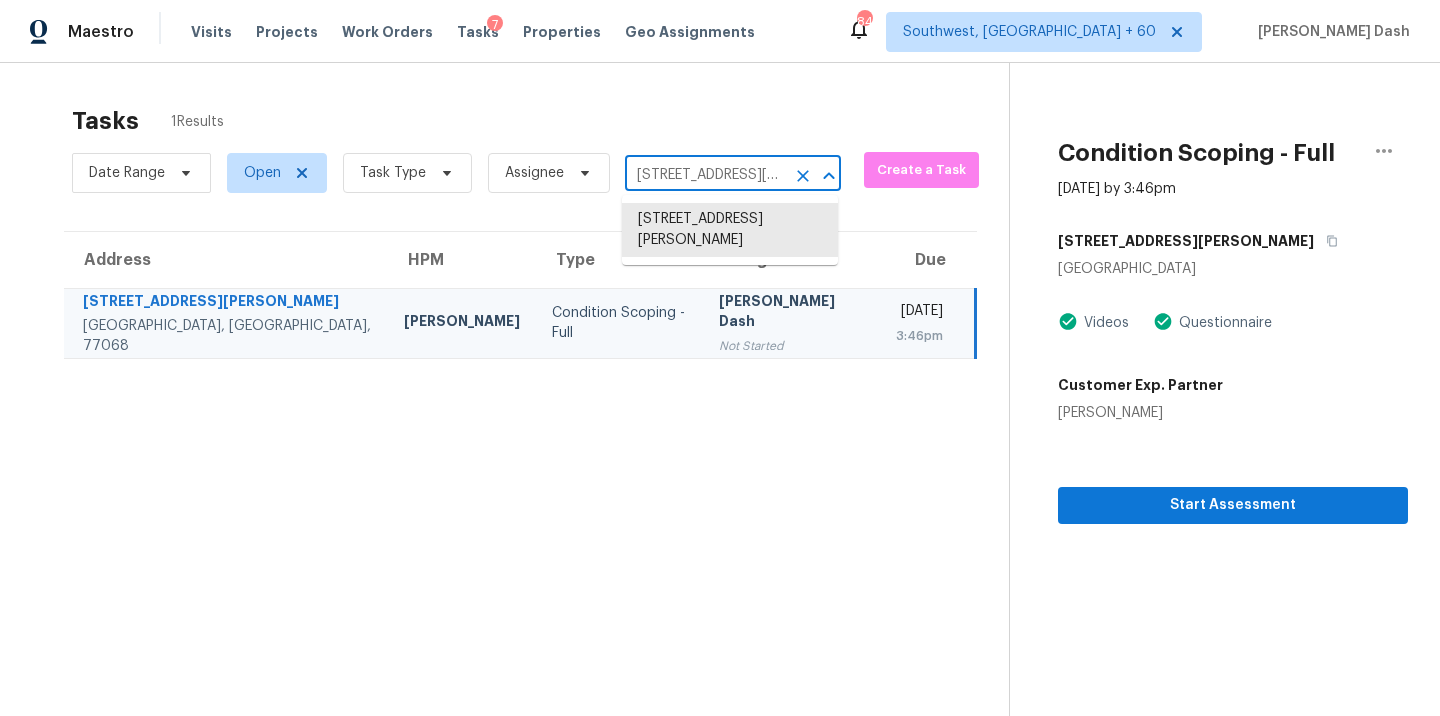 click on "15715 T C Jester Blvd, Houston, TX 77068" at bounding box center [705, 175] 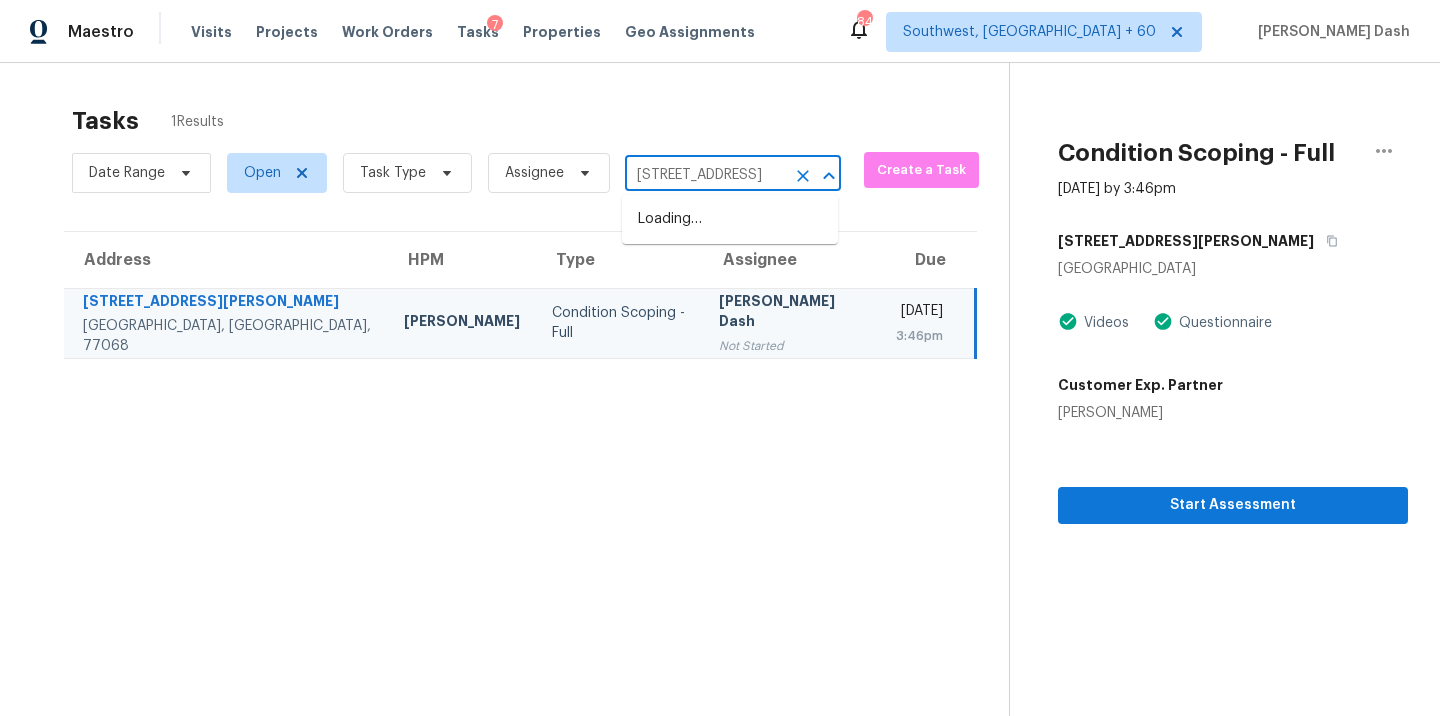 scroll, scrollTop: 0, scrollLeft: 76, axis: horizontal 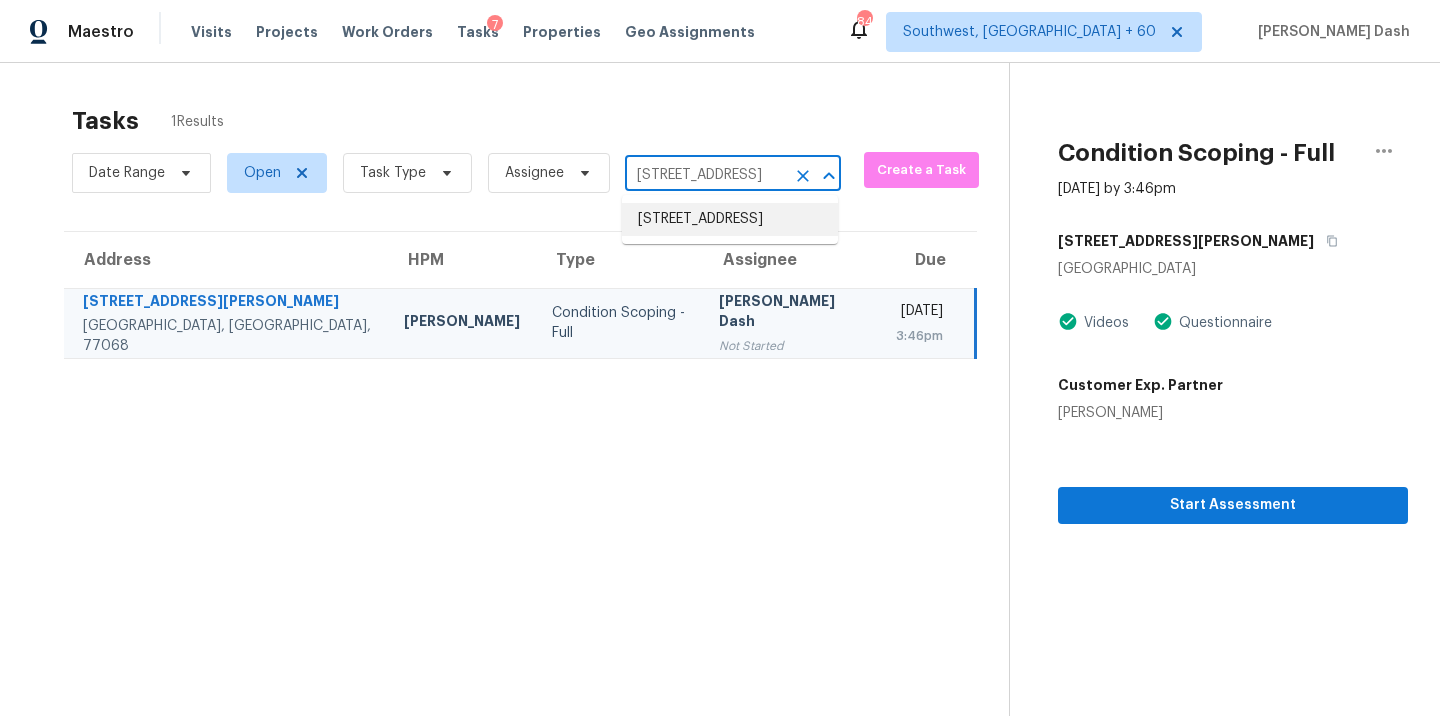click on "2621 Dow Cir, Deer Park, TX 77536" at bounding box center (730, 219) 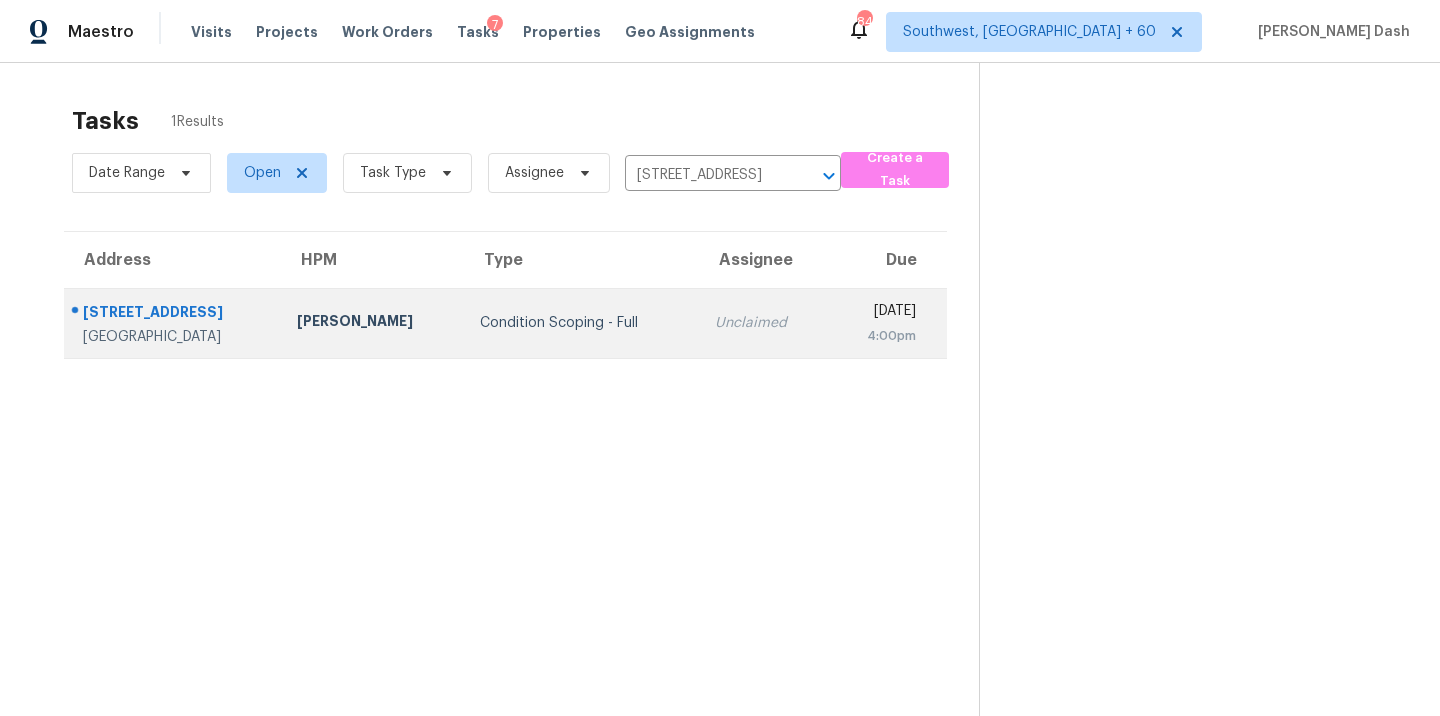 click on "Condition Scoping - Full" at bounding box center [581, 323] 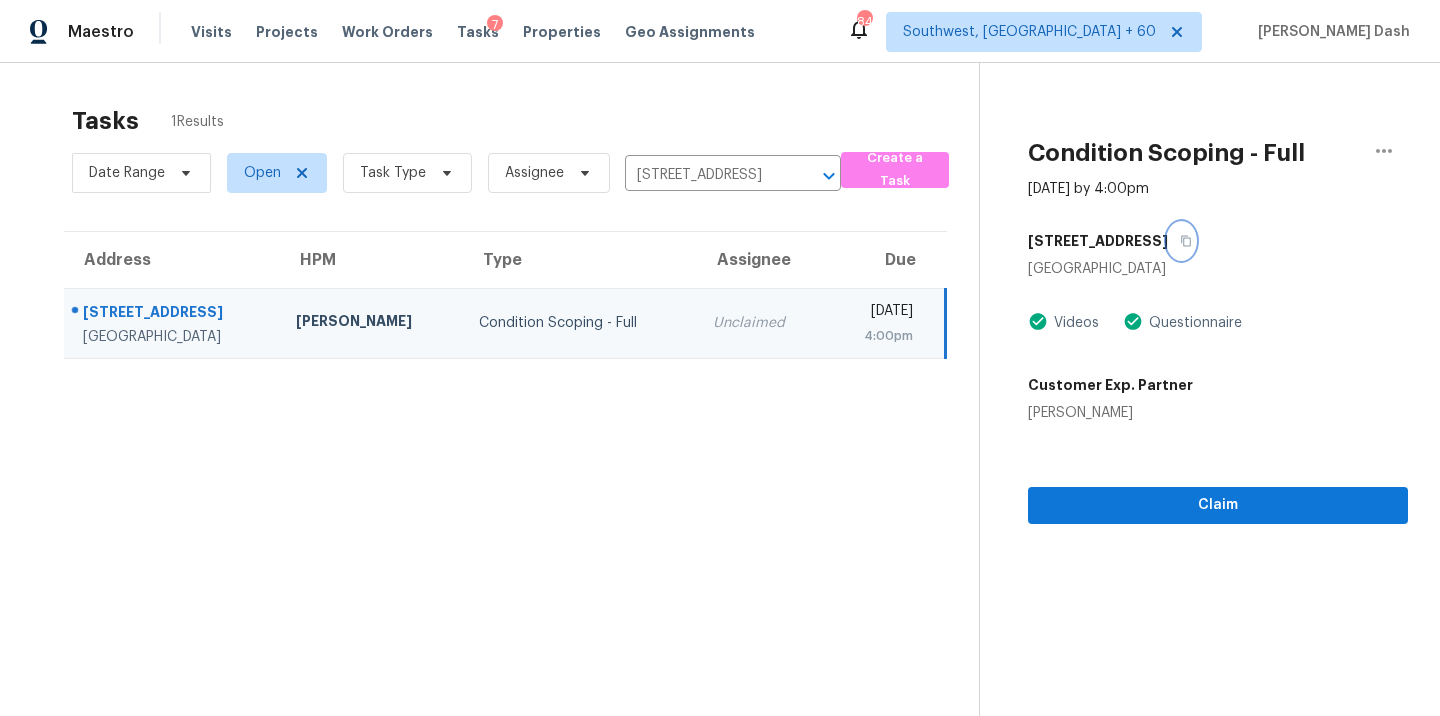 click 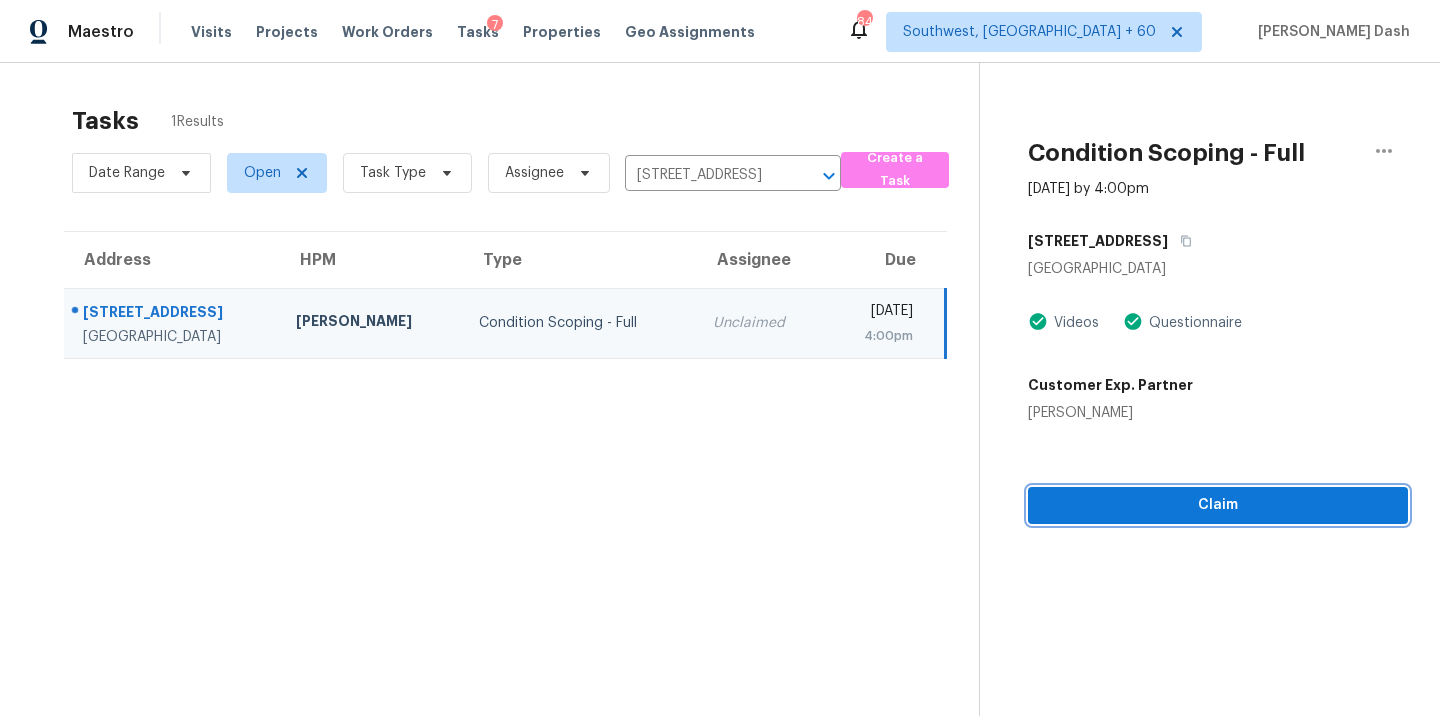 click on "Claim" at bounding box center [1218, 505] 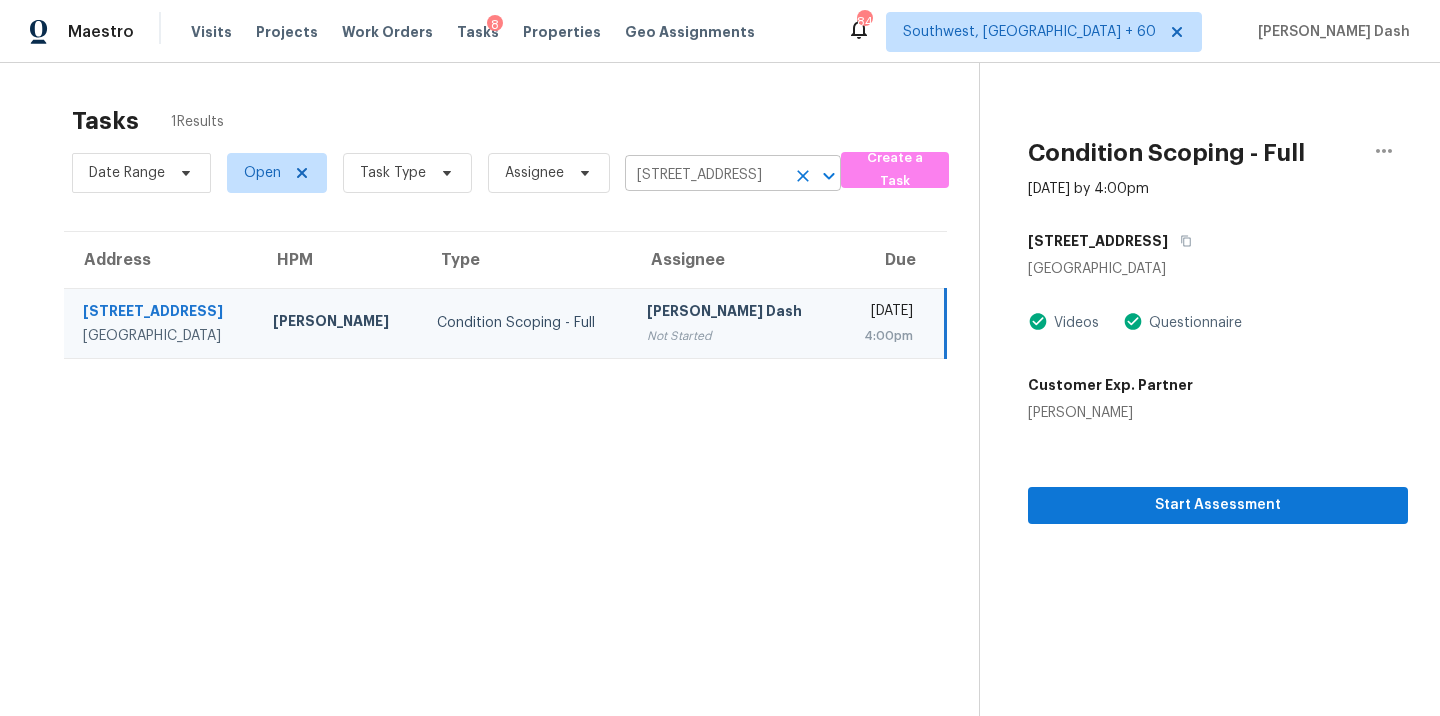 click on "2621 Dow Cir, Deer Park, TX 77536" at bounding box center (705, 175) 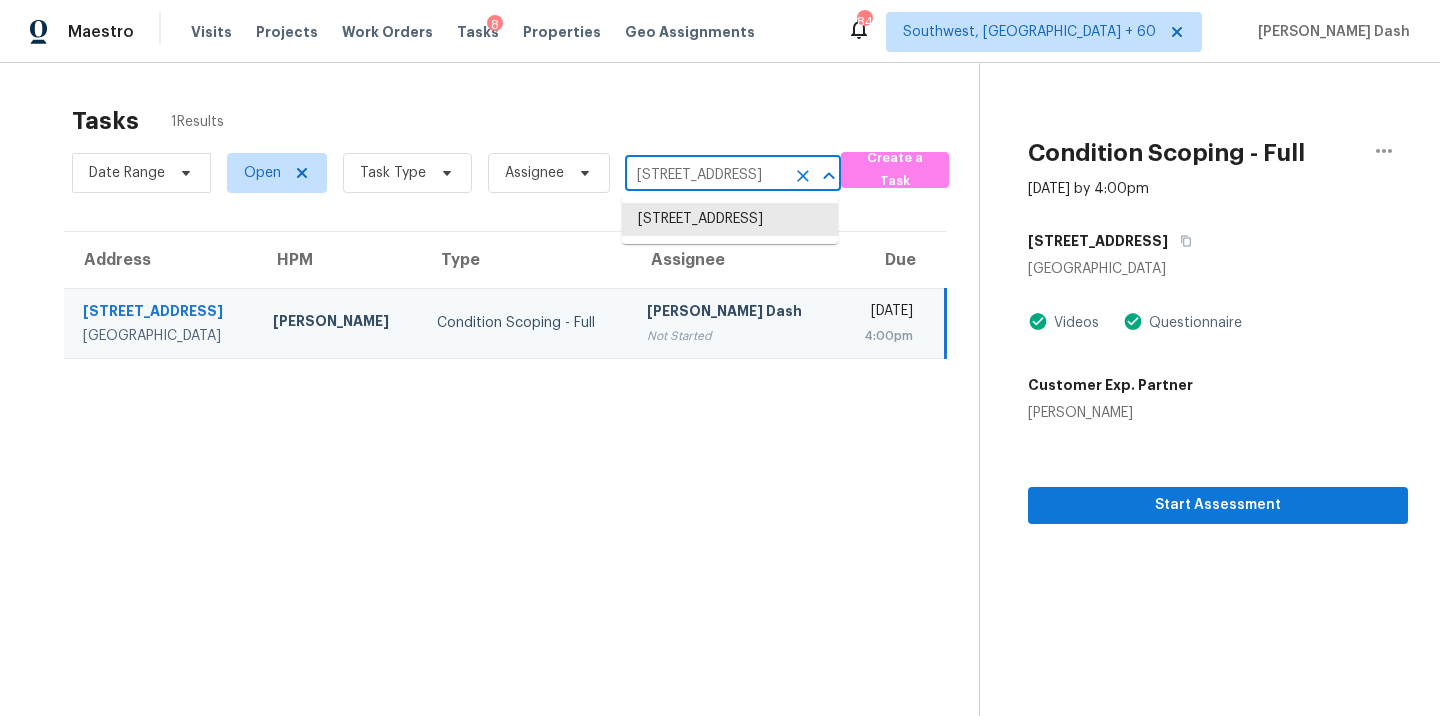 paste on "026 Baron Sky Ln Richmond, TX, 77469" 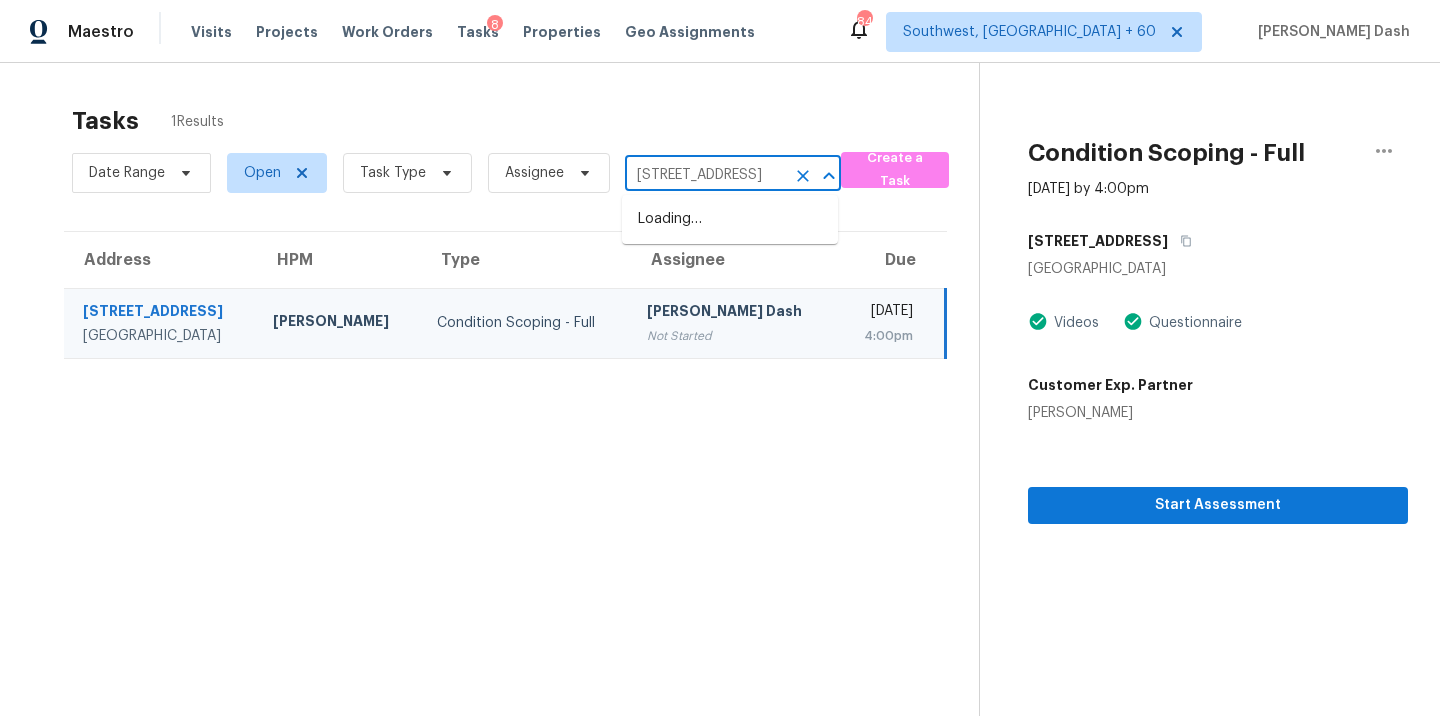 scroll, scrollTop: 0, scrollLeft: 116, axis: horizontal 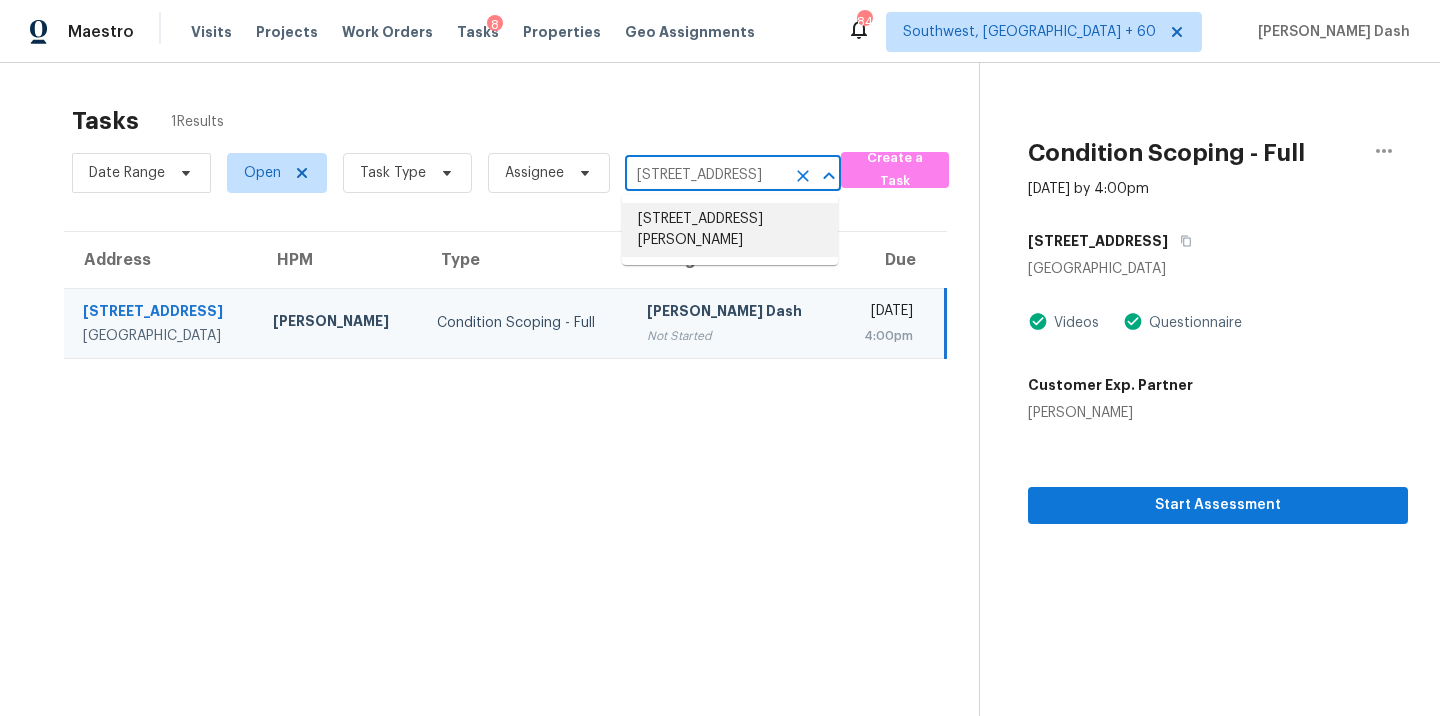 click on "2026 Baron Sky Ln, Richmond, TX 77469" at bounding box center [730, 230] 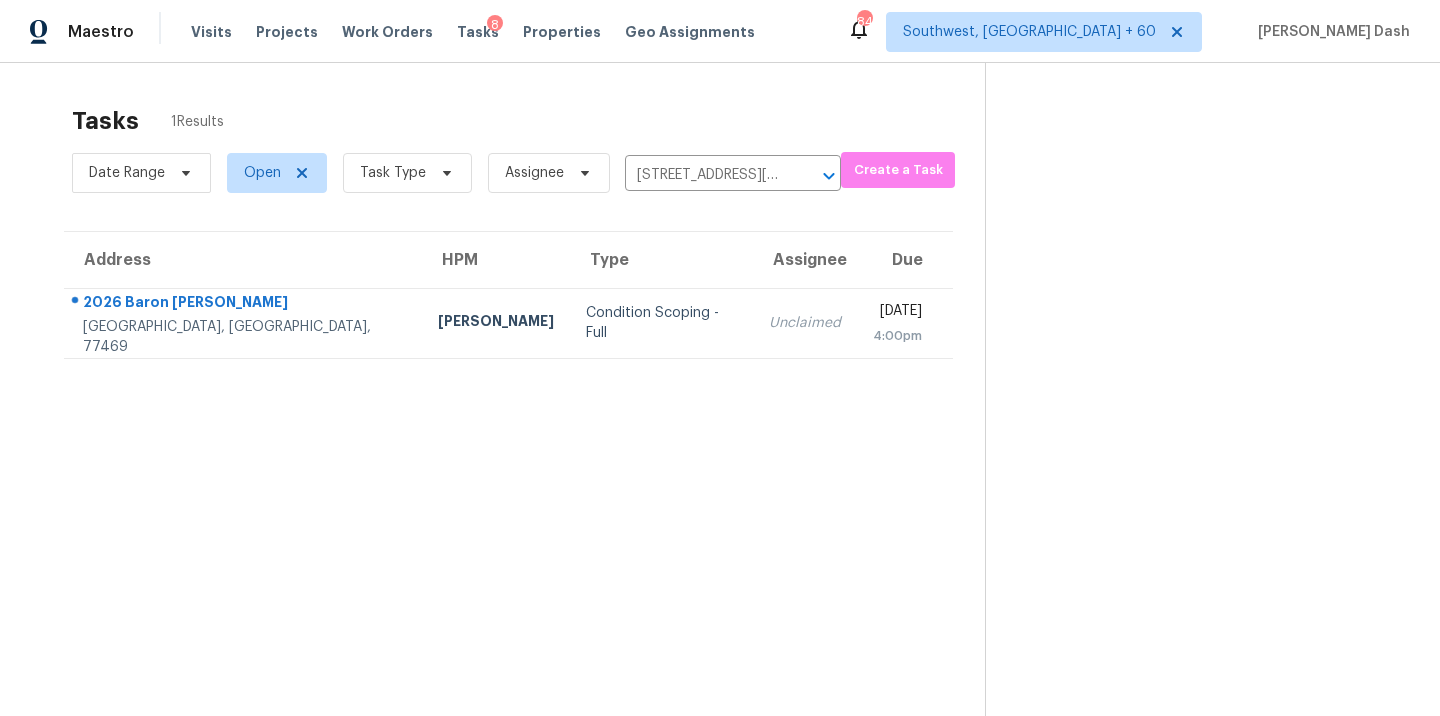 click on "Condition Scoping - Full" at bounding box center (661, 323) 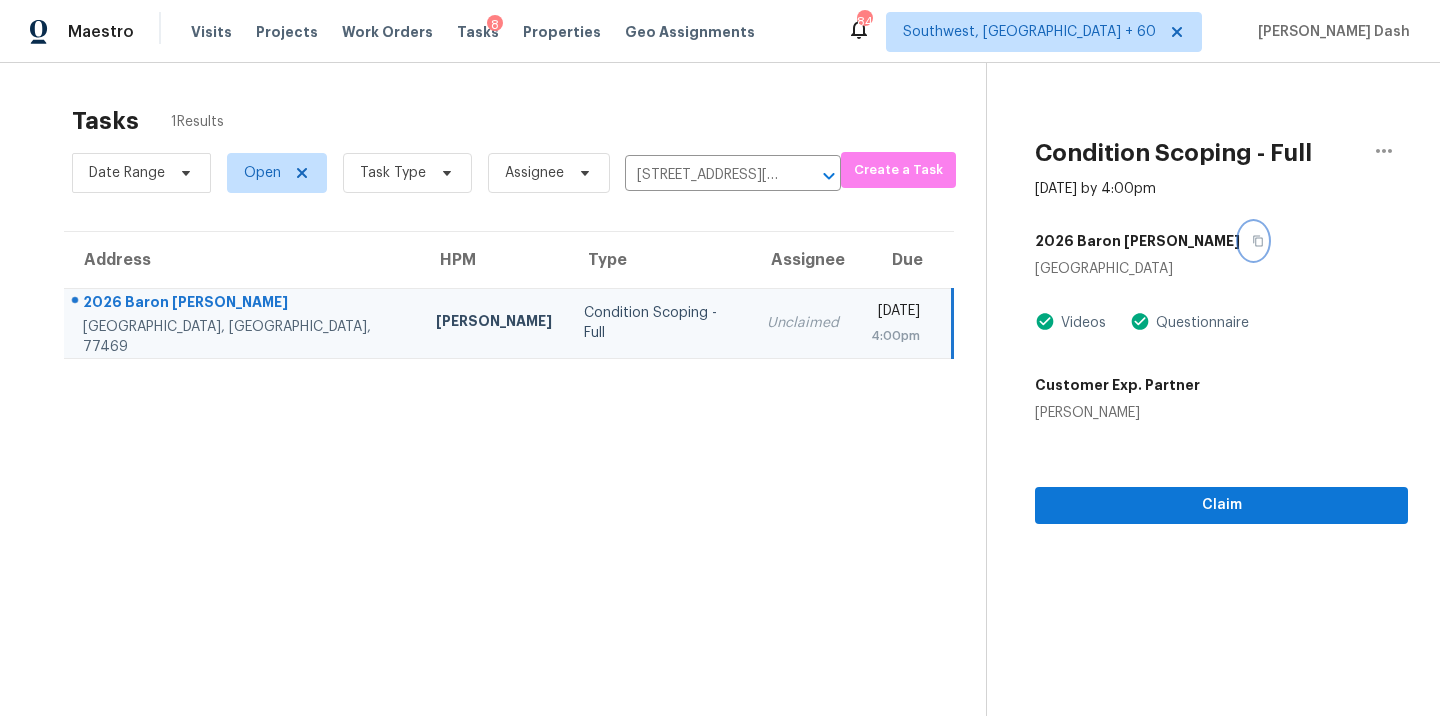 click 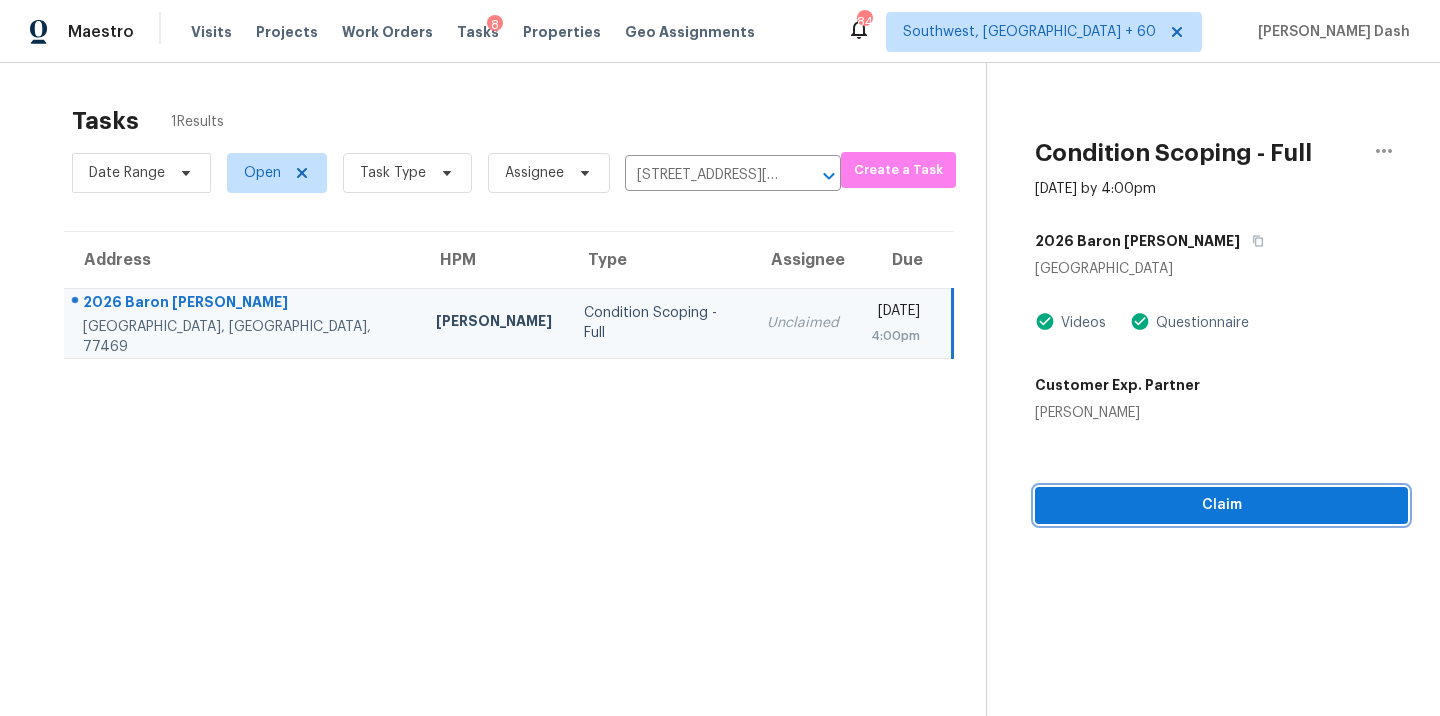 click on "Claim" at bounding box center (1221, 505) 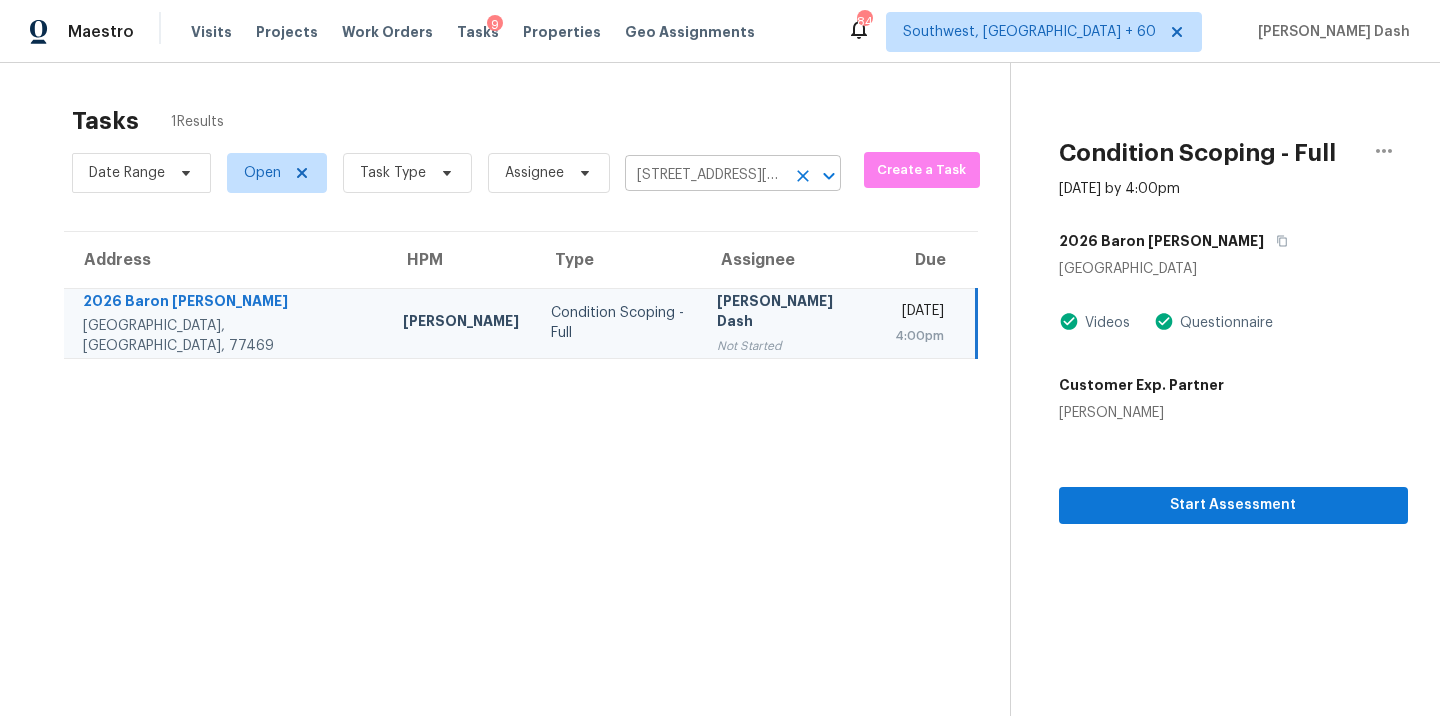 click on "2026 Baron Sky Ln, Richmond, TX 77469" at bounding box center (705, 175) 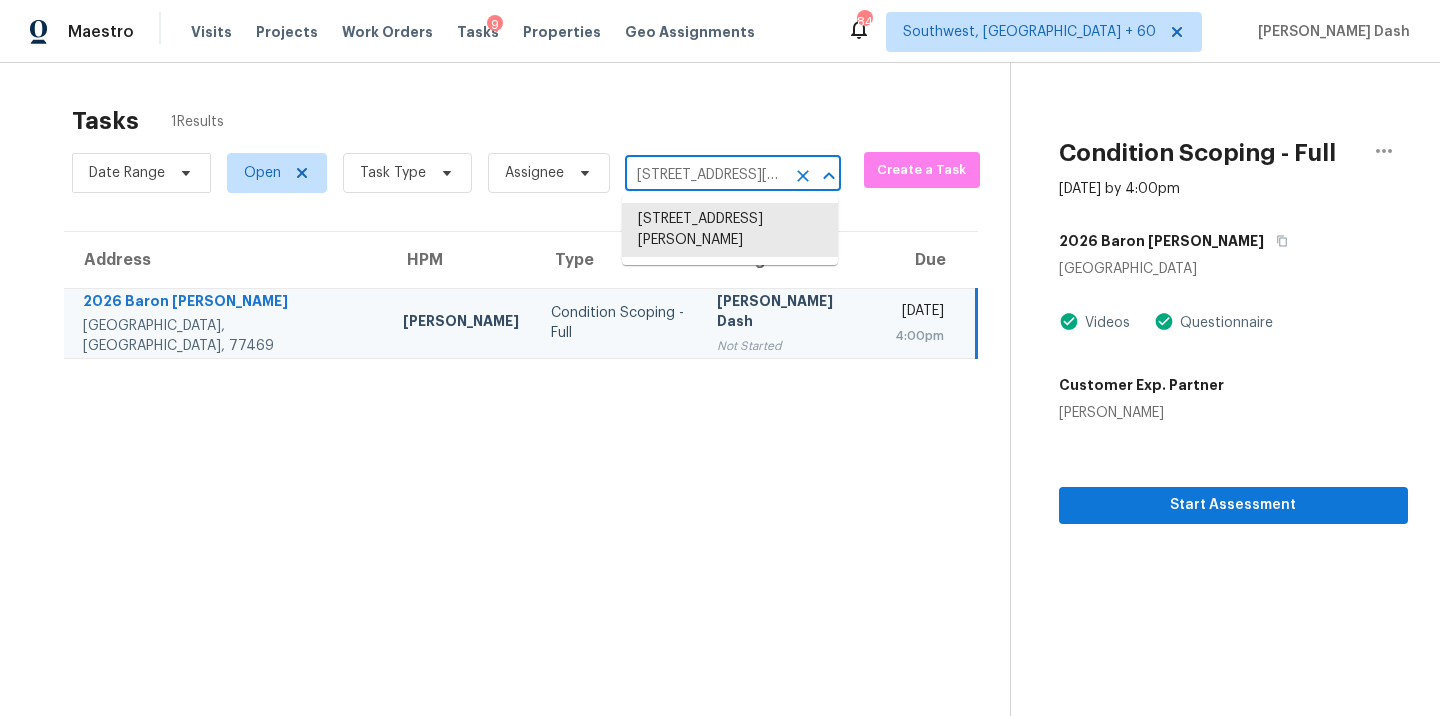 paste on "632 Escavada St SW Albuquerque, NM, 87105" 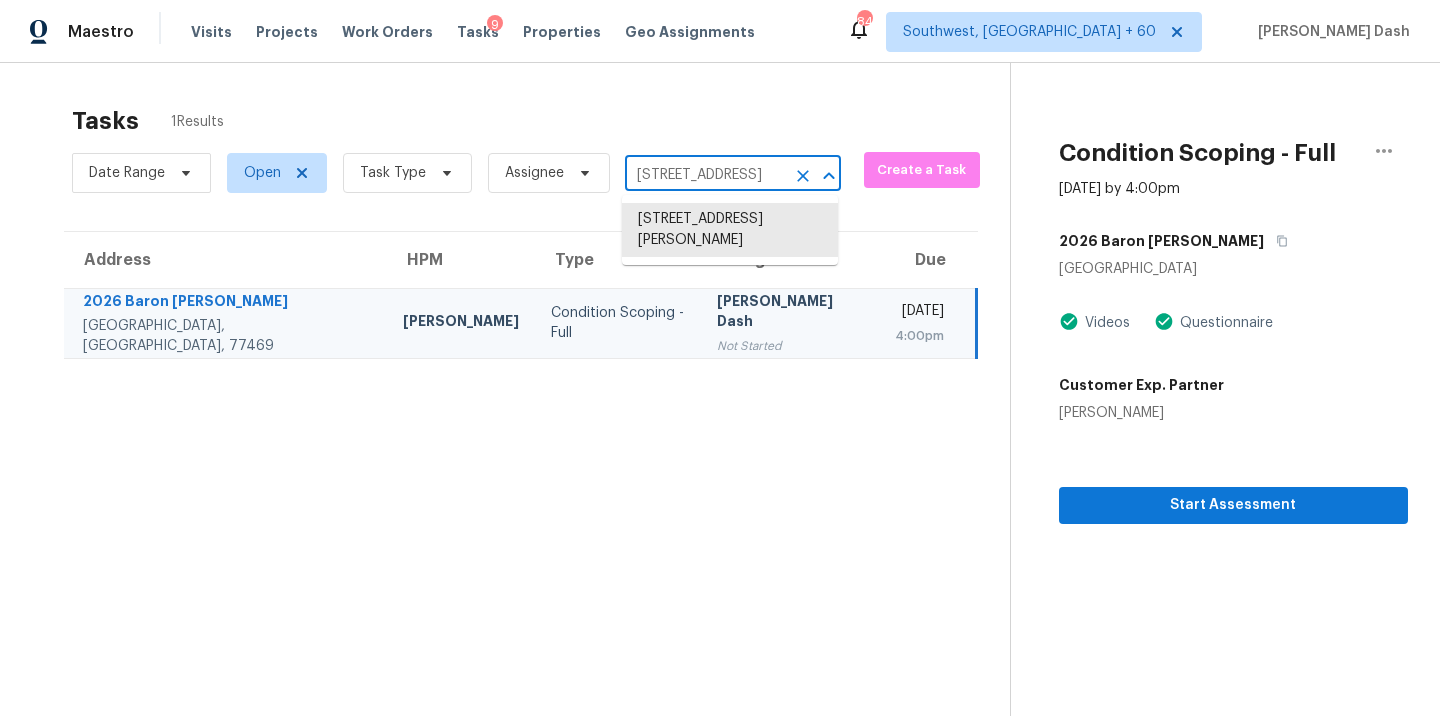 scroll, scrollTop: 0, scrollLeft: 149, axis: horizontal 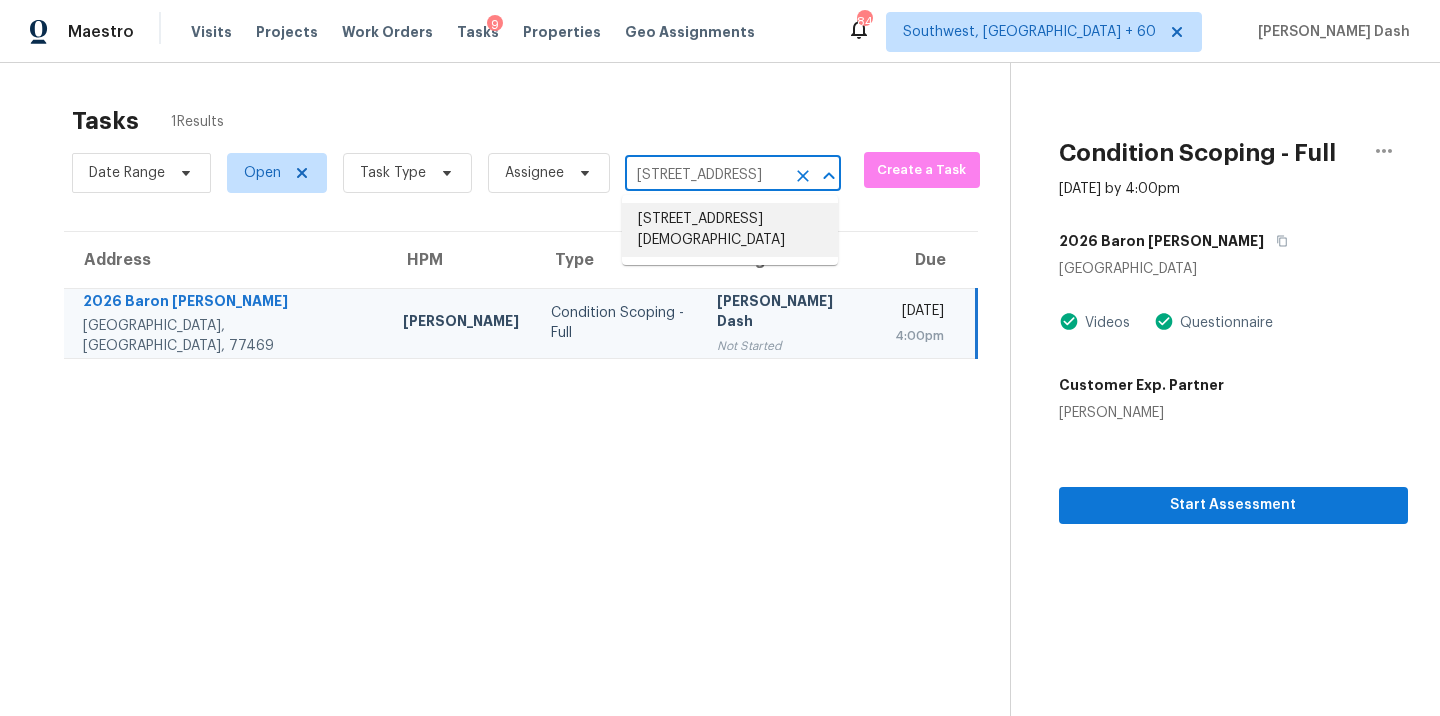 click on "632 Escavada St SW, Albuquerque, NM 87105" at bounding box center (730, 230) 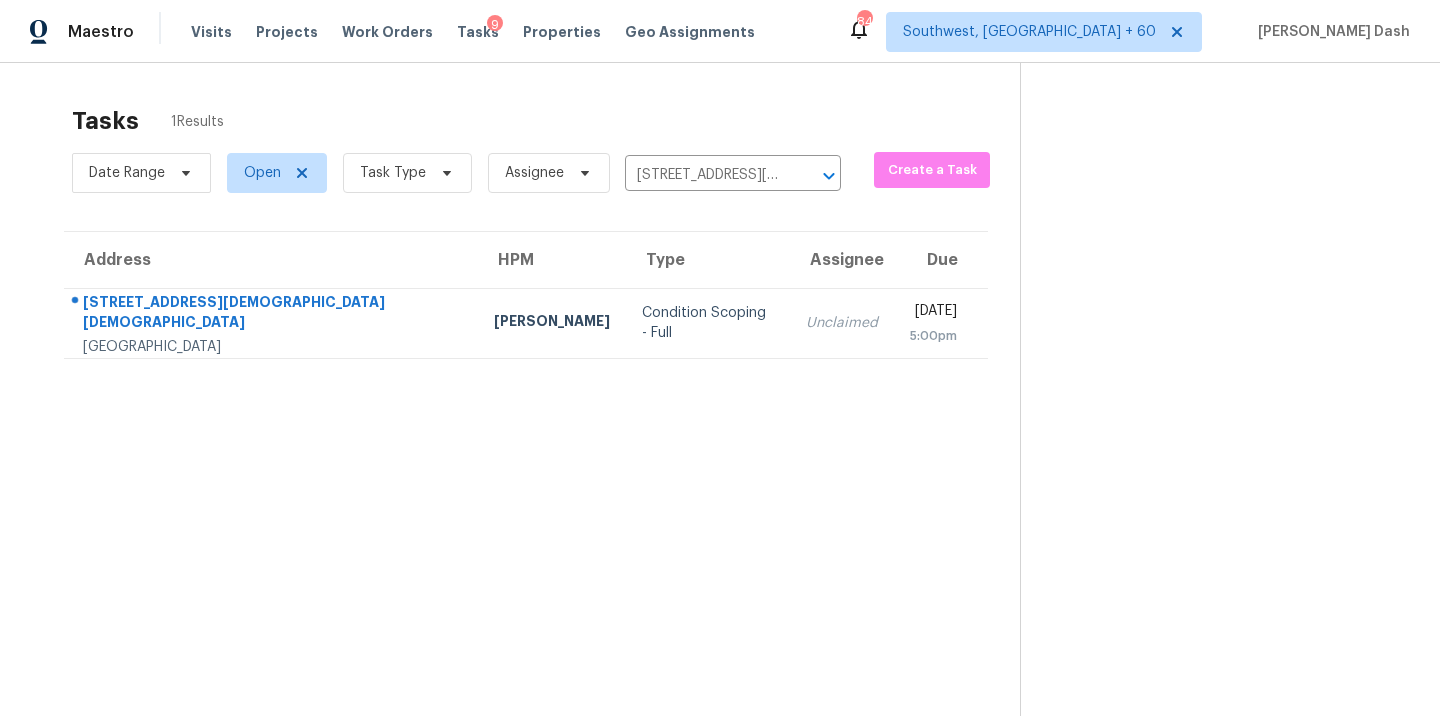 click on "Condition Scoping - Full" at bounding box center (708, 323) 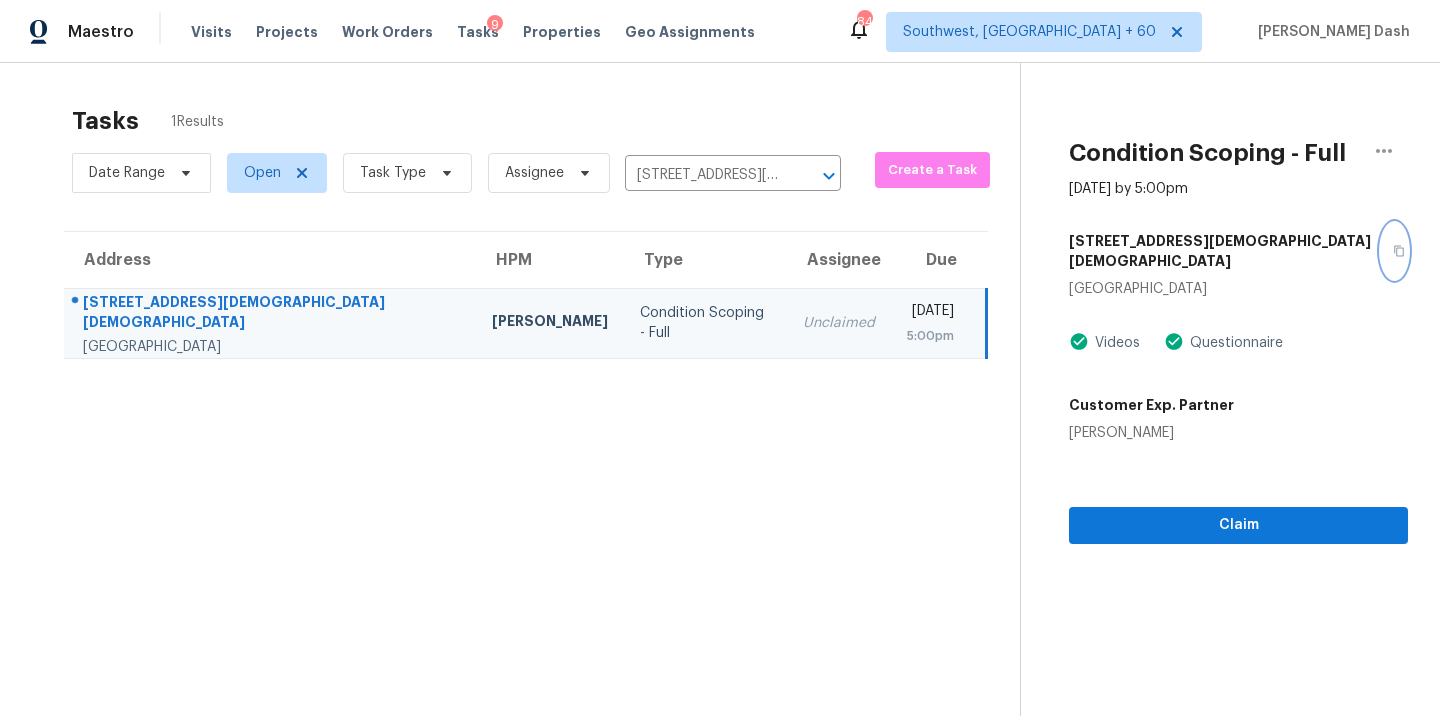 click at bounding box center [1394, 251] 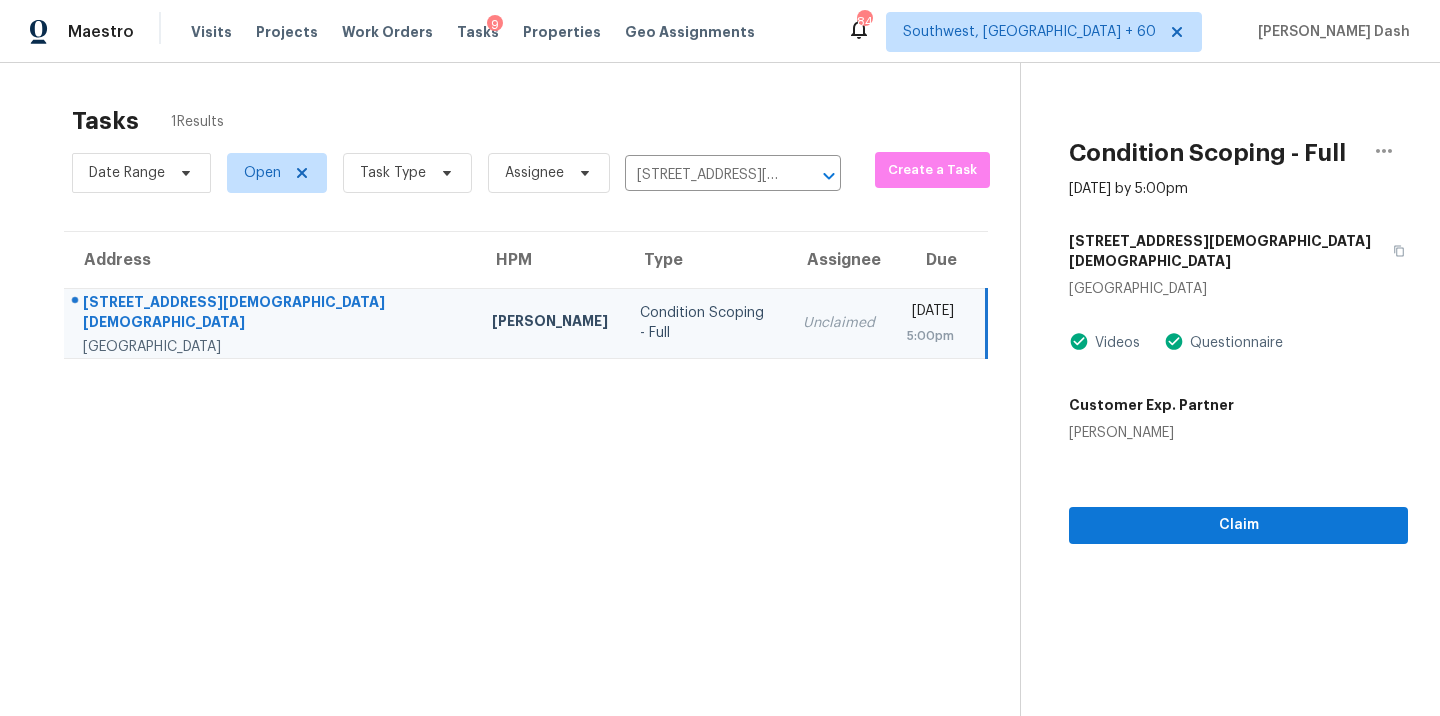 click on "Condition Scoping - Full Jul 21st 2025 by 5:00pm 632 Escavada St SW Albuquerque, NM 87105 Videos Questionnaire Customer Exp. Partner Jonathan Pryde Claim" at bounding box center (1214, 421) 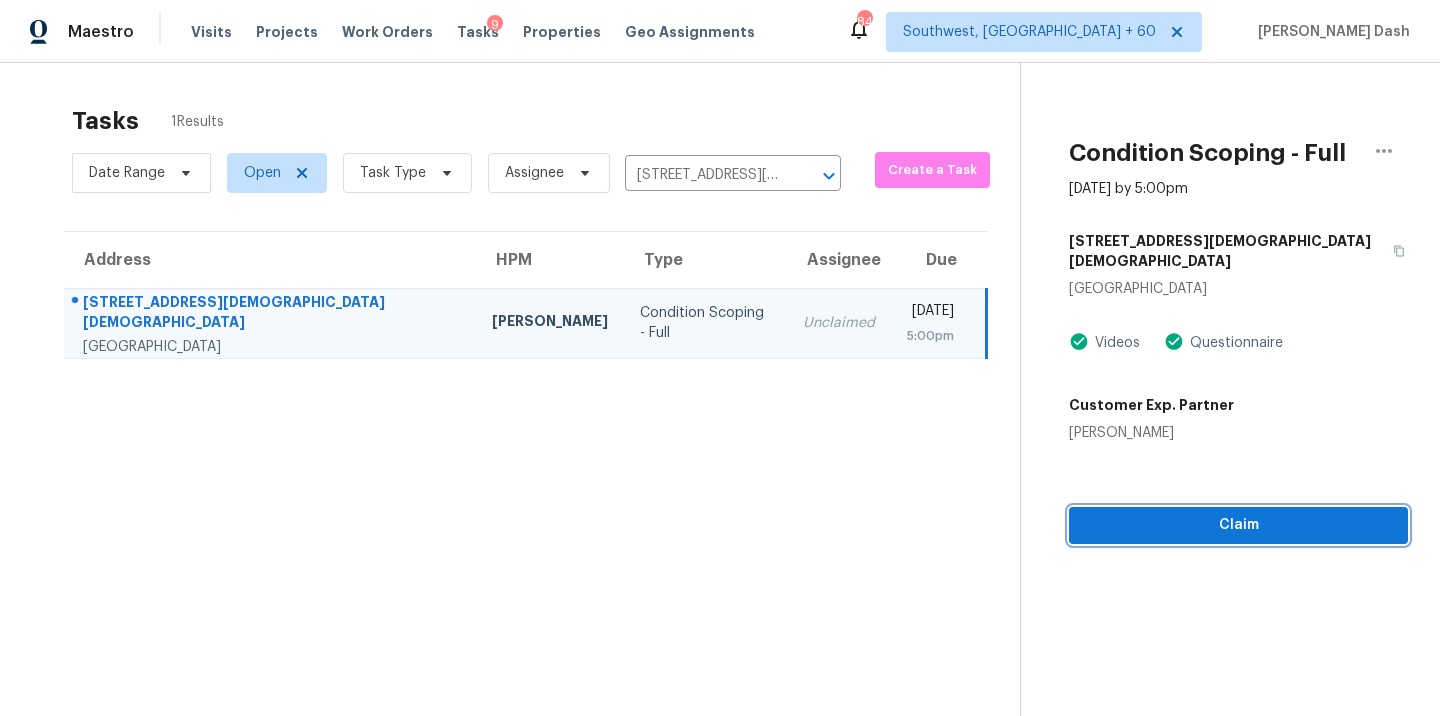 click on "Claim" at bounding box center (1238, 525) 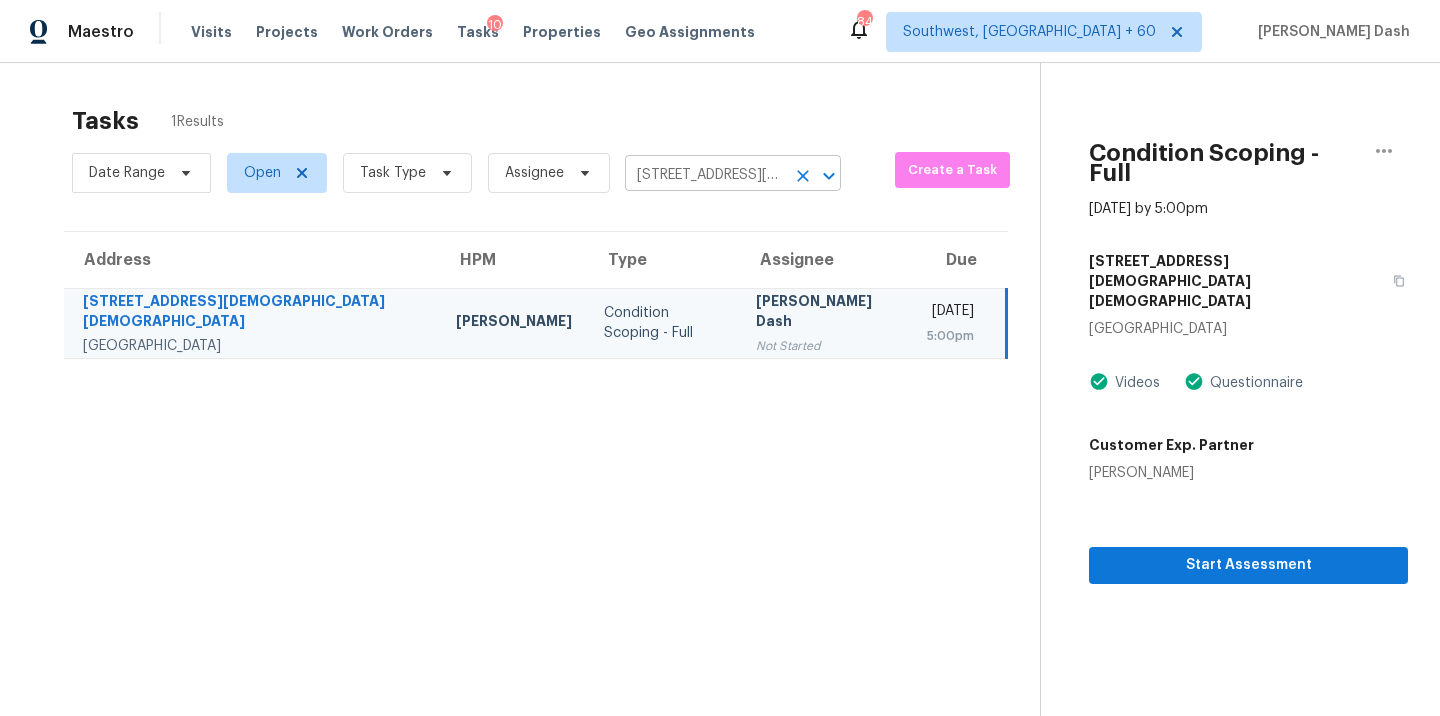click on "632 Escavada St SW, Albuquerque, NM 87105" at bounding box center [705, 175] 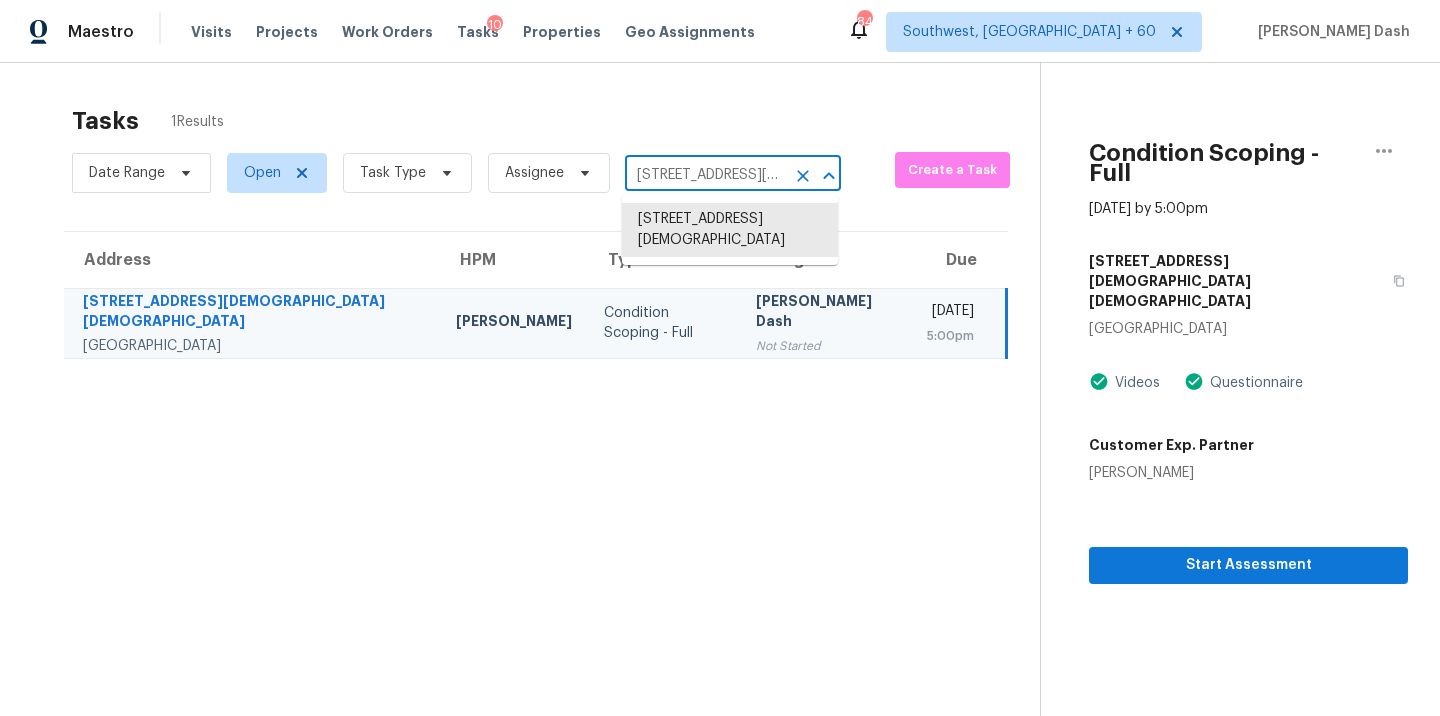 paste on "2264 S 259th Ave Buckeye, AZ, 85326" 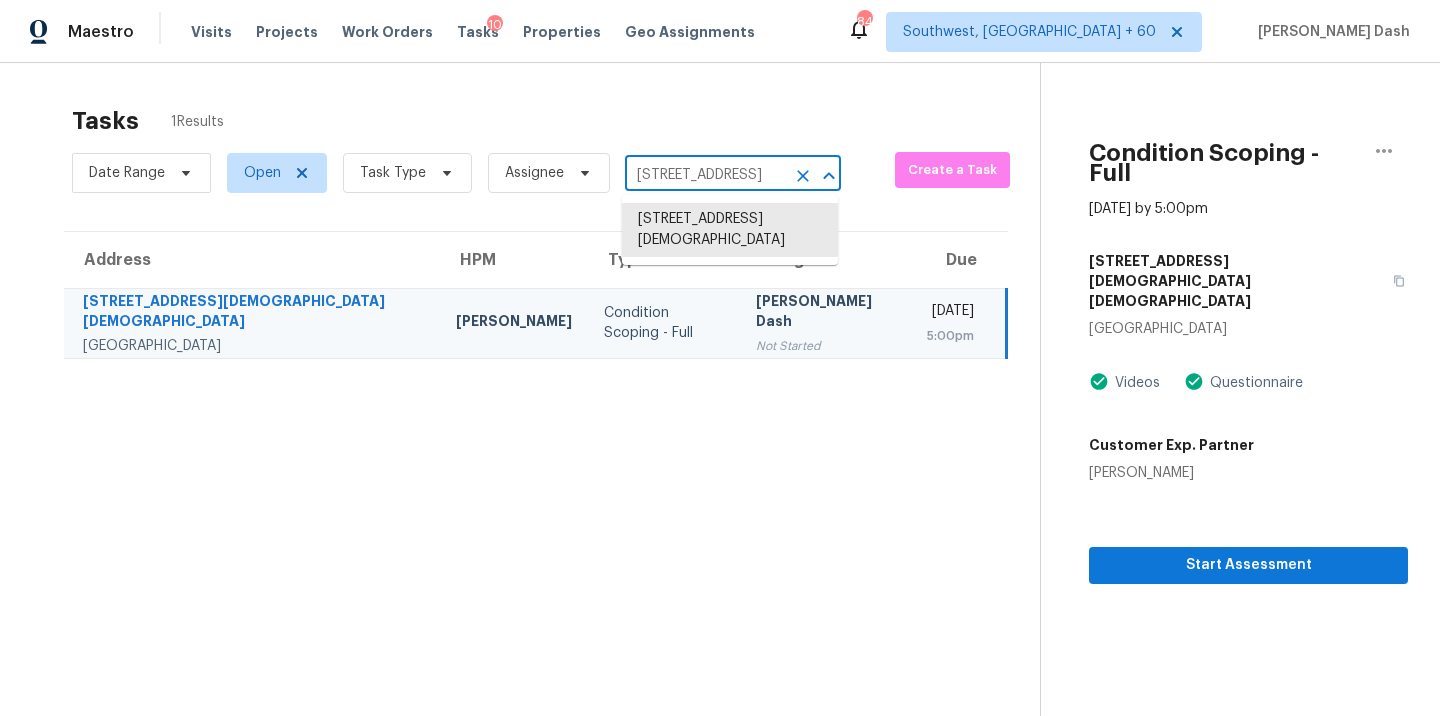scroll, scrollTop: 0, scrollLeft: 99, axis: horizontal 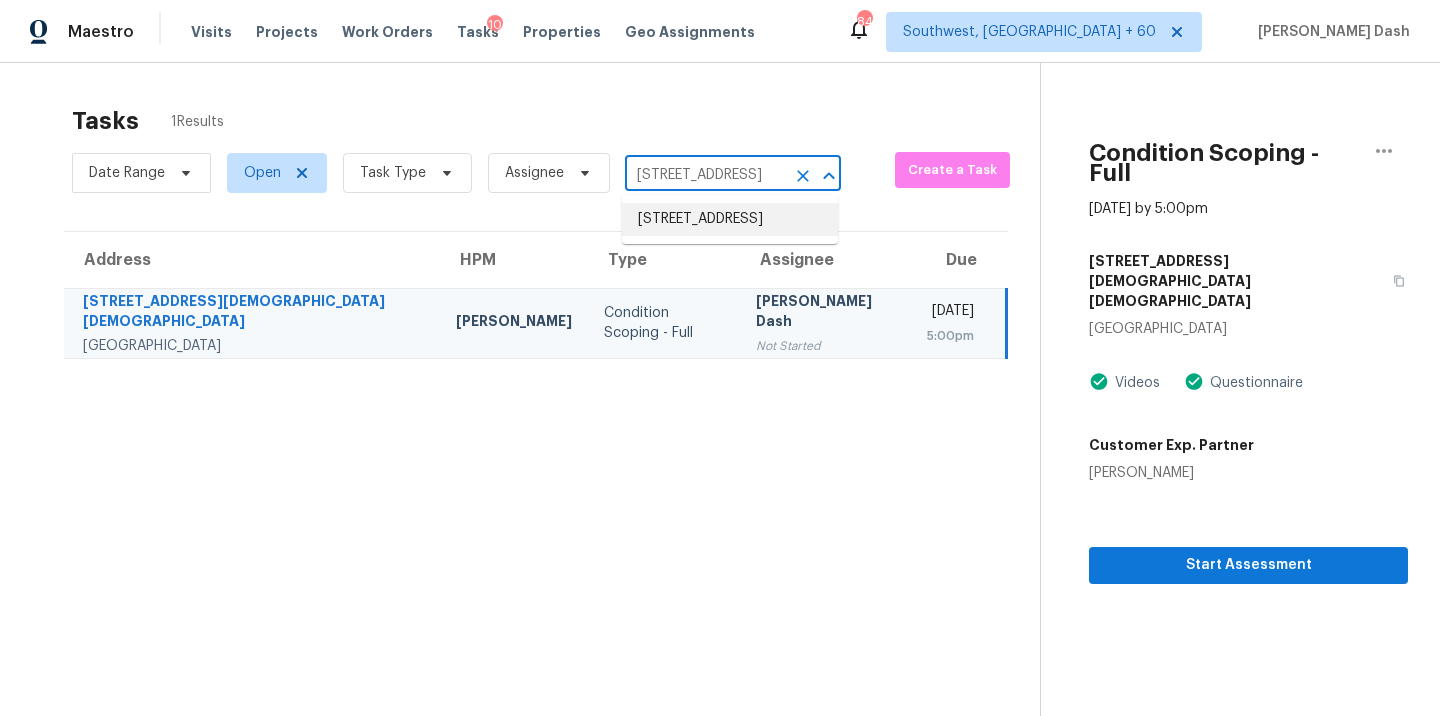 click on "2264 S 259th Ave, Buckeye, AZ 85326" at bounding box center (730, 219) 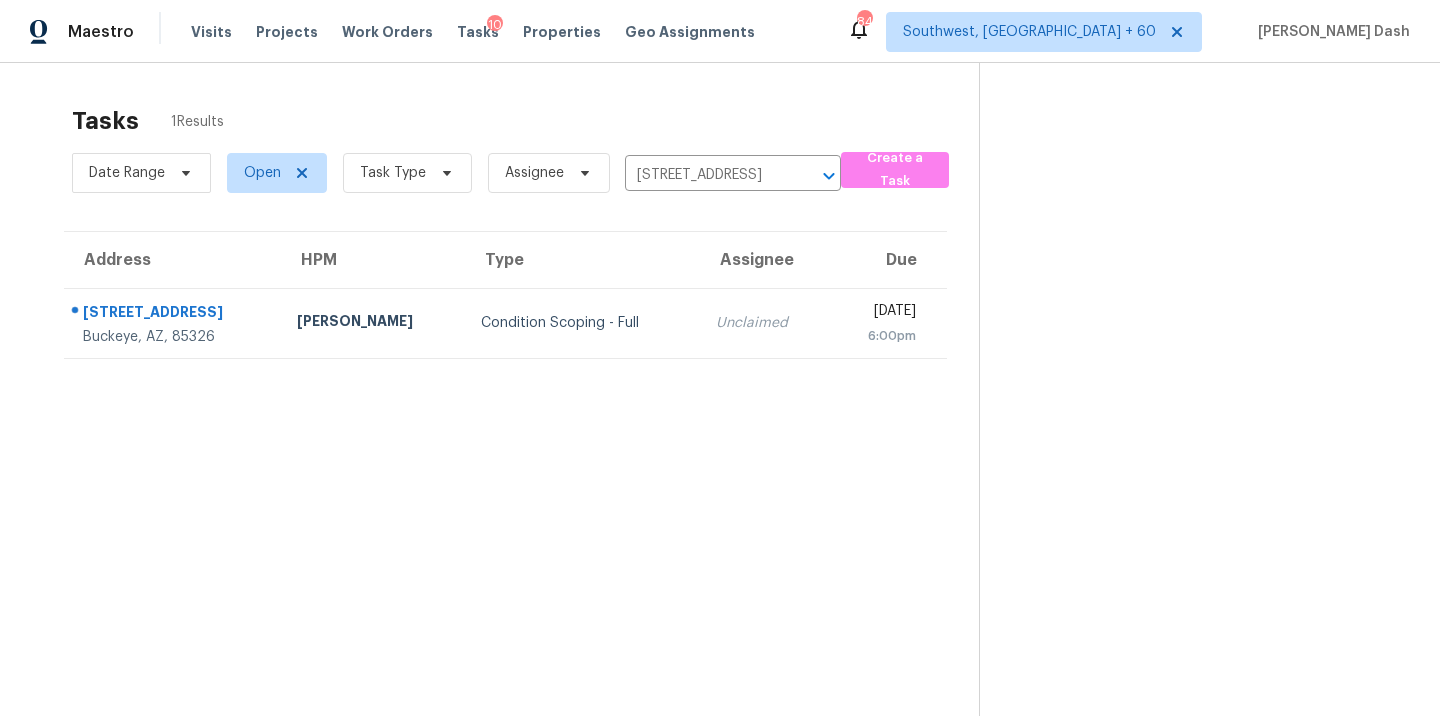 click on "Condition Scoping - Full" at bounding box center [583, 323] 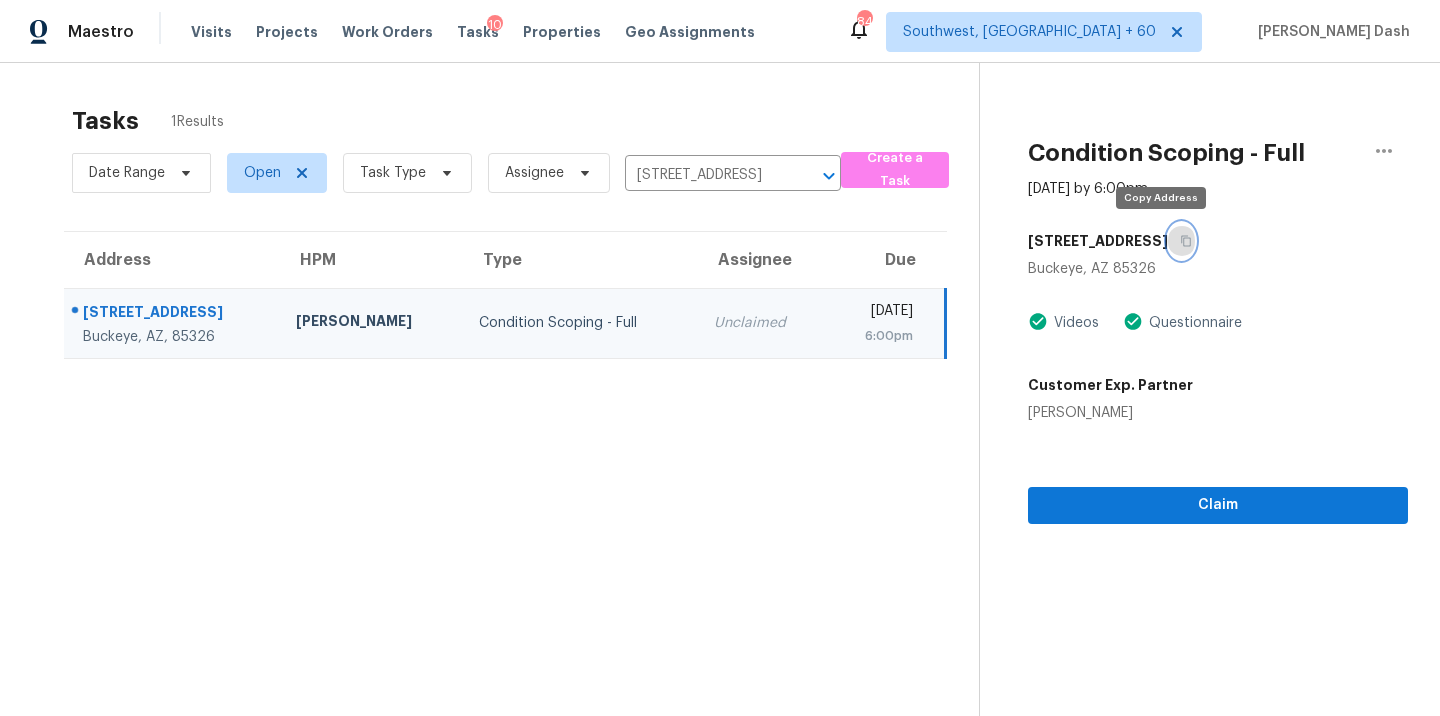 click at bounding box center [1181, 241] 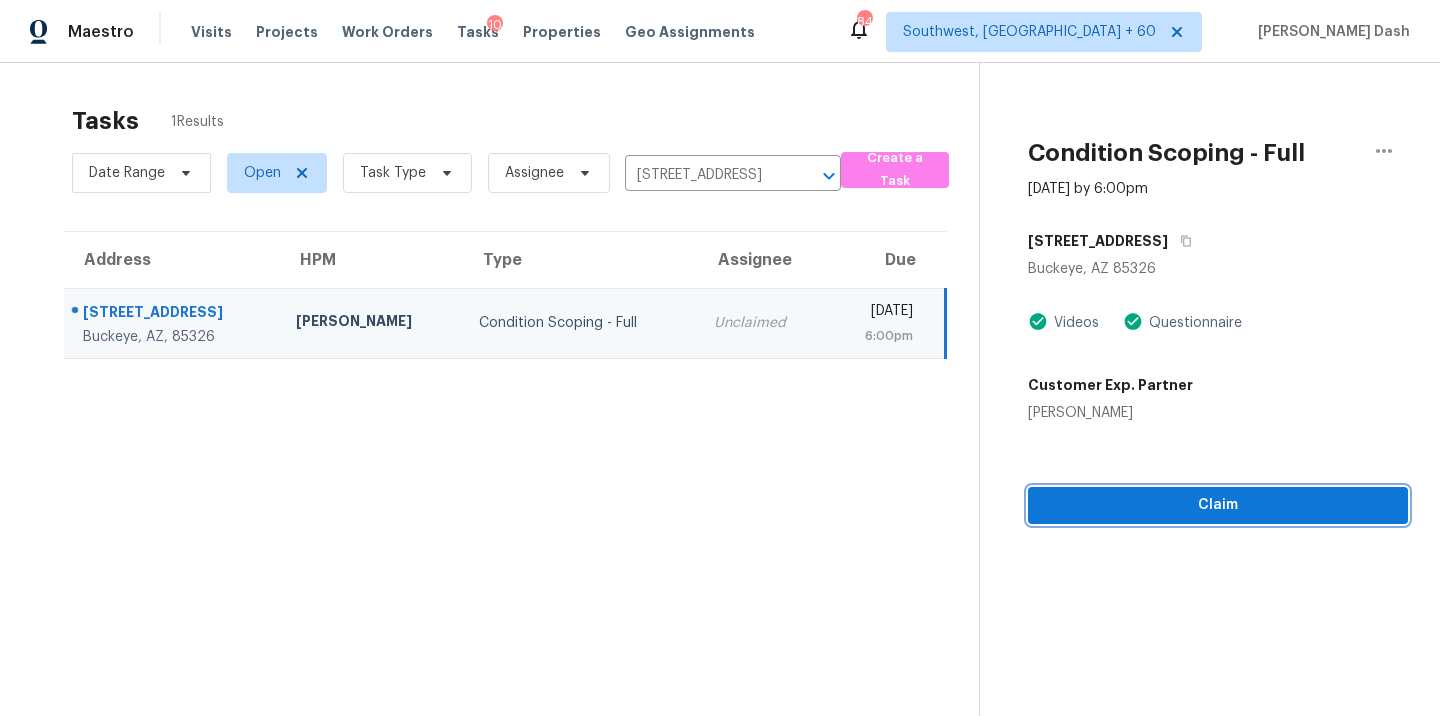 click on "Claim" at bounding box center [1218, 505] 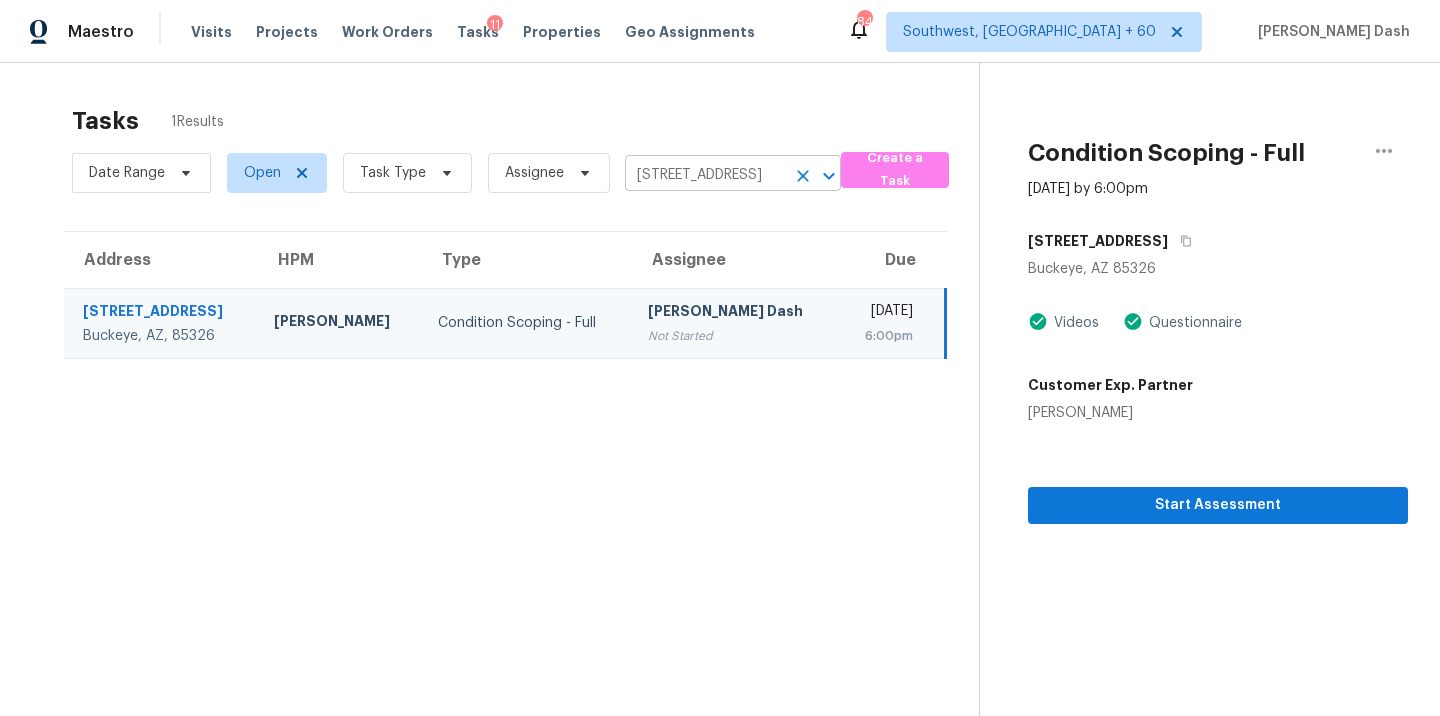 click on "2264 S 259th Ave, Buckeye, AZ 85326" at bounding box center [705, 175] 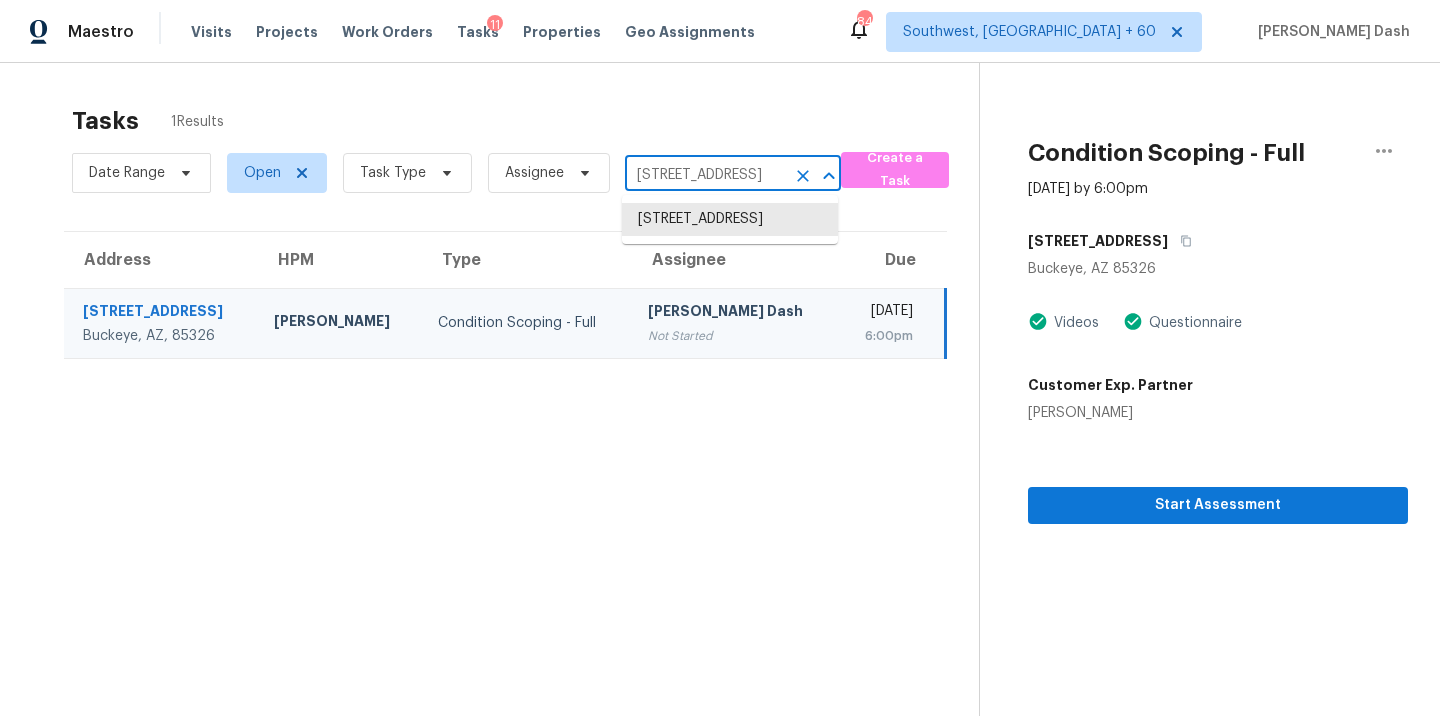 scroll, scrollTop: 0, scrollLeft: 99, axis: horizontal 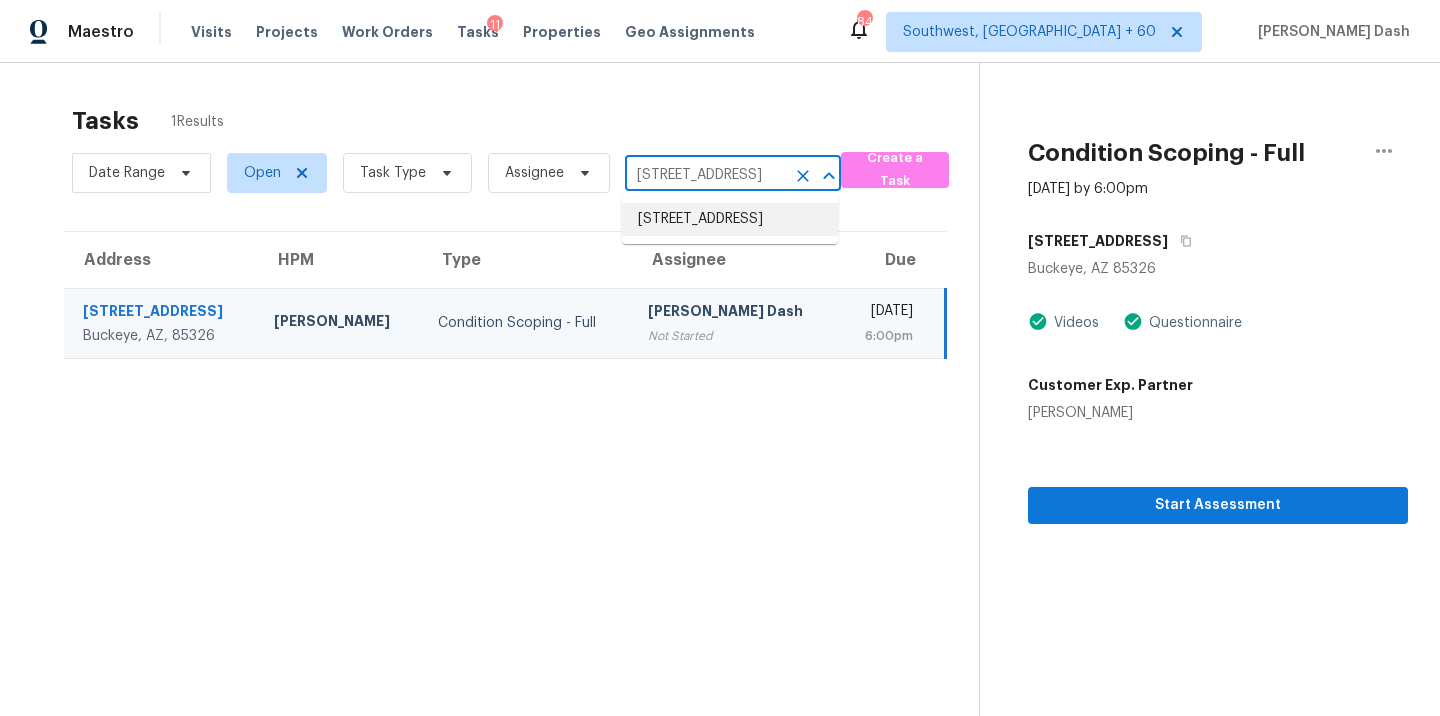 click on "2264 S 259th Ave, Buckeye, AZ 85326" at bounding box center (730, 219) 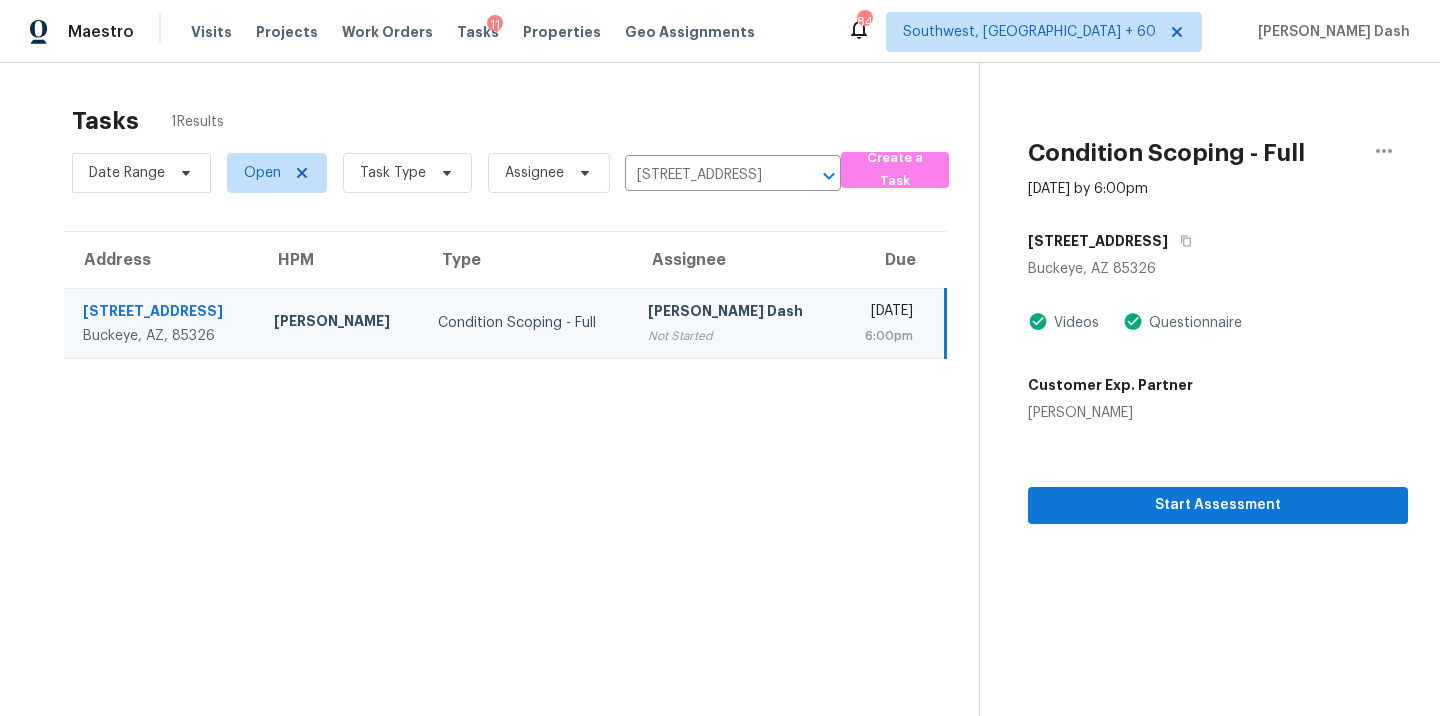 click on "Condition Scoping - Full" at bounding box center (527, 323) 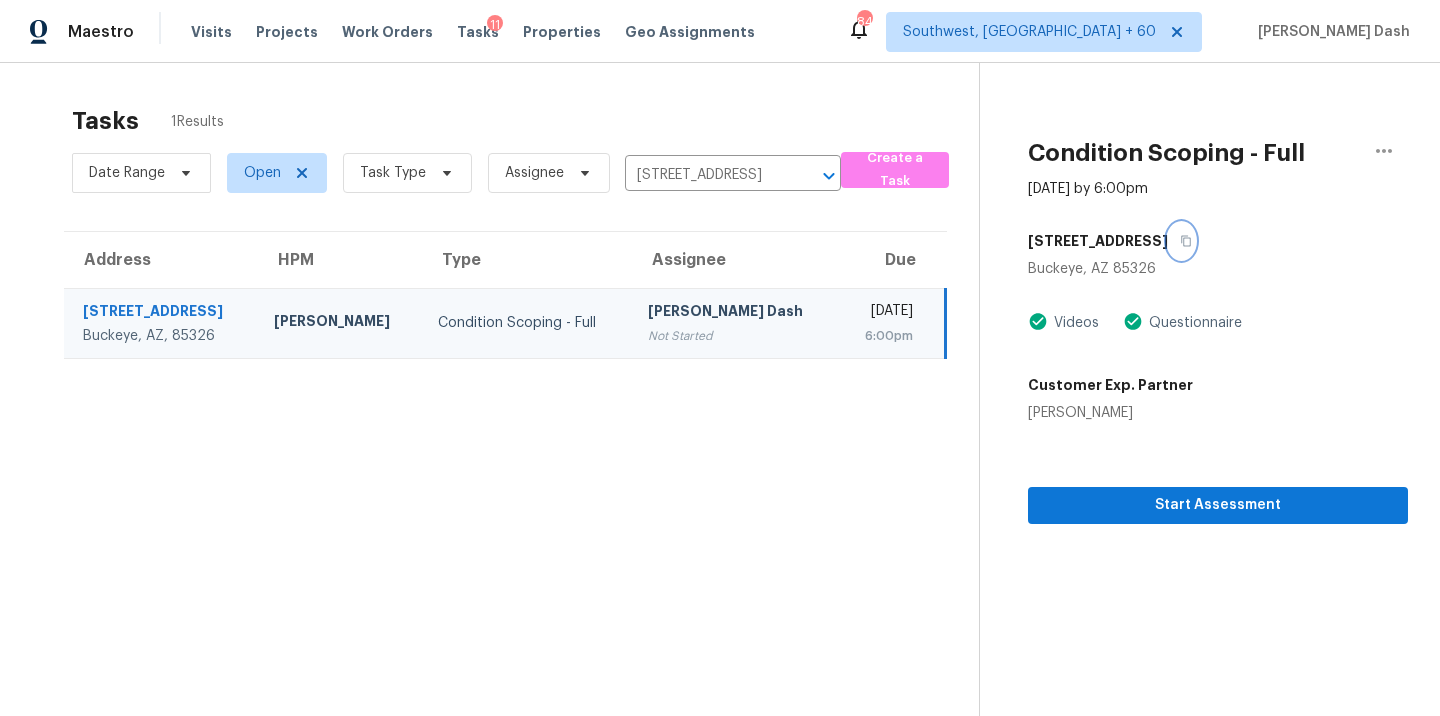 click at bounding box center (1181, 241) 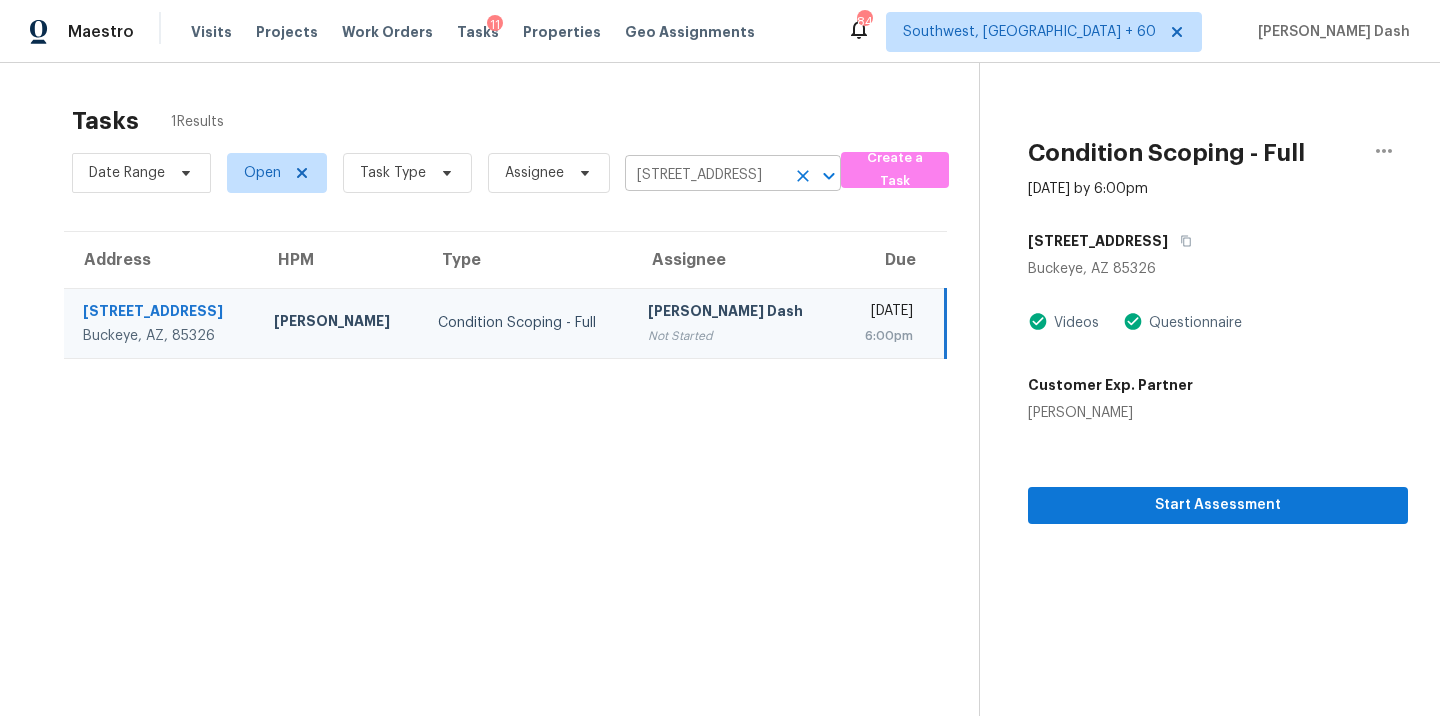click on "2264 S 259th Ave, Buckeye, AZ 85326" at bounding box center [705, 175] 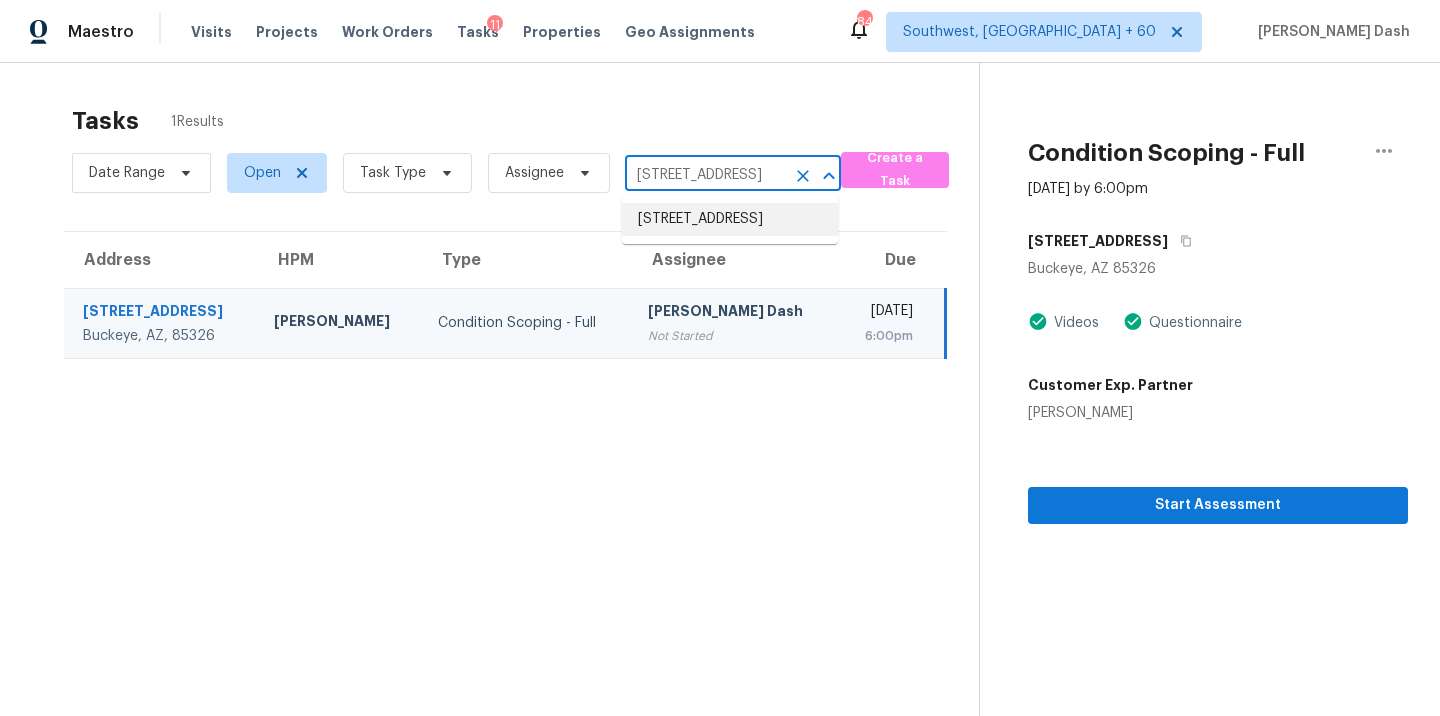 paste on "332 Benita Dr Rancho Cordova, CA, 95670" 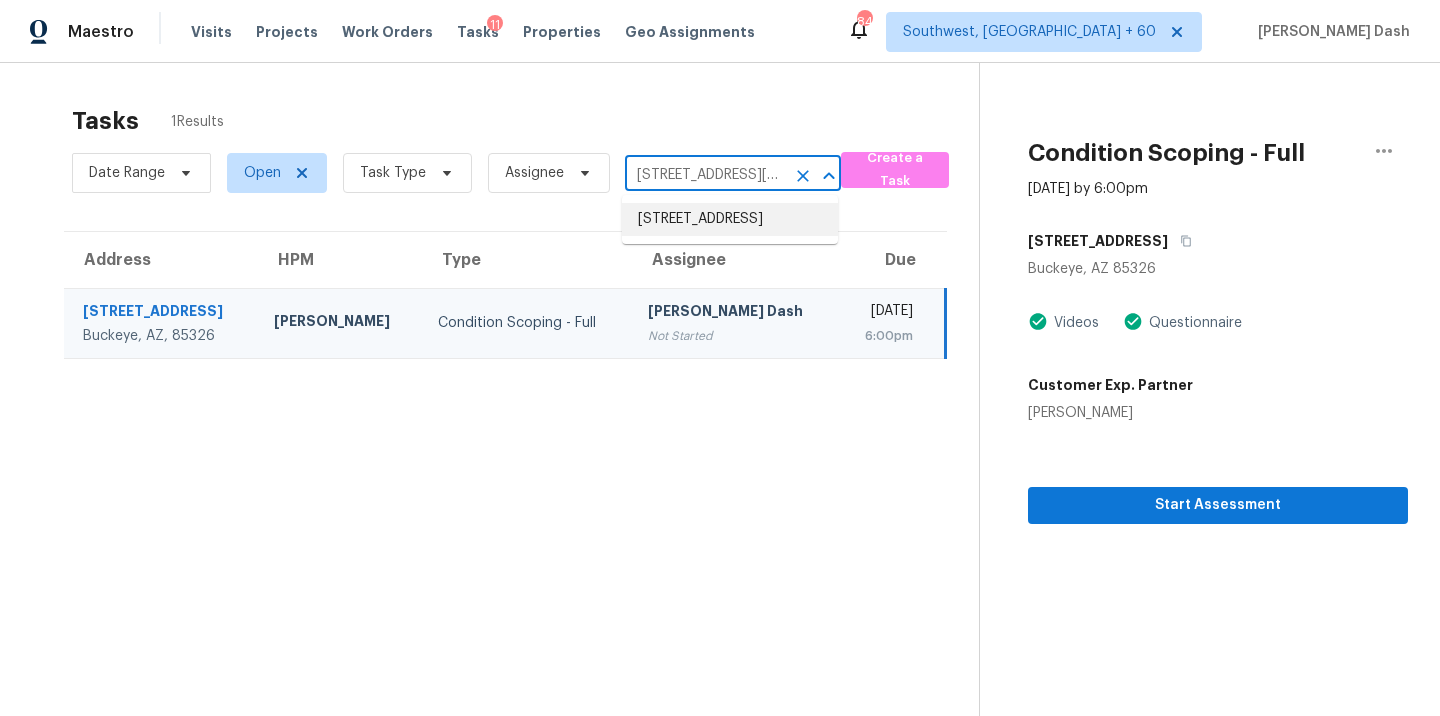 scroll, scrollTop: 0, scrollLeft: 137, axis: horizontal 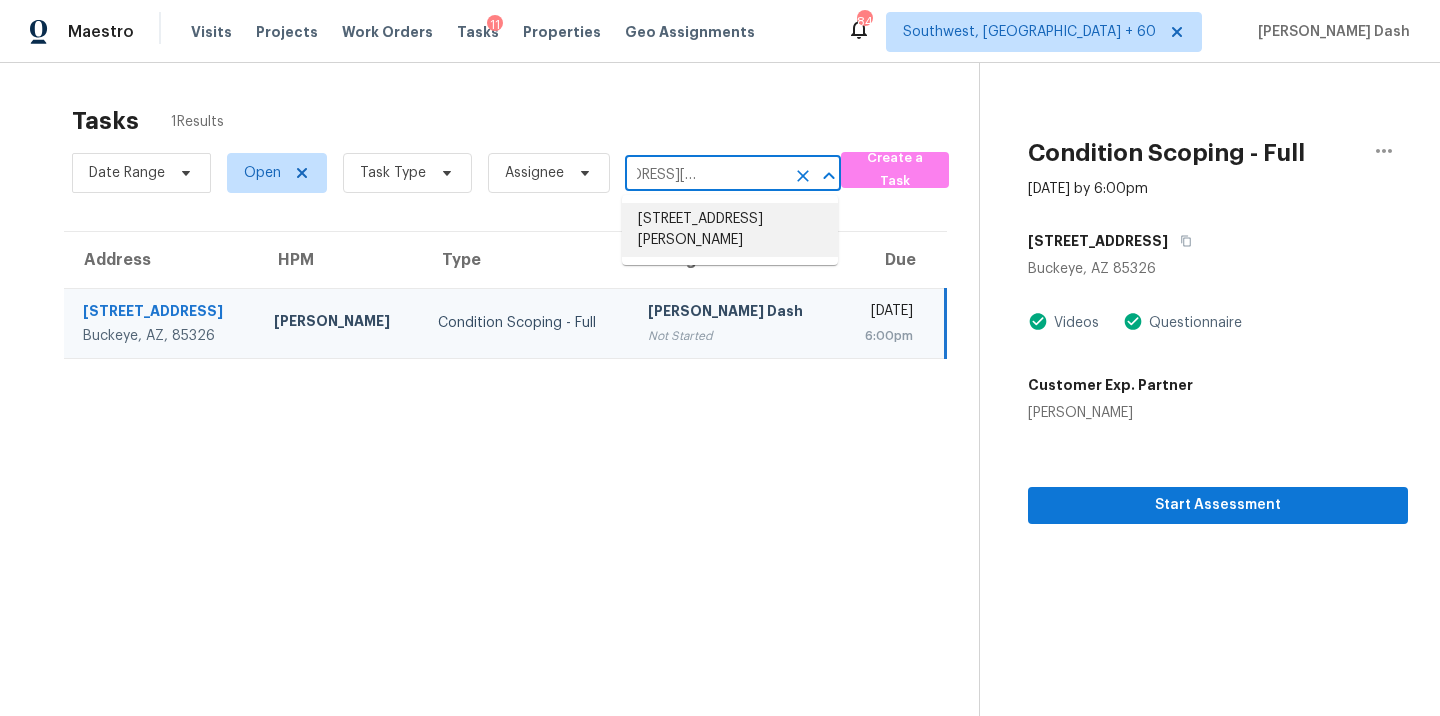 click on "2332 Benita Dr, Rancho Cordova, CA 95670" at bounding box center [730, 230] 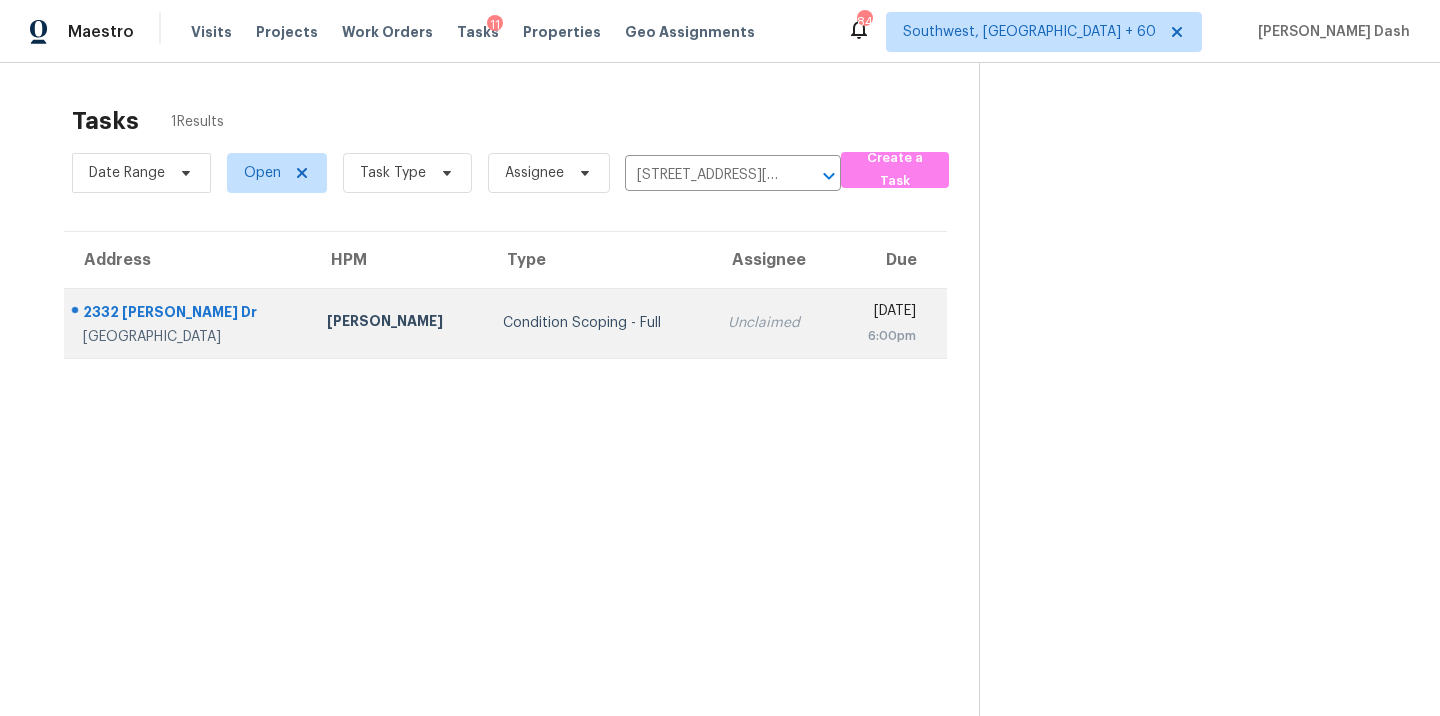 click on "Unclaimed" at bounding box center (773, 323) 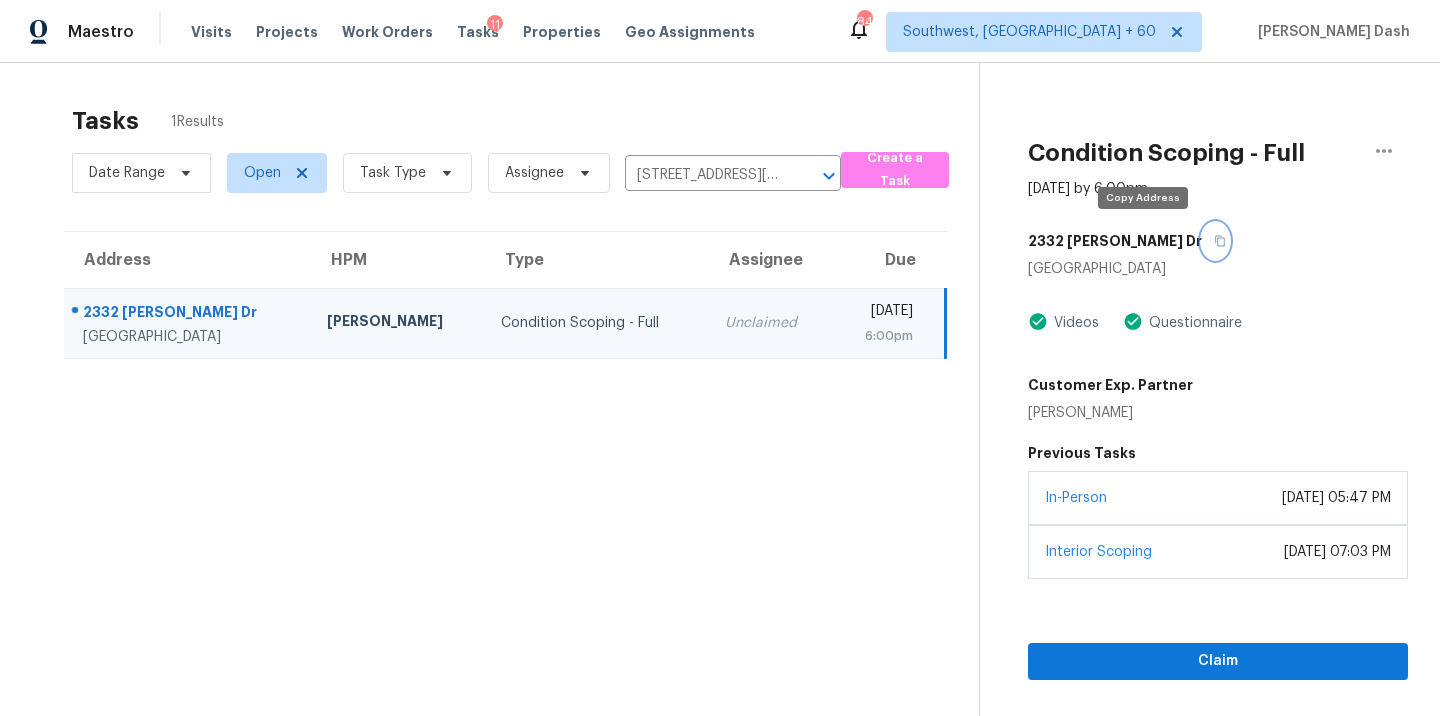 click at bounding box center (1215, 241) 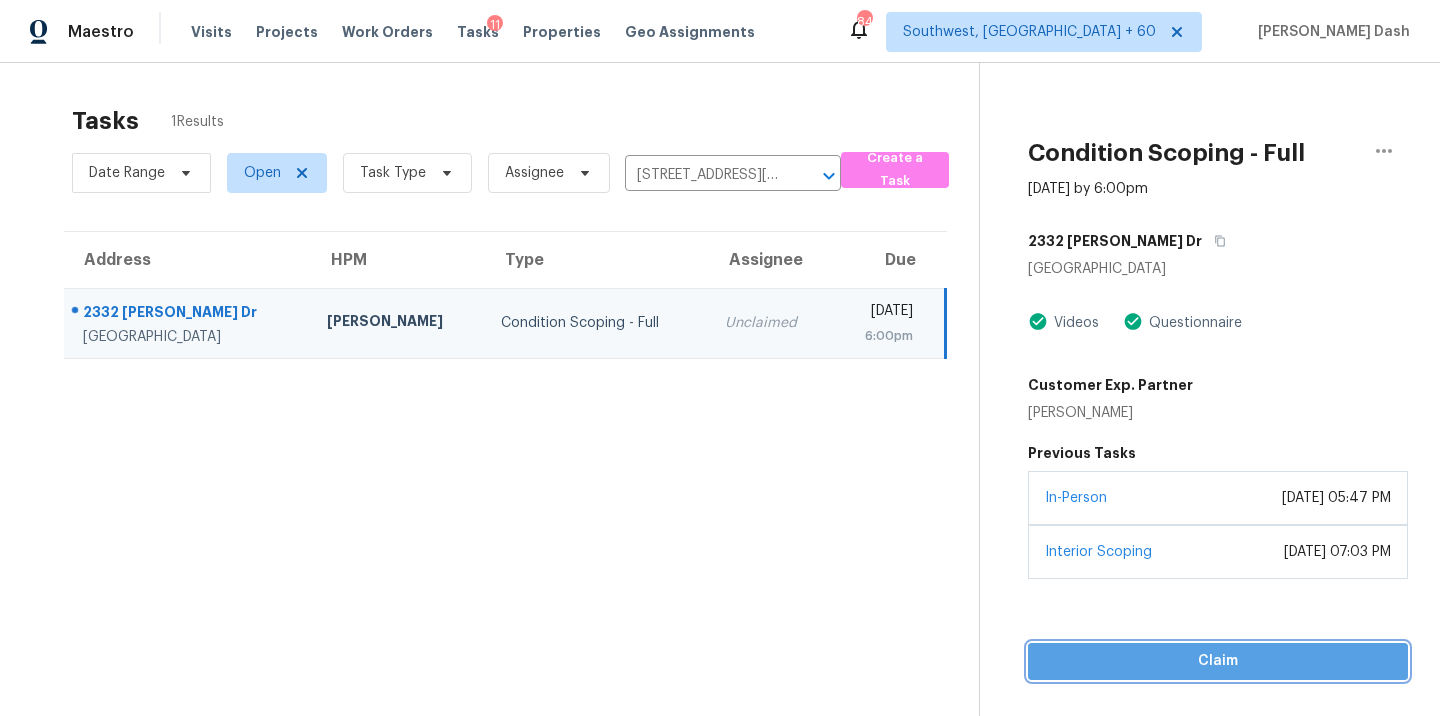 click on "Claim" at bounding box center [1218, 661] 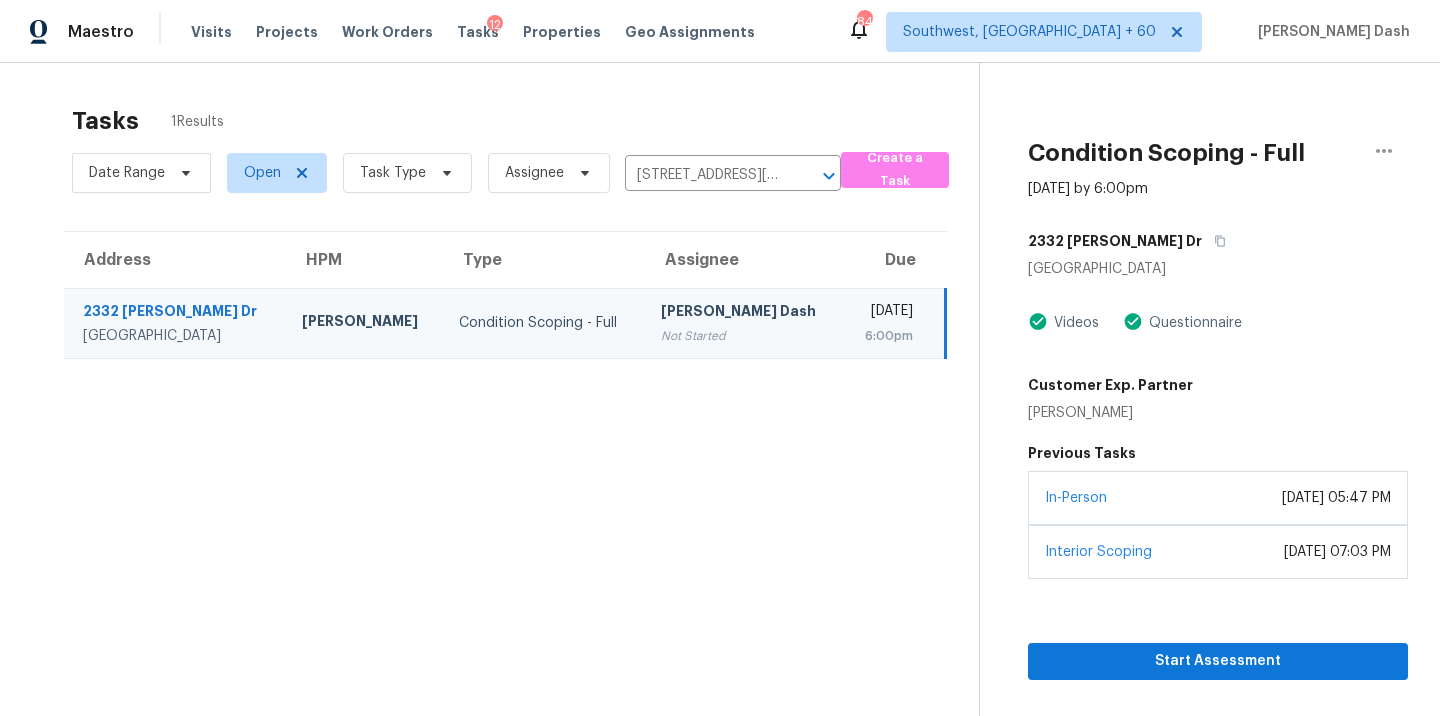click on "Date Range Open Task Type Assignee 2332 Benita Dr, Rancho Cordova, CA 95670 ​" at bounding box center (456, 173) 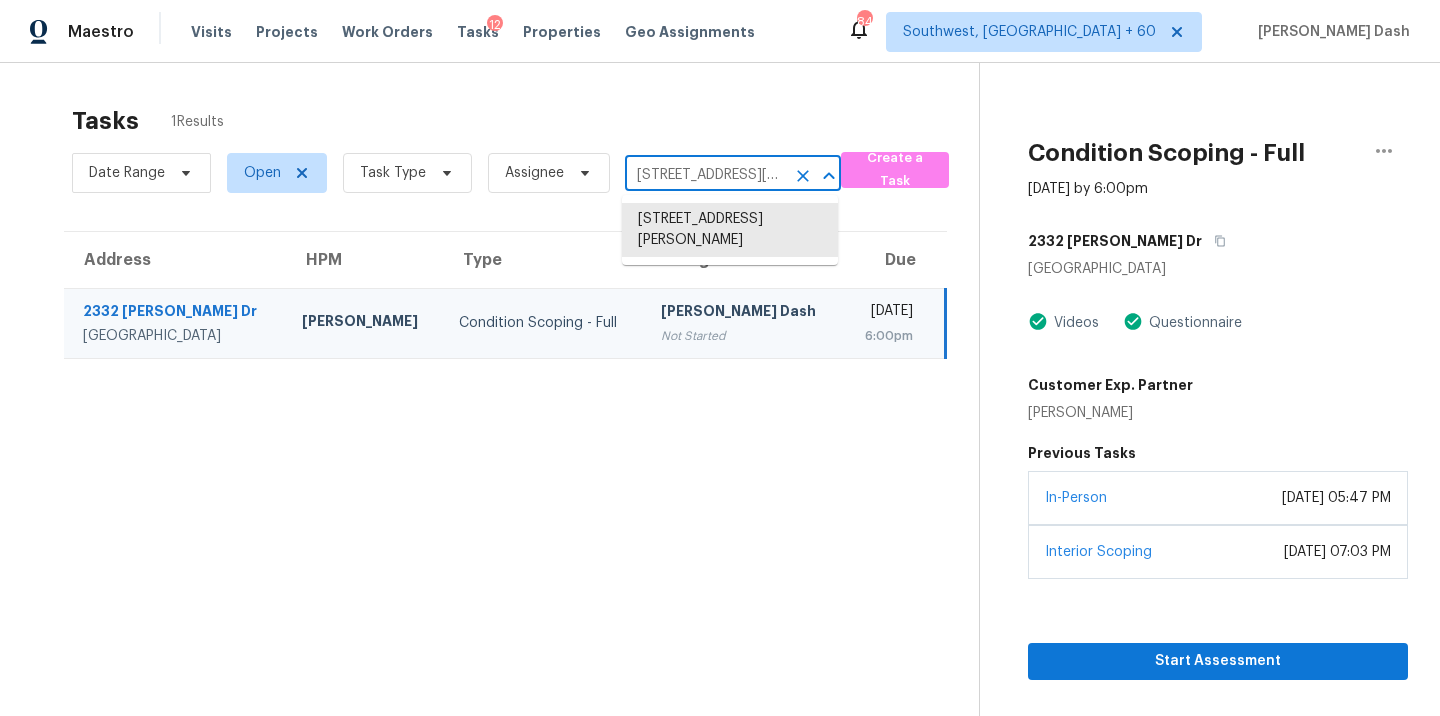 click on "2332 Benita Dr, Rancho Cordova, CA 95670" at bounding box center [705, 175] 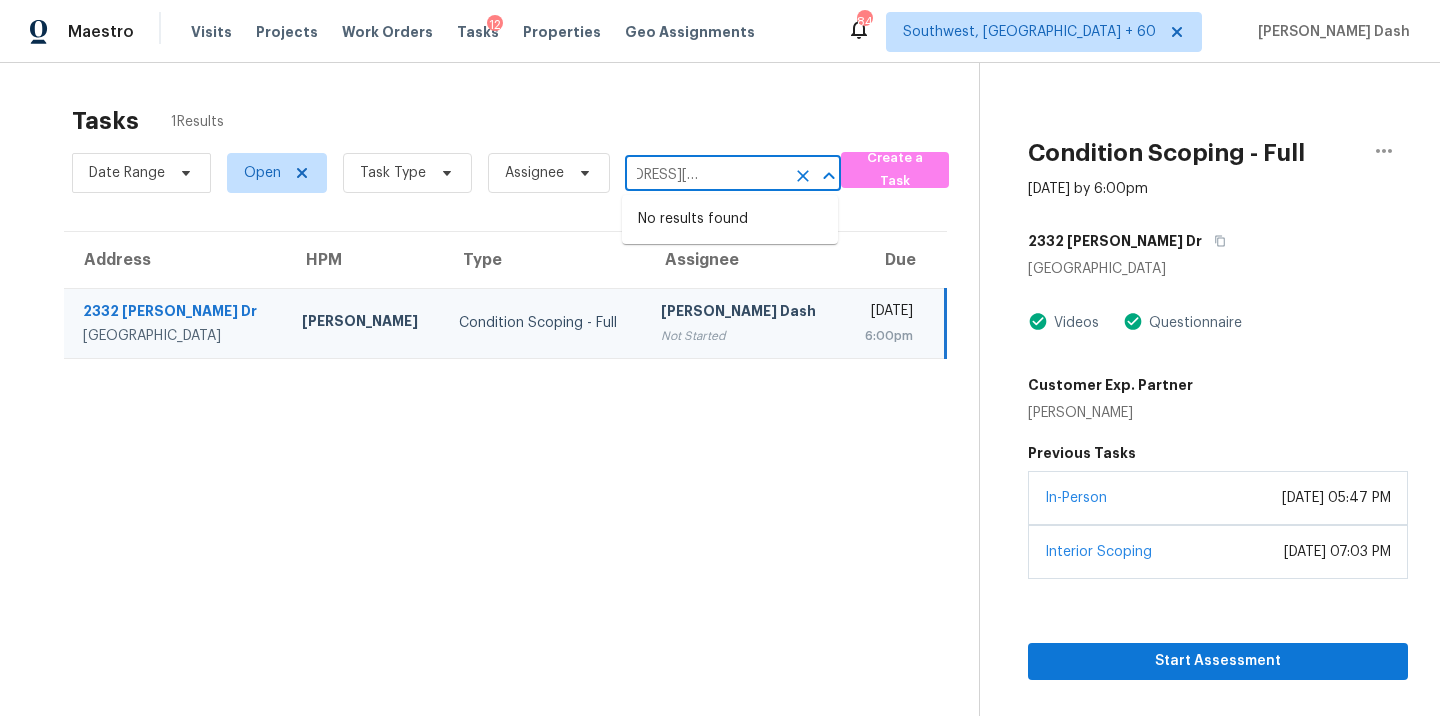 type on "2332 Benita Dr, Rancho Cordova, CA 95670" 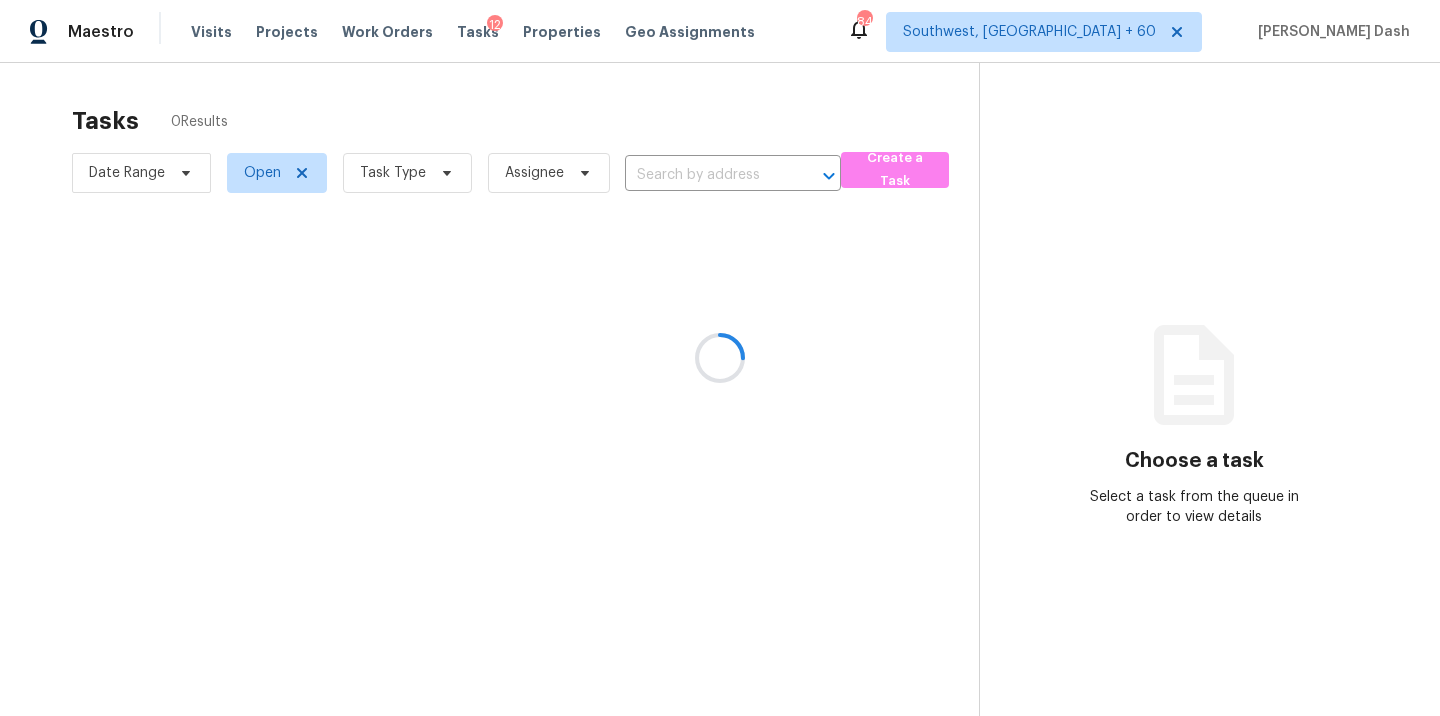 scroll, scrollTop: 0, scrollLeft: 0, axis: both 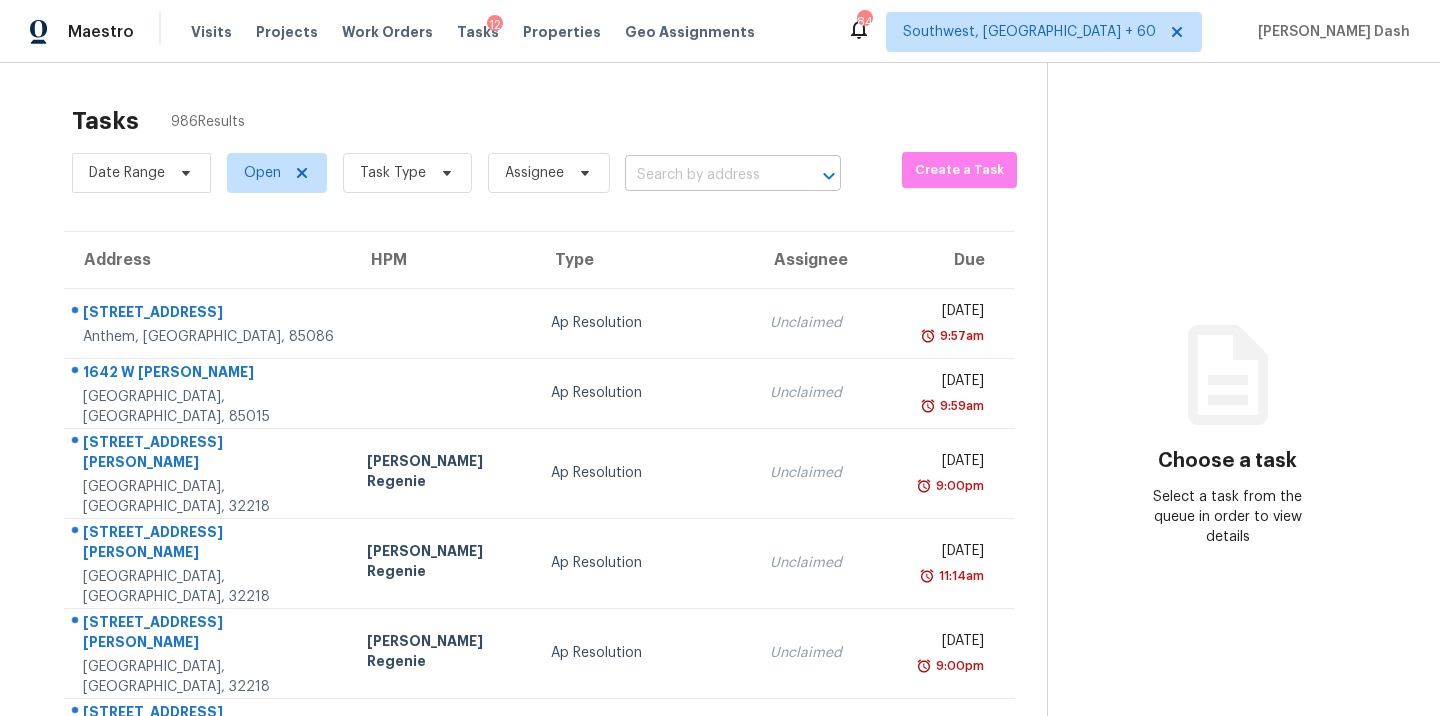 click at bounding box center (705, 175) 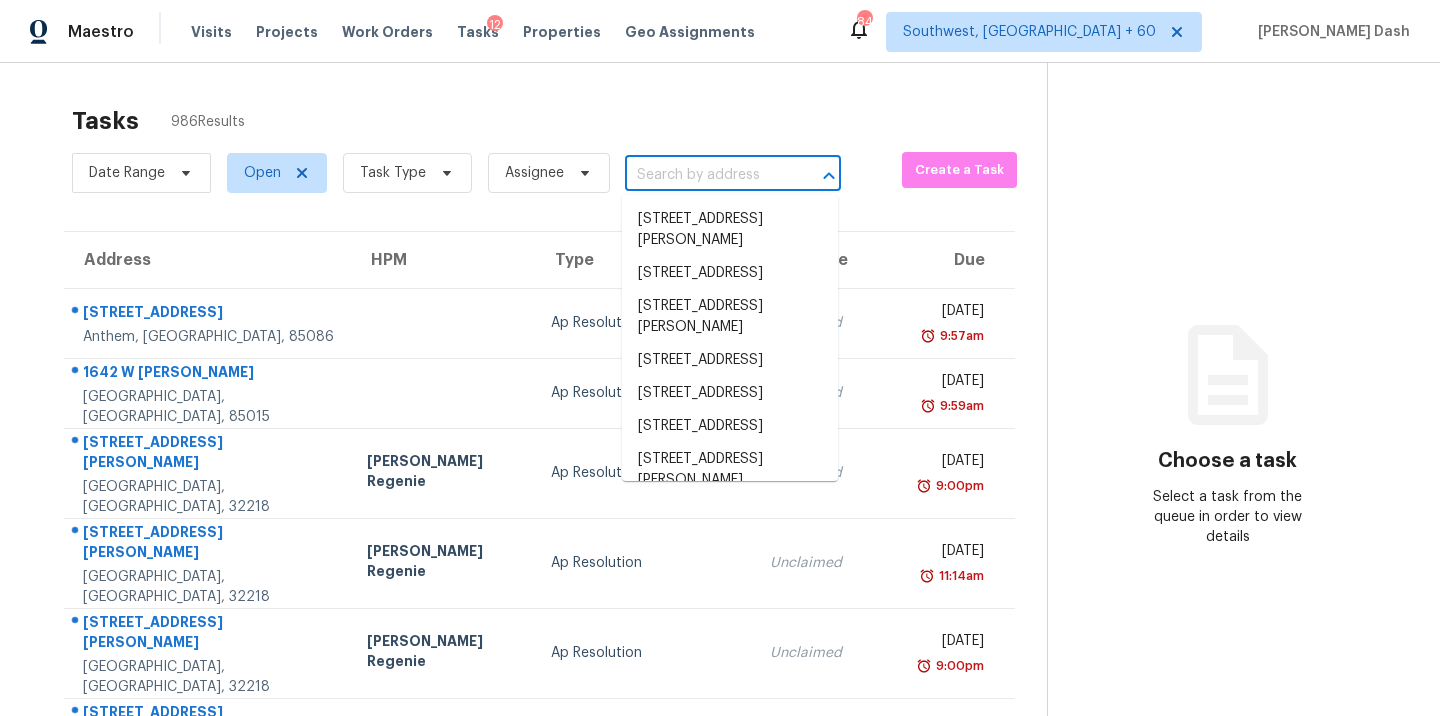 paste on "[STREET_ADDRESS][PERSON_NAME]" 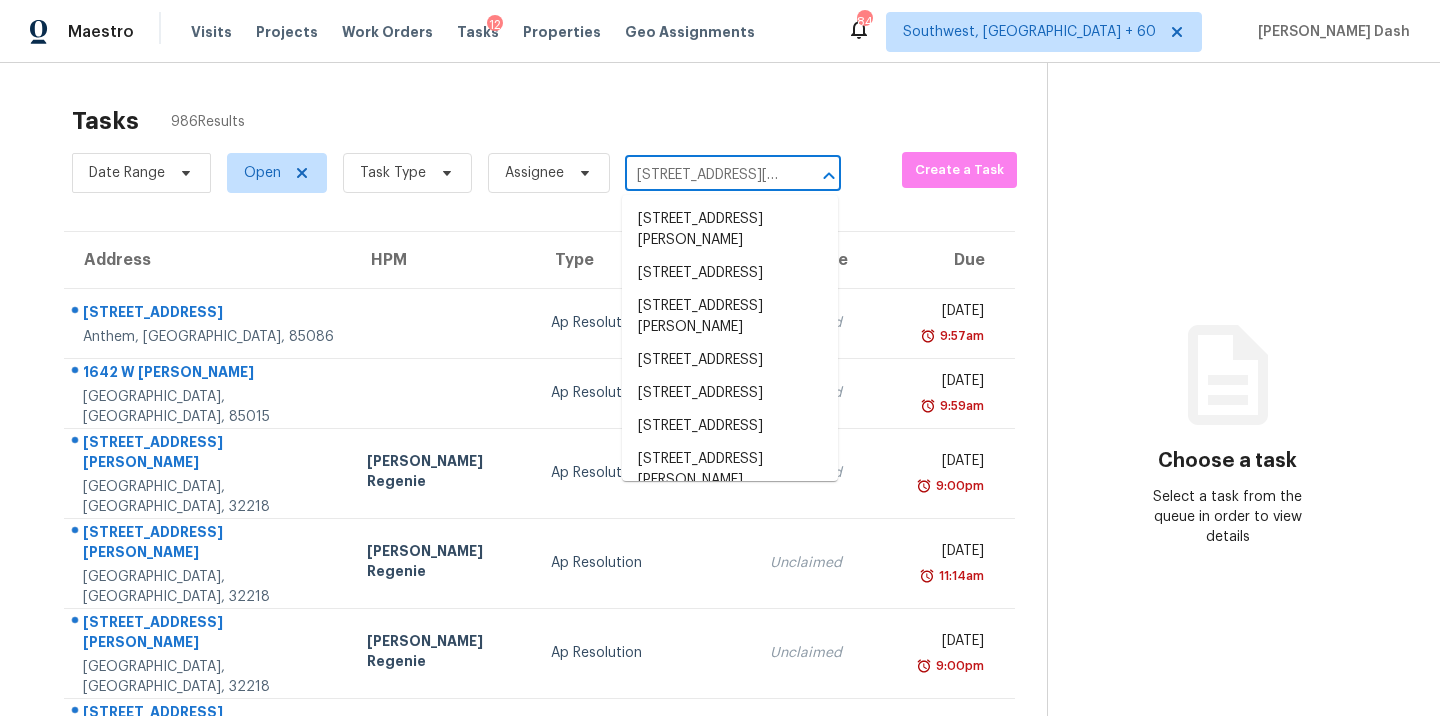 scroll, scrollTop: 0, scrollLeft: 80, axis: horizontal 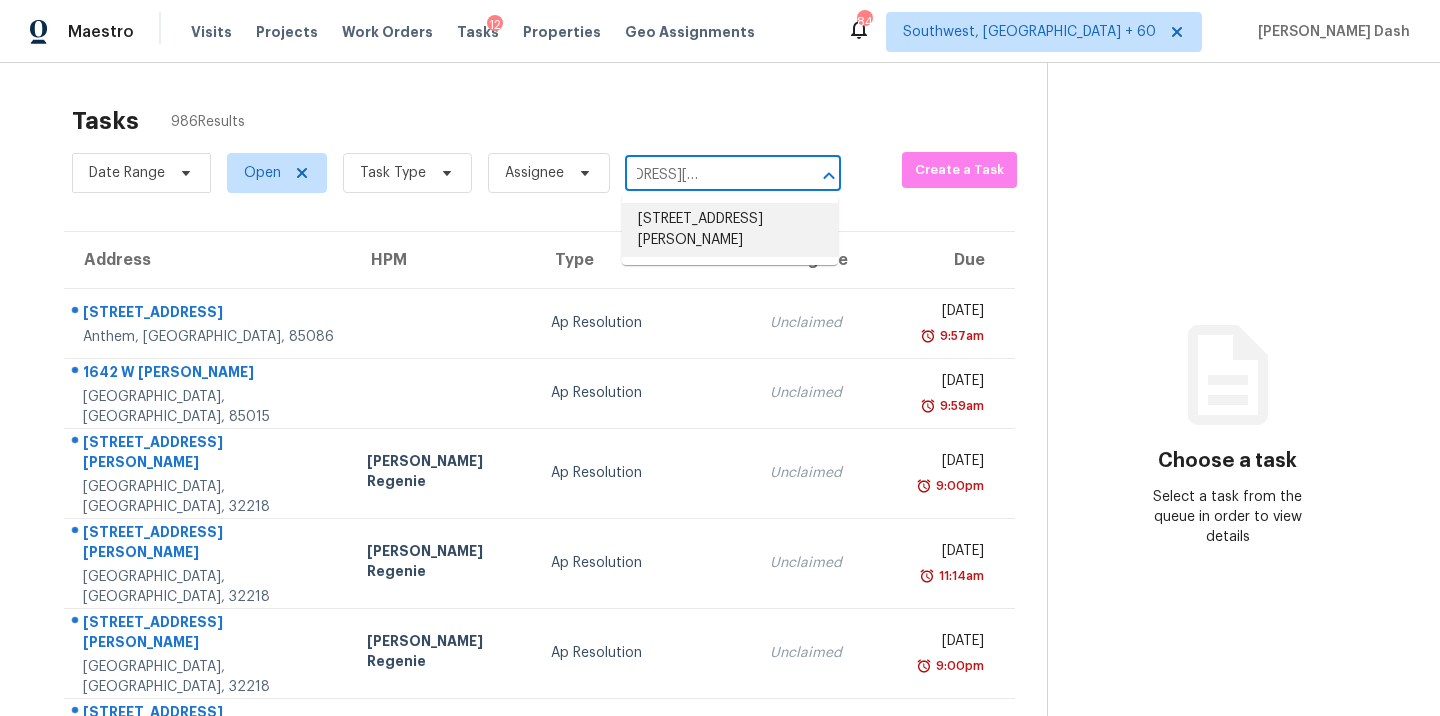 click on "[STREET_ADDRESS][PERSON_NAME]" at bounding box center (730, 230) 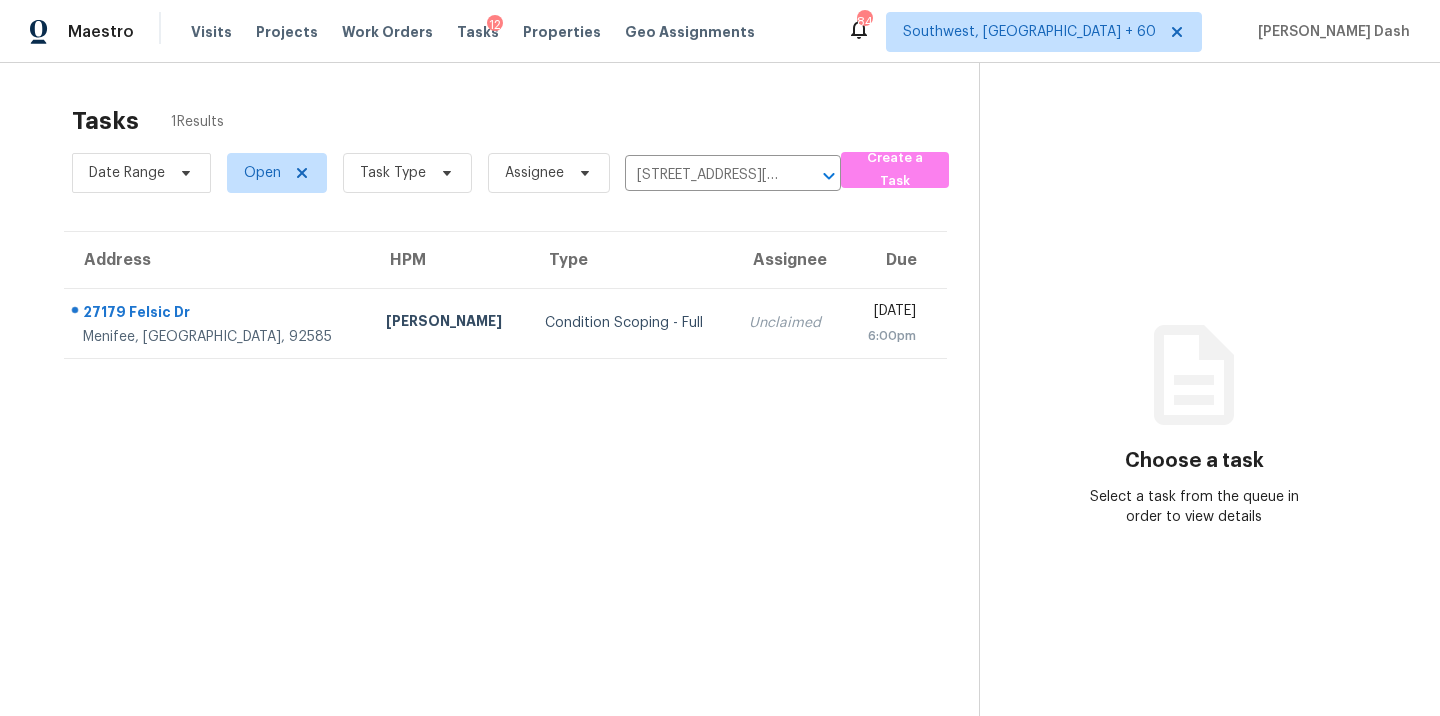 click on "Tasks 1  Results Date Range Open Task Type Assignee [STREET_ADDRESS][PERSON_NAME] ​ Create a Task Address HPM Type Assignee Due [GEOGRAPHIC_DATA][PERSON_NAME] [PERSON_NAME] Condition Scoping - Full Unclaimed [DATE] 6:00pm" at bounding box center [505, 437] 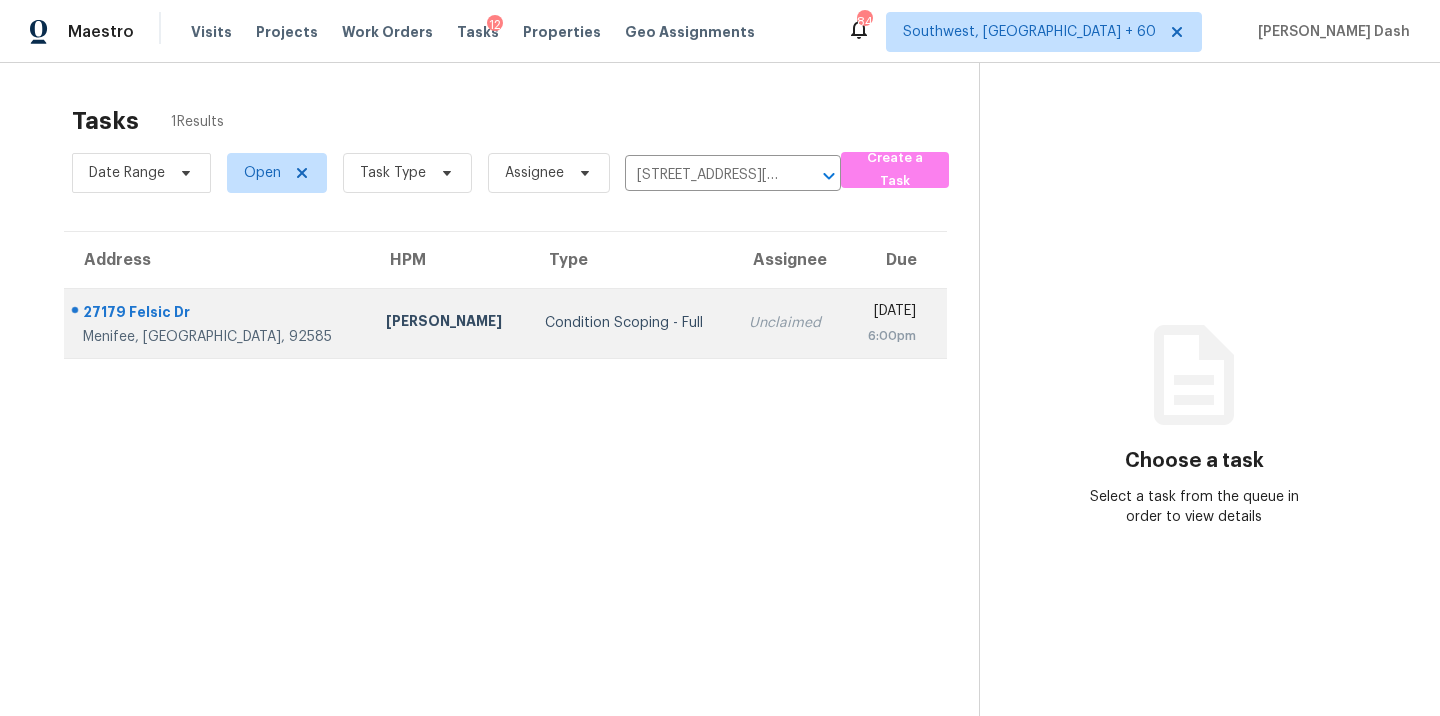 click on "Condition Scoping - Full" at bounding box center (631, 323) 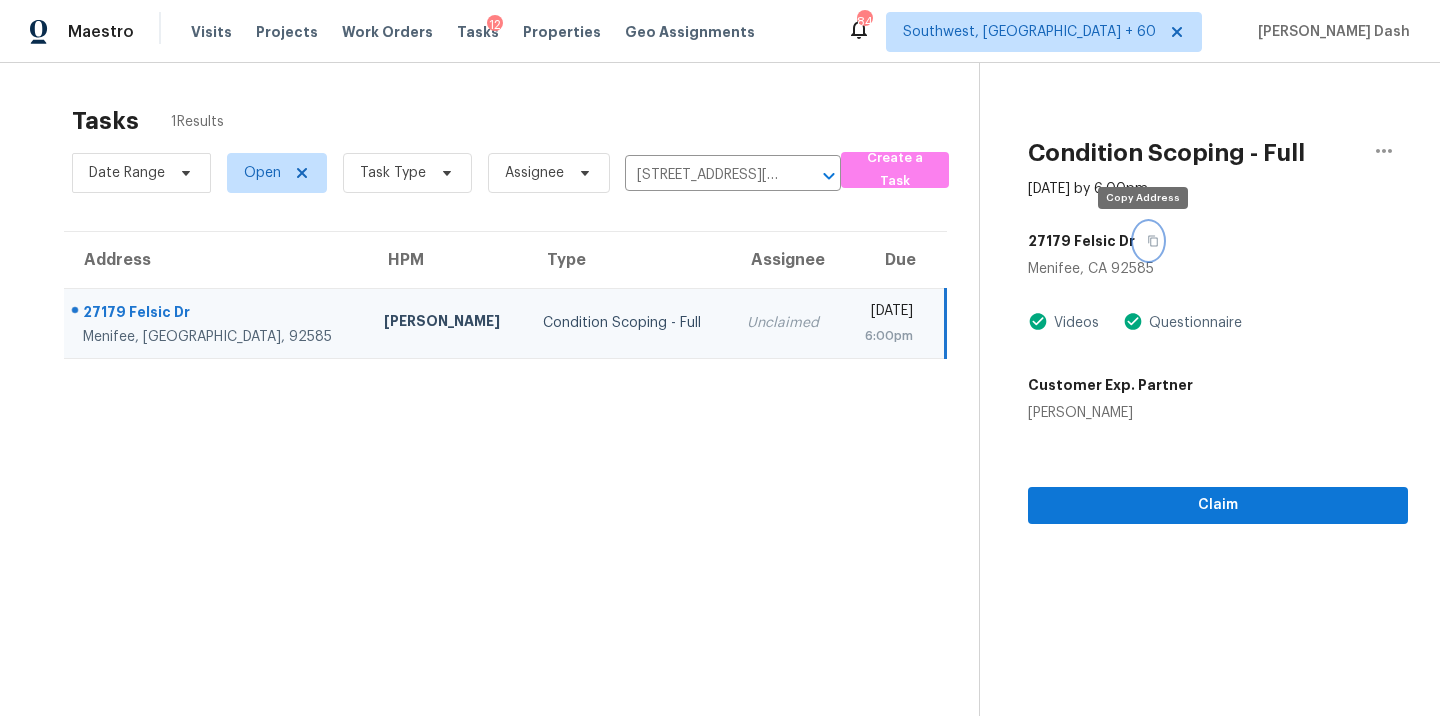 click at bounding box center (1148, 241) 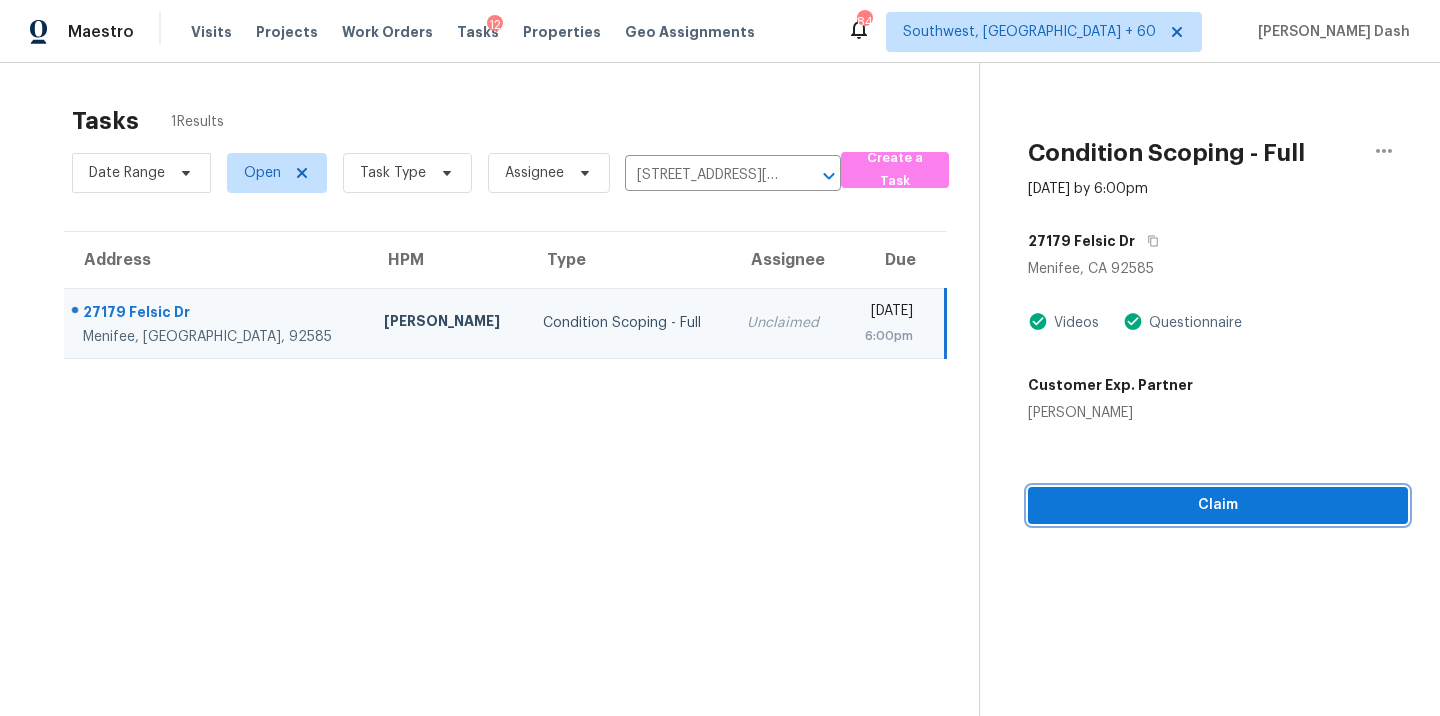 click on "Claim" at bounding box center [1218, 505] 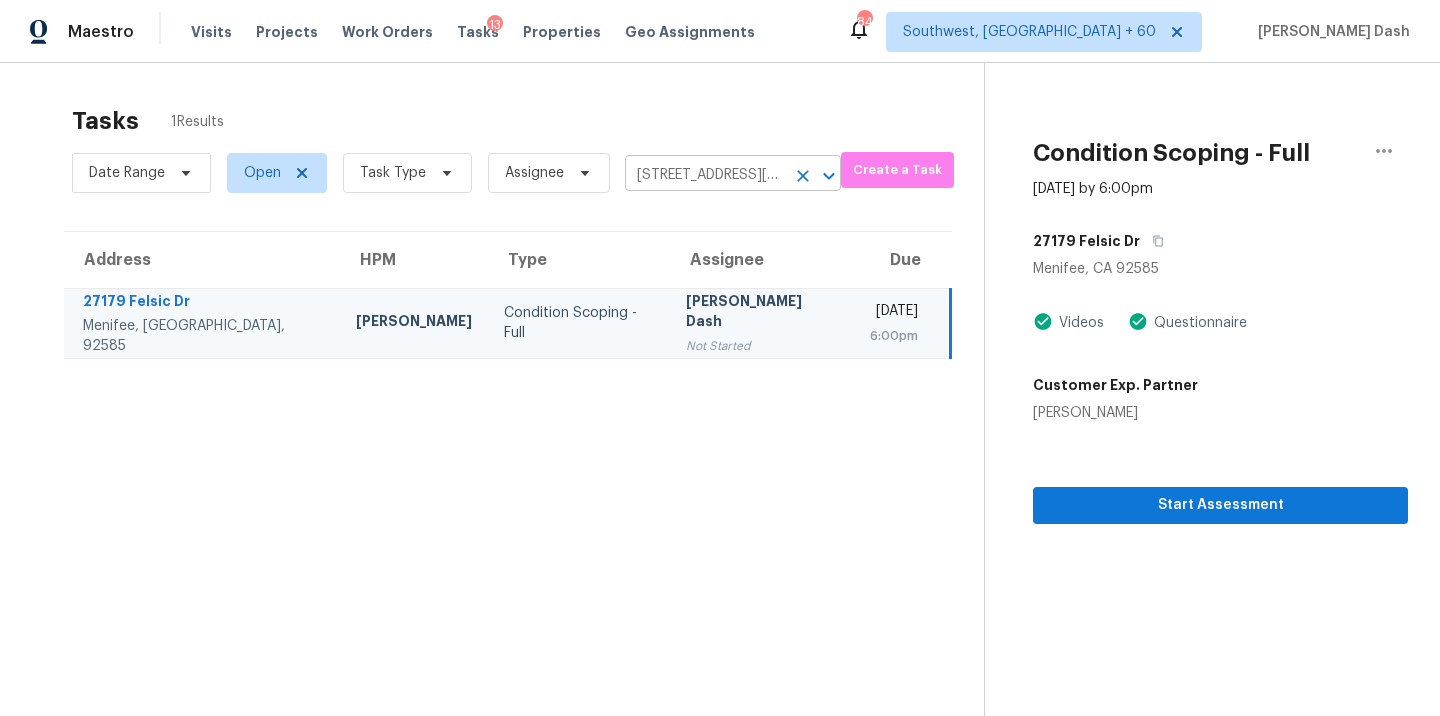 click on "[STREET_ADDRESS][PERSON_NAME]" at bounding box center (705, 175) 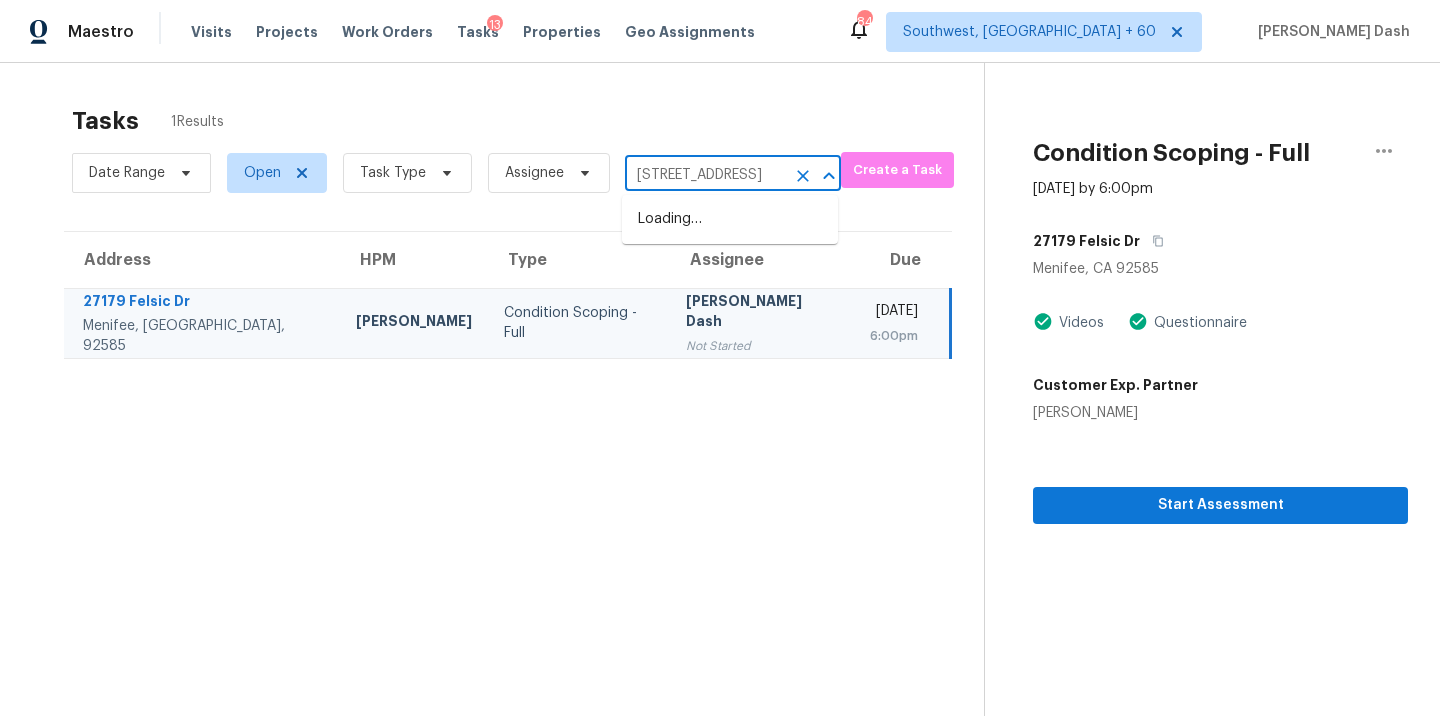 scroll, scrollTop: 0, scrollLeft: 134, axis: horizontal 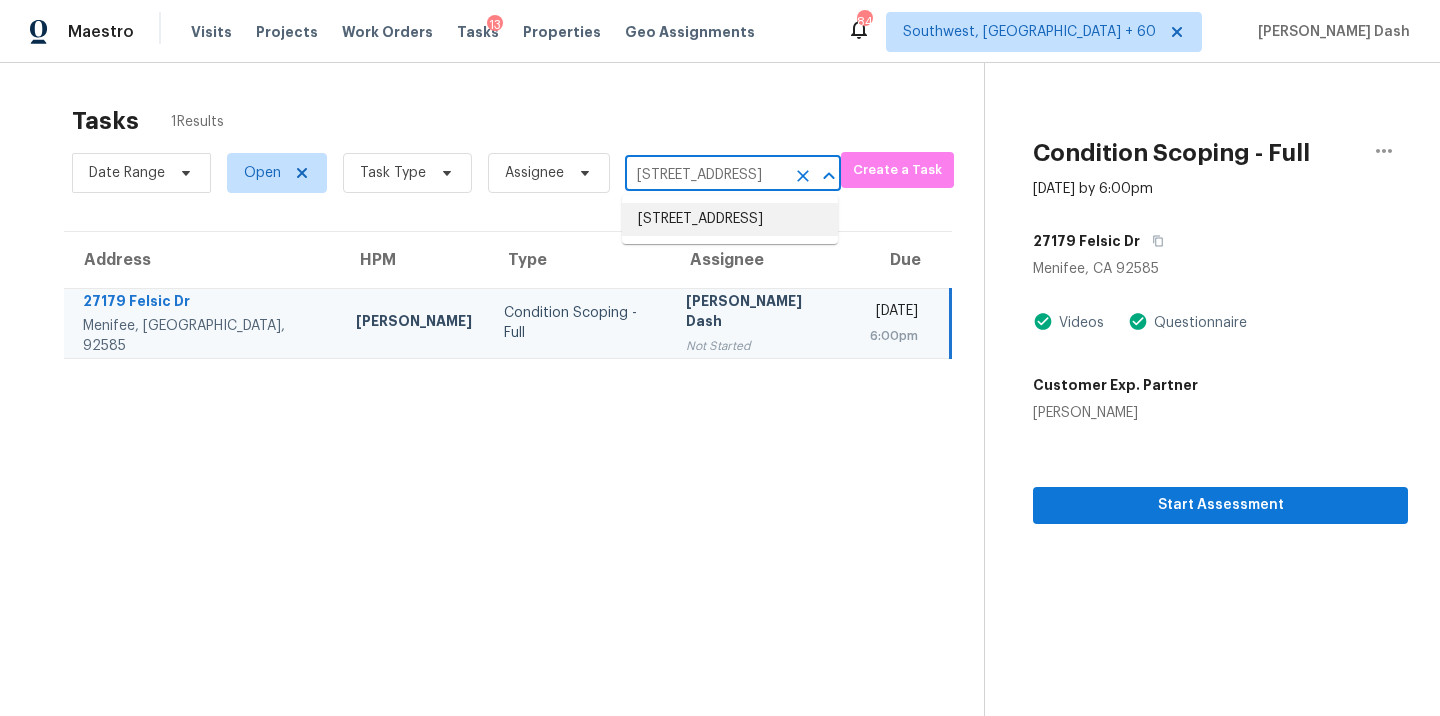 click on "[STREET_ADDRESS]" at bounding box center [730, 219] 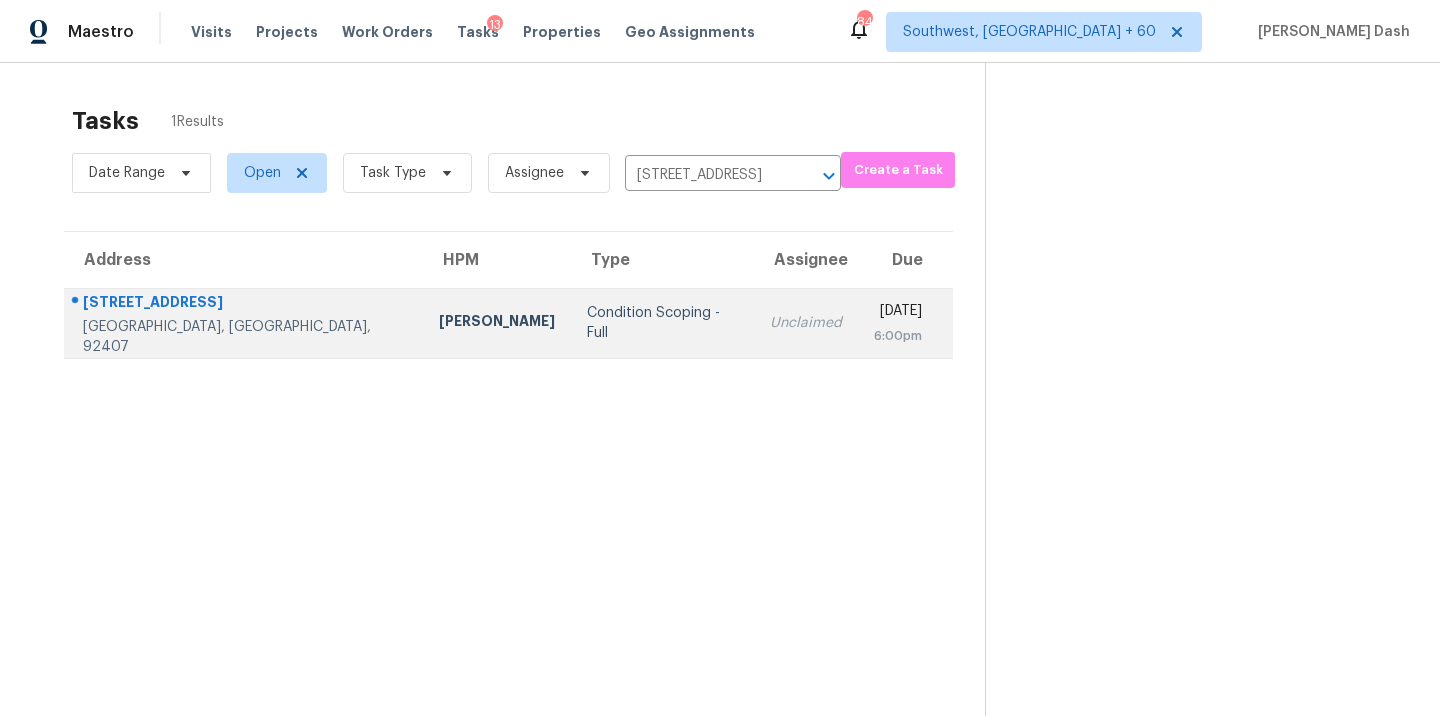 click on "Condition Scoping - Full" at bounding box center [662, 323] 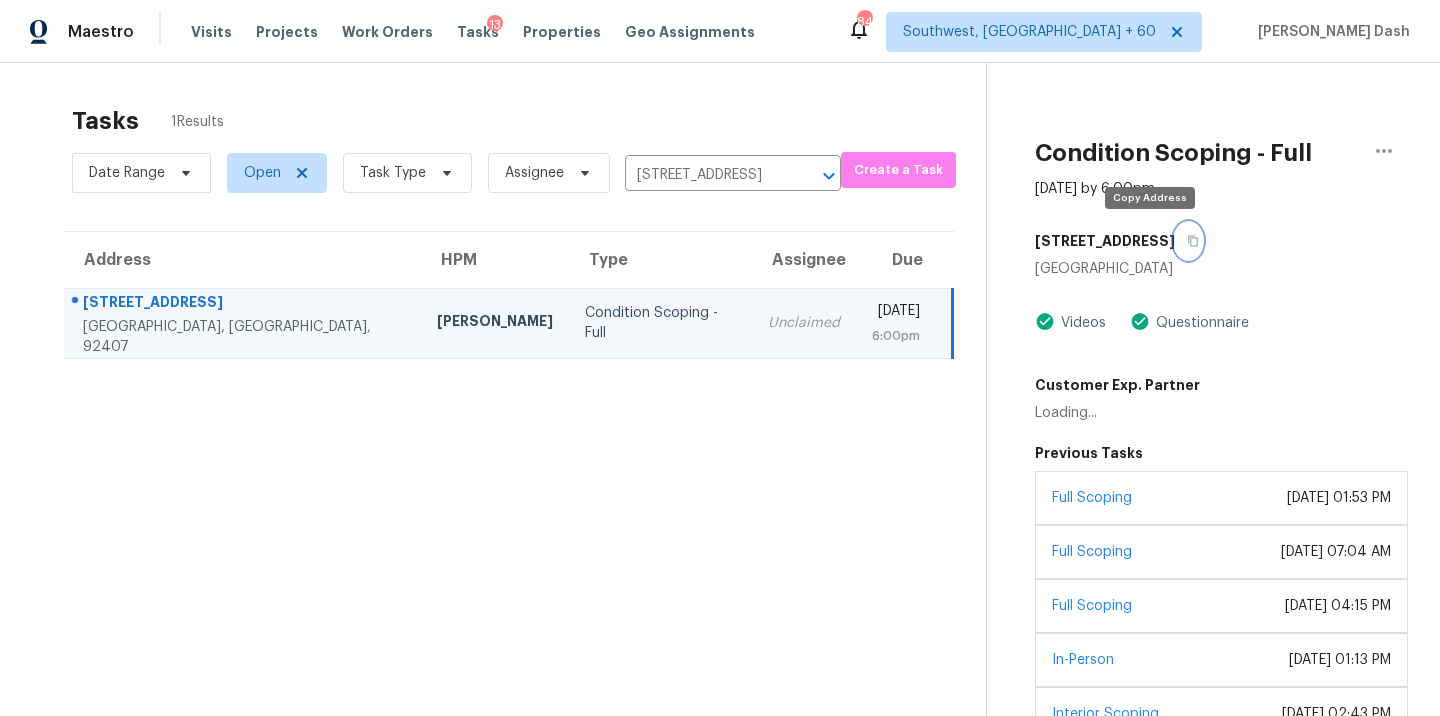 click at bounding box center [1188, 241] 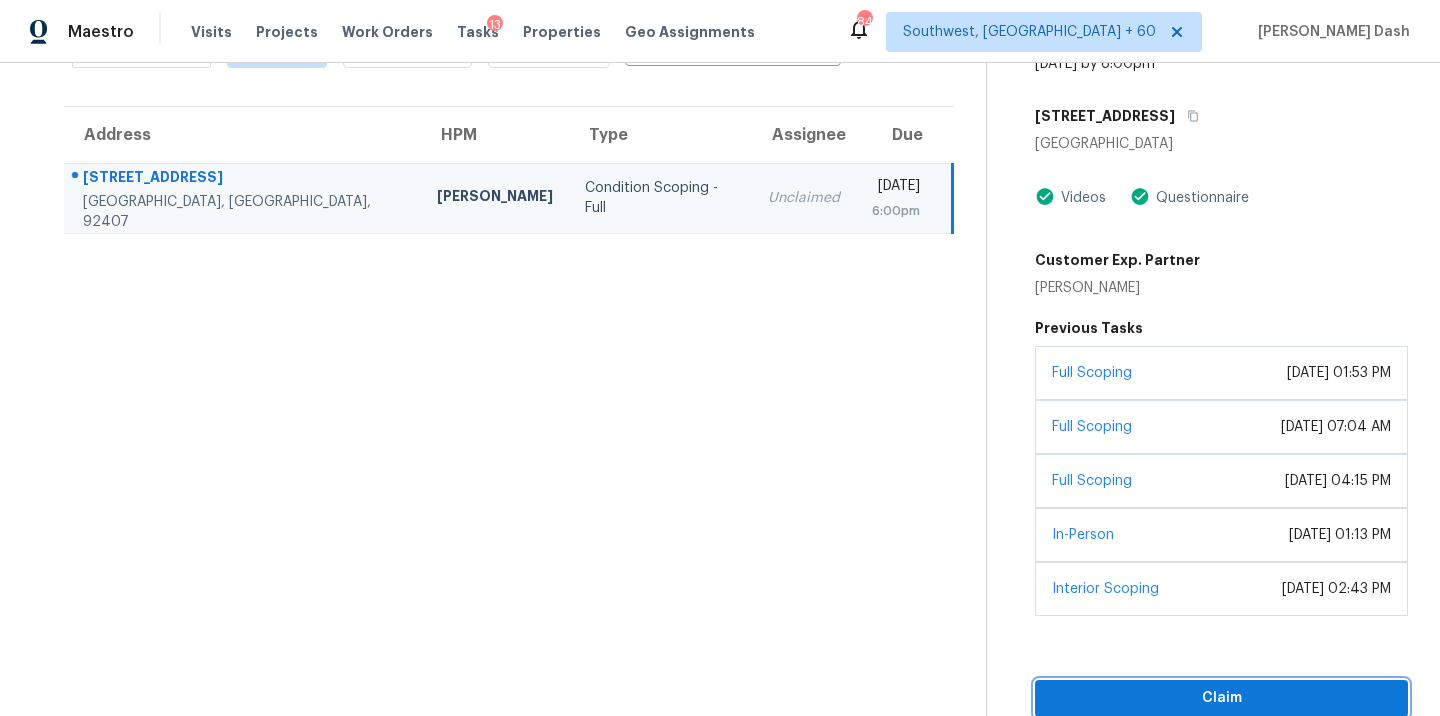 click on "Claim" at bounding box center [1221, 698] 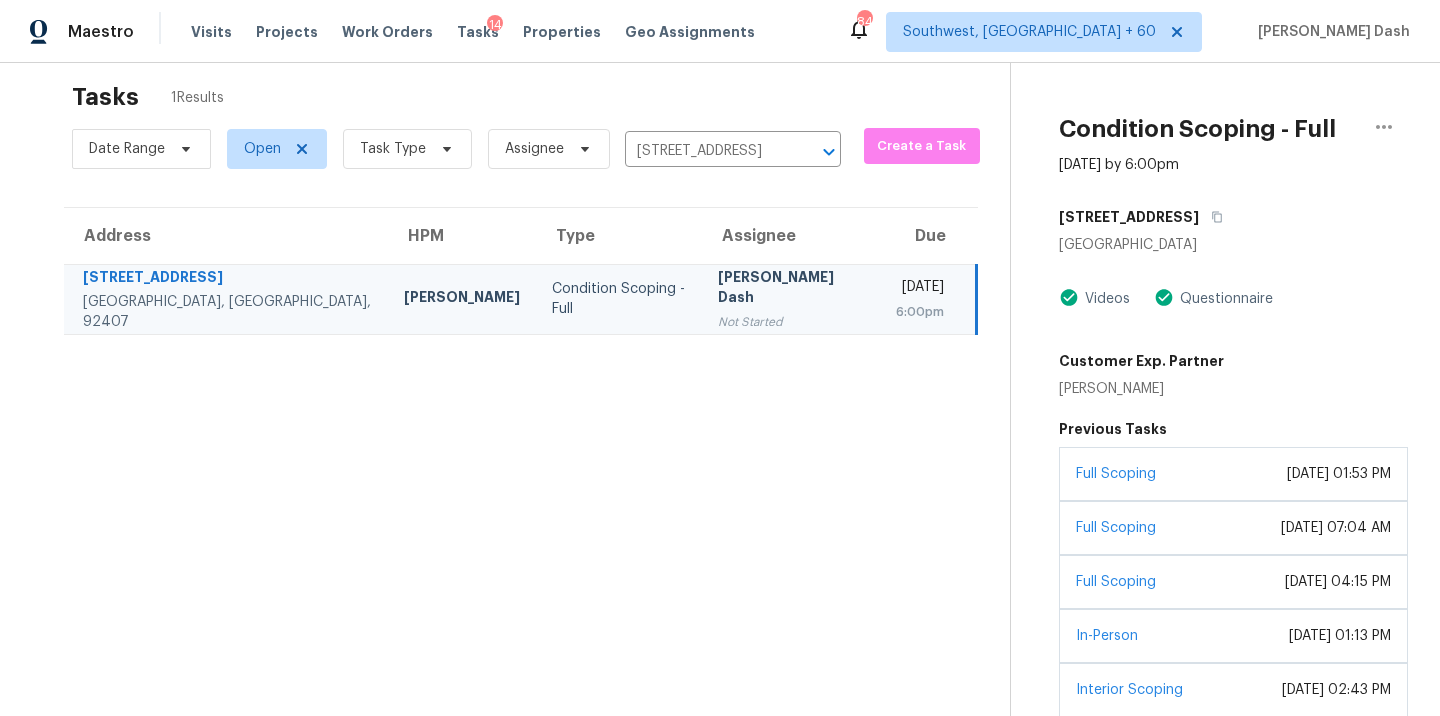 scroll, scrollTop: 0, scrollLeft: 0, axis: both 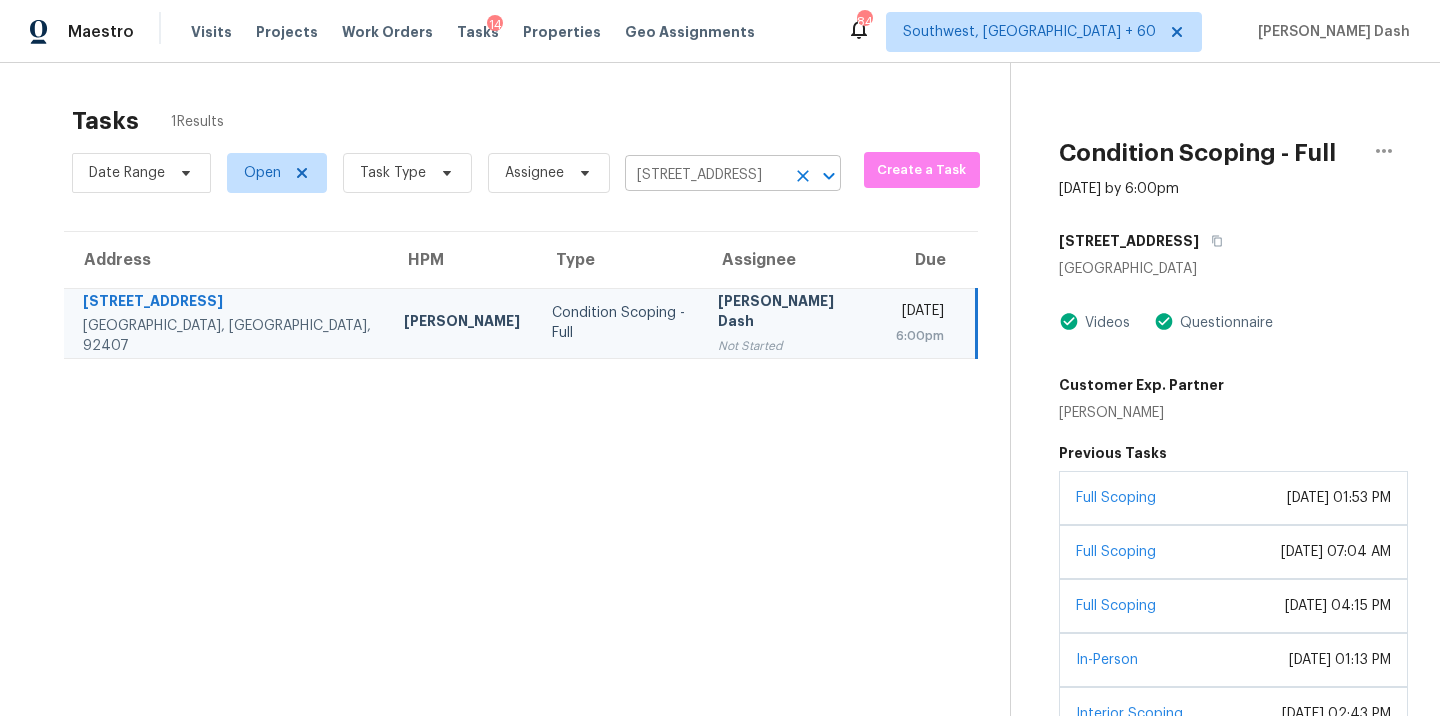 click on "[STREET_ADDRESS]" at bounding box center (705, 175) 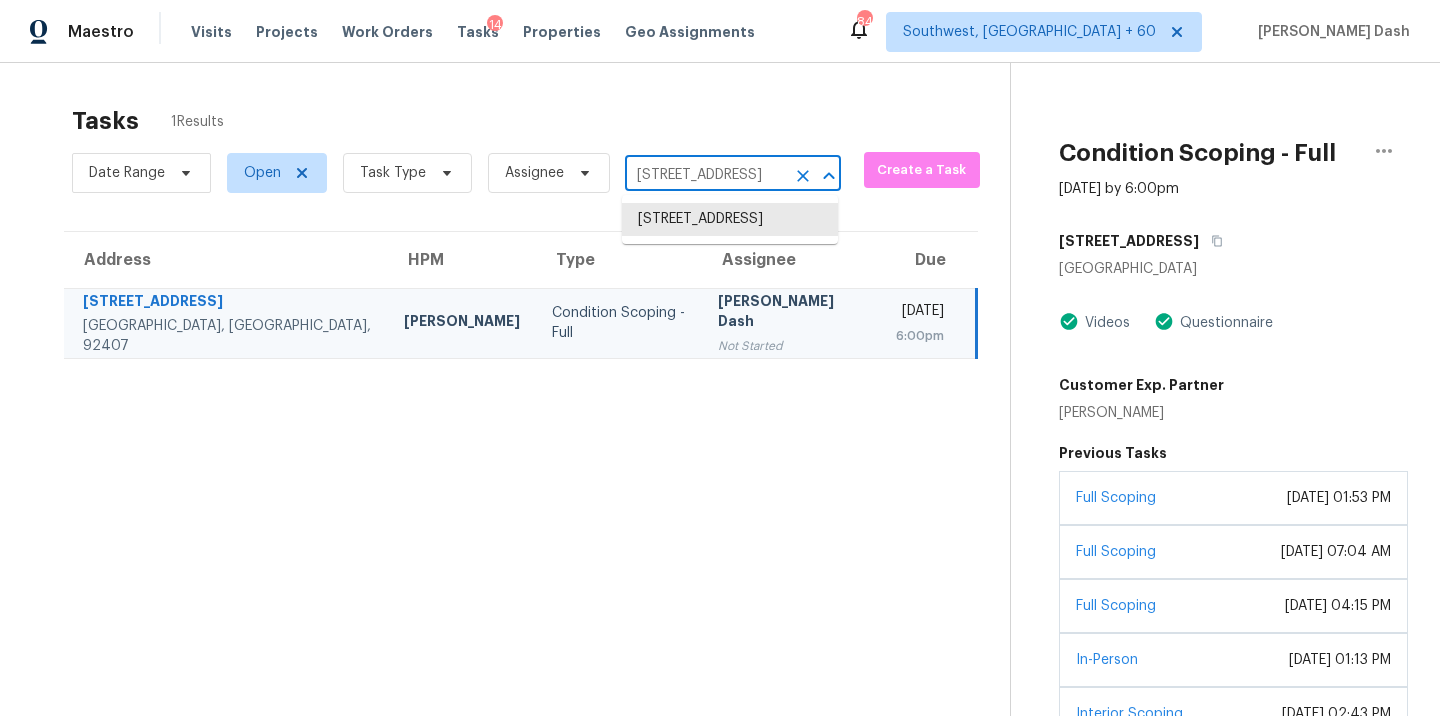 paste on "[STREET_ADDRESS]" 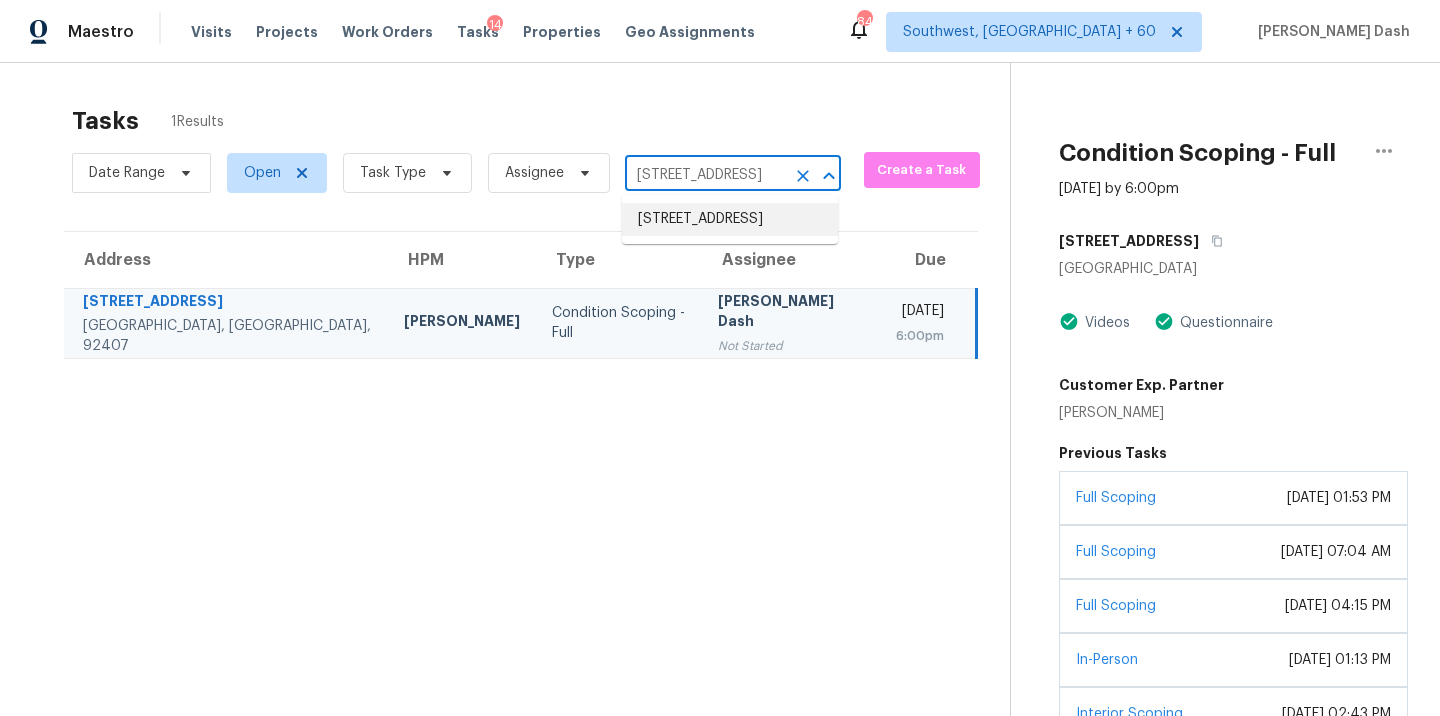 click on "[STREET_ADDRESS]" at bounding box center [730, 219] 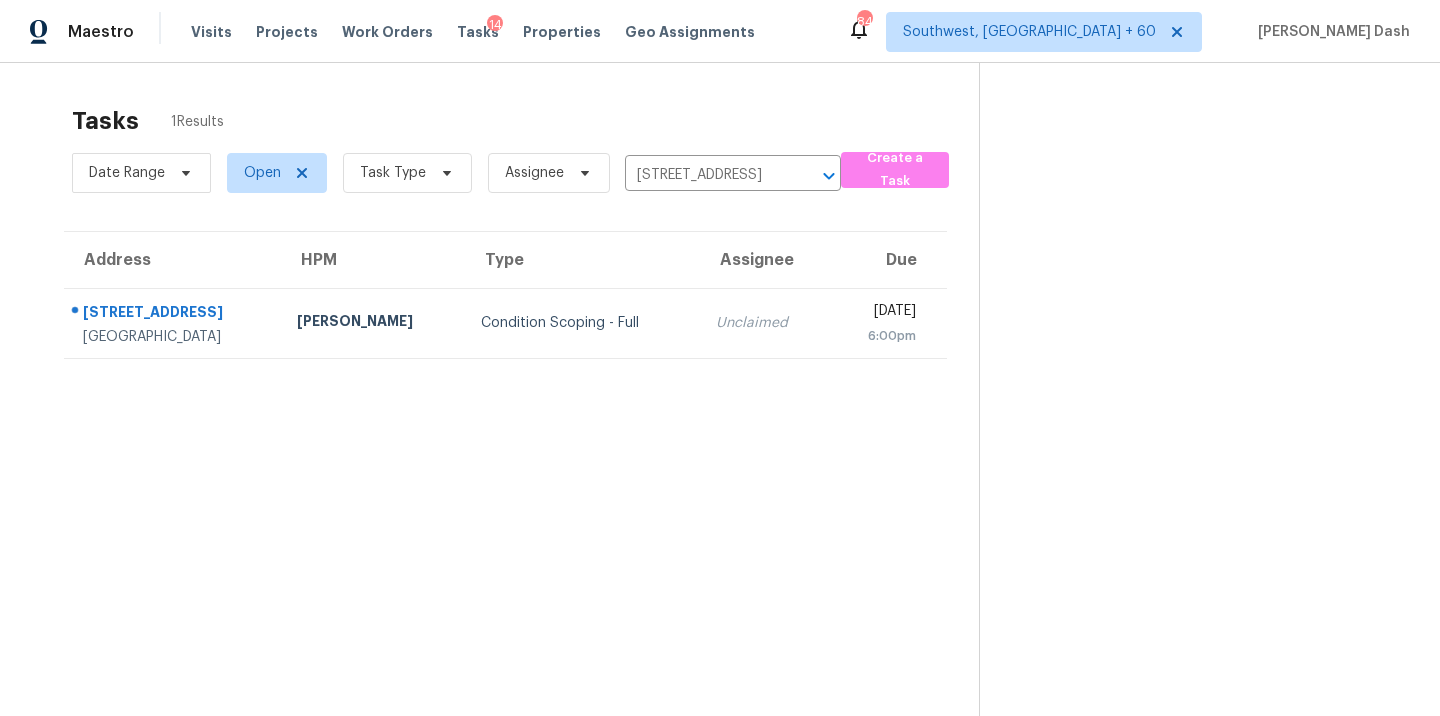 click on "Condition Scoping - Full" at bounding box center (583, 323) 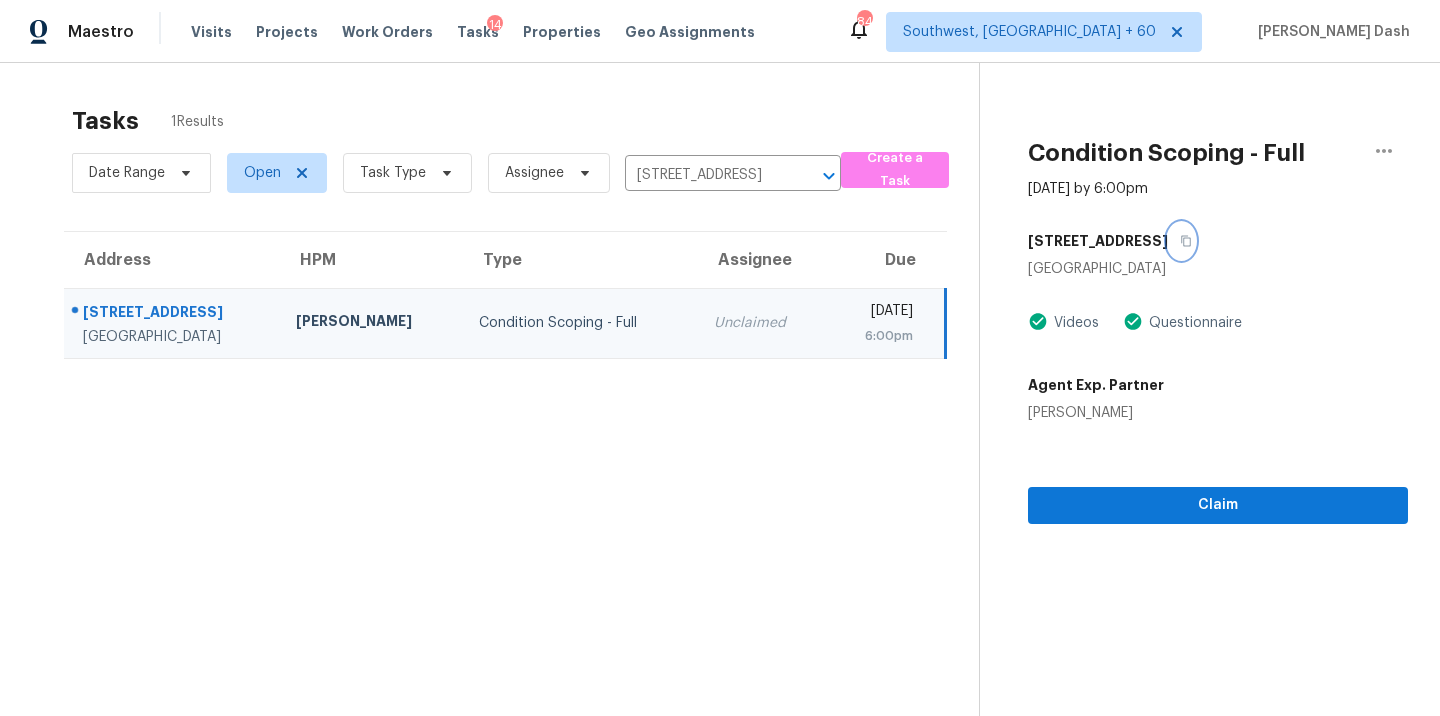 click at bounding box center [1181, 241] 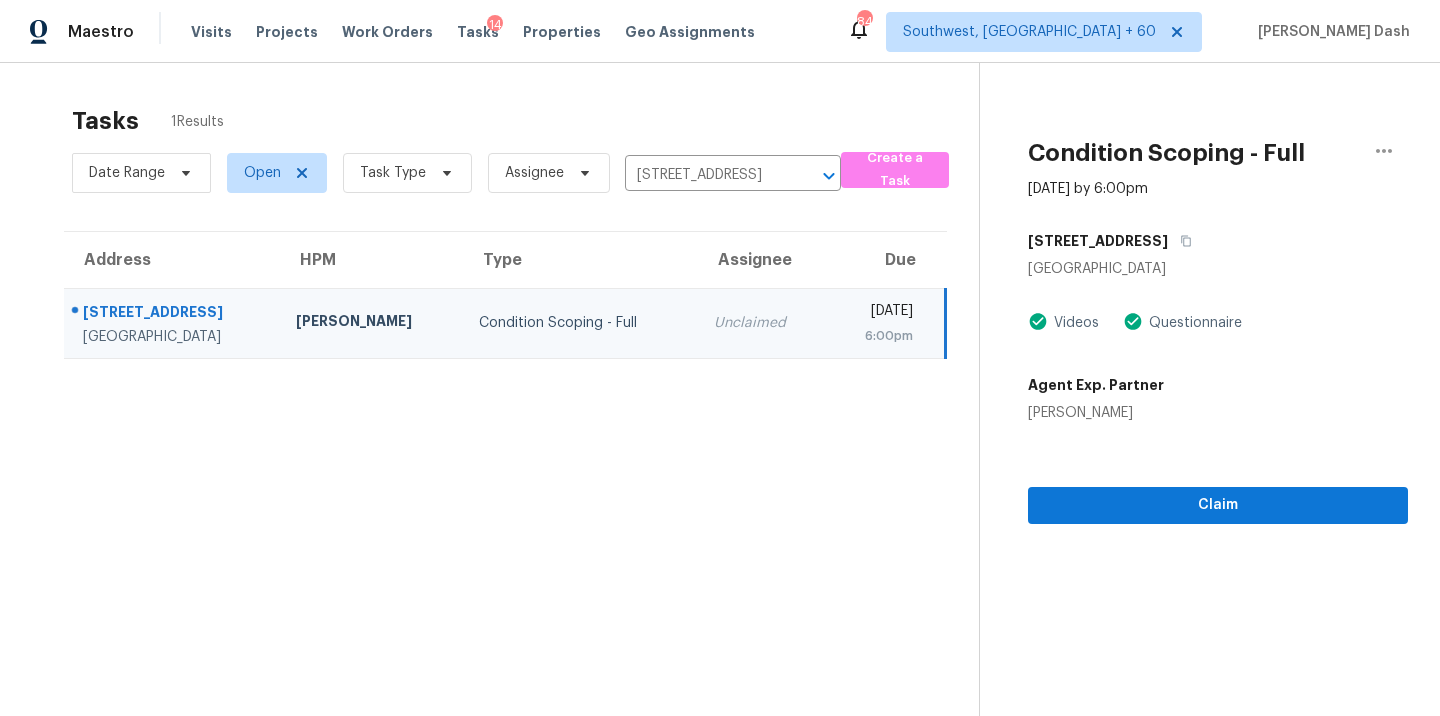 click on "Condition Scoping - Full [DATE] by 6:00pm [STREET_ADDRESS] Videos Questionnaire Agent Exp. Partner [PERSON_NAME] Claim" at bounding box center (1193, 421) 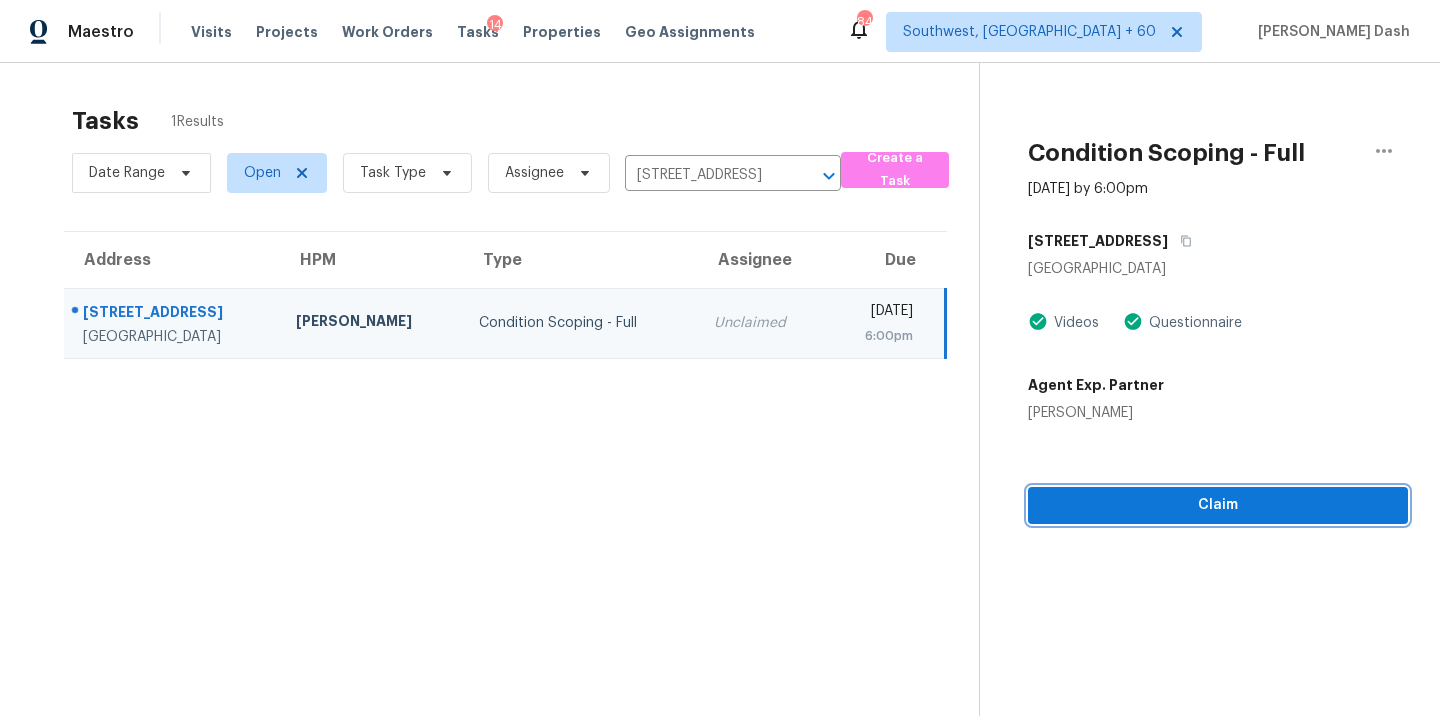 click on "Claim" at bounding box center [1218, 505] 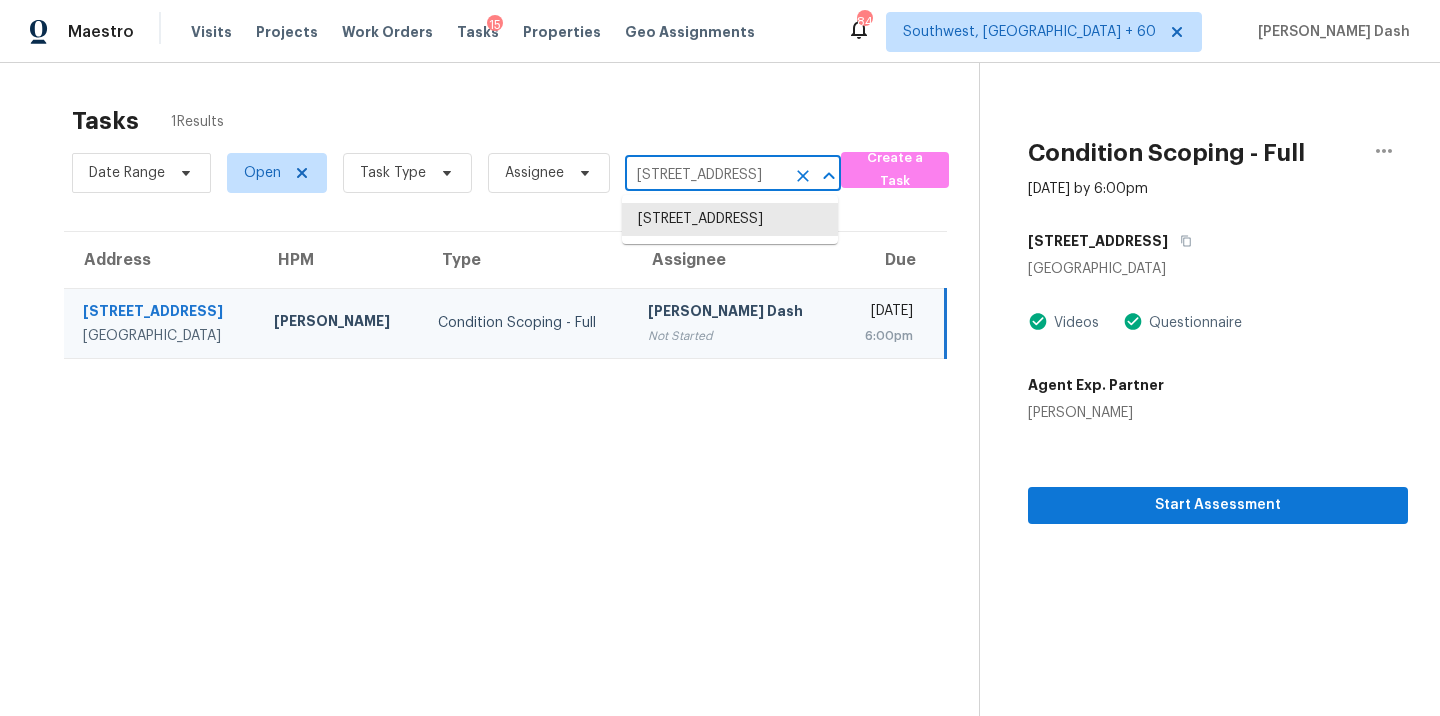 click on "[STREET_ADDRESS]" at bounding box center (705, 175) 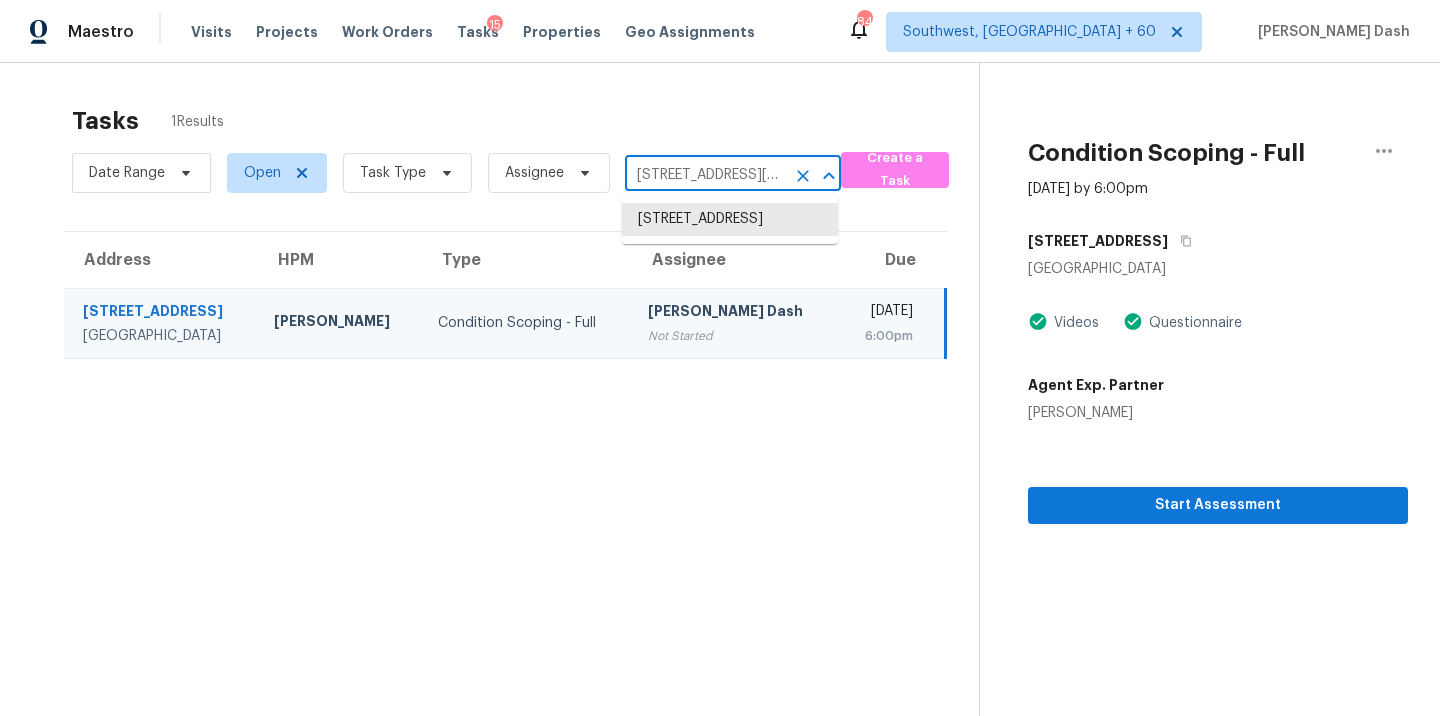 scroll, scrollTop: 0, scrollLeft: 160, axis: horizontal 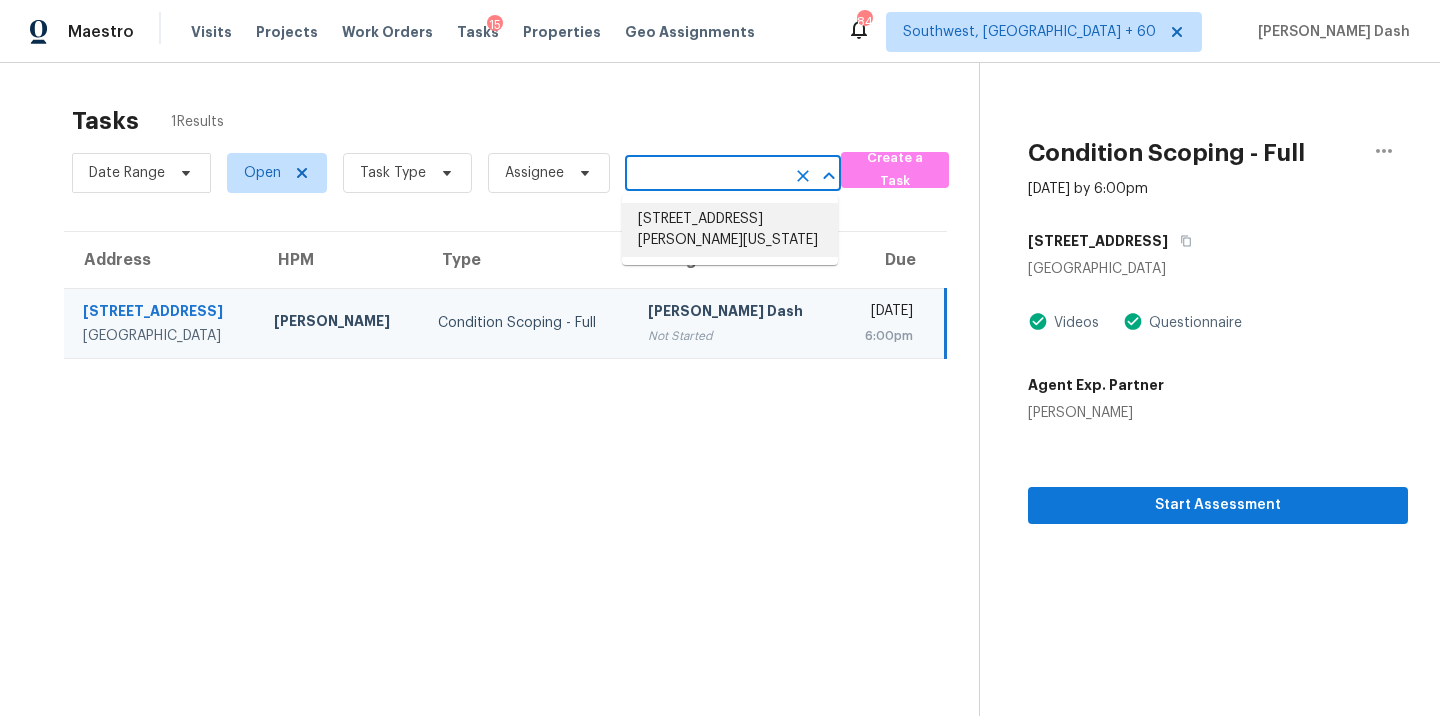 click on "[STREET_ADDRESS][PERSON_NAME][US_STATE]" at bounding box center [730, 230] 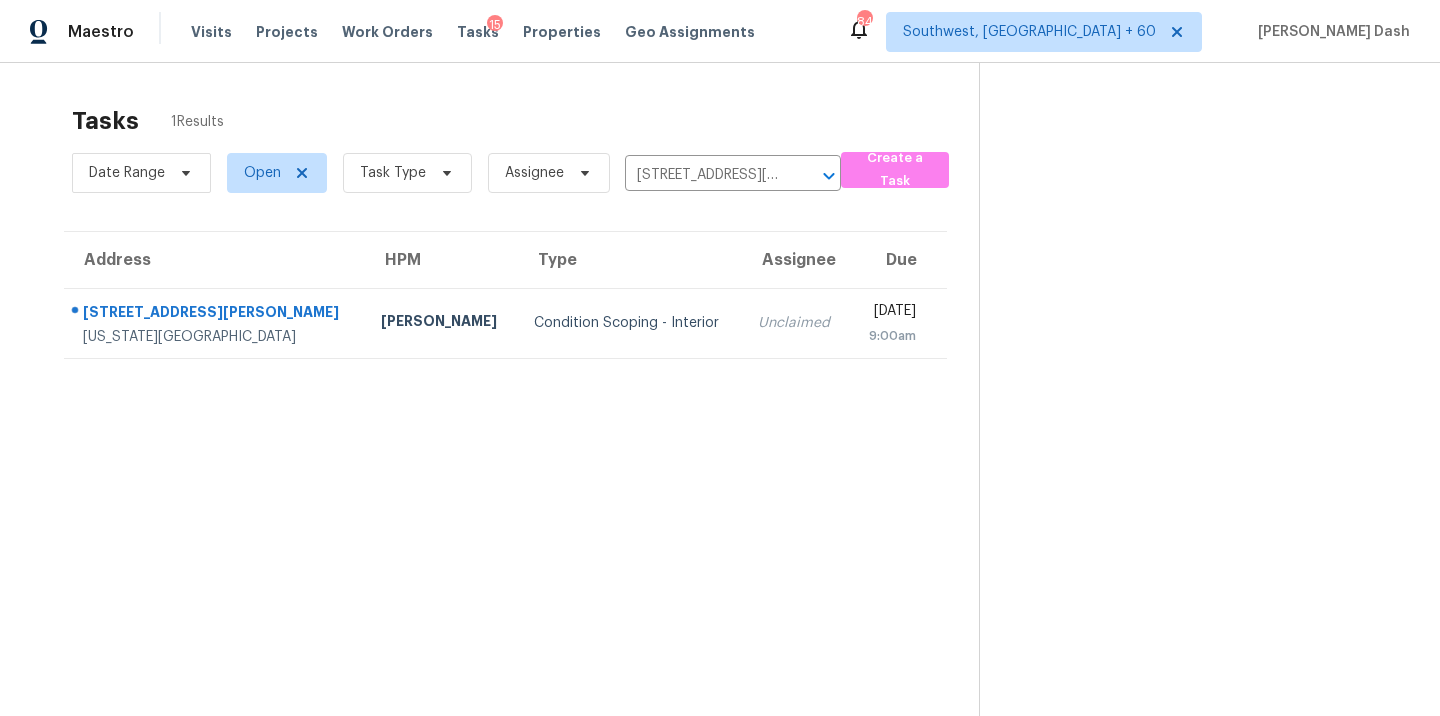 click on "Condition Scoping - Interior" at bounding box center (630, 323) 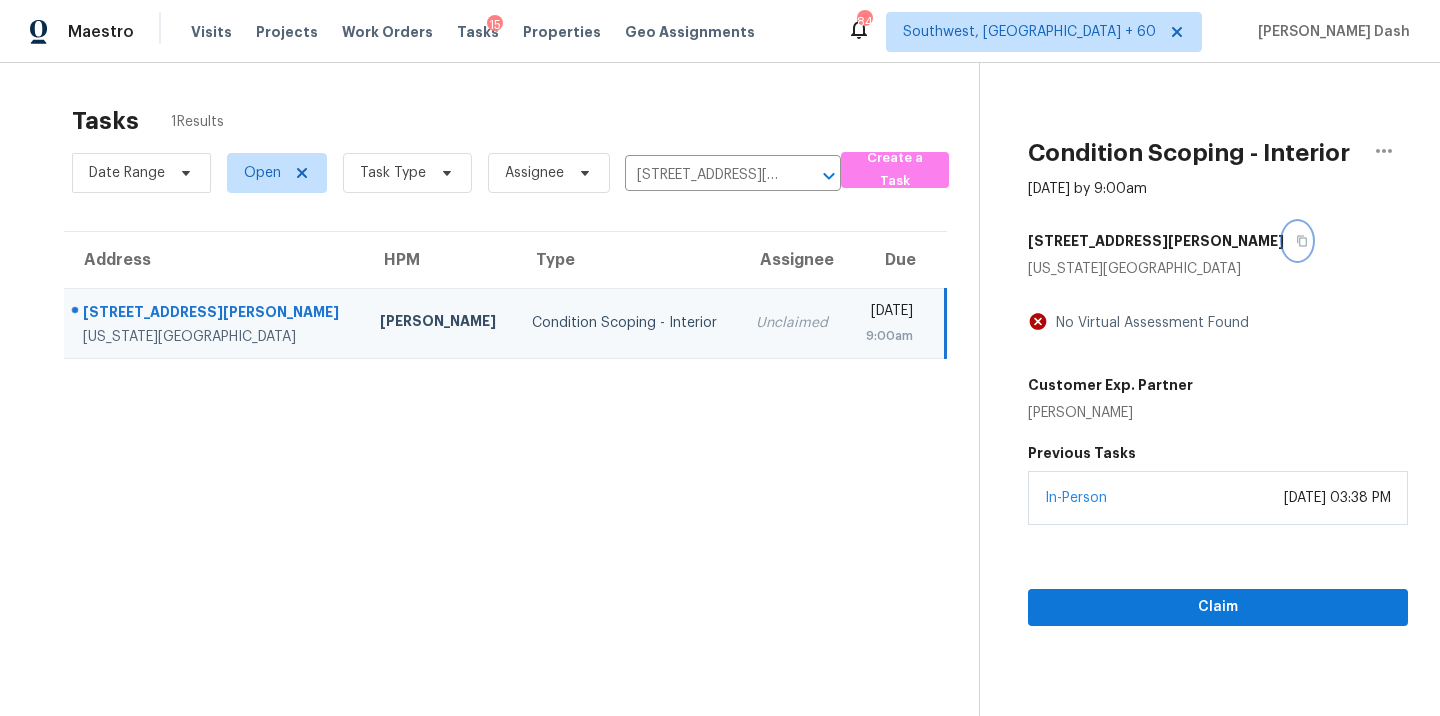 click at bounding box center (1297, 241) 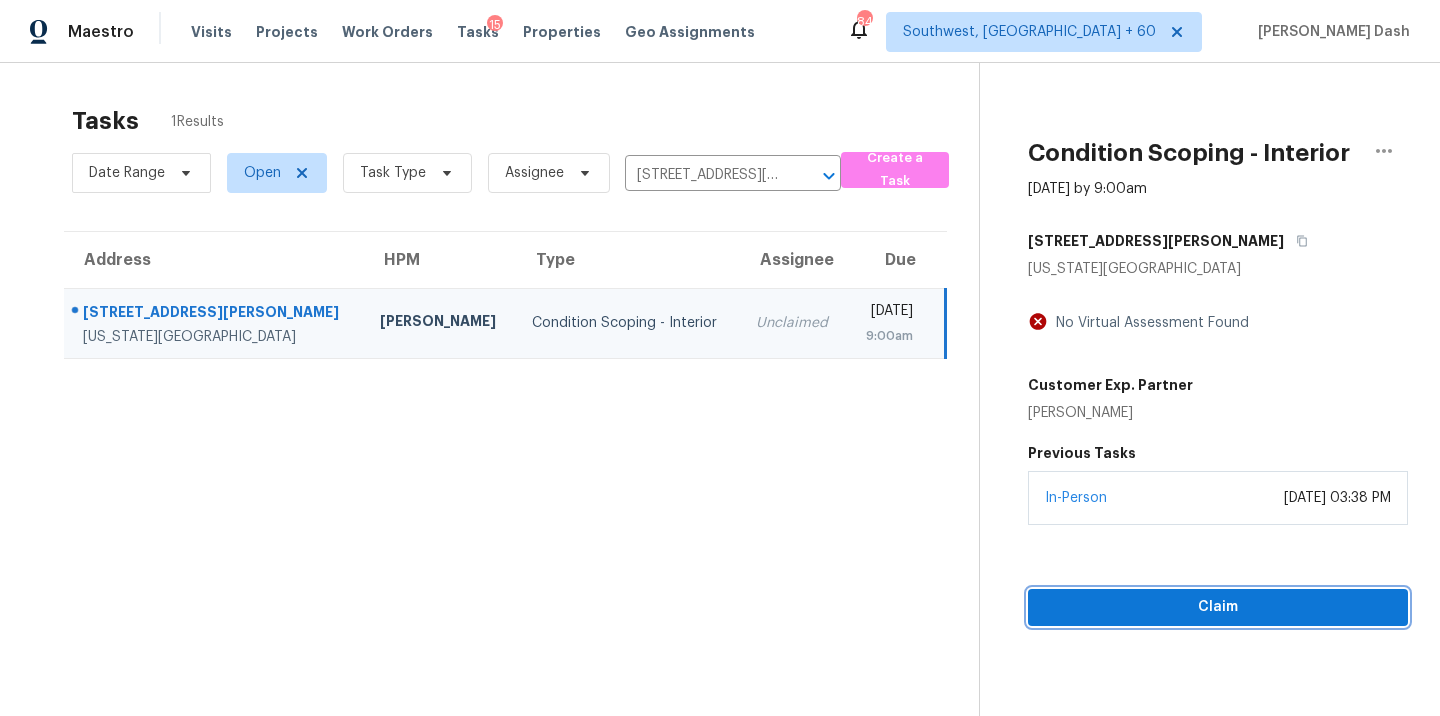 click on "Claim" at bounding box center [1218, 607] 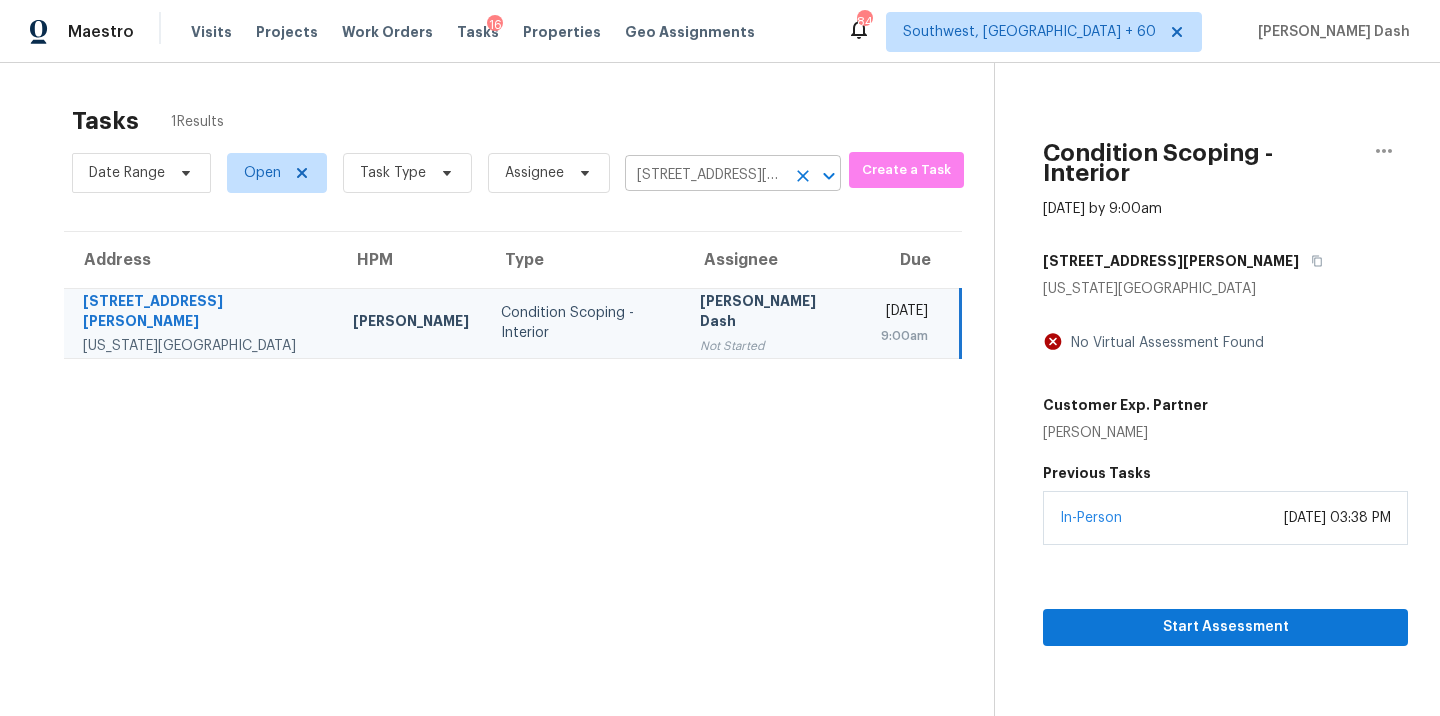 click on "[STREET_ADDRESS][PERSON_NAME][US_STATE]" at bounding box center [705, 175] 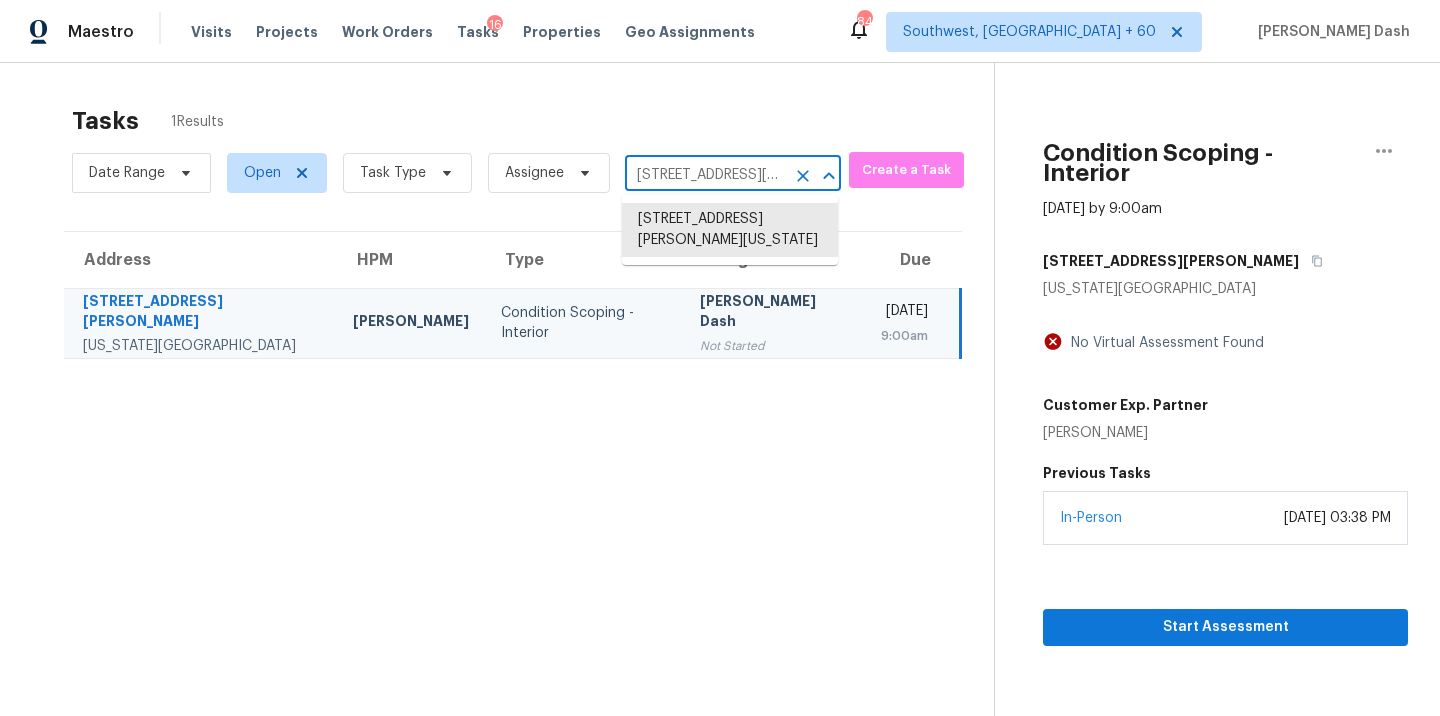 paste on "[STREET_ADDRESS][PERSON_NAME]" 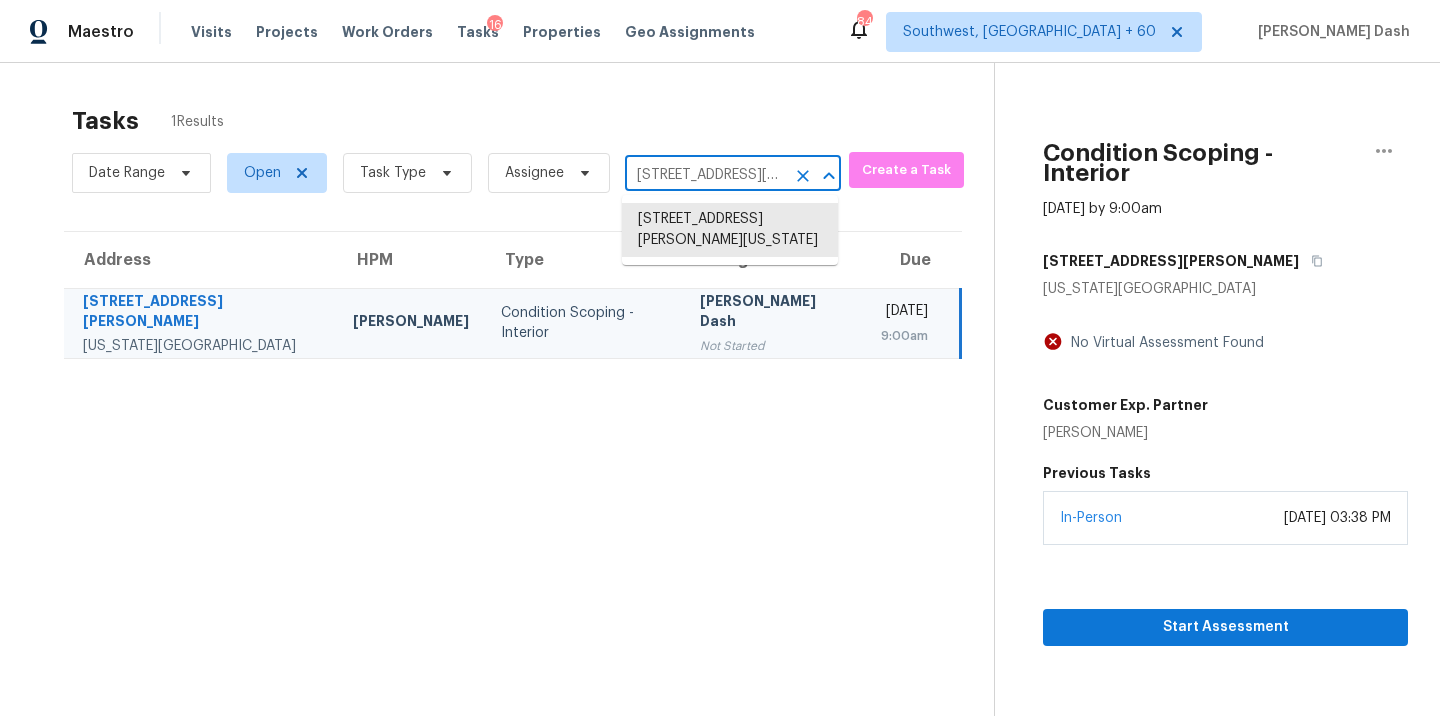 scroll, scrollTop: 0, scrollLeft: 109, axis: horizontal 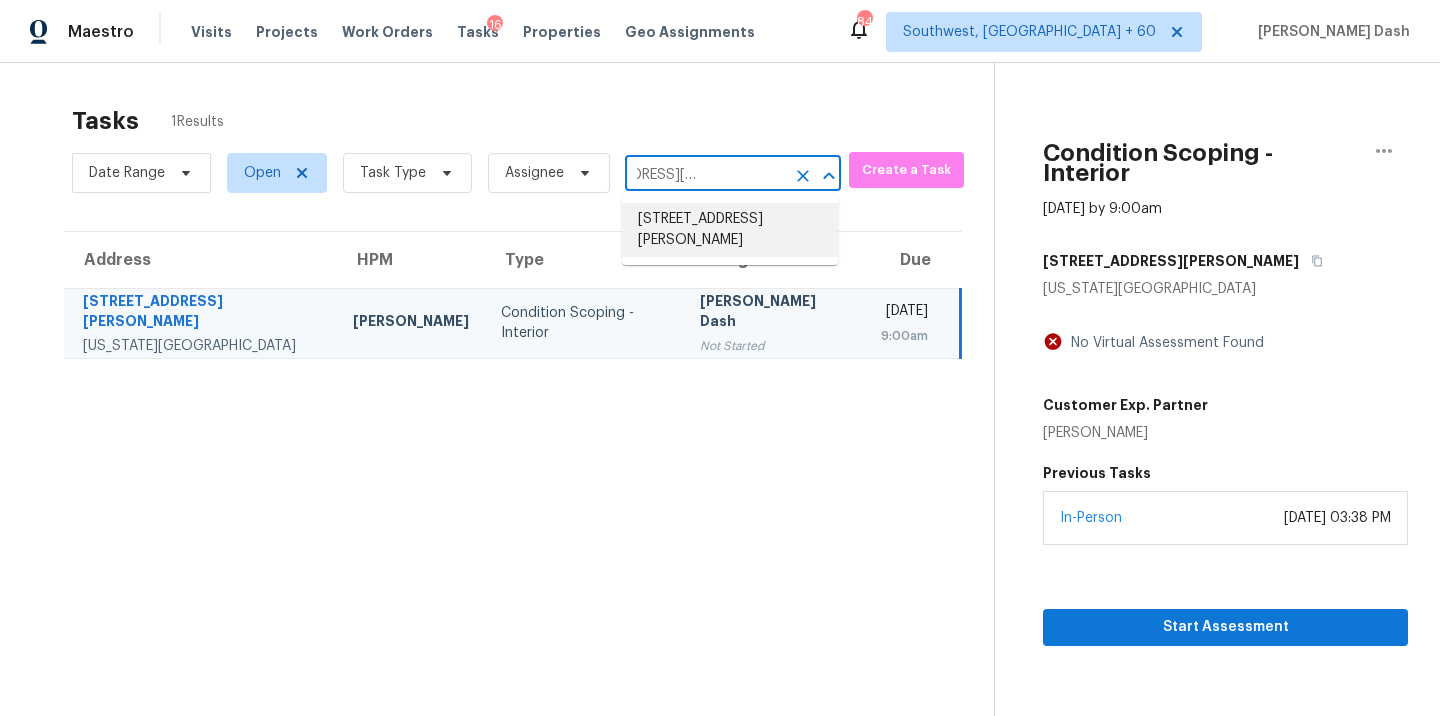 click on "[STREET_ADDRESS][PERSON_NAME]" at bounding box center (730, 230) 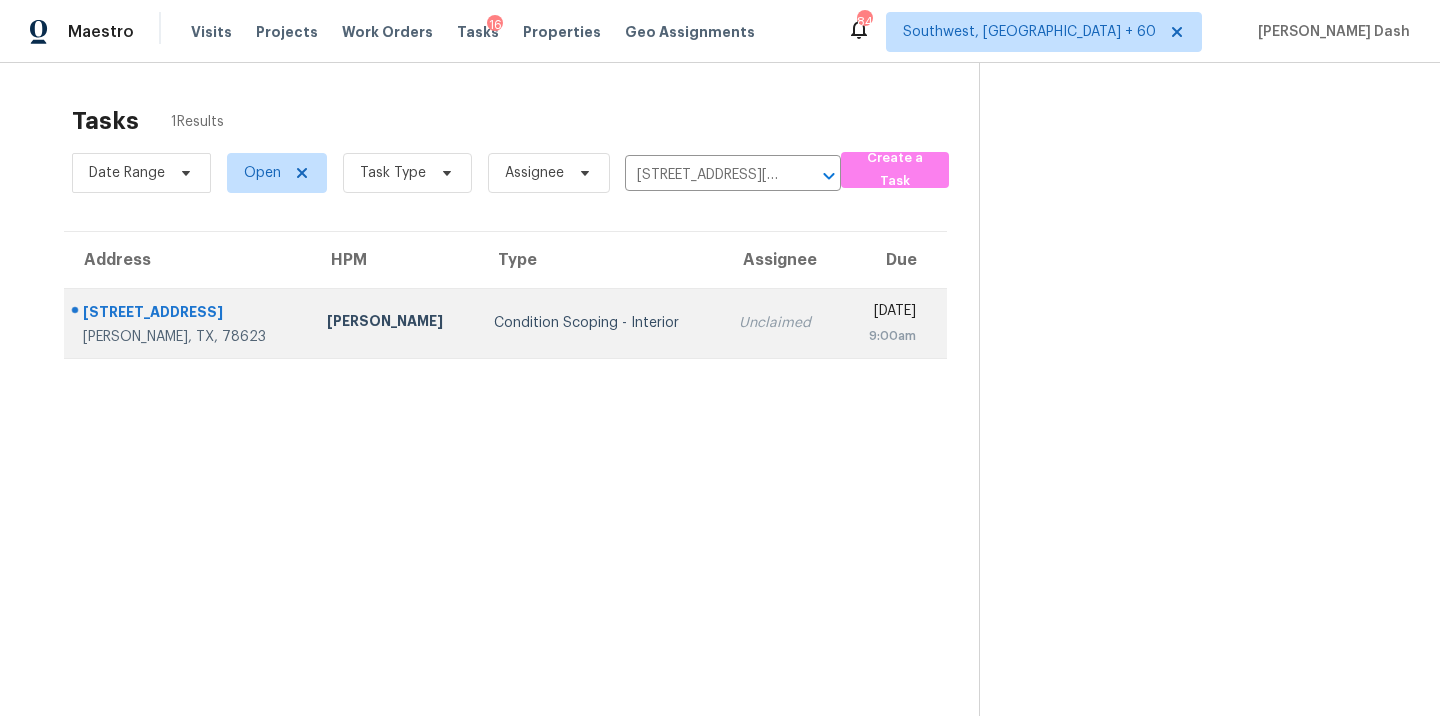click on "Condition Scoping - Interior" at bounding box center [600, 323] 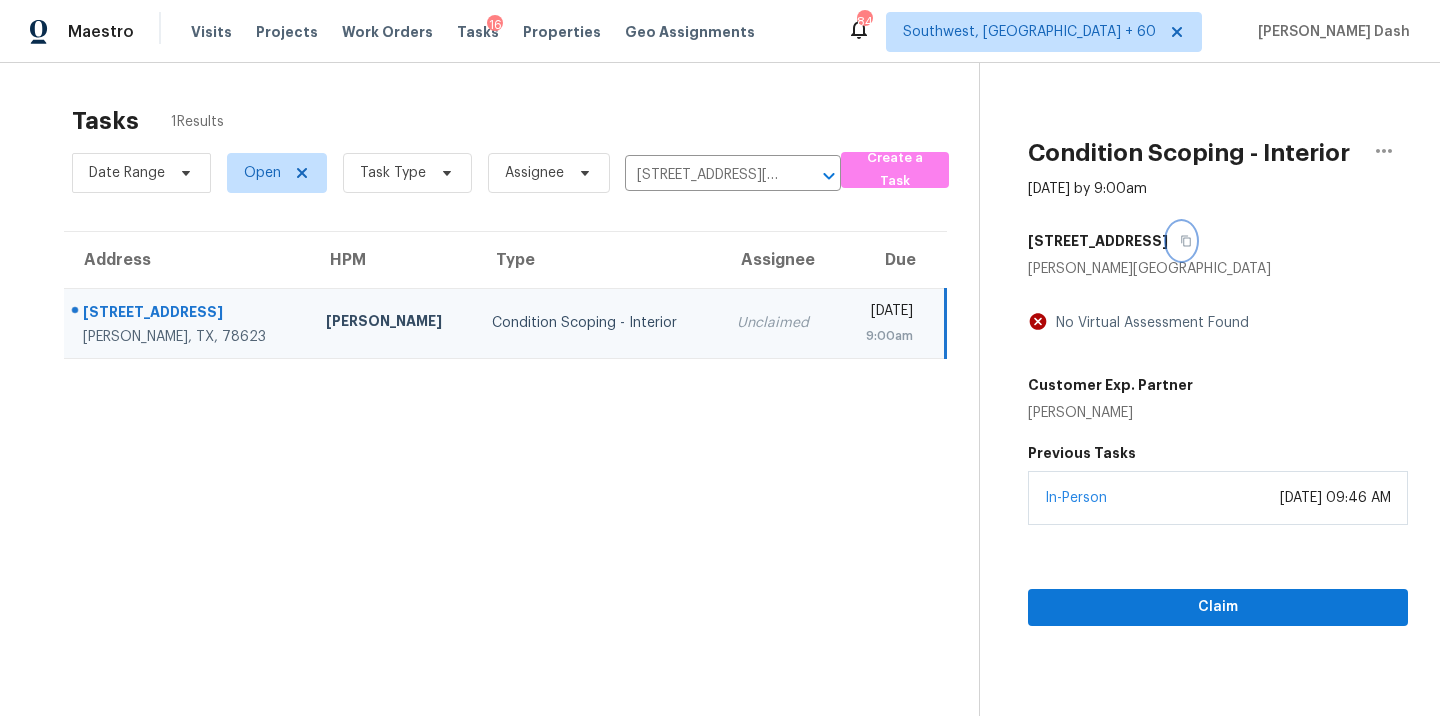 click 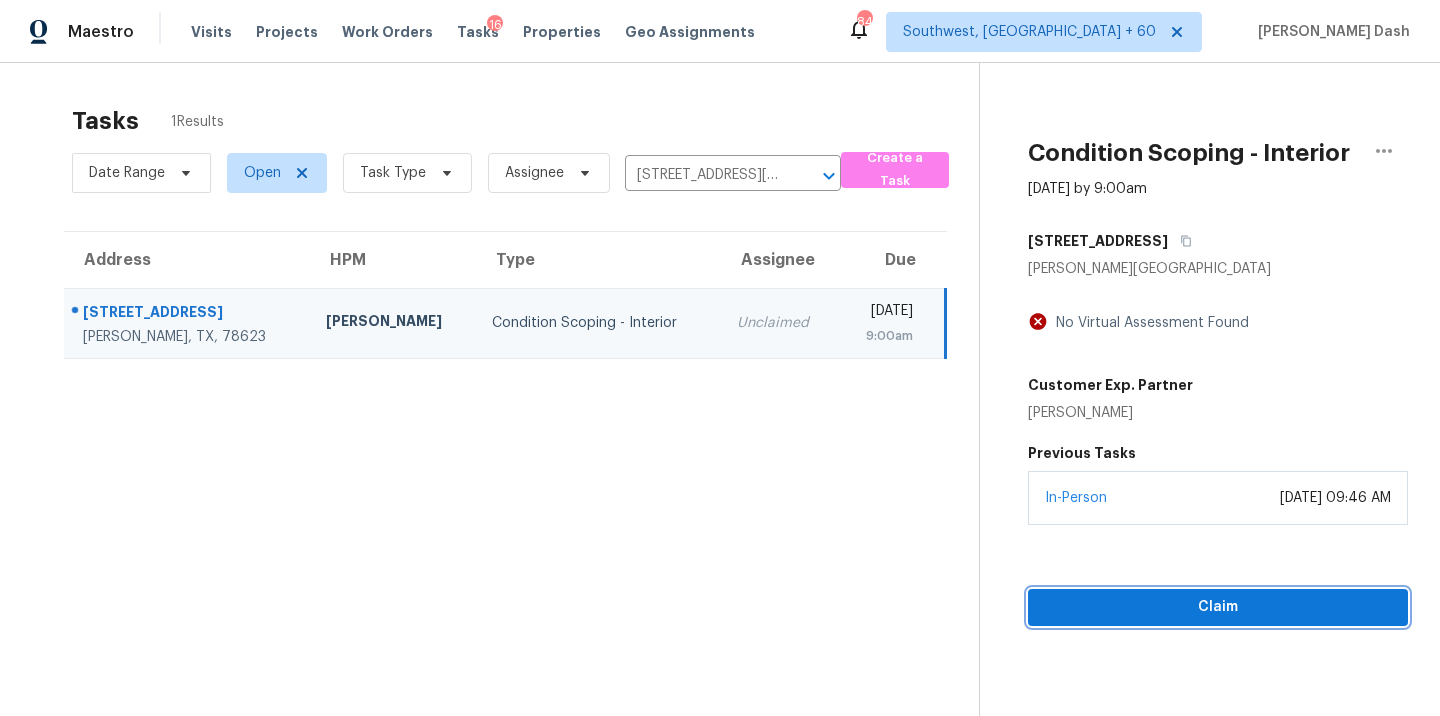 click on "Claim" at bounding box center (1218, 607) 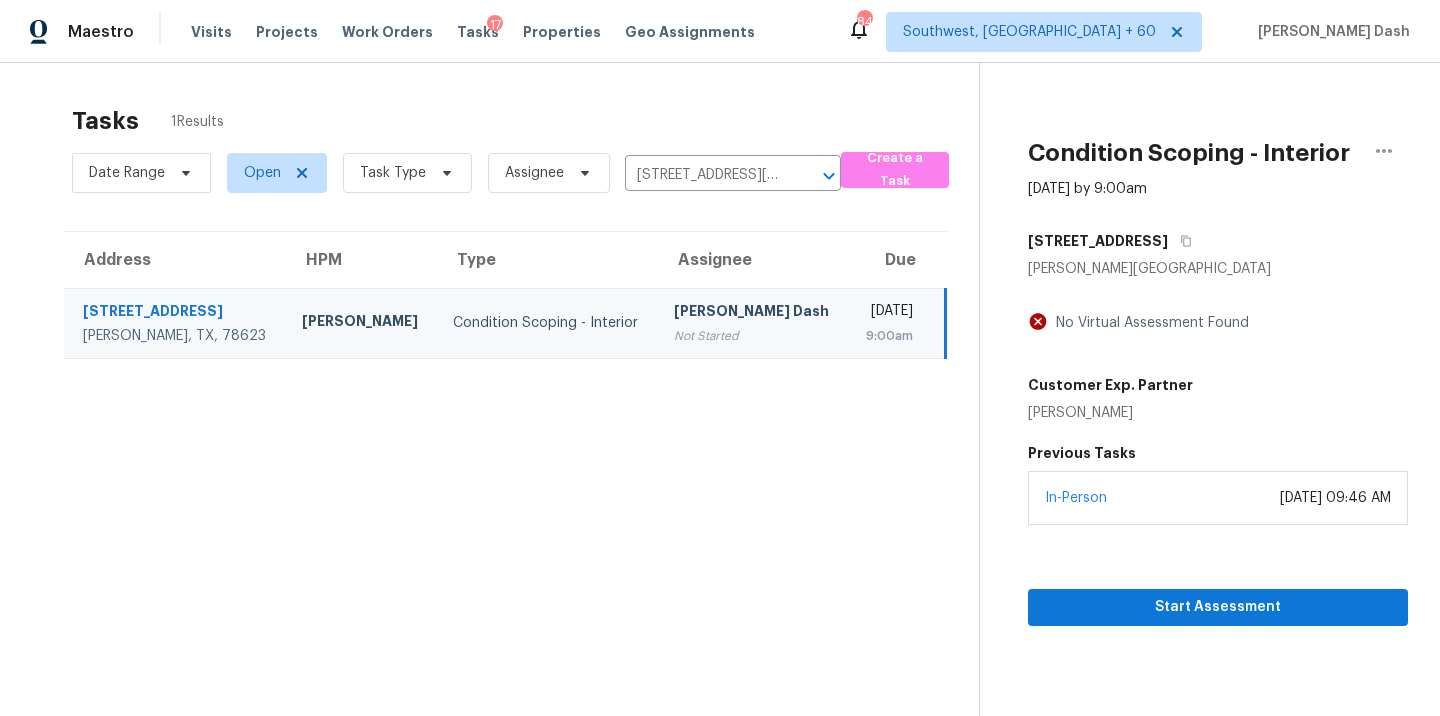click on "Date Range Open Task Type Assignee [STREET_ADDRESS][PERSON_NAME] ​" at bounding box center (456, 173) 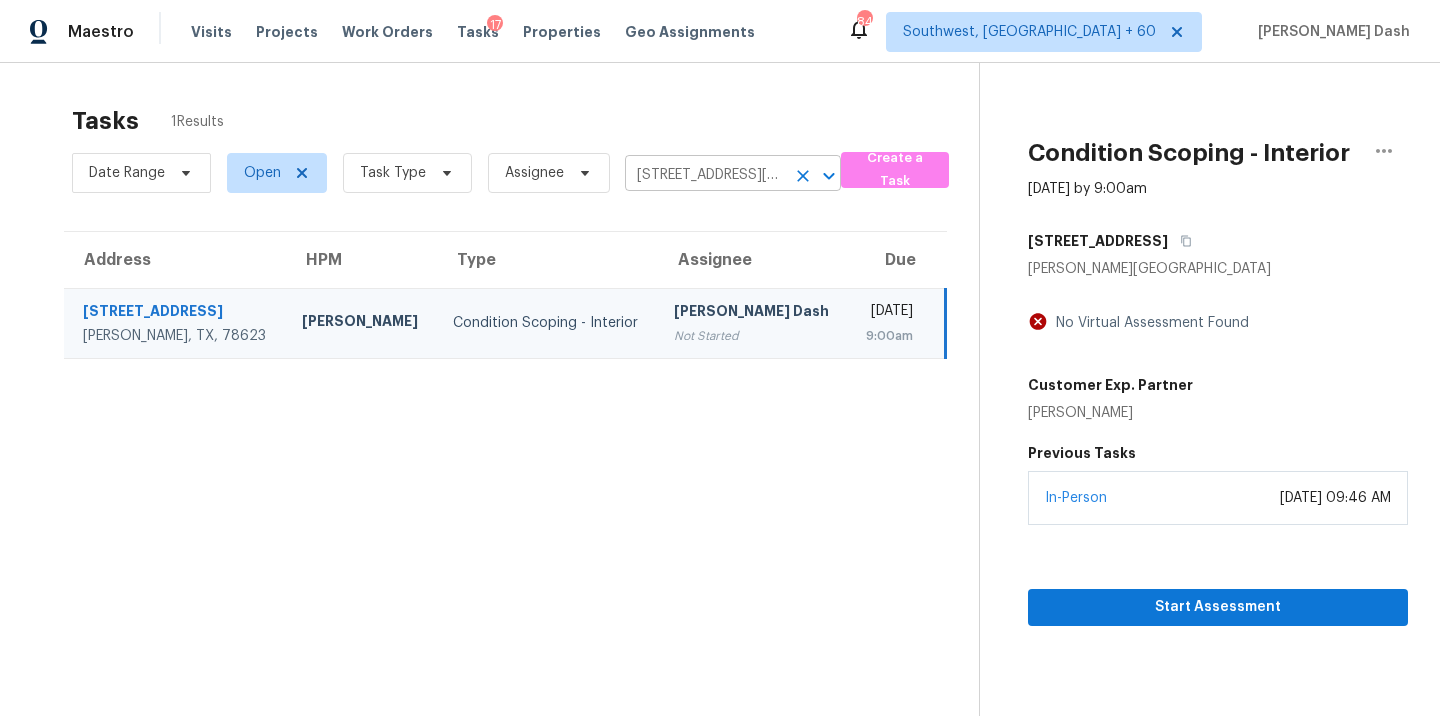 click on "[STREET_ADDRESS][PERSON_NAME]" at bounding box center (705, 175) 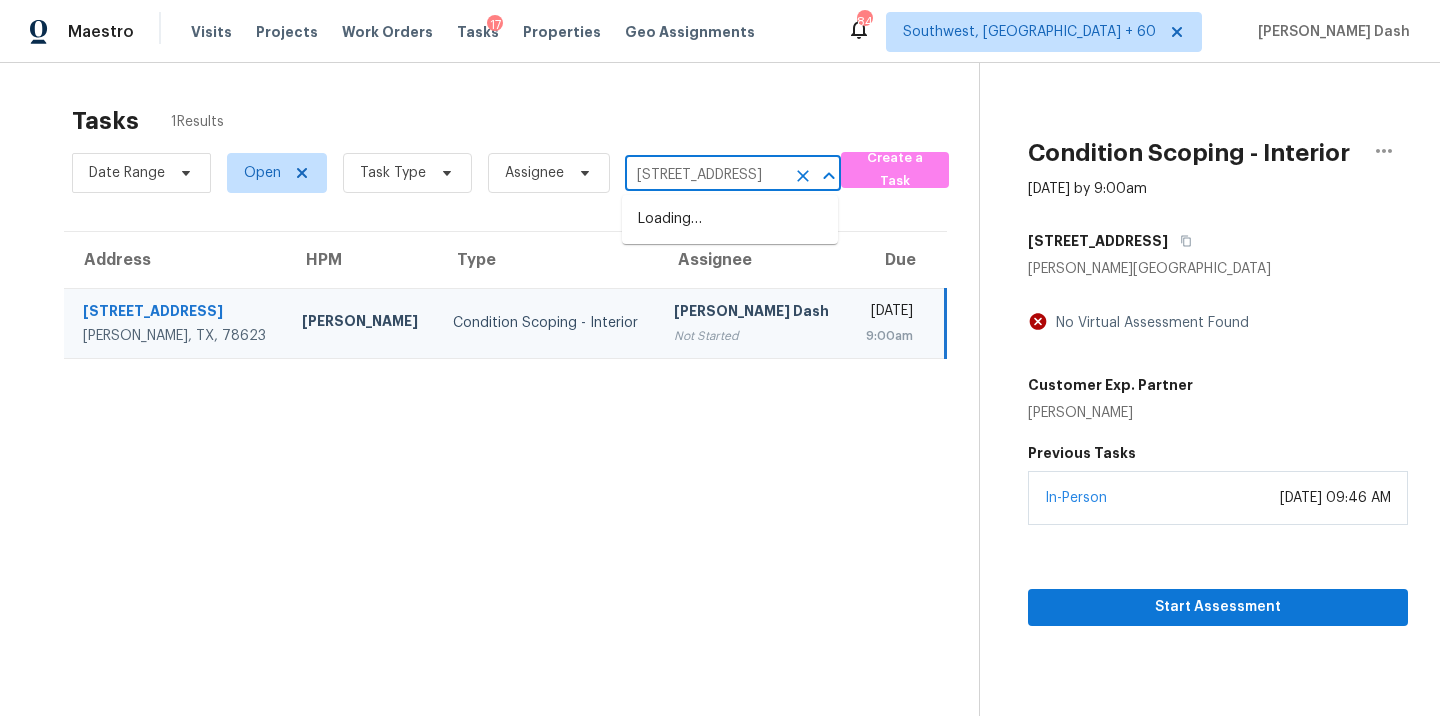 scroll, scrollTop: 0, scrollLeft: 82, axis: horizontal 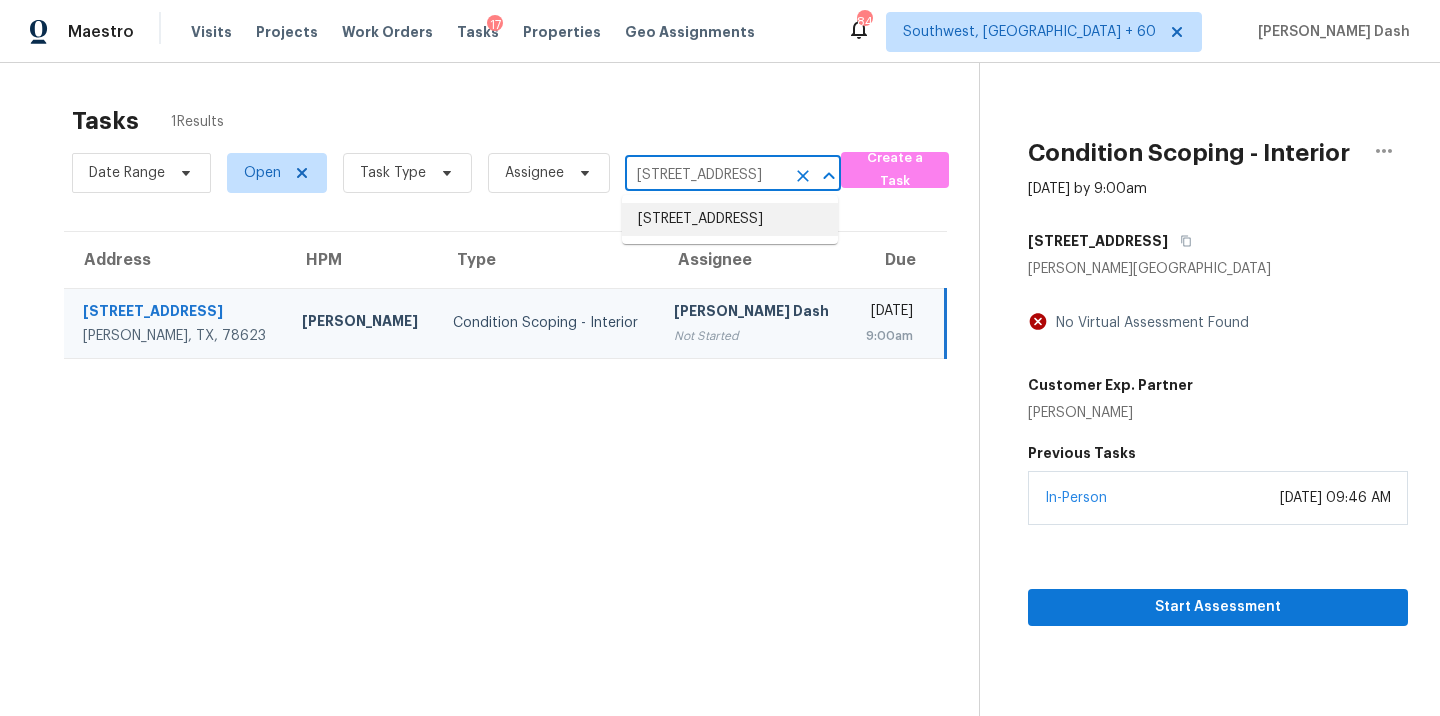 click on "[STREET_ADDRESS]" at bounding box center [730, 219] 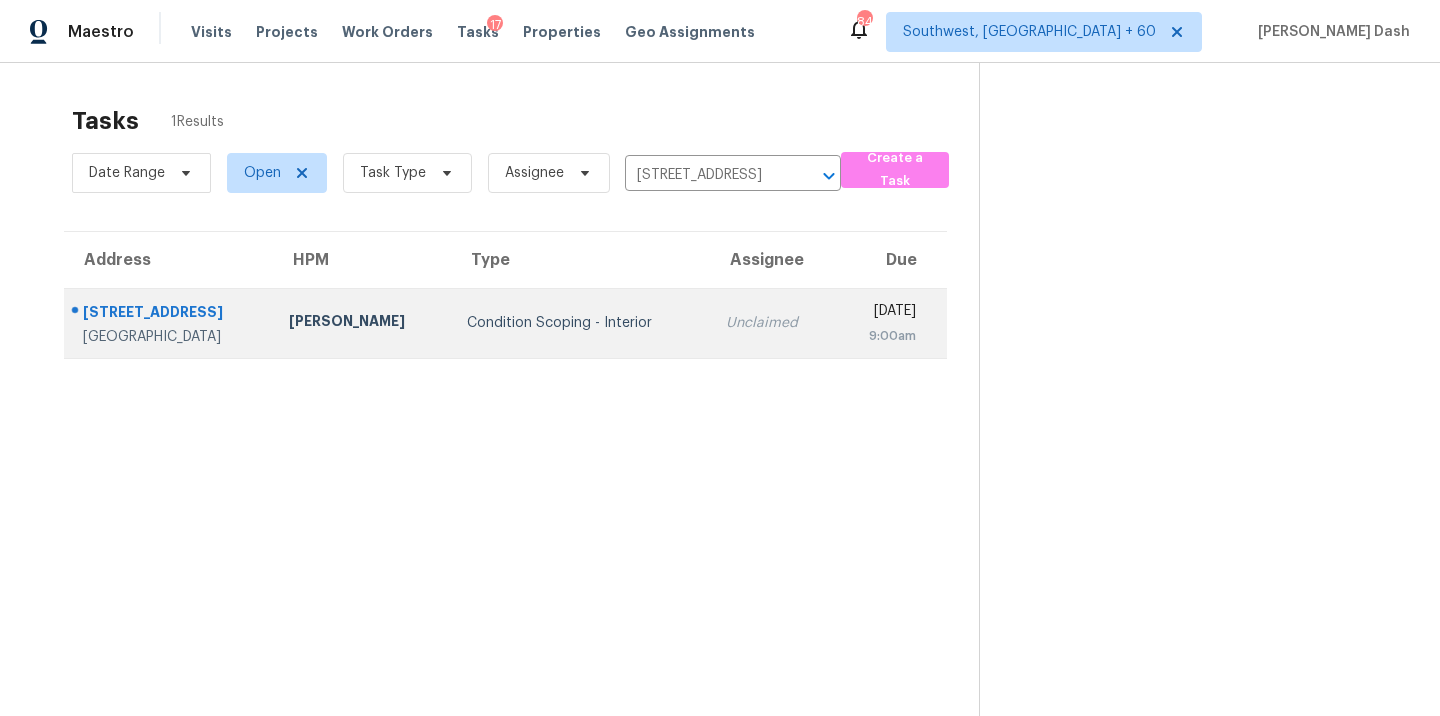 click on "Condition Scoping - Interior" at bounding box center [581, 323] 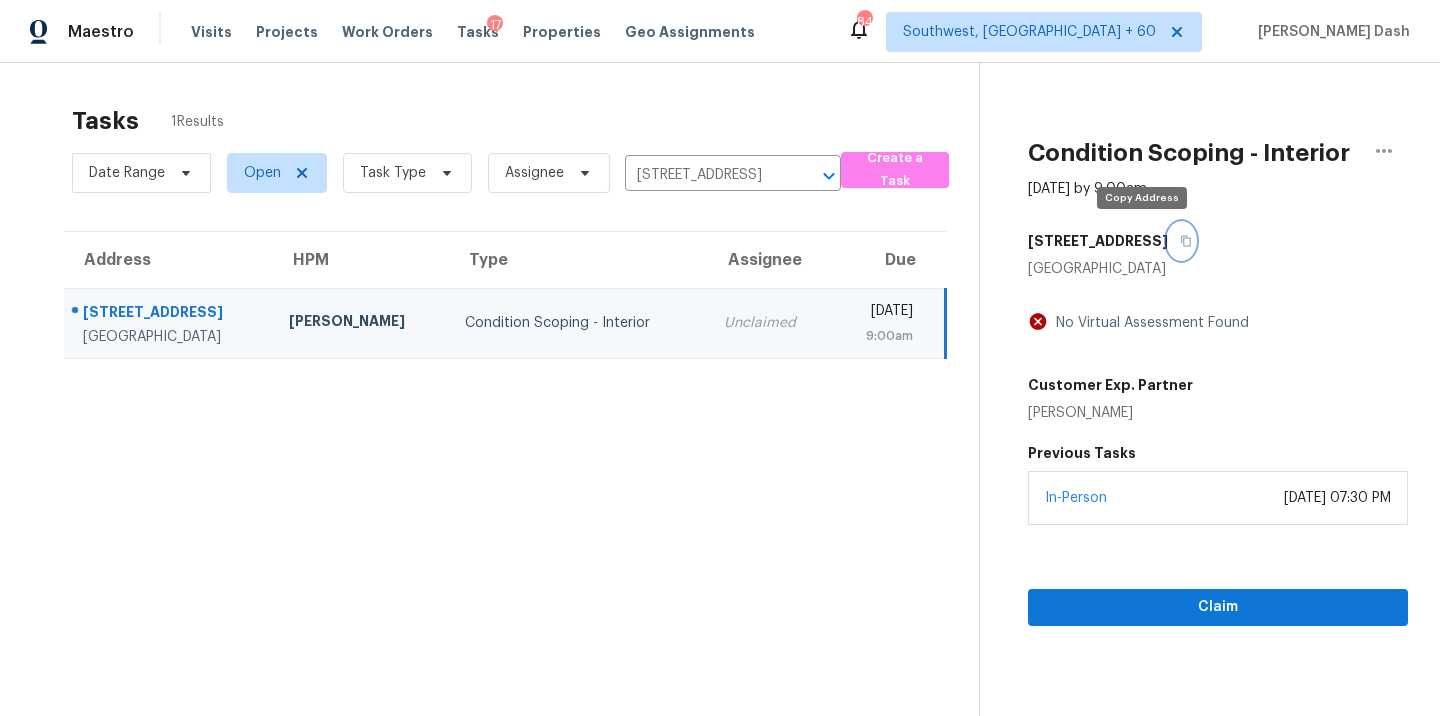 click 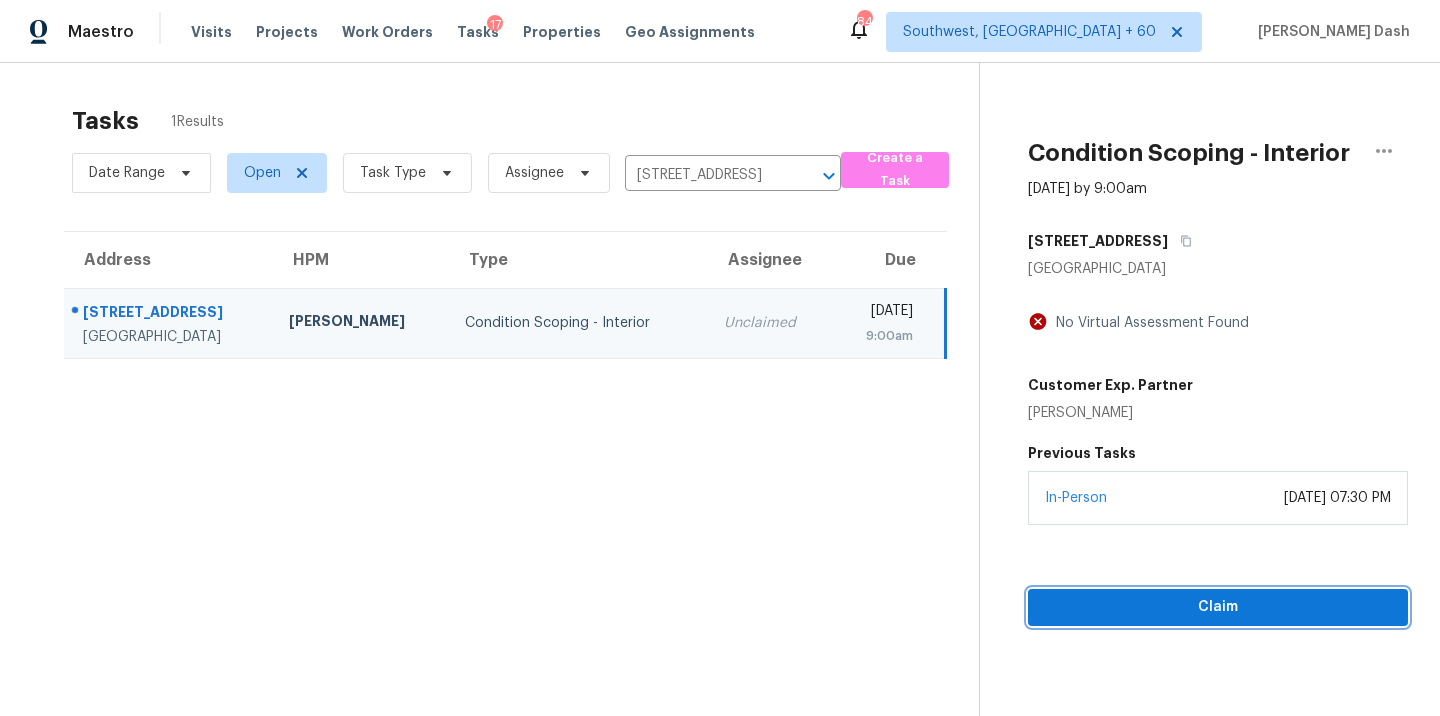 click on "Claim" at bounding box center (1218, 607) 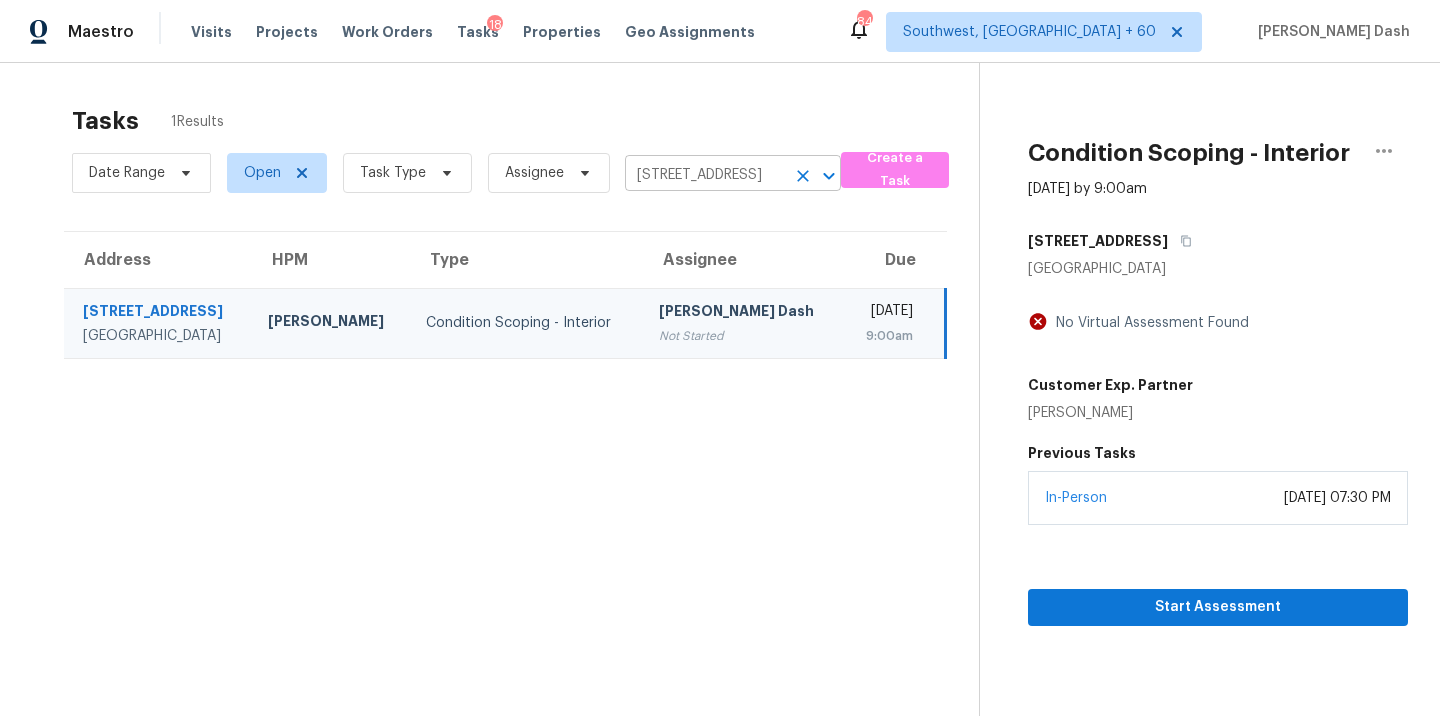 click on "[STREET_ADDRESS]" at bounding box center (705, 175) 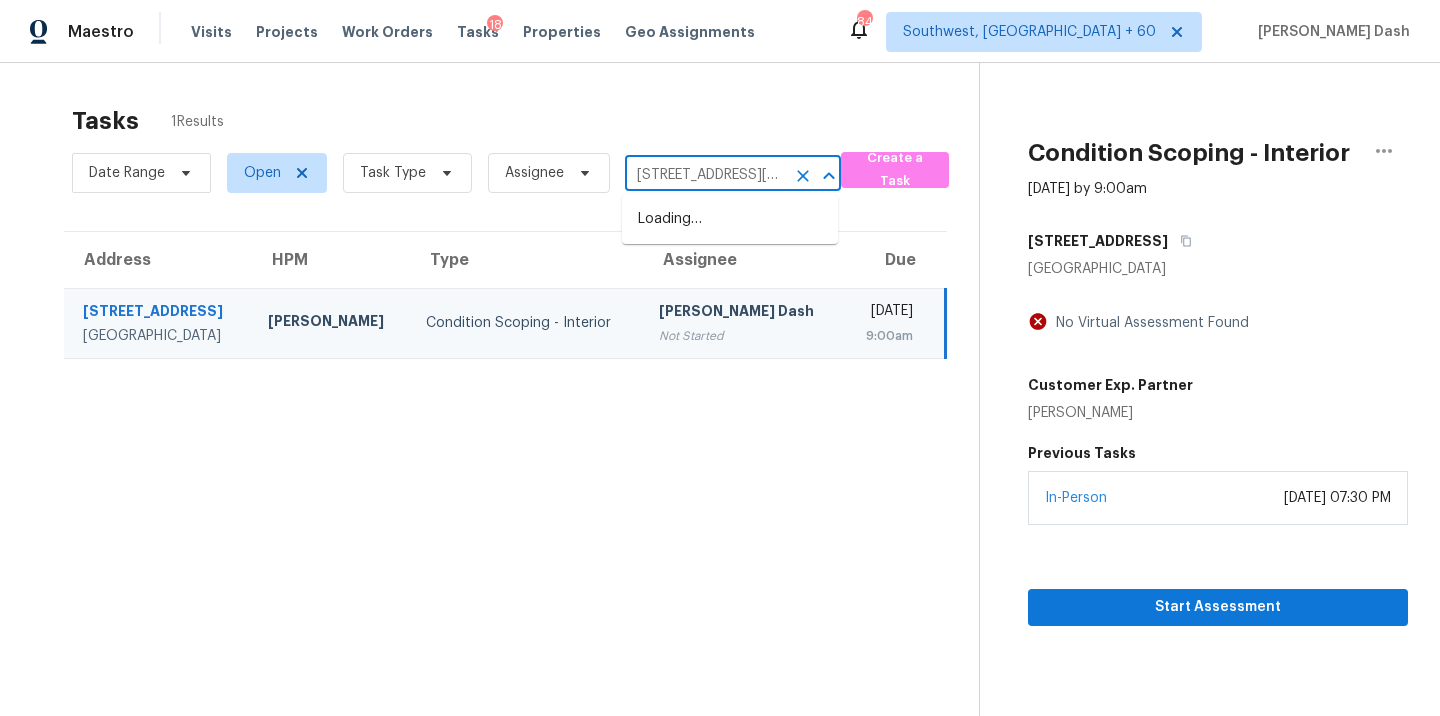 scroll, scrollTop: 0, scrollLeft: 80, axis: horizontal 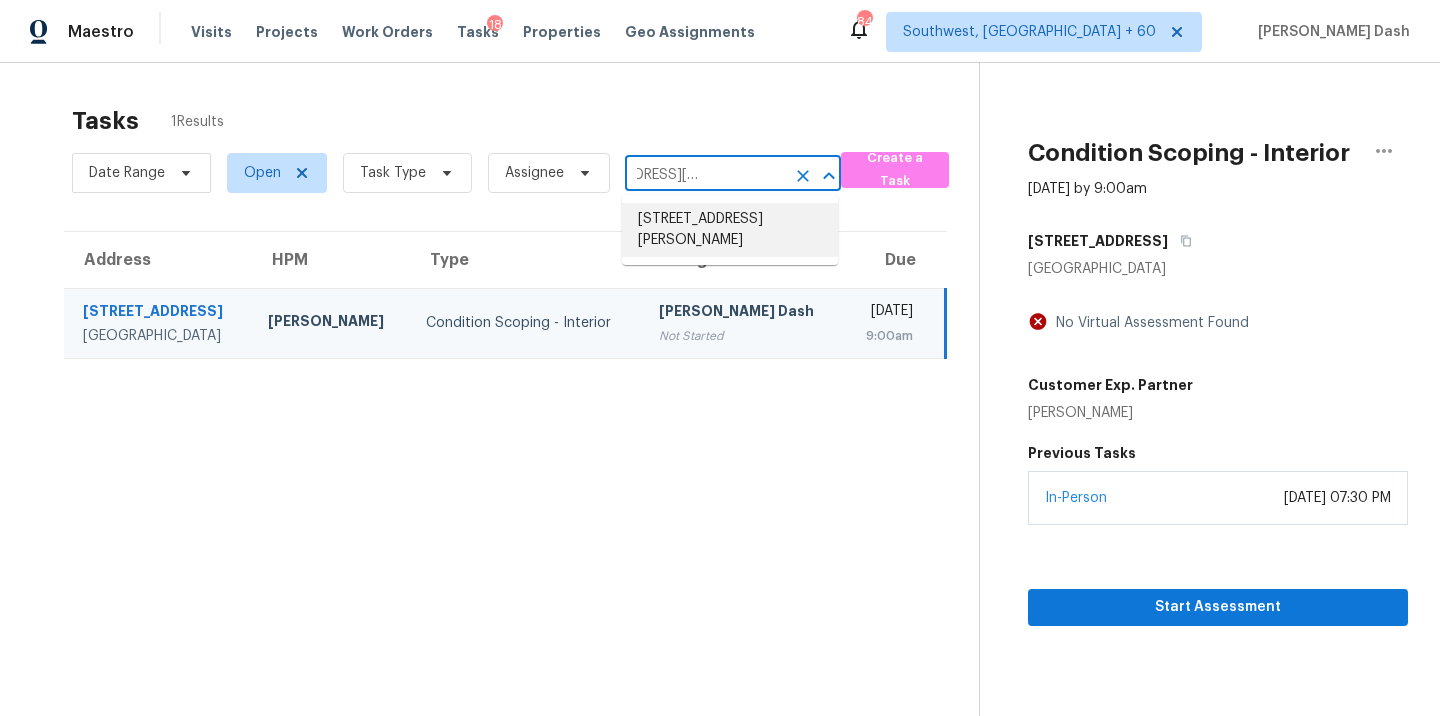click on "[STREET_ADDRESS][PERSON_NAME]" at bounding box center [730, 230] 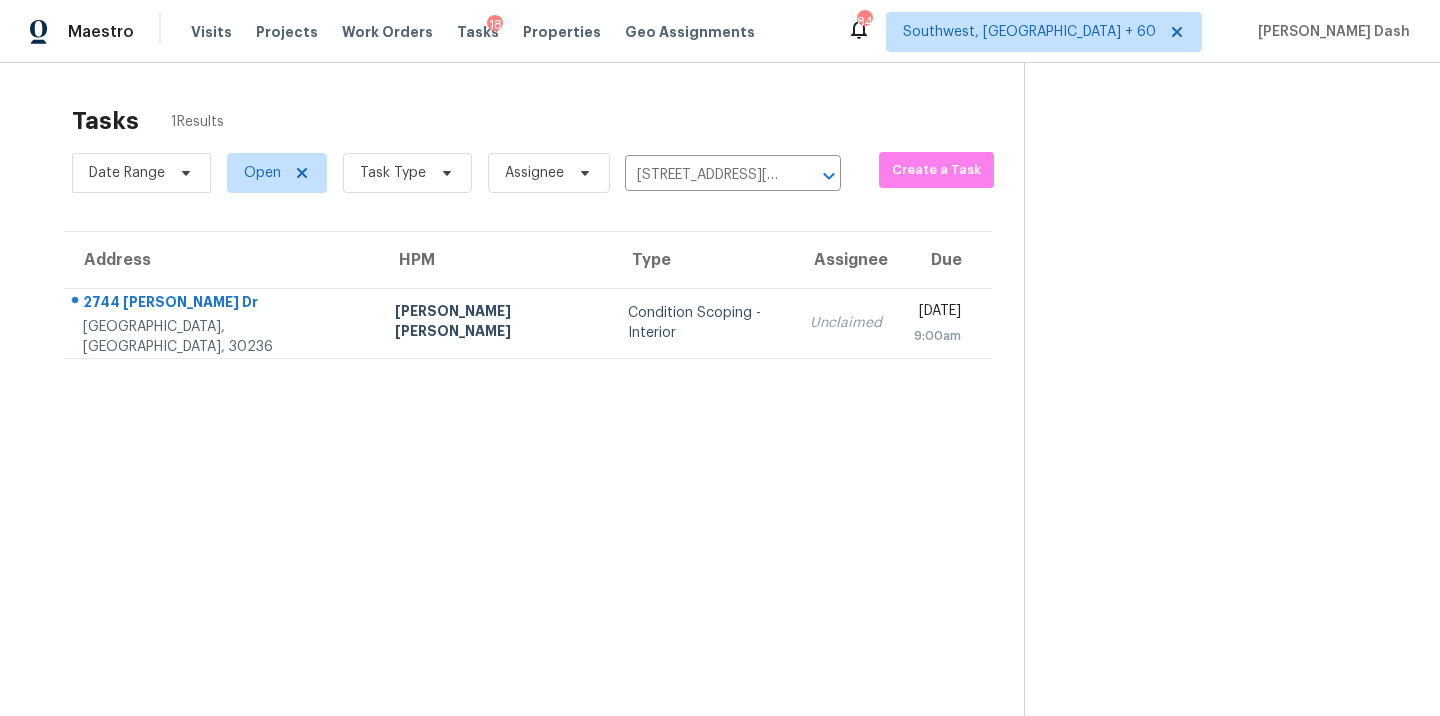 click on "Condition Scoping - Interior" at bounding box center (703, 323) 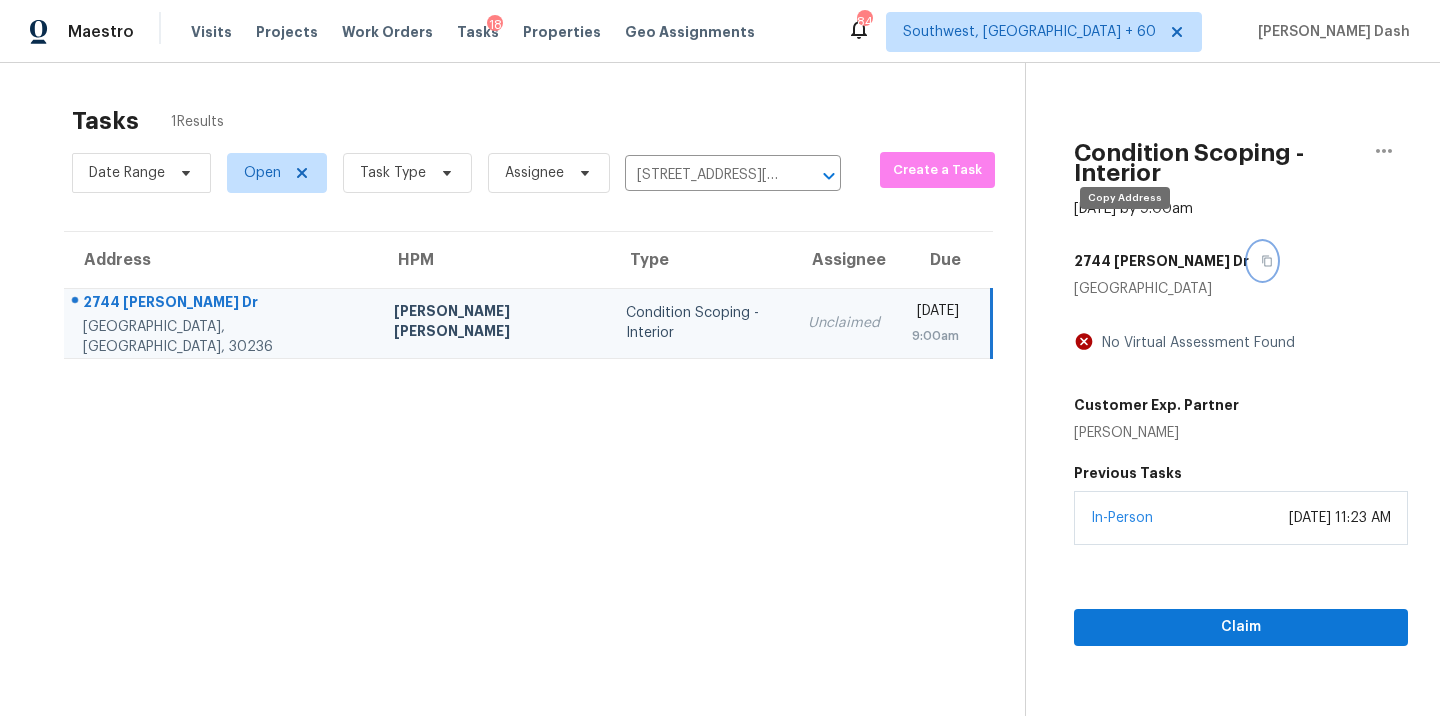 click at bounding box center [1262, 261] 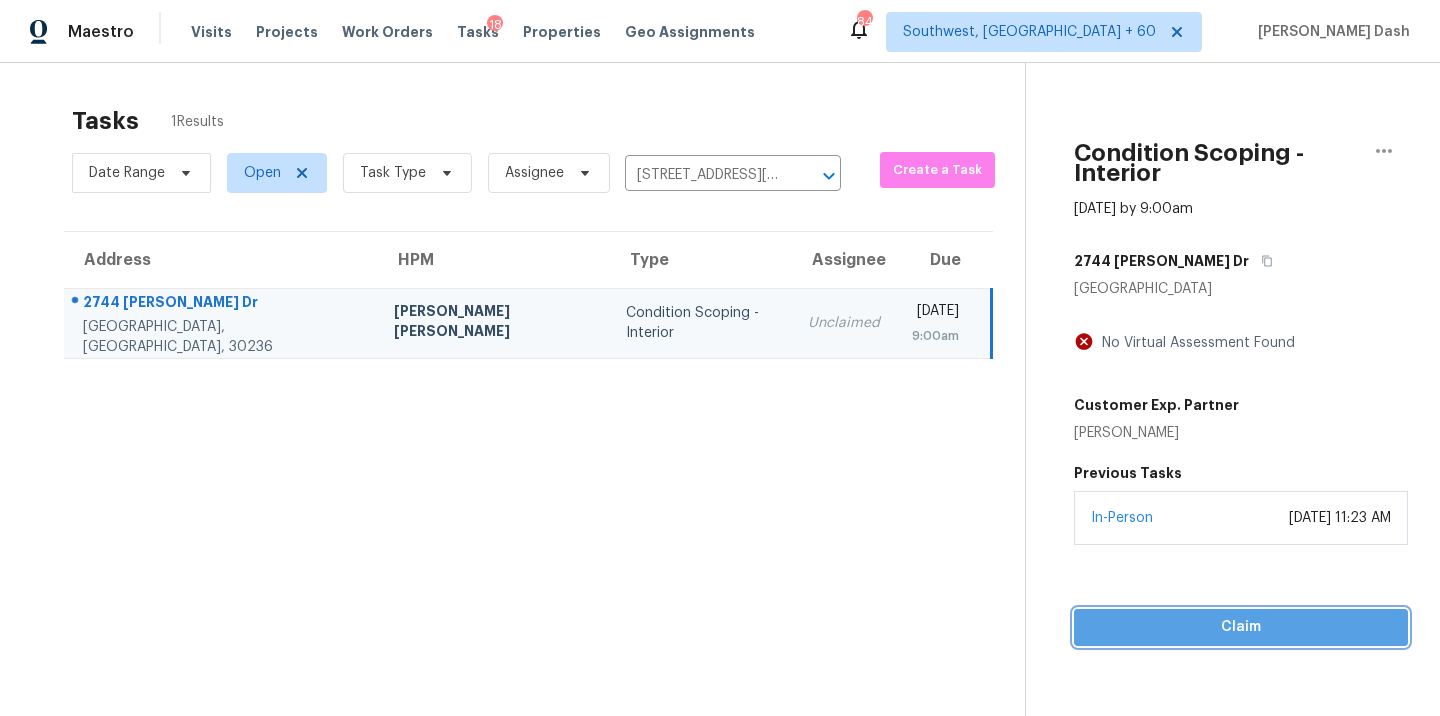 click on "Claim" at bounding box center (1241, 627) 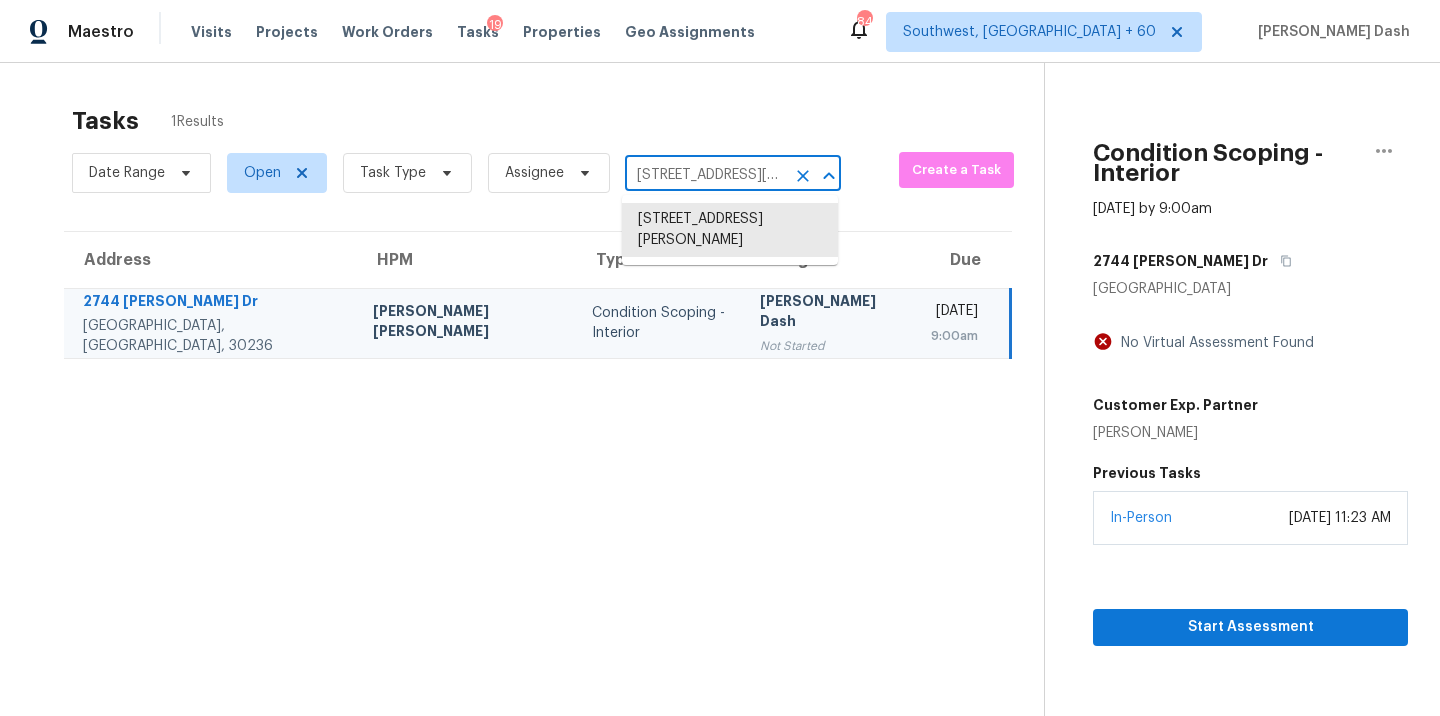 click on "[STREET_ADDRESS][PERSON_NAME]" at bounding box center [705, 175] 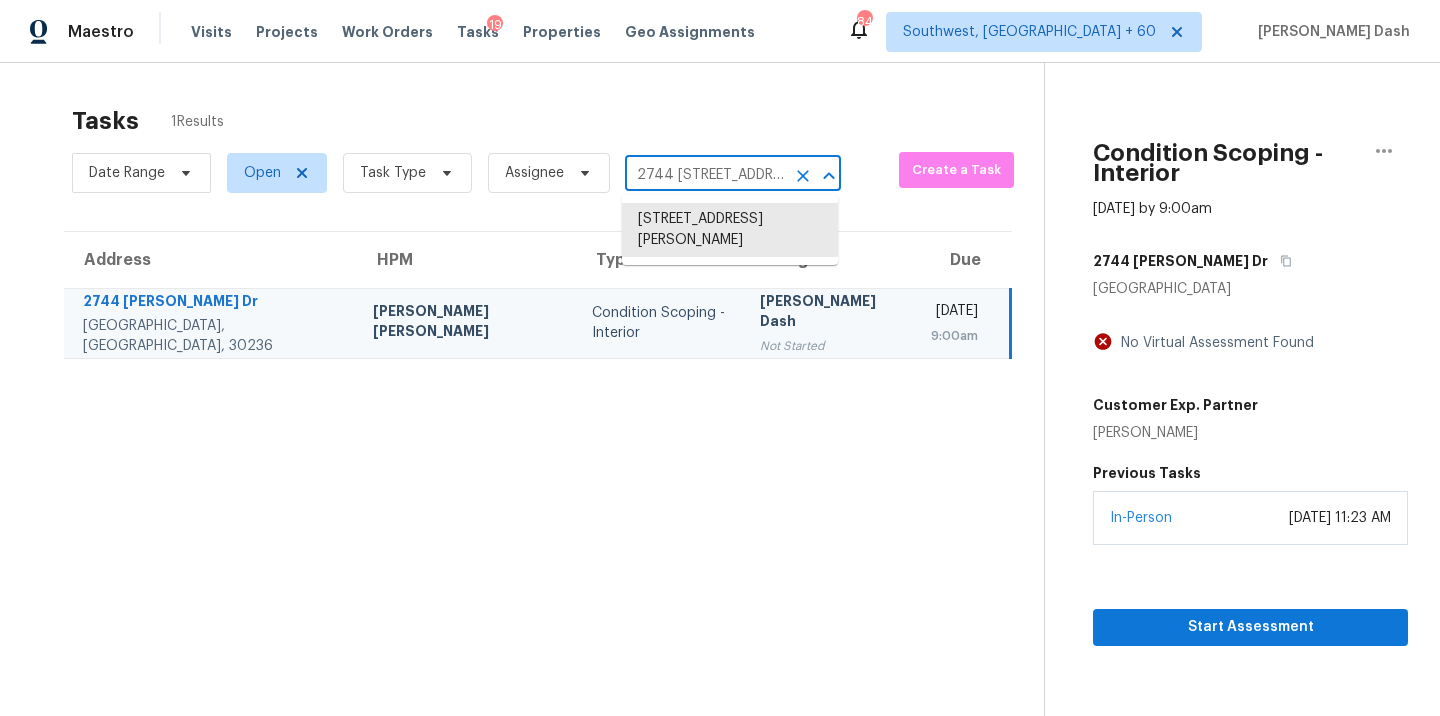 scroll, scrollTop: 0, scrollLeft: 139, axis: horizontal 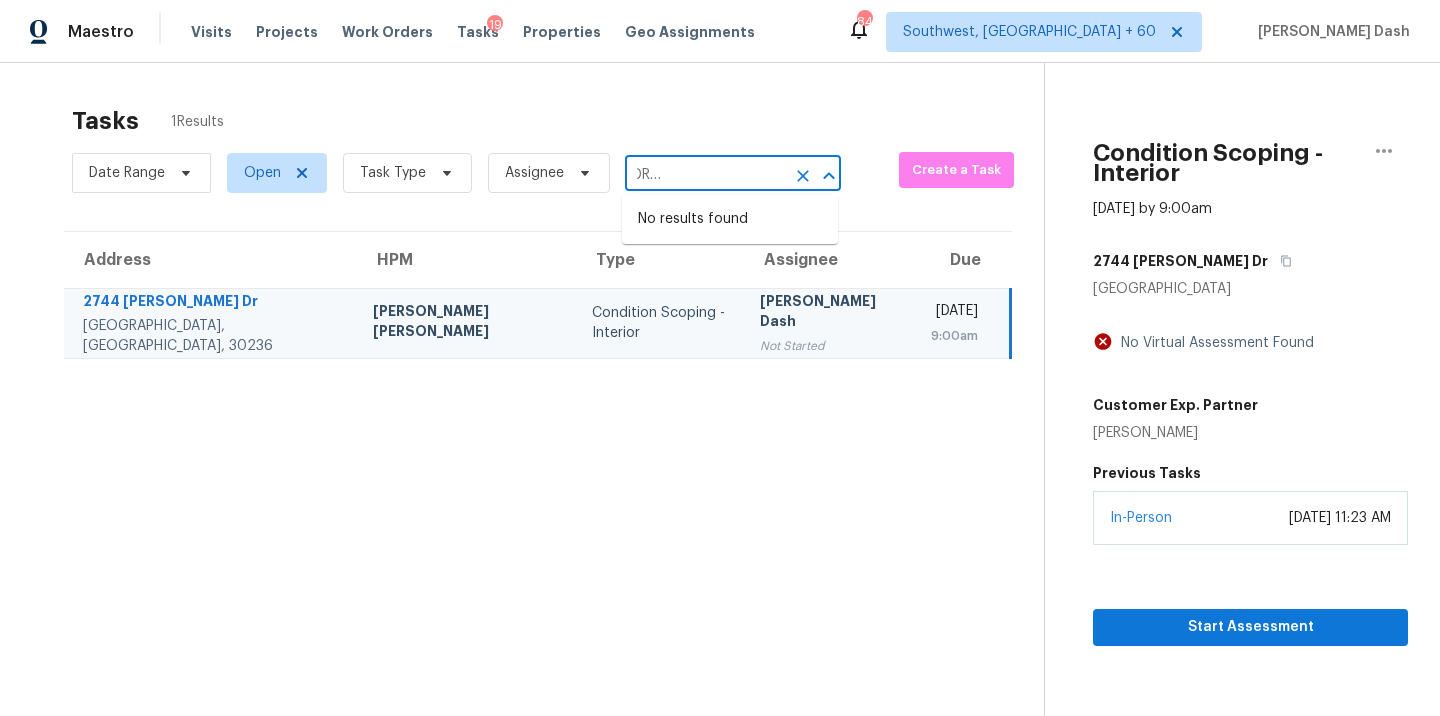 click on "2744 [STREET_ADDRESS][PERSON_NAME]" at bounding box center (705, 175) 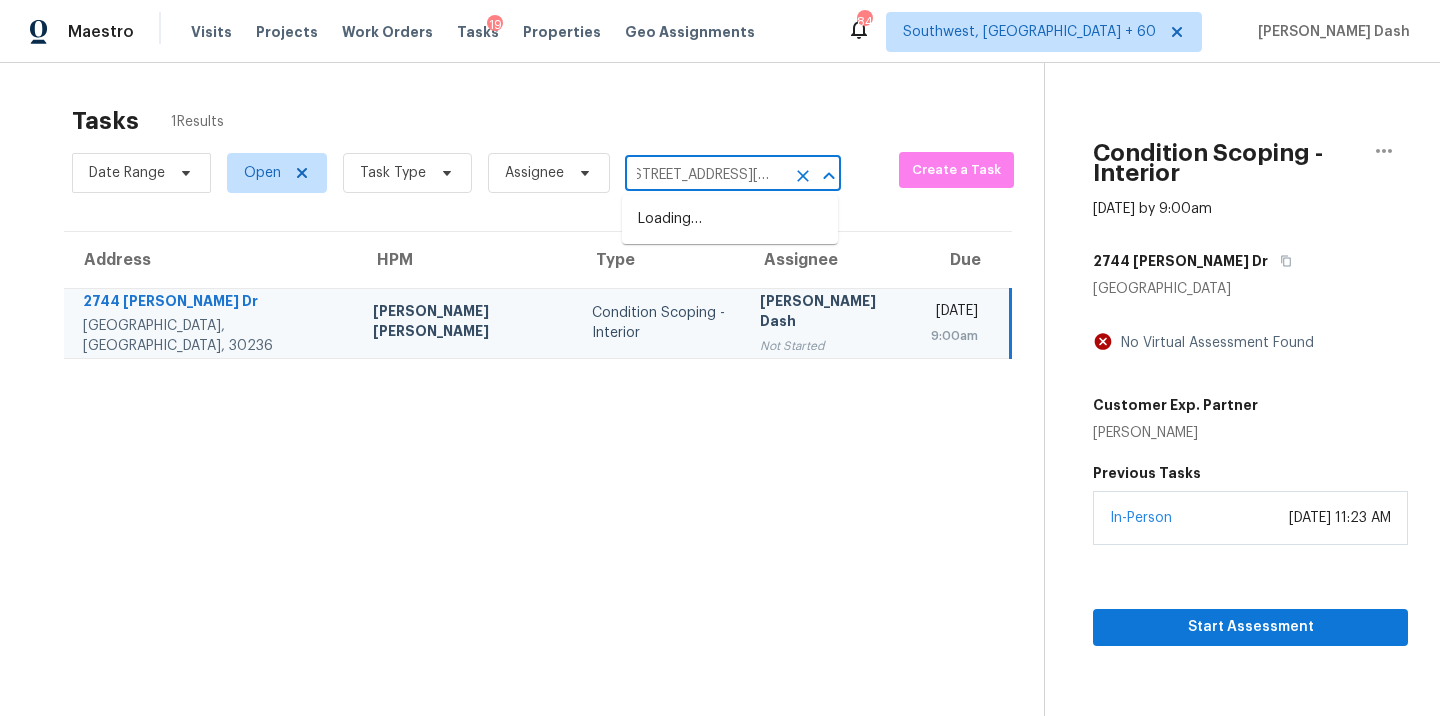 scroll, scrollTop: 0, scrollLeft: 0, axis: both 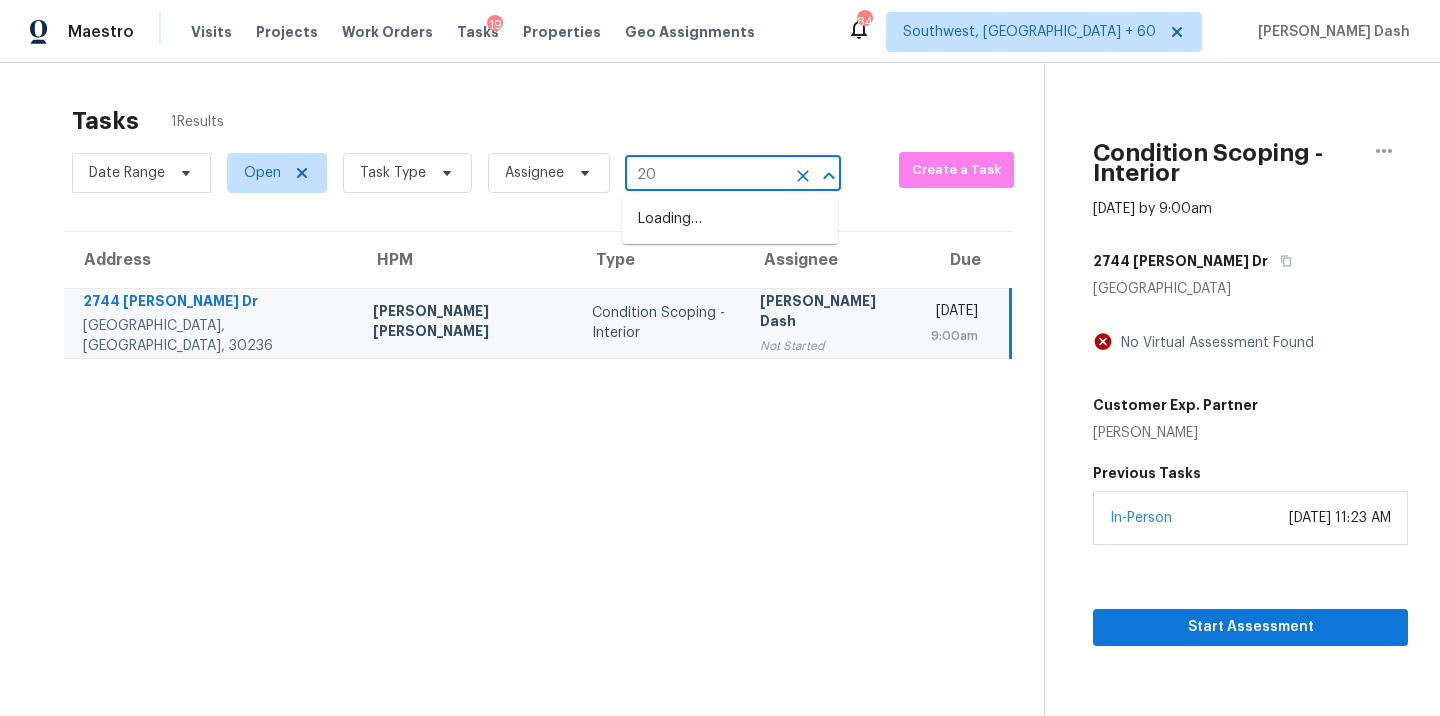 type on "2" 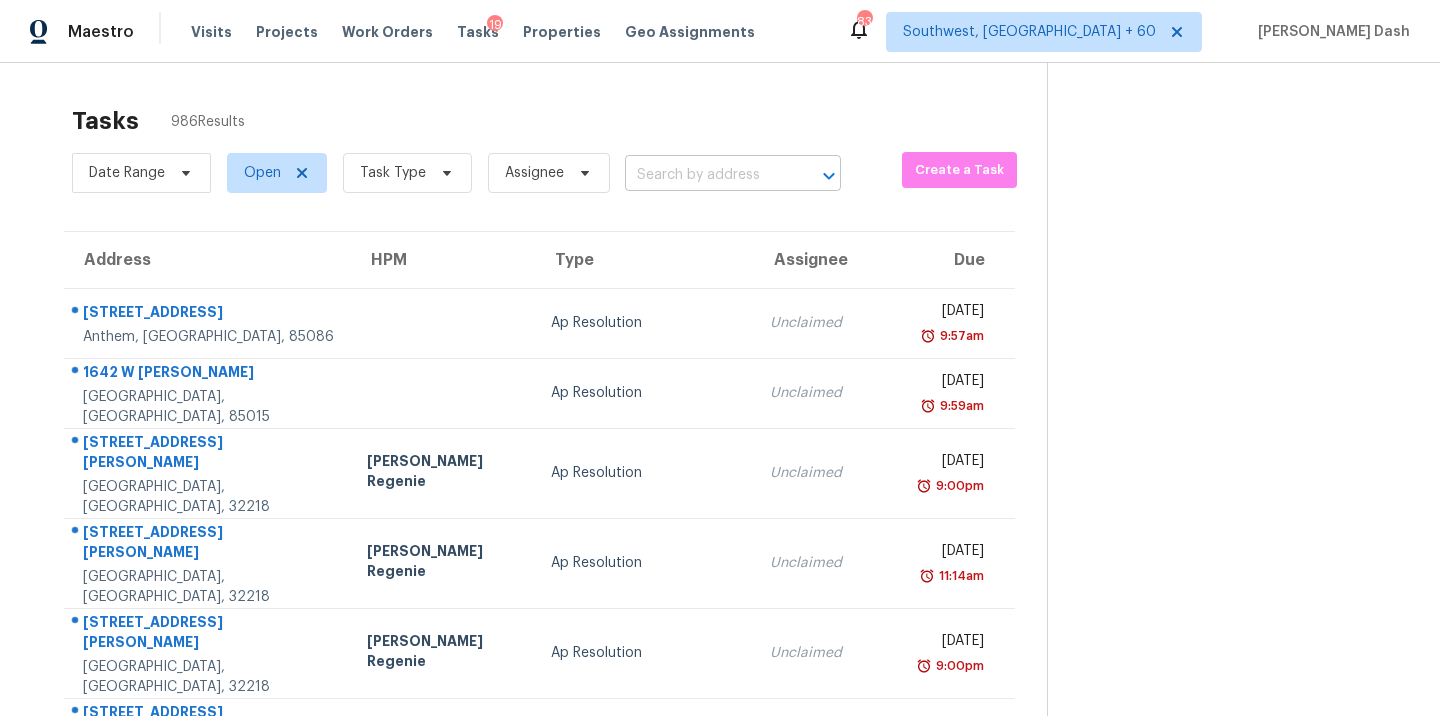 click at bounding box center [705, 175] 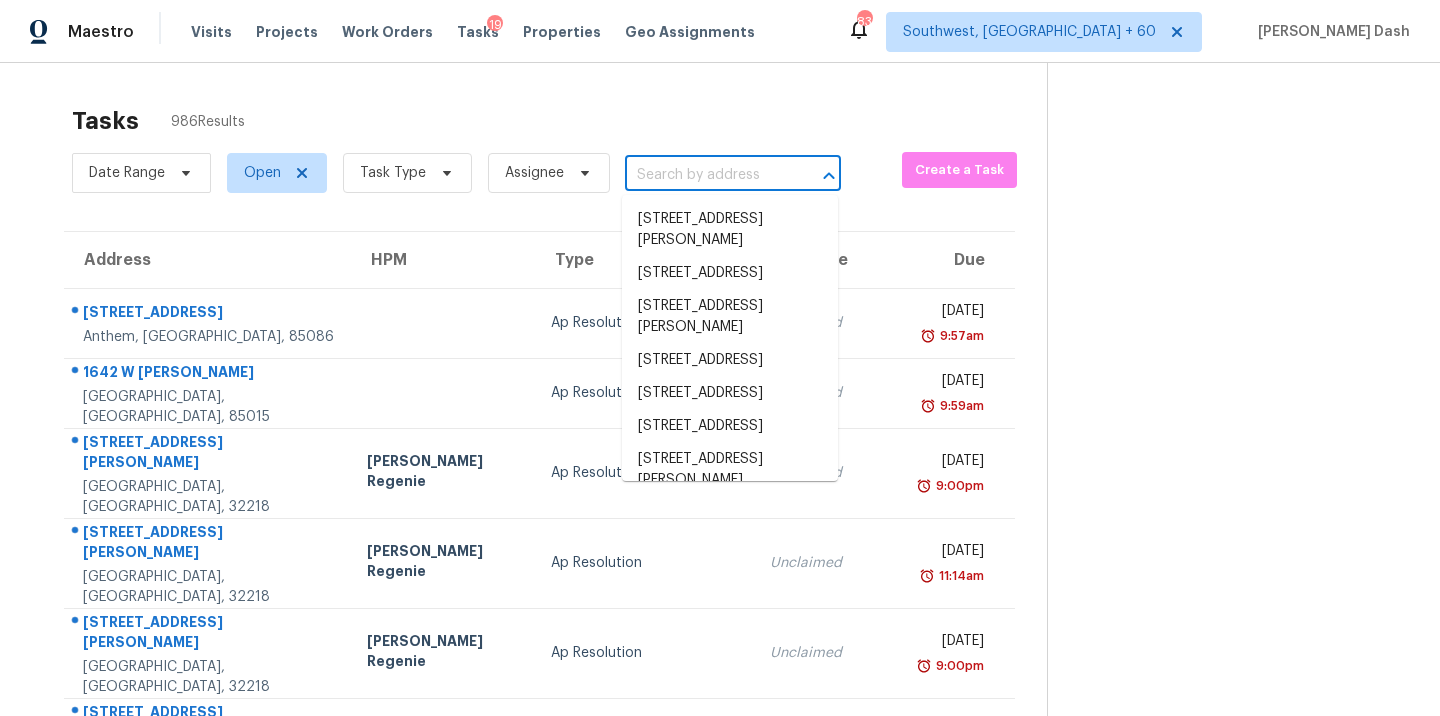 paste on "[STREET_ADDRESS][PERSON_NAME]" 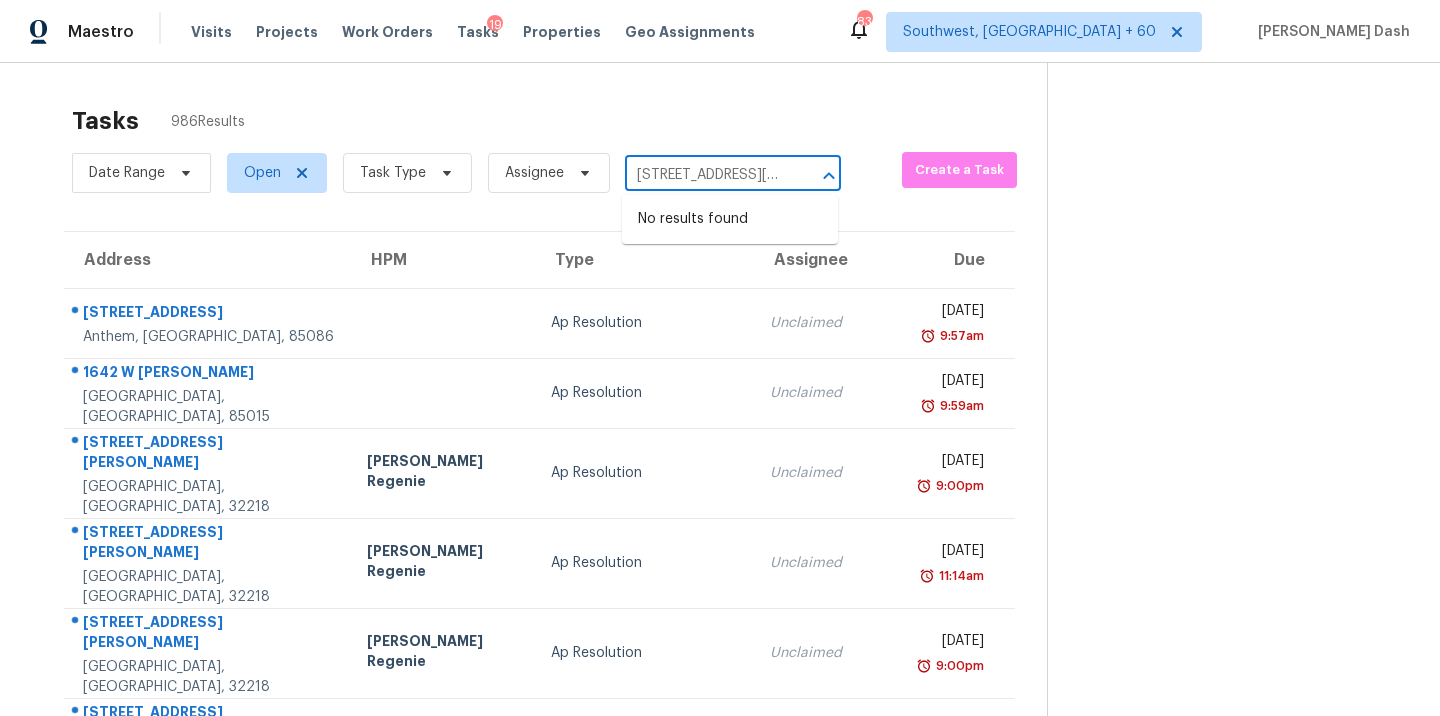 scroll, scrollTop: 0, scrollLeft: 103, axis: horizontal 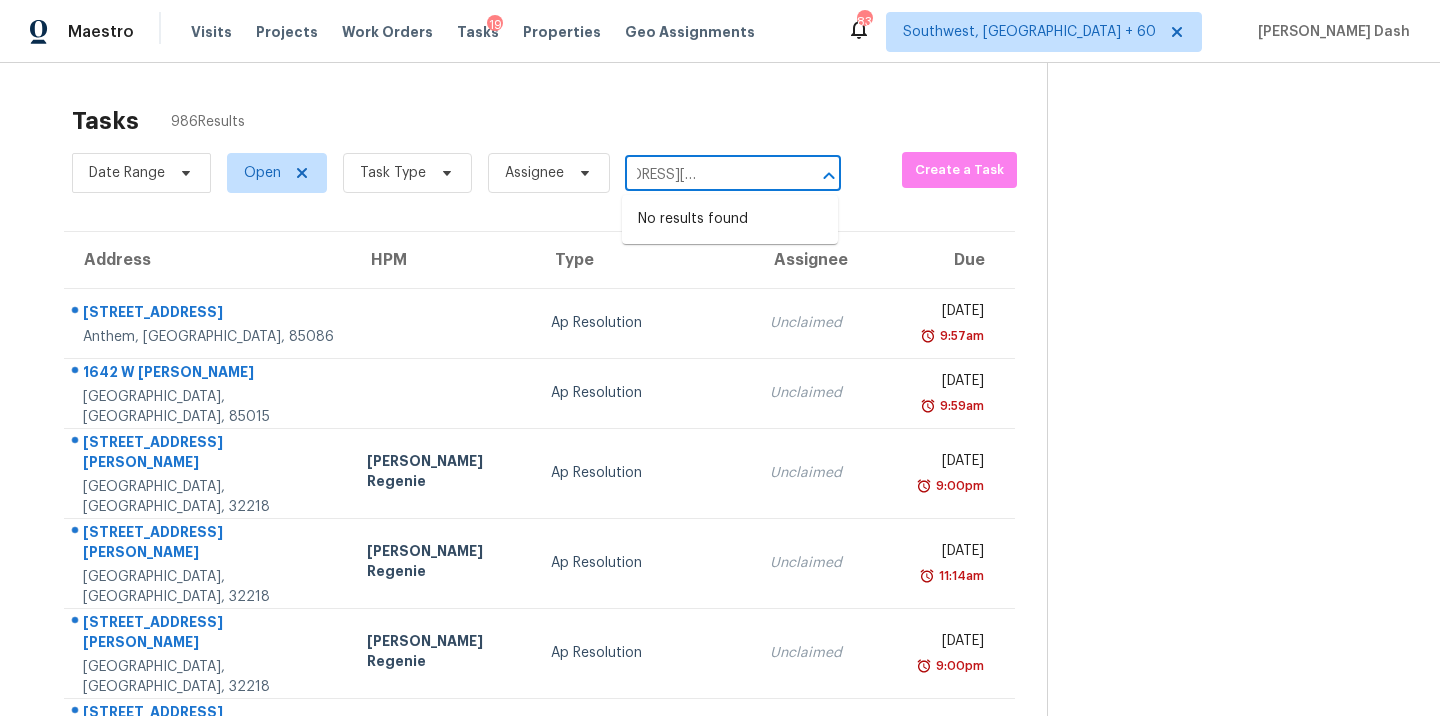 type on "[STREET_ADDRESS][PERSON_NAME]" 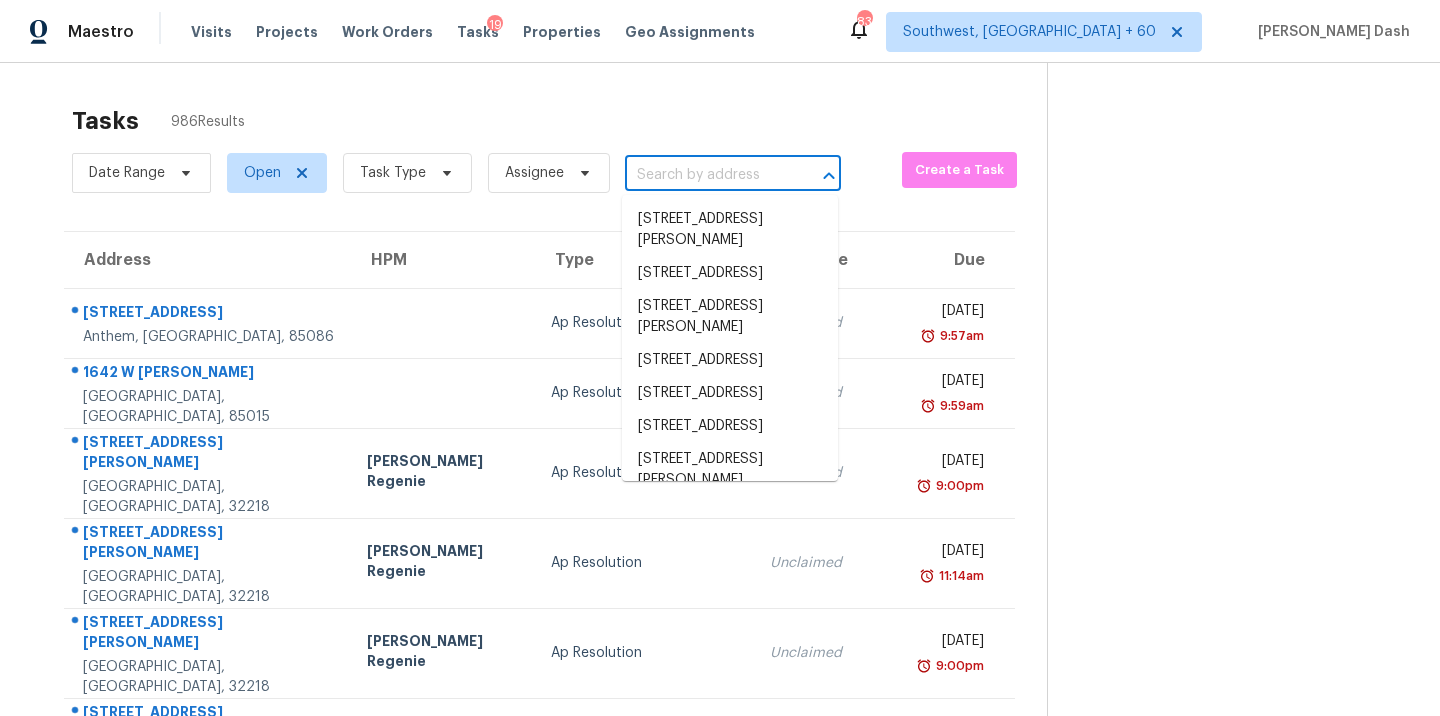 scroll, scrollTop: 0, scrollLeft: 0, axis: both 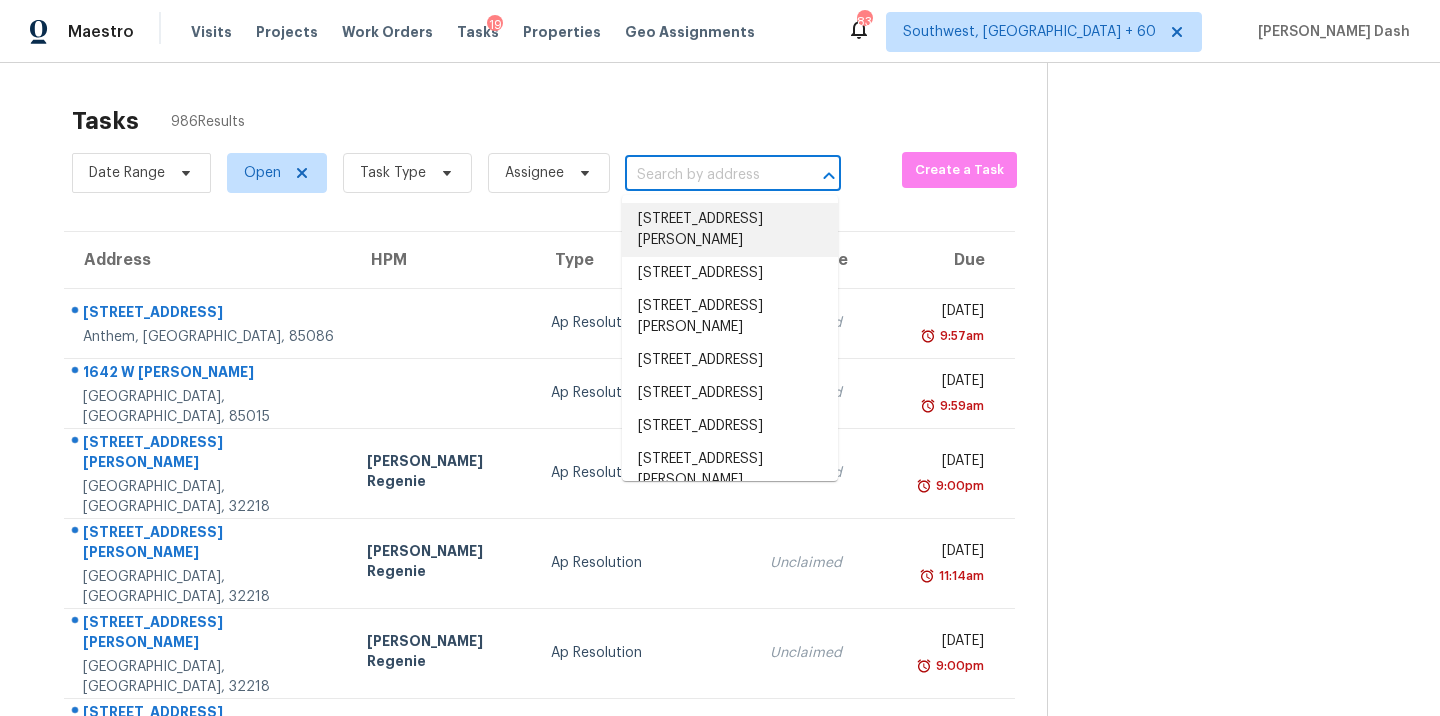 paste on "[STREET_ADDRESS][PERSON_NAME]" 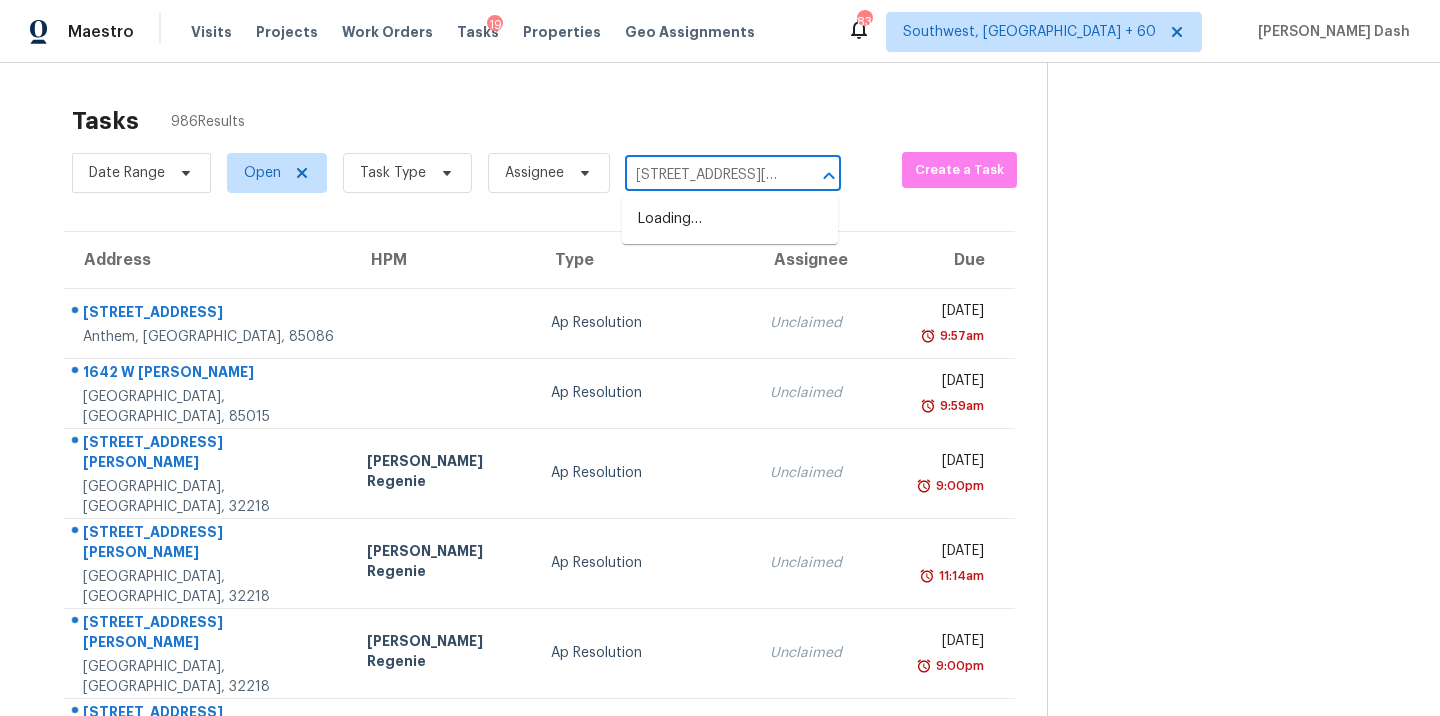 scroll, scrollTop: 0, scrollLeft: 0, axis: both 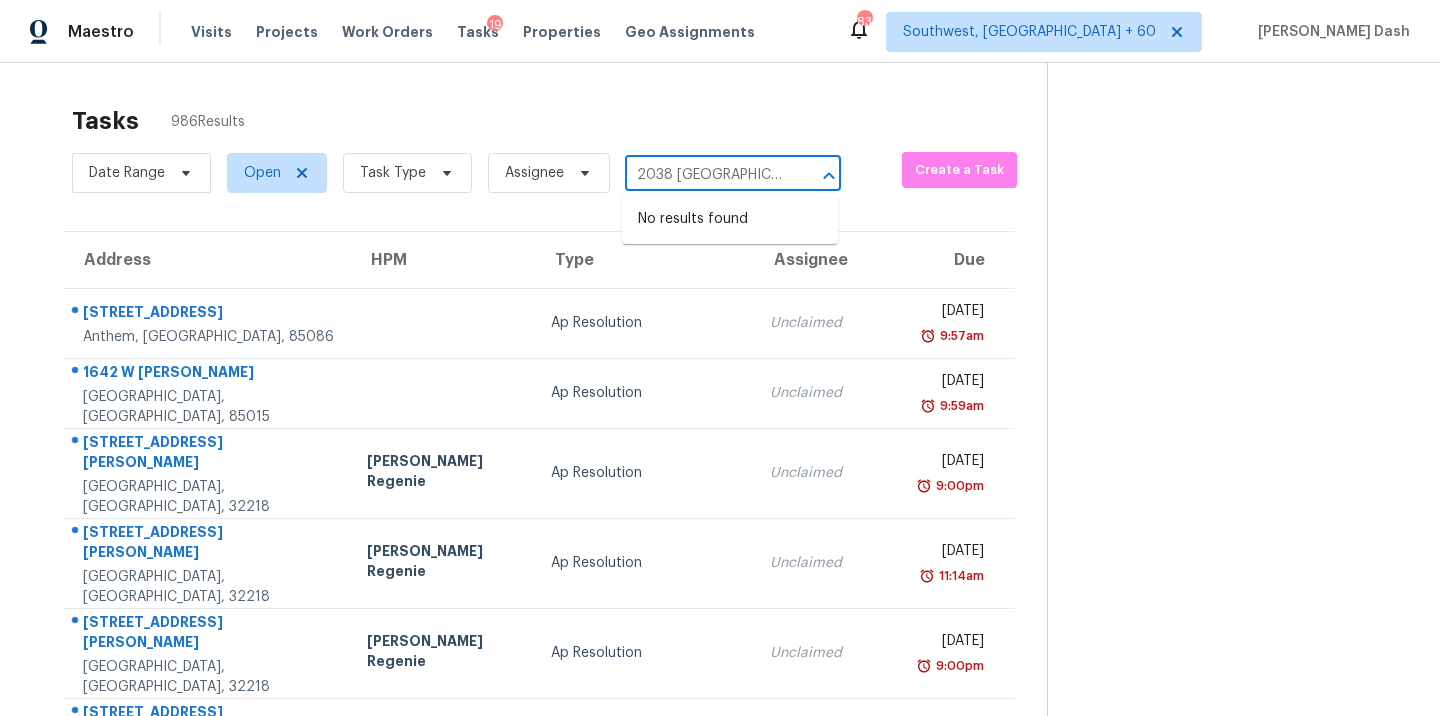 type on "2038 [GEOGRAPHIC_DATA]" 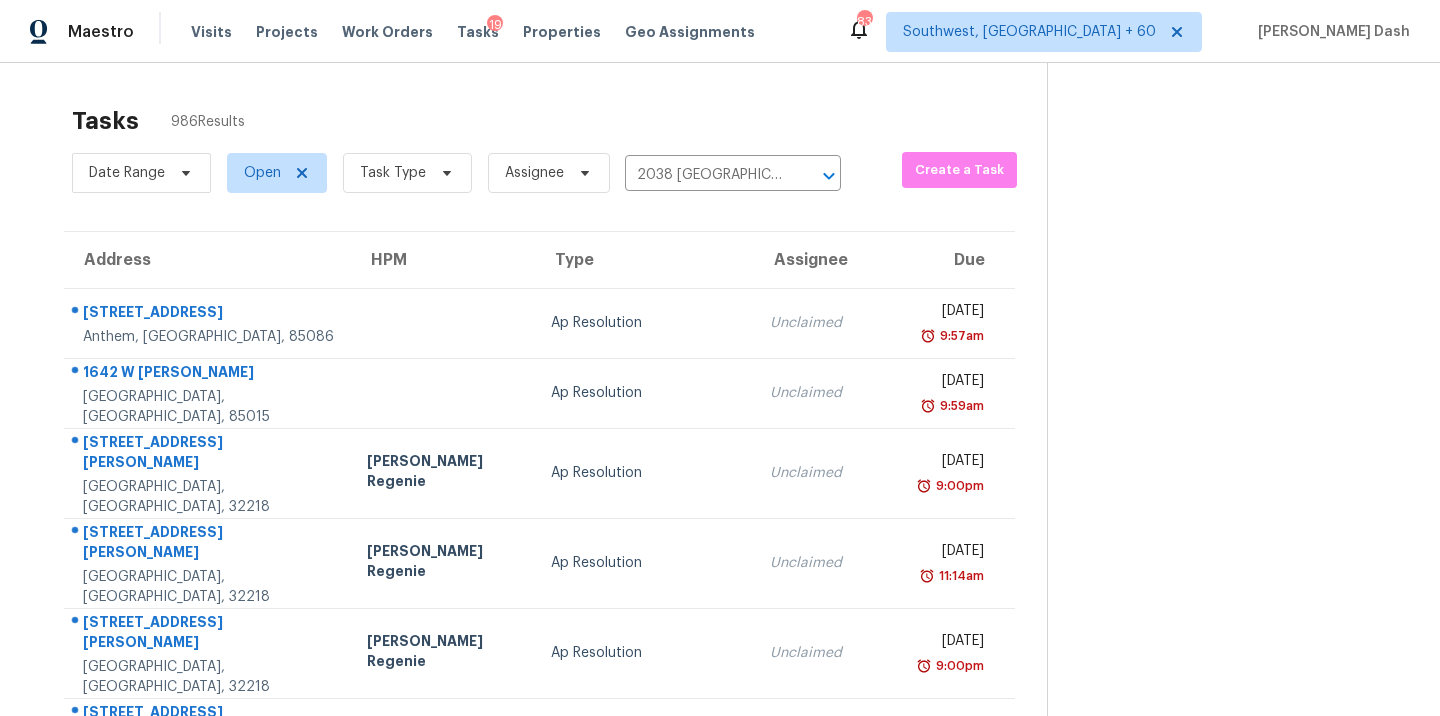 type 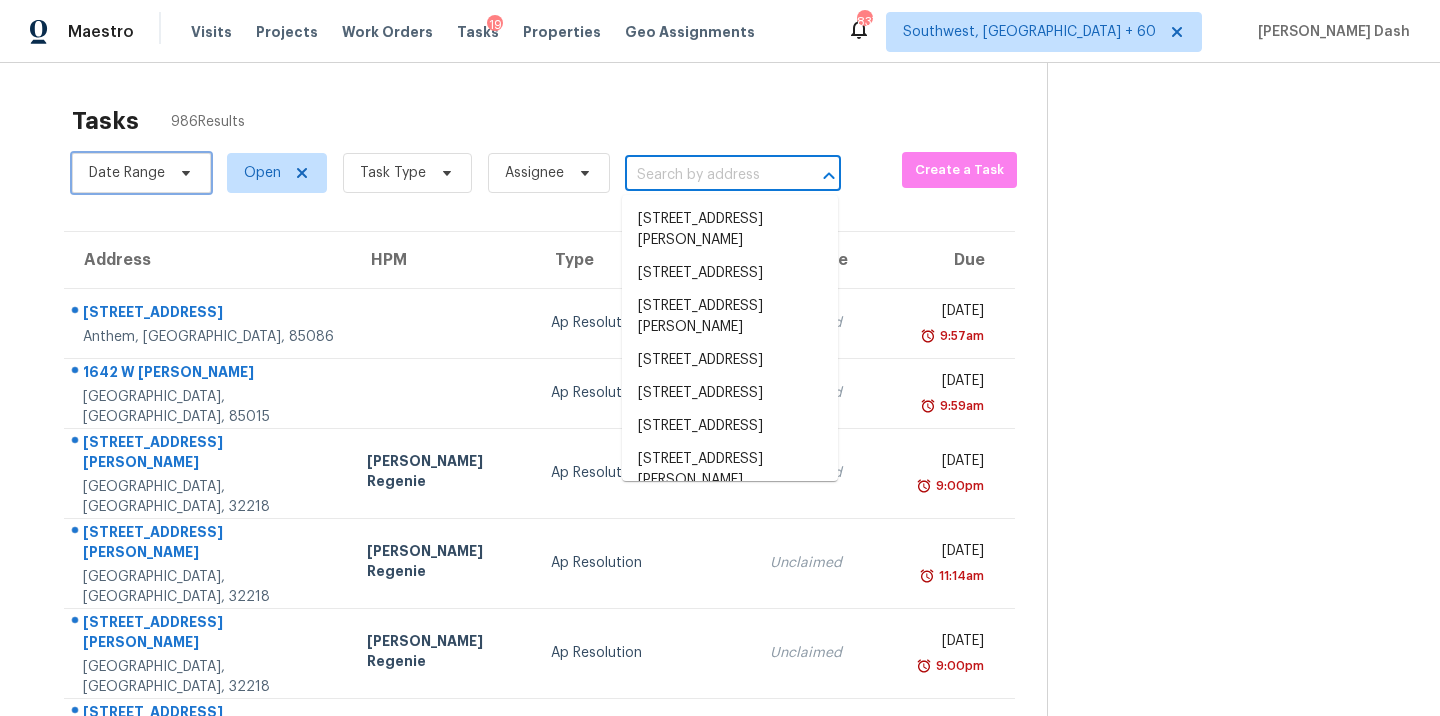 click 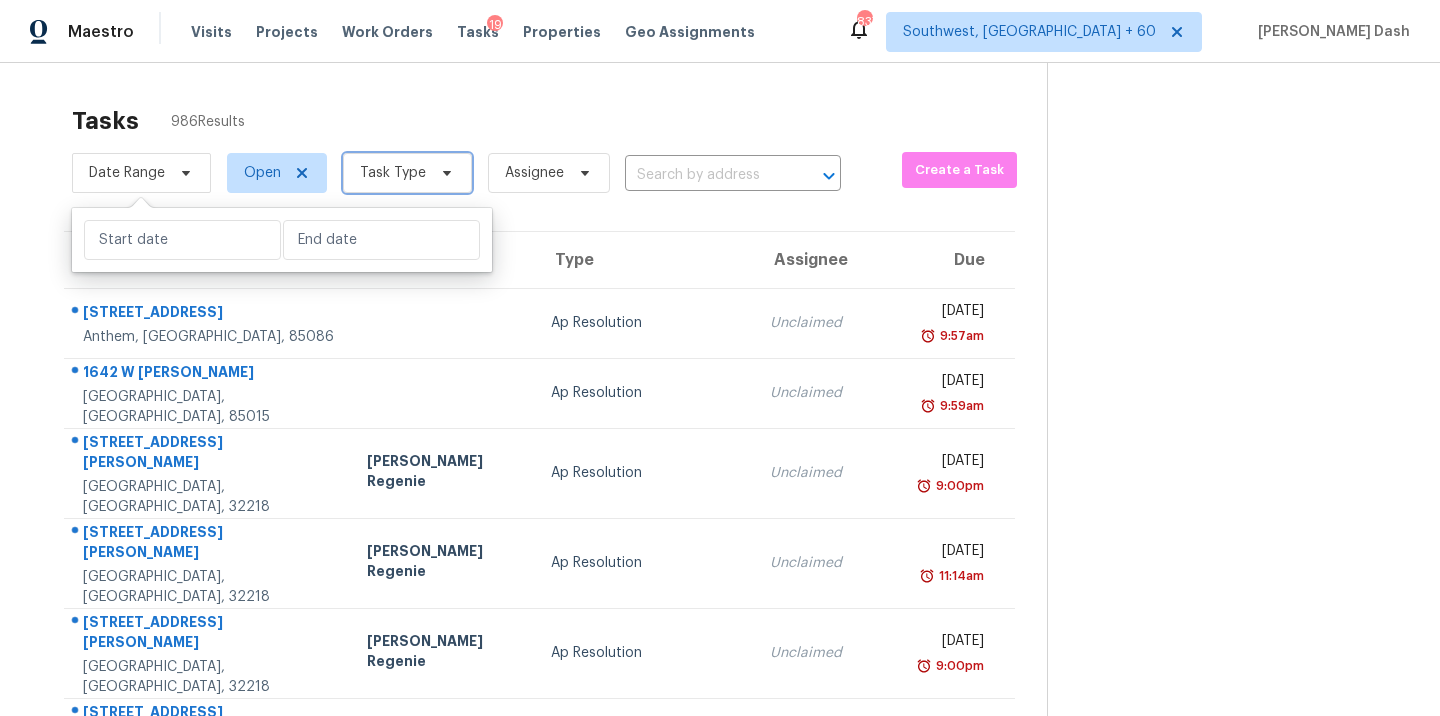 click on "Task Type" at bounding box center (393, 173) 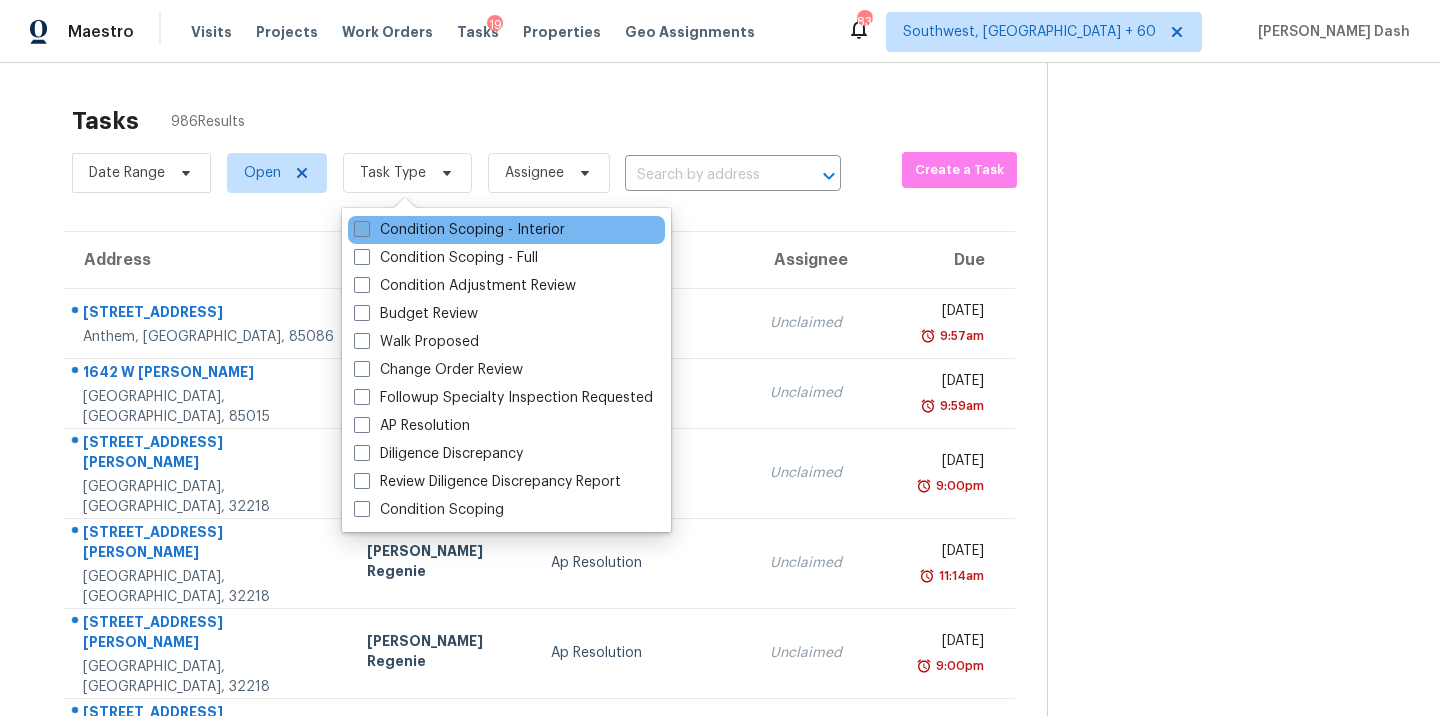 click on "Condition Scoping - Interior" at bounding box center [459, 230] 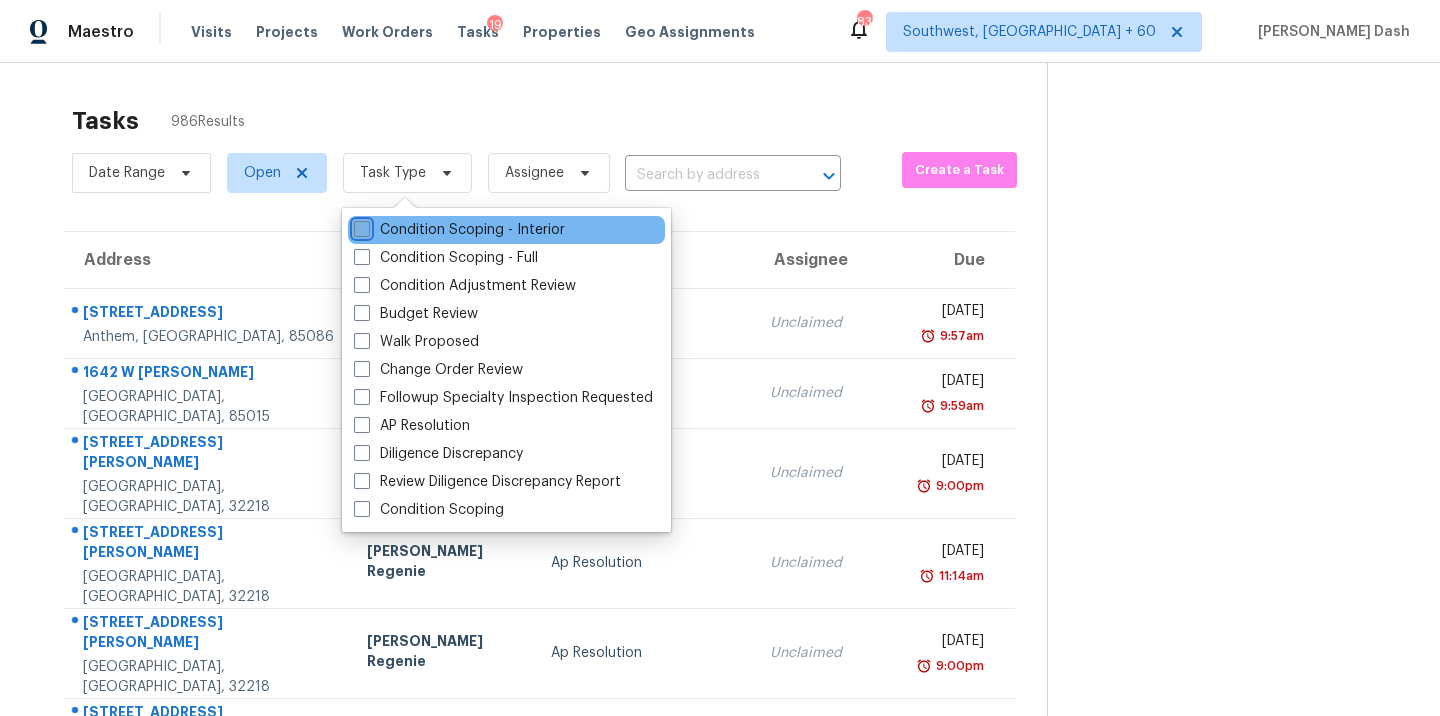 click on "Condition Scoping - Interior" at bounding box center (360, 226) 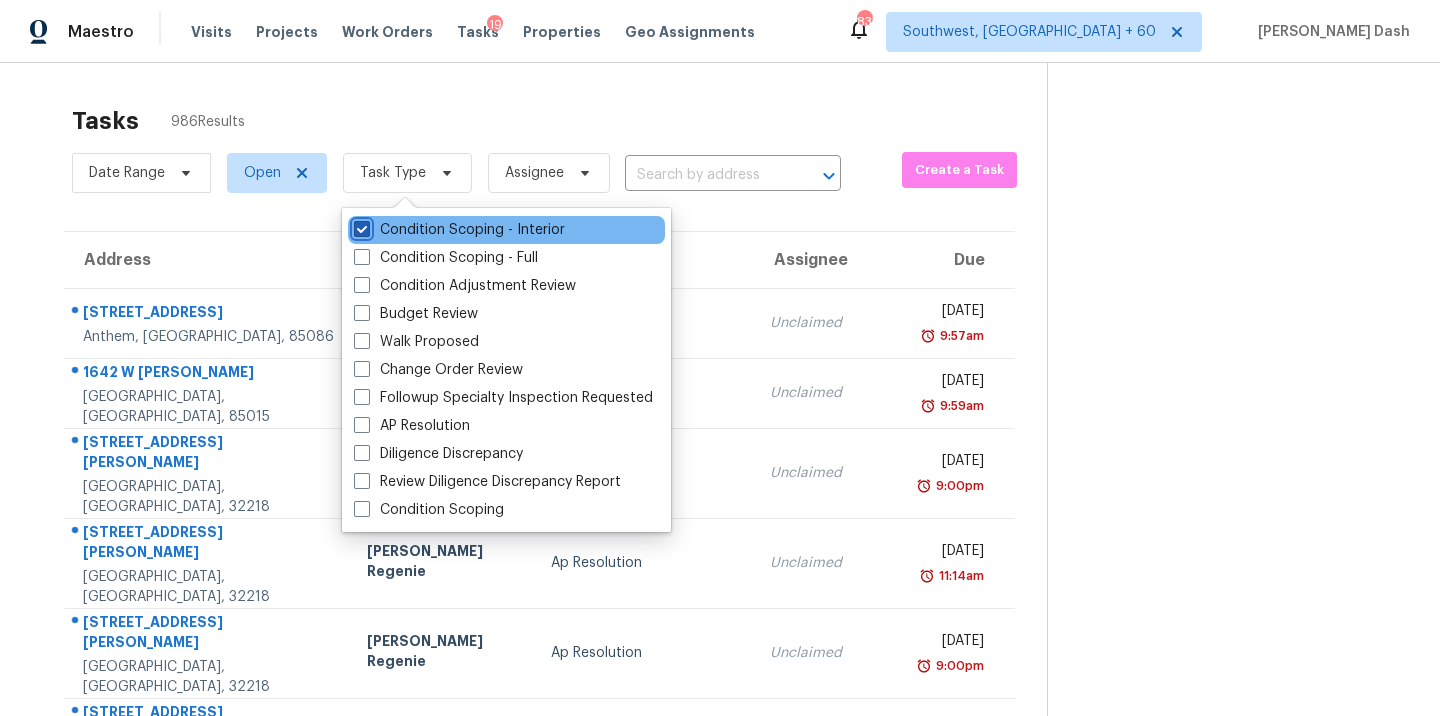 checkbox on "true" 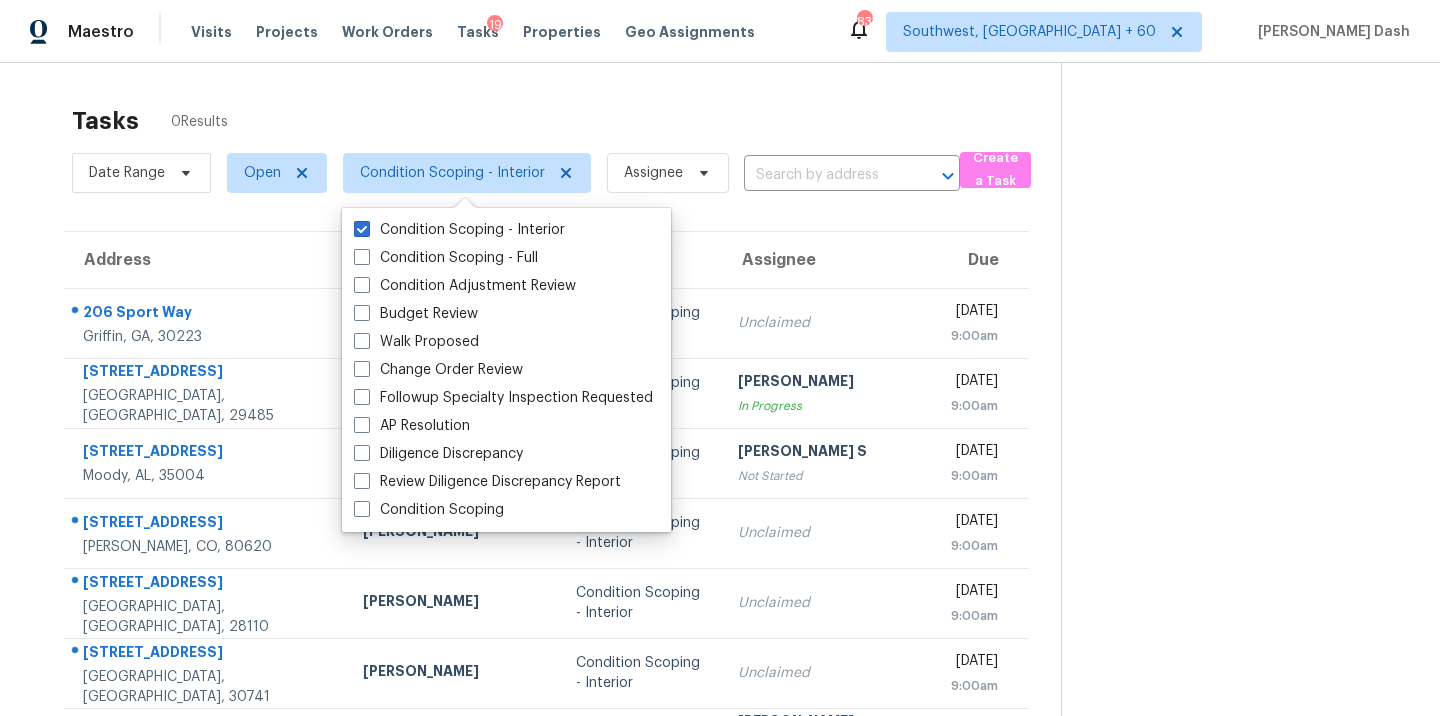 click on "Tasks 0  Results" at bounding box center [566, 121] 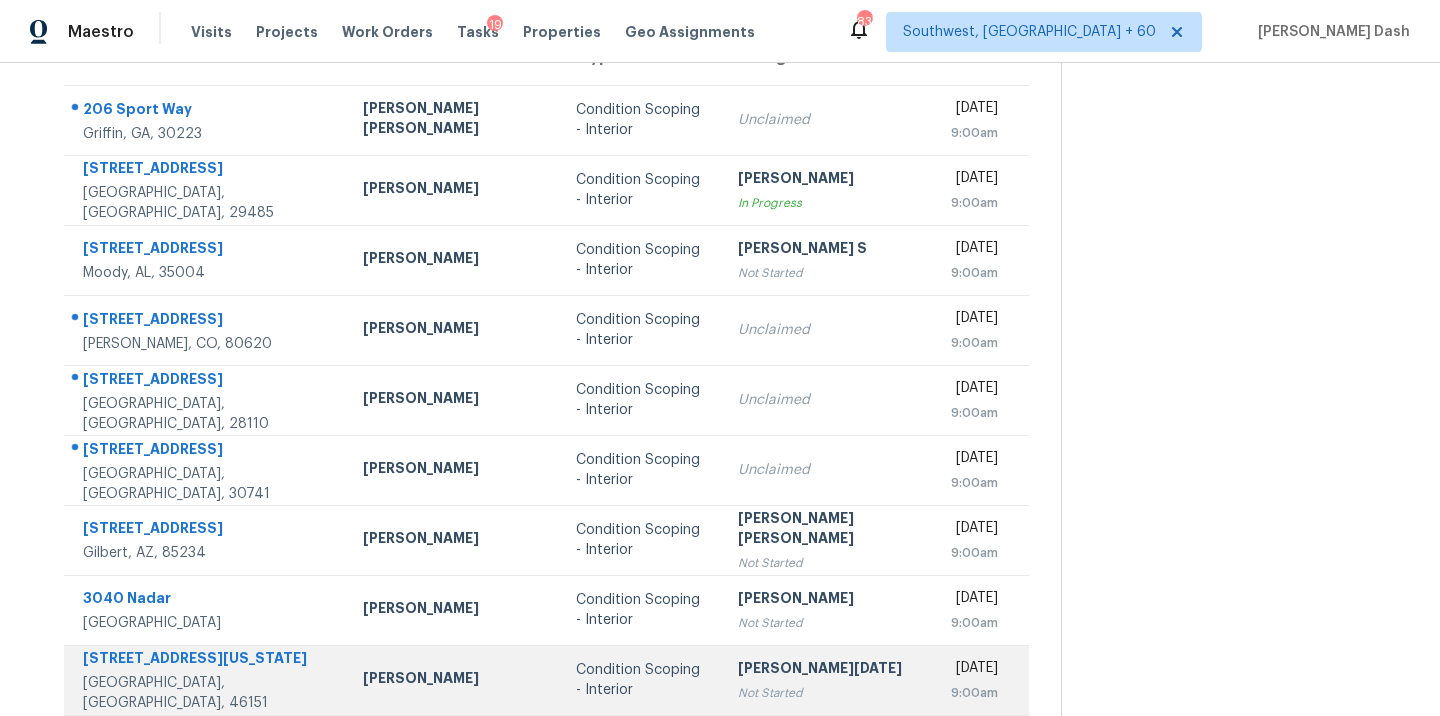 scroll, scrollTop: 325, scrollLeft: 0, axis: vertical 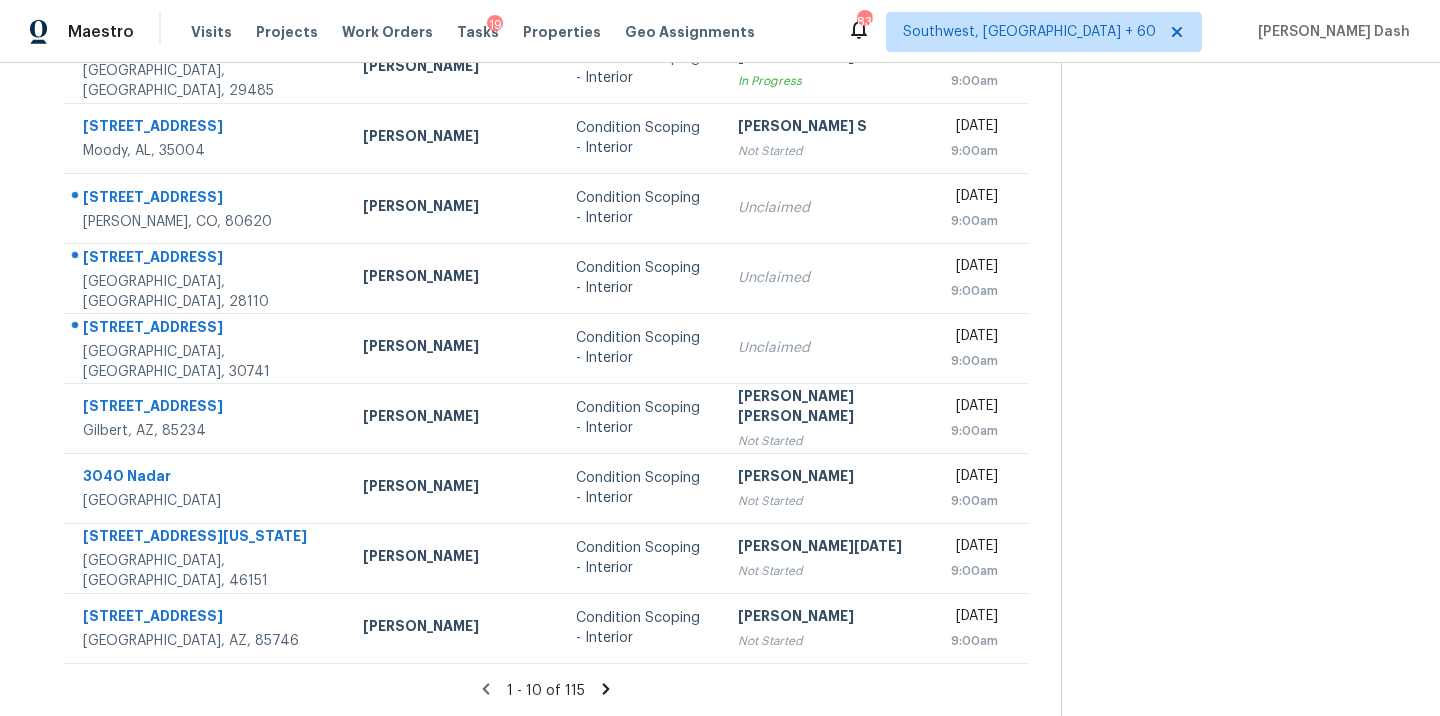 click 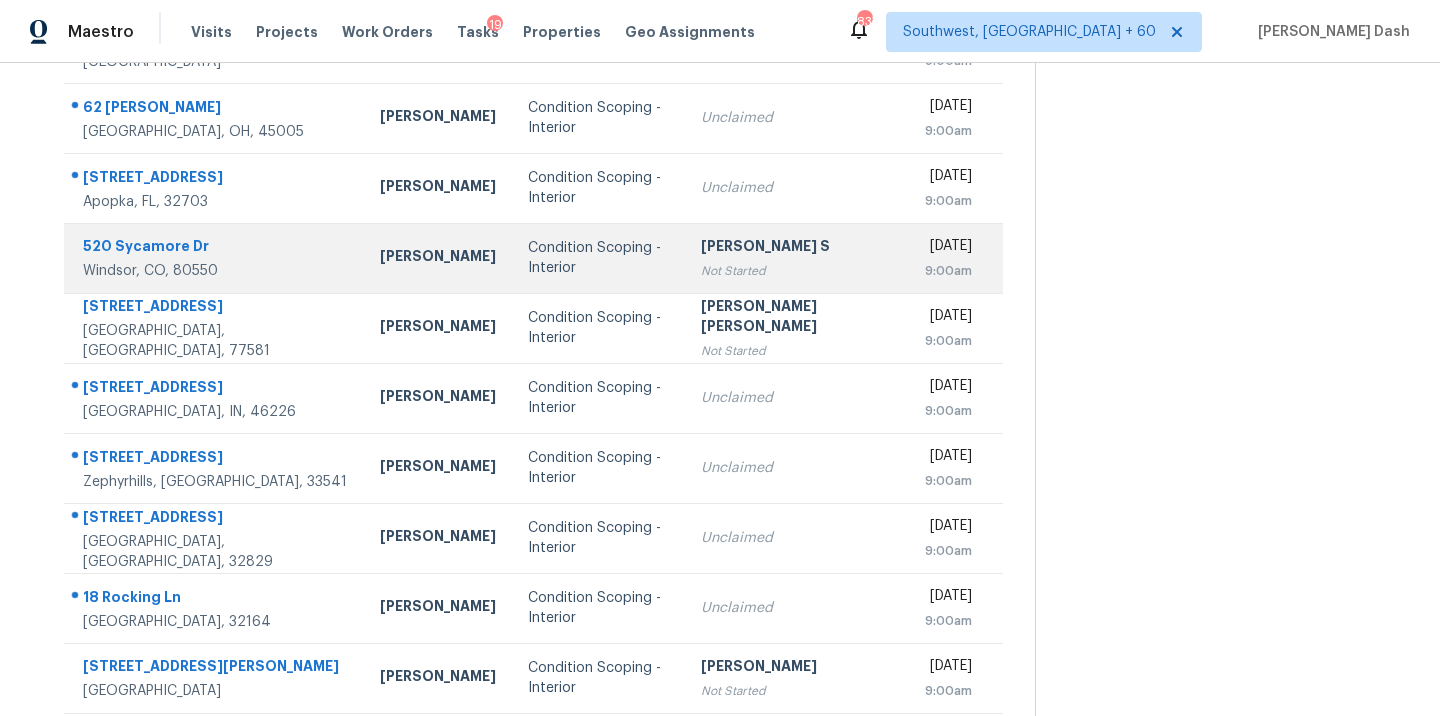 scroll, scrollTop: 325, scrollLeft: 0, axis: vertical 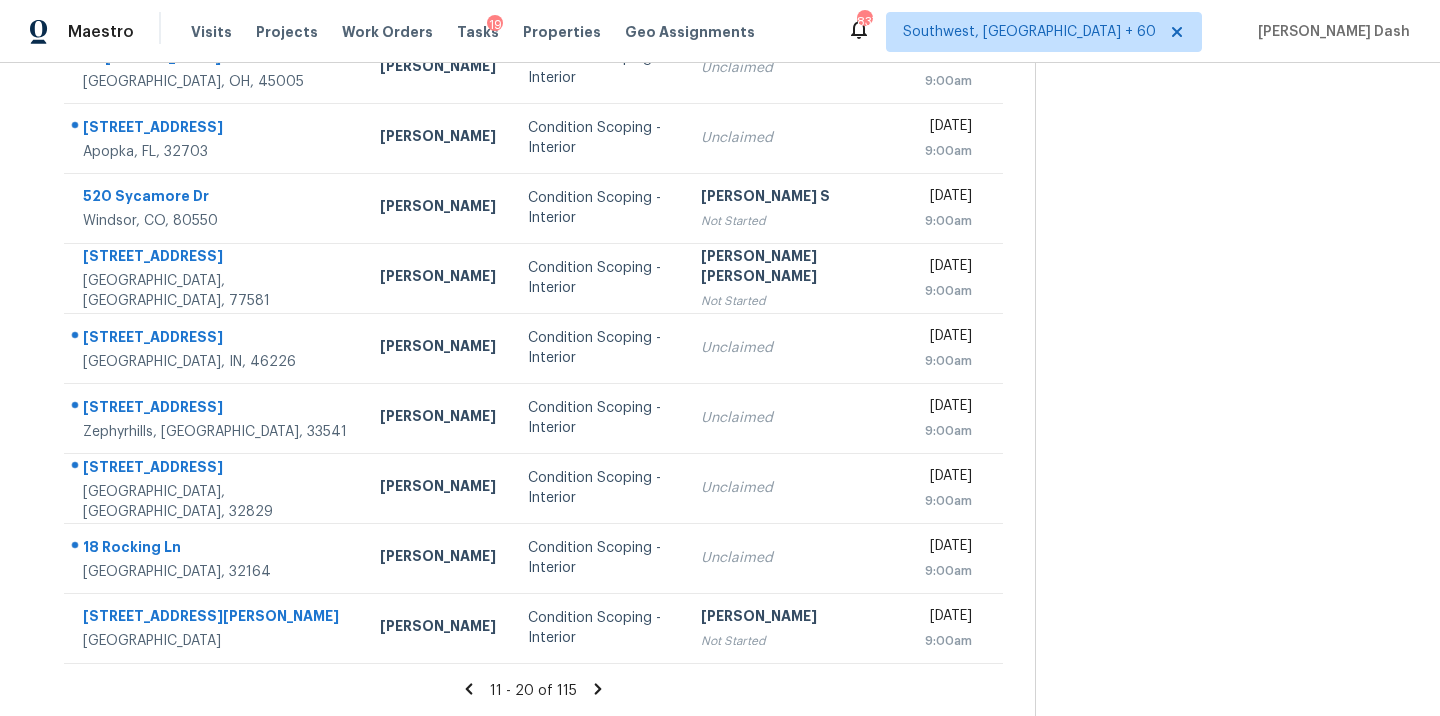 click on "Tasks 115  Results Date Range Open Condition Scoping - Interior Assignee ​ Create a Task Address HPM Type Assignee Due [STREET_ADDRESS] [PERSON_NAME] Condition Scoping - Interior Unclaimed [DATE] 9:00am [STREET_ADDRESS][PERSON_NAME] [PERSON_NAME] Condition Scoping - Interior Unclaimed [DATE] 9:00am [STREET_ADDRESS] [PERSON_NAME] Condition Scoping - Interior Unclaimed [DATE] 9:00am [STREET_ADDRESS][PERSON_NAME] [PERSON_NAME] Condition Scoping - Interior Anbu Jebakumar S Not Started [DATE] 9:00am [STREET_ADDRESS] [PERSON_NAME] Condition Scoping - Interior [PERSON_NAME] [PERSON_NAME] Not Started [DATE] 9:00am [STREET_ADDRESS] [PERSON_NAME] Condition Scoping - Interior Unclaimed [DATE] 9:00am [STREET_ADDRESS] [PERSON_NAME] Condition Scoping - Interior Unclaimed [DATE] 9:00am [STREET_ADDRESS] Jones" at bounding box center [533, 243] 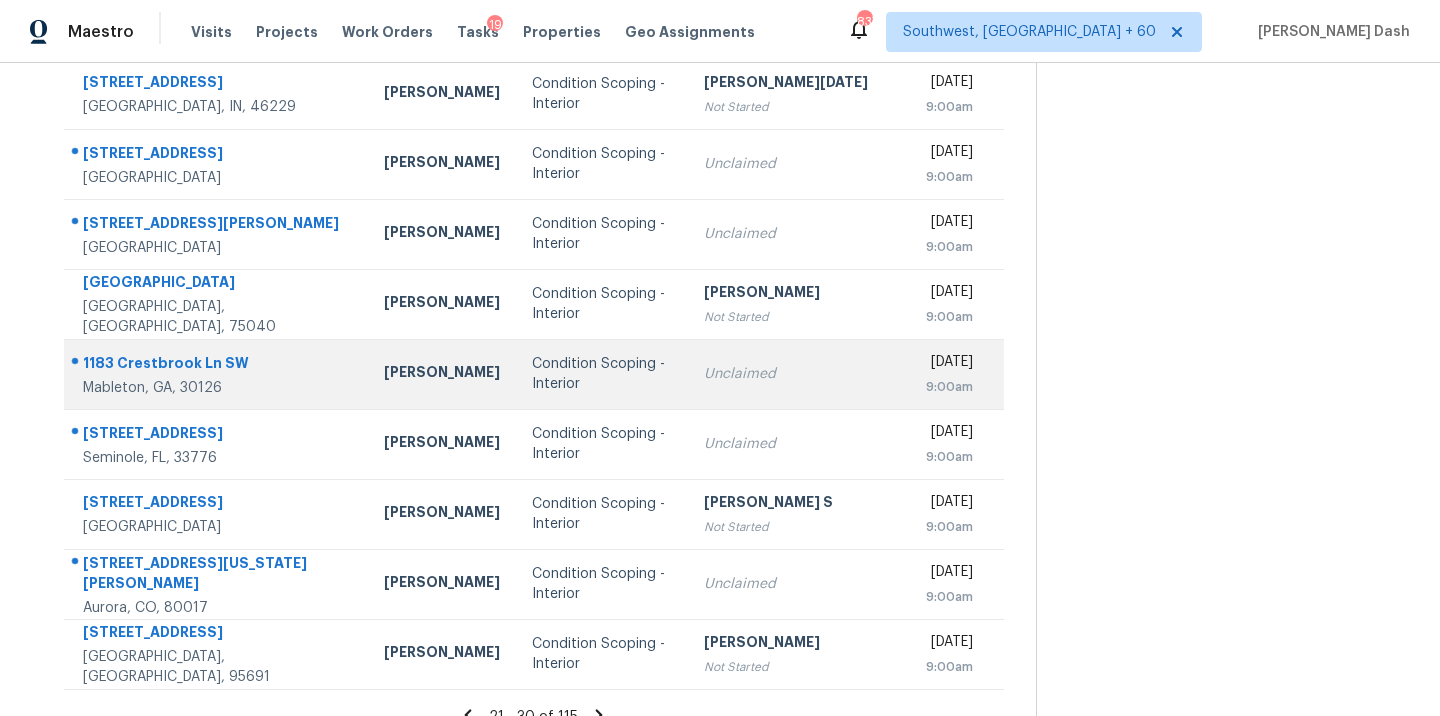 scroll, scrollTop: 325, scrollLeft: 0, axis: vertical 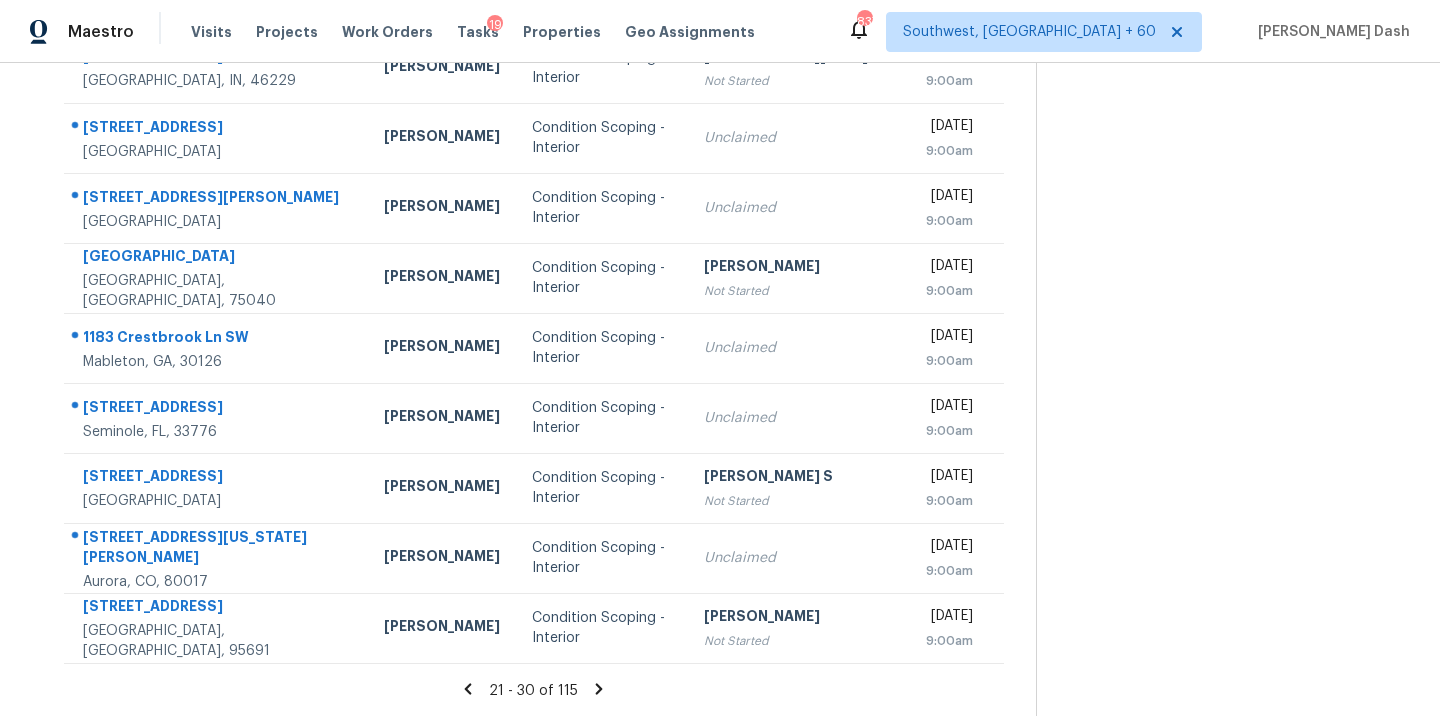 click 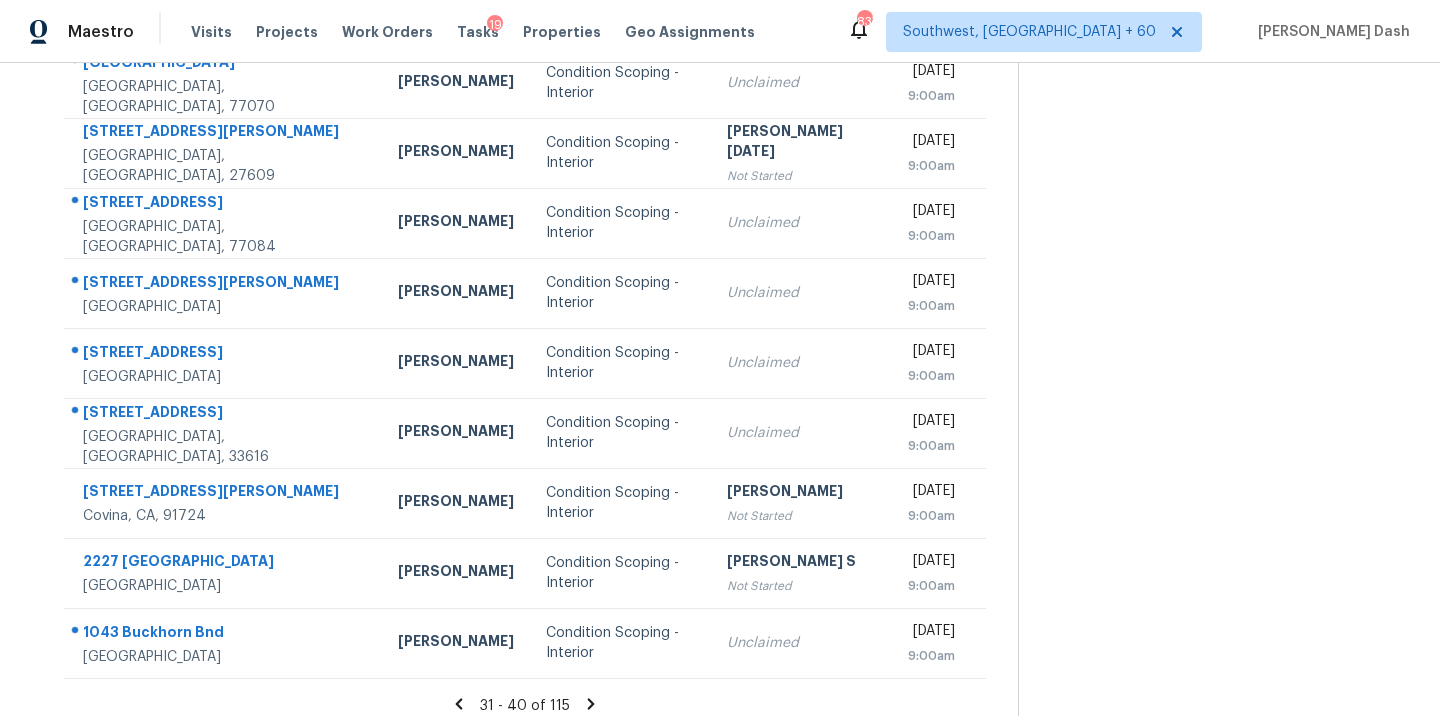 scroll, scrollTop: 325, scrollLeft: 0, axis: vertical 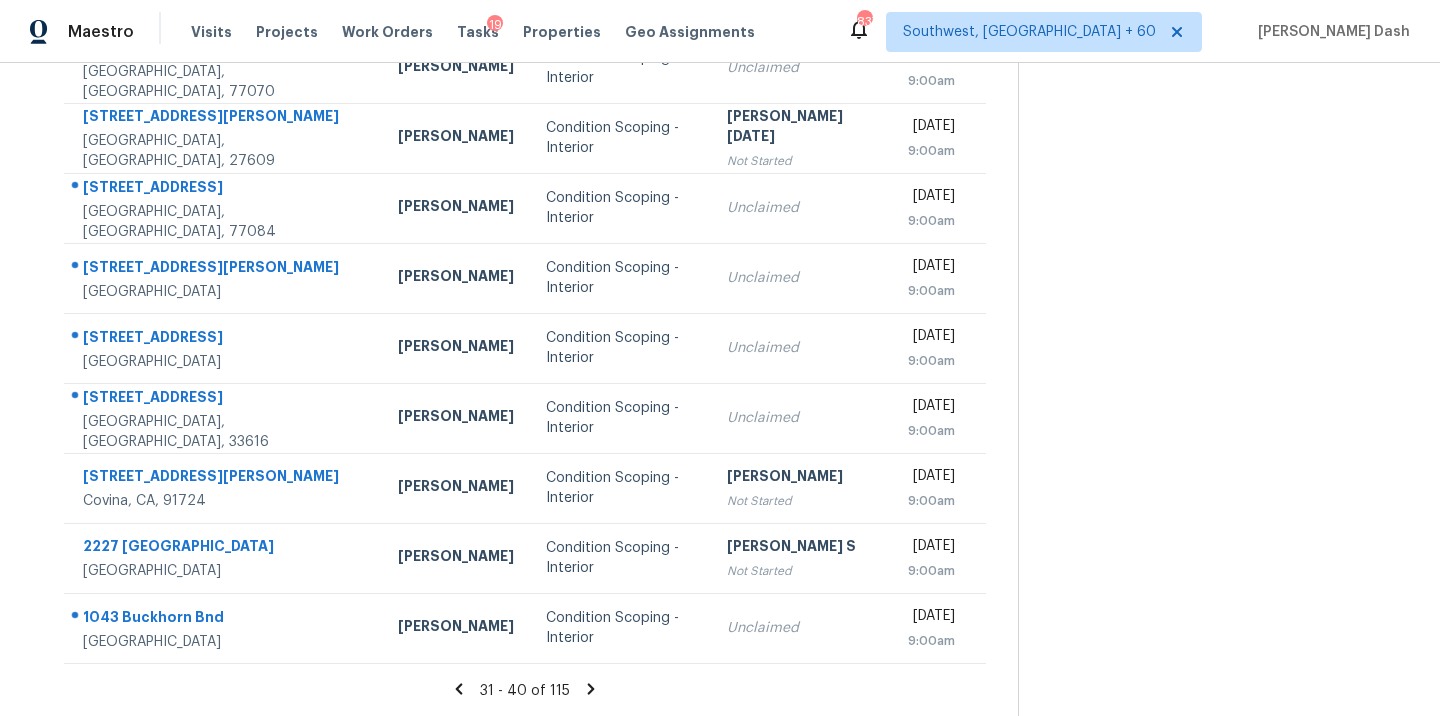 click 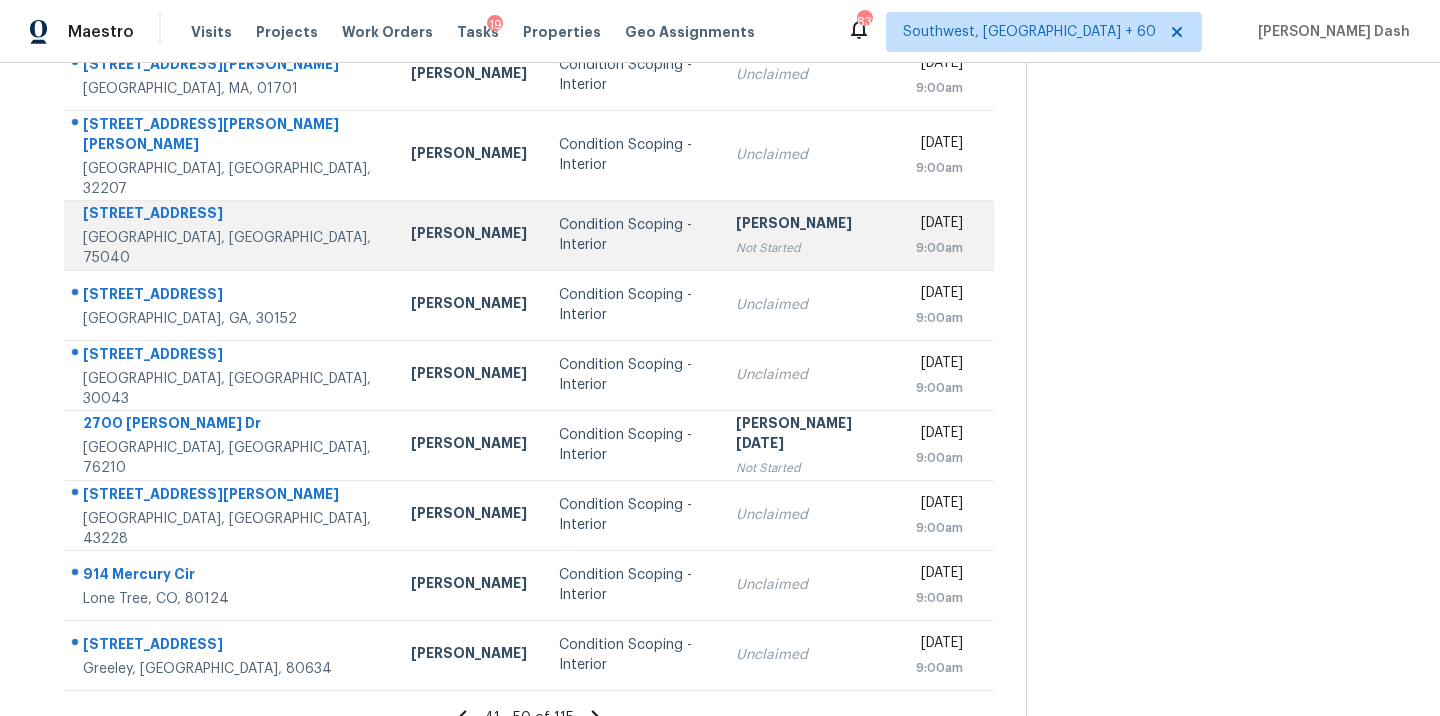 scroll, scrollTop: 325, scrollLeft: 0, axis: vertical 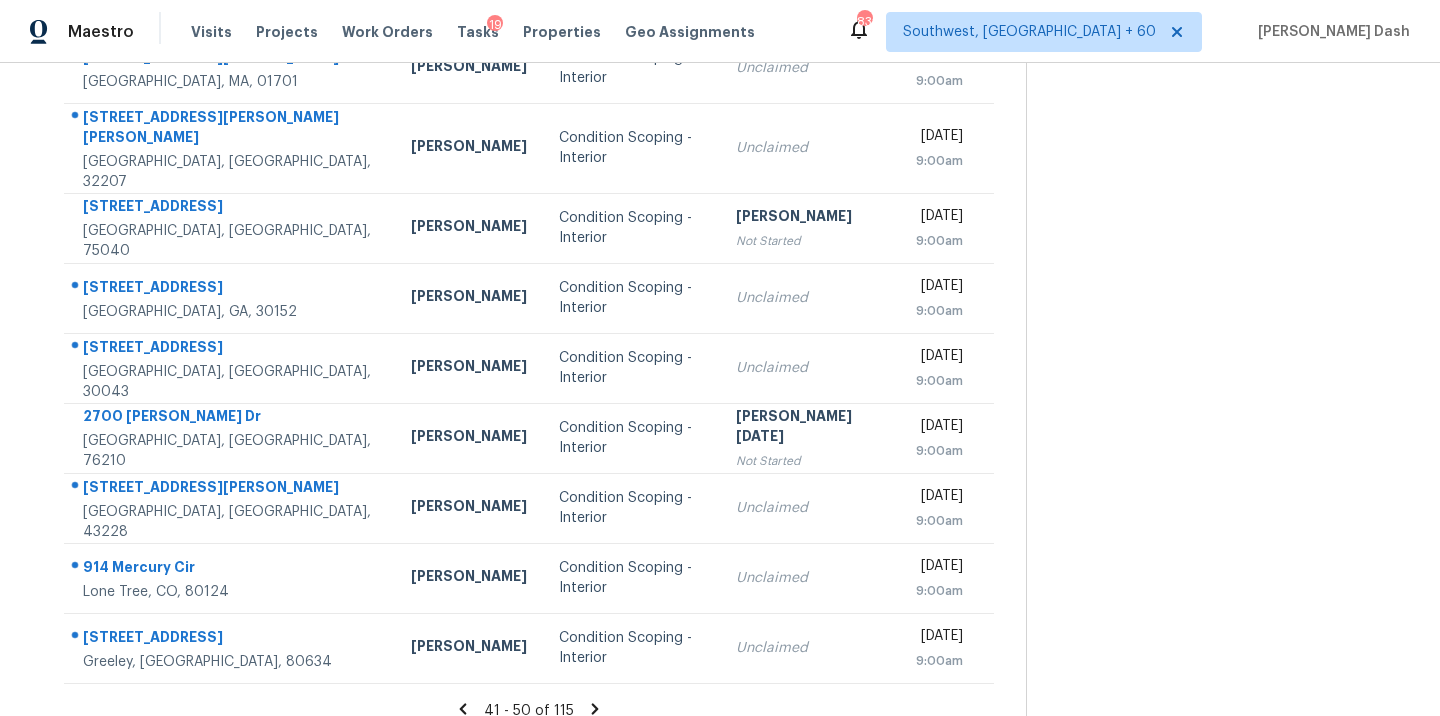 click on "41 - 50 of 115" at bounding box center [529, 710] 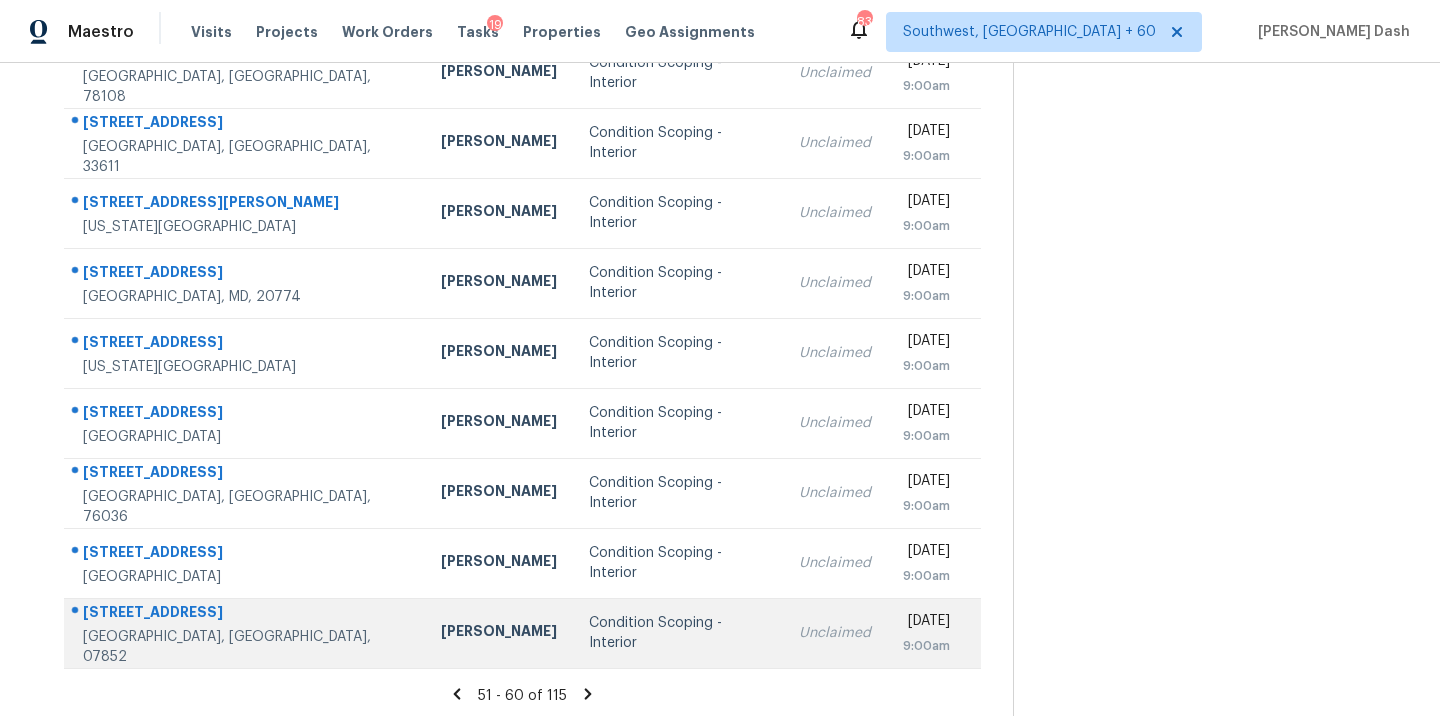 scroll, scrollTop: 325, scrollLeft: 0, axis: vertical 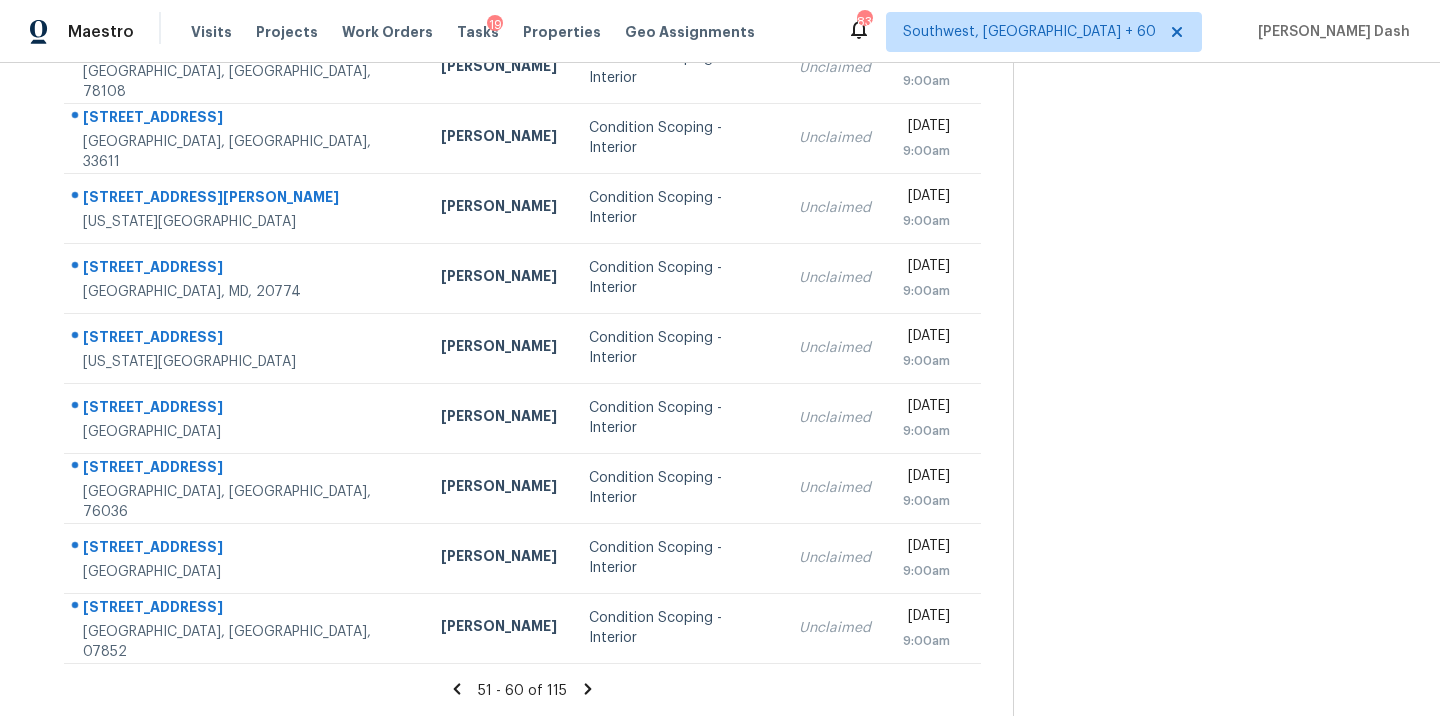 click 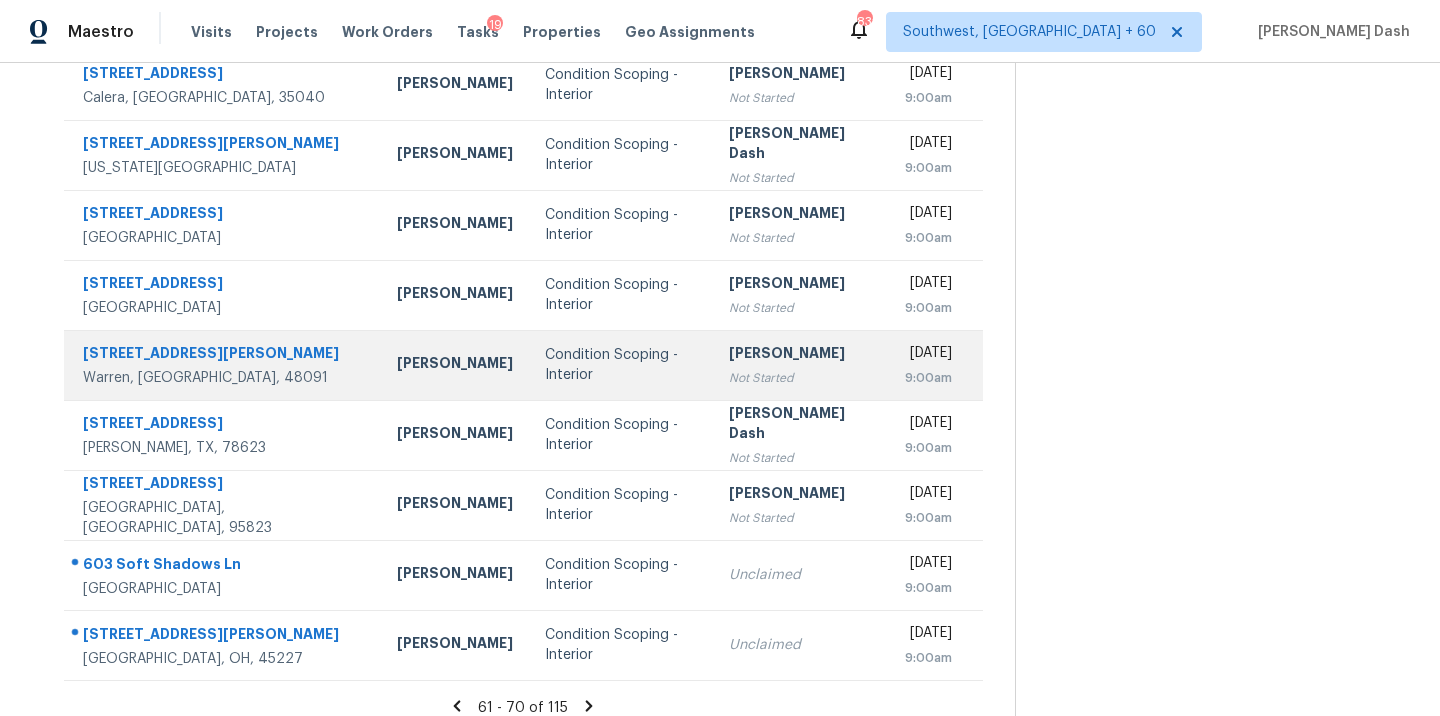 scroll, scrollTop: 325, scrollLeft: 0, axis: vertical 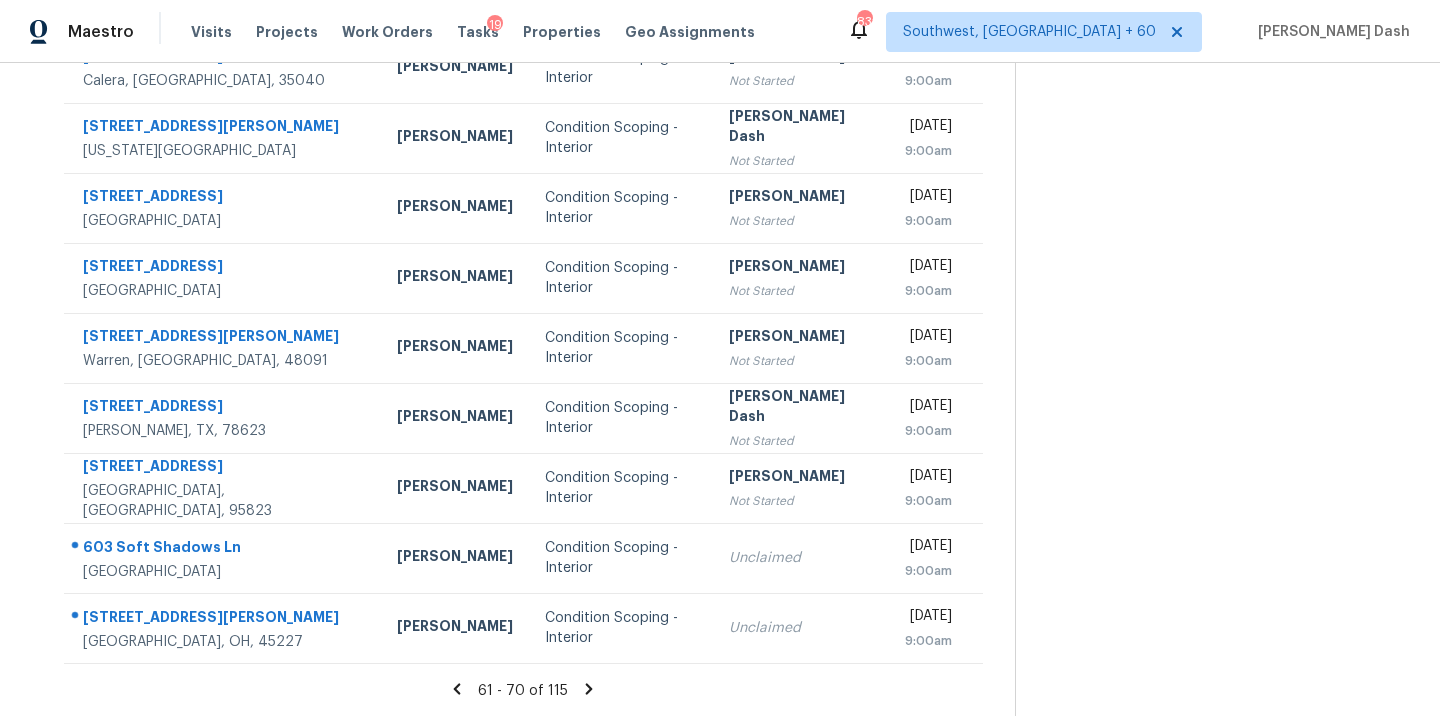 click 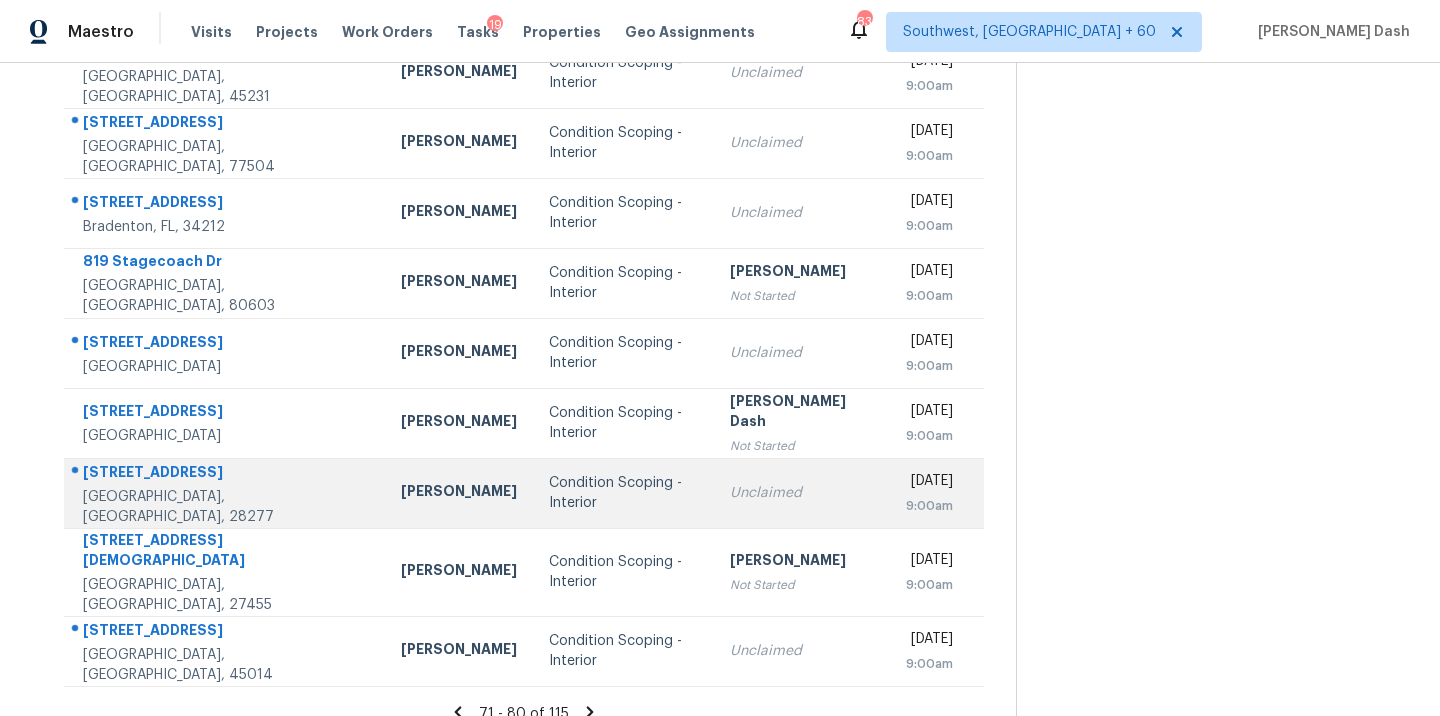 scroll, scrollTop: 325, scrollLeft: 0, axis: vertical 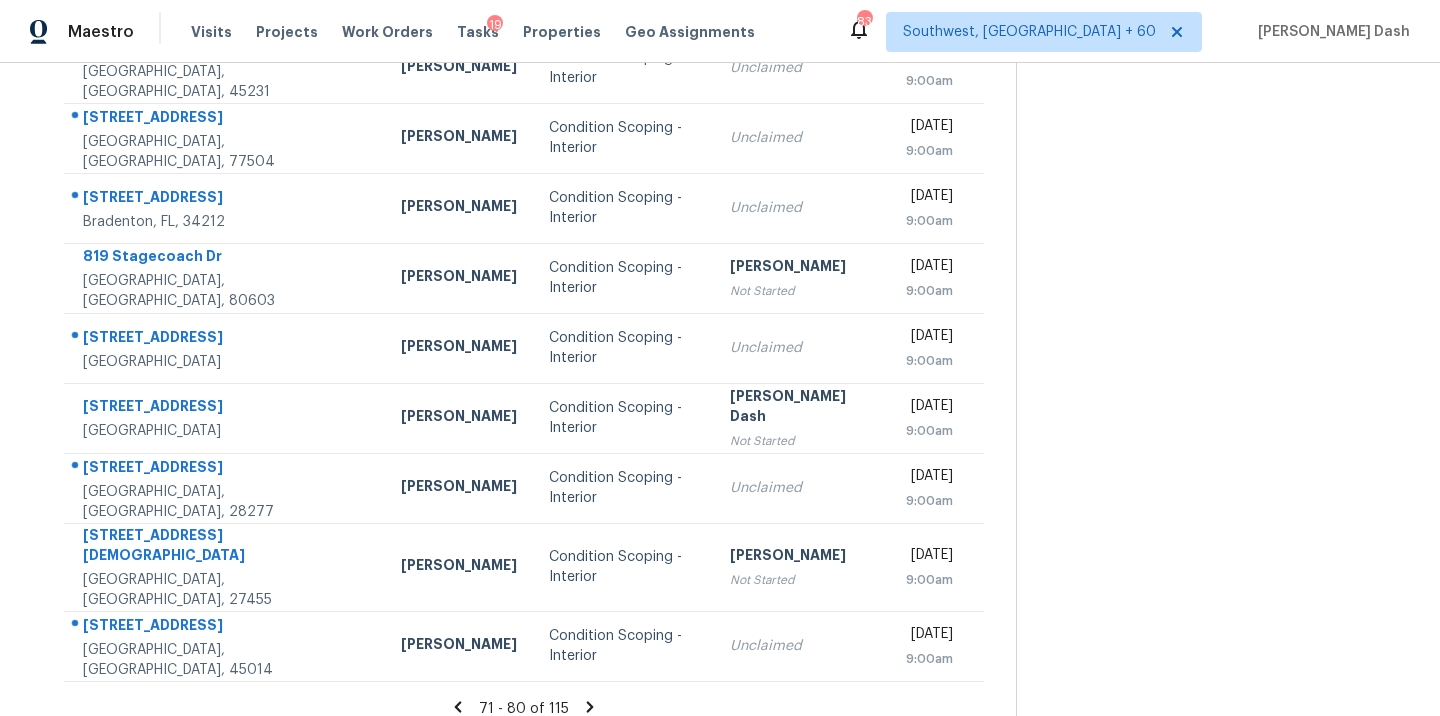 click 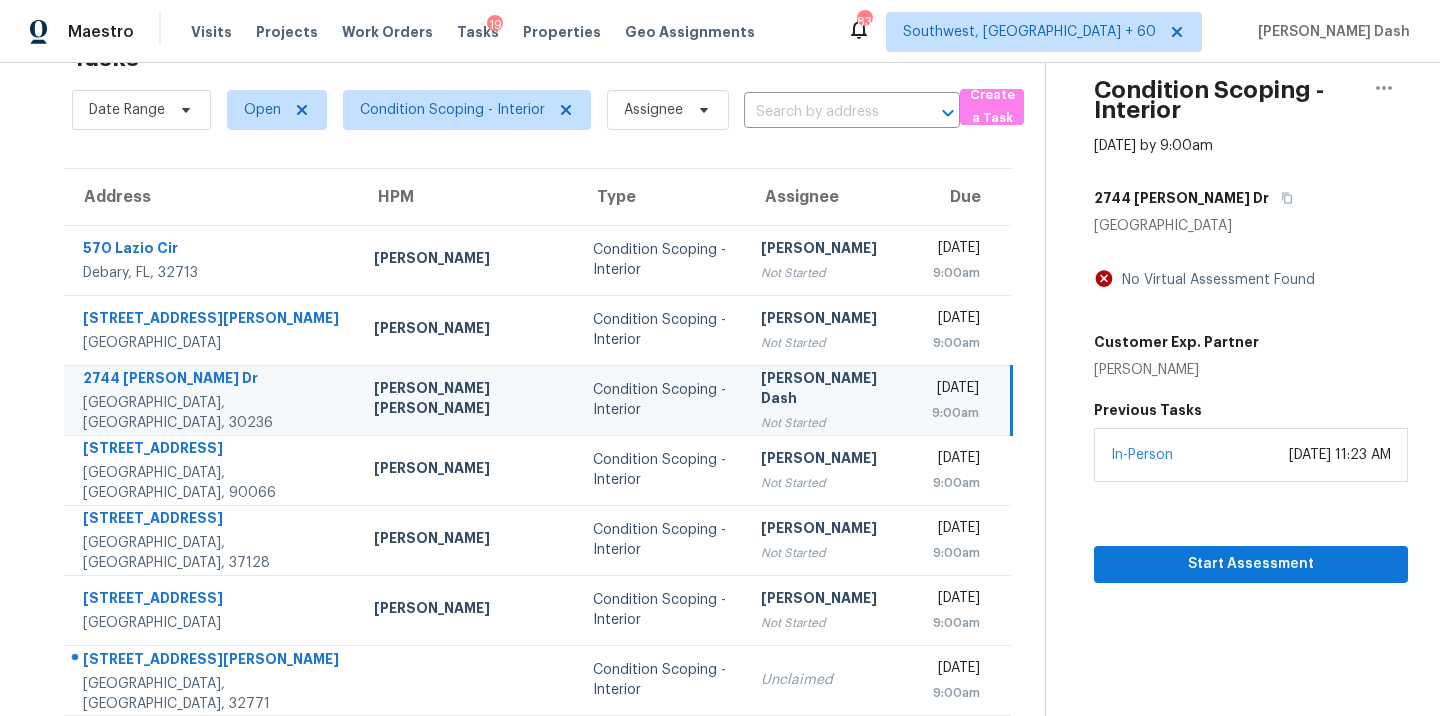 scroll, scrollTop: 325, scrollLeft: 0, axis: vertical 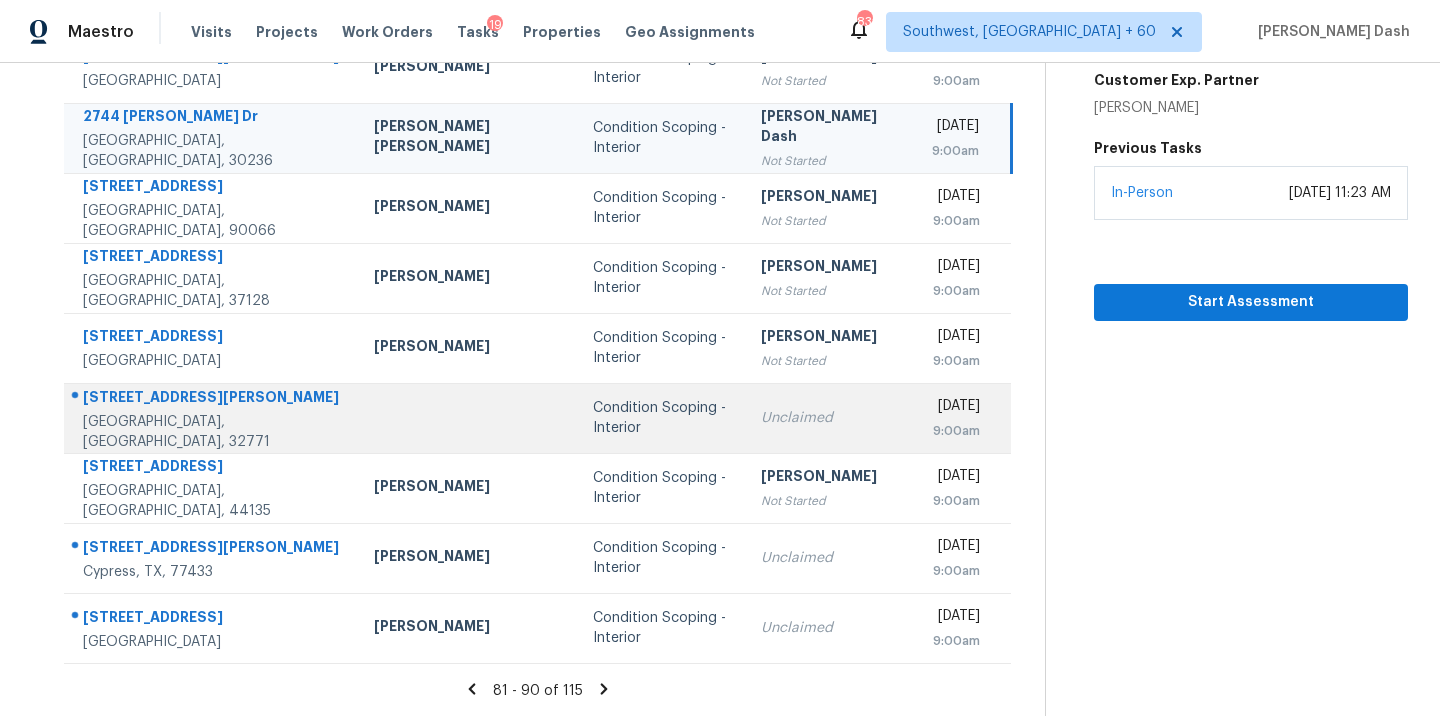 click on "[STREET_ADDRESS][PERSON_NAME]" at bounding box center (212, 399) 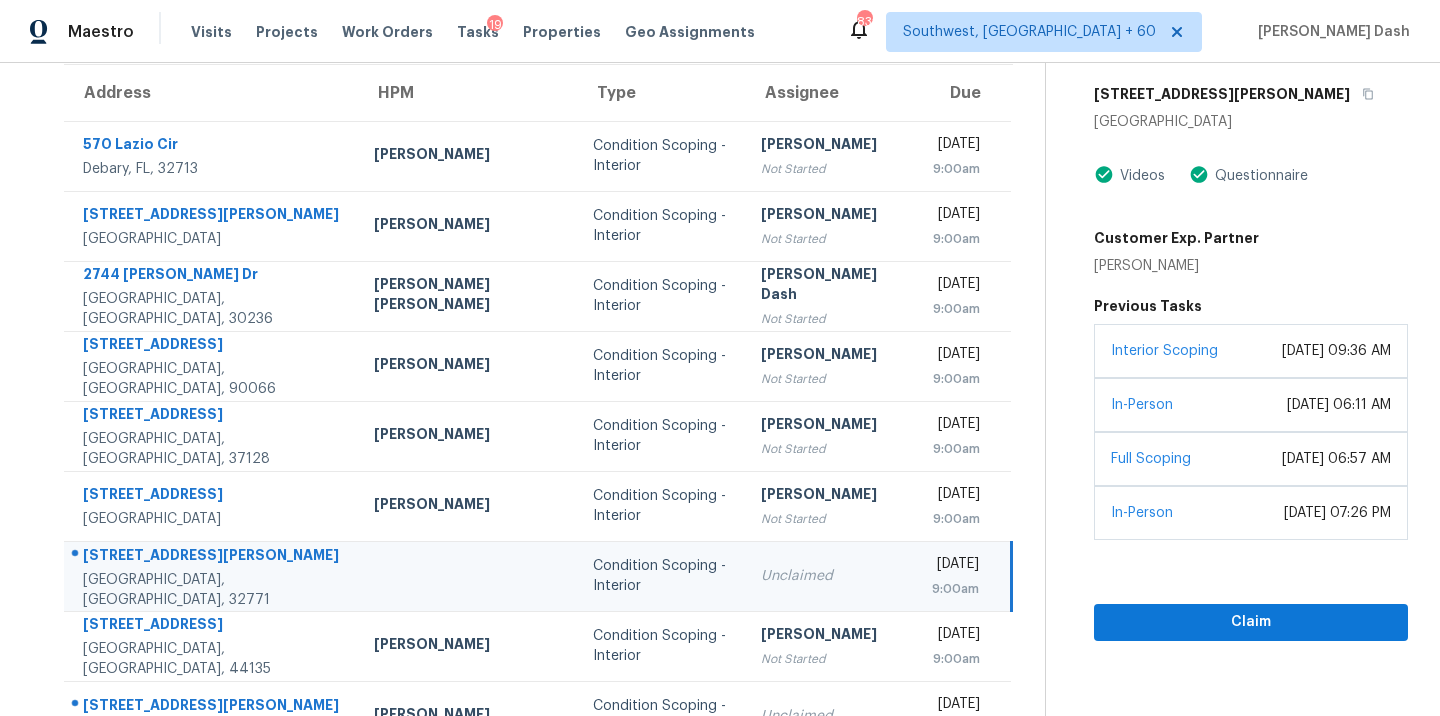 scroll, scrollTop: 224, scrollLeft: 0, axis: vertical 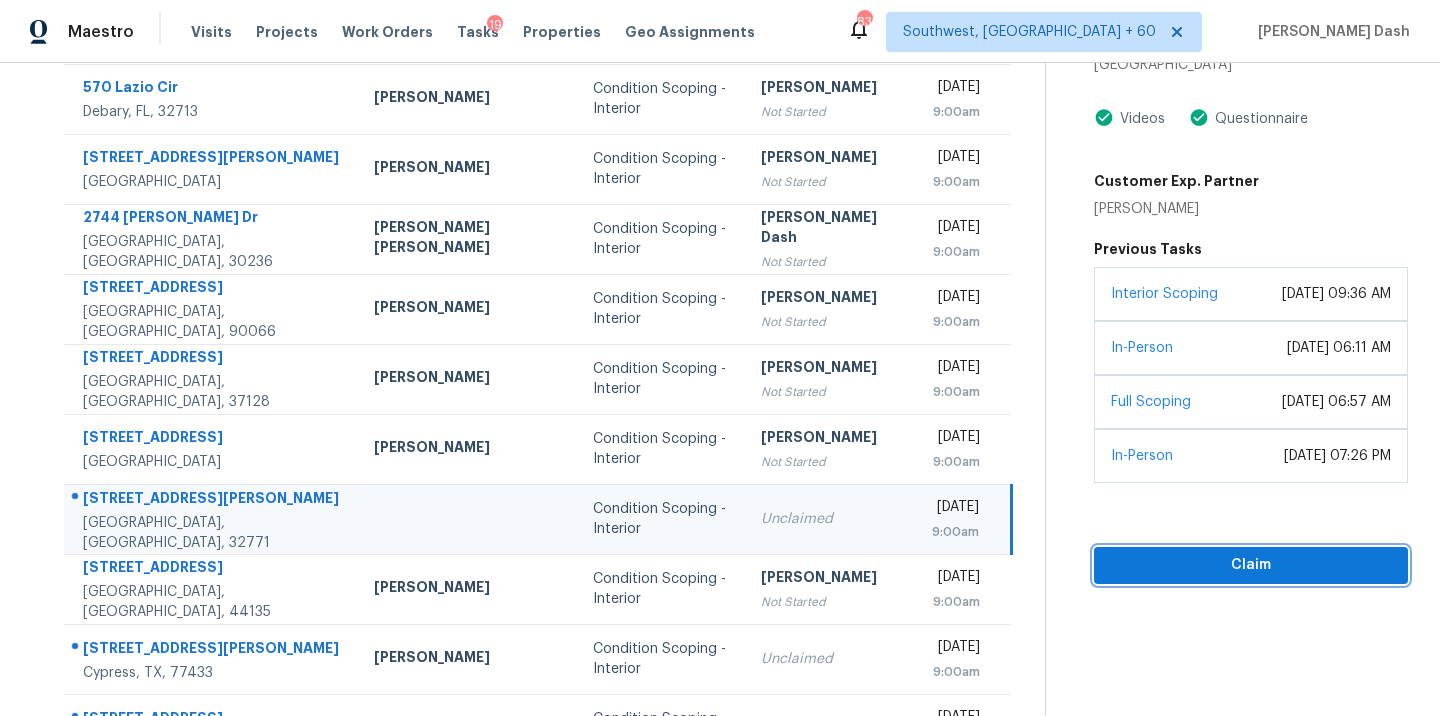 click on "Claim" at bounding box center (1251, 565) 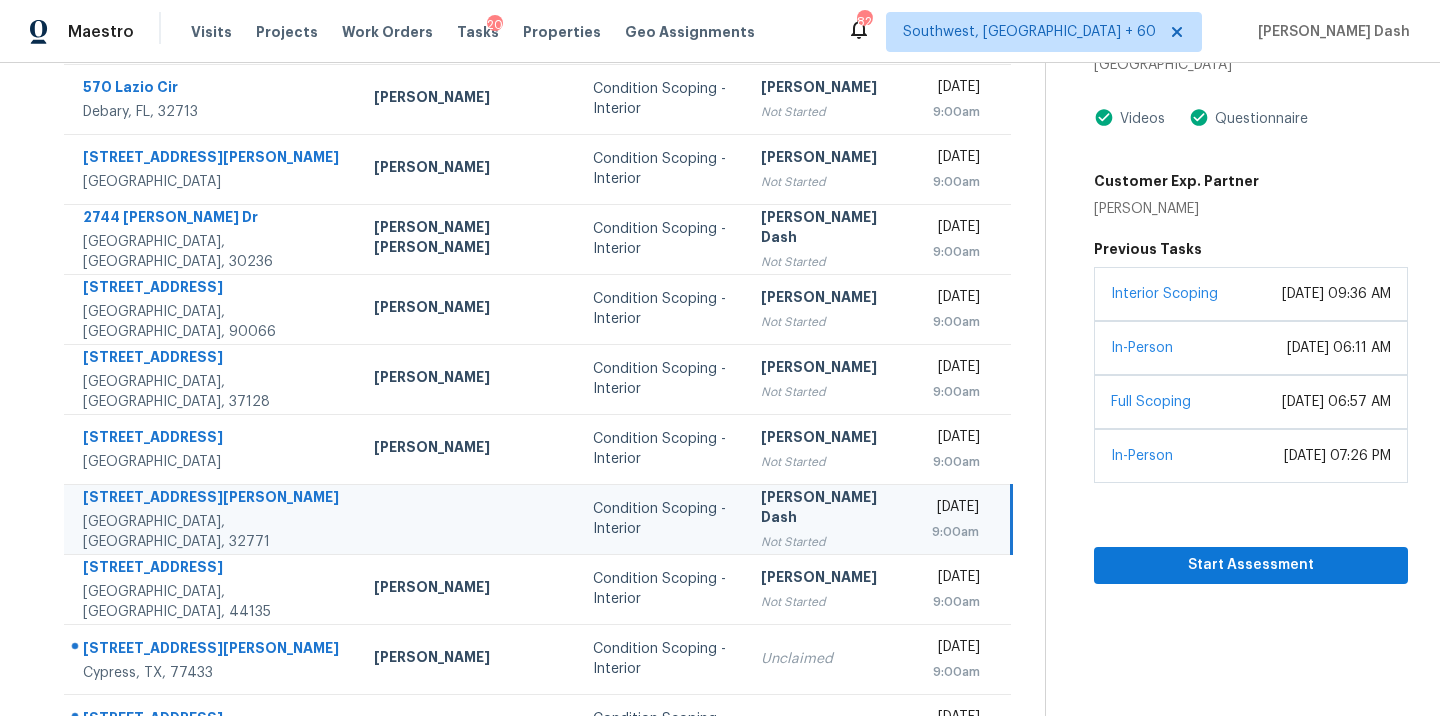 scroll, scrollTop: 106, scrollLeft: 0, axis: vertical 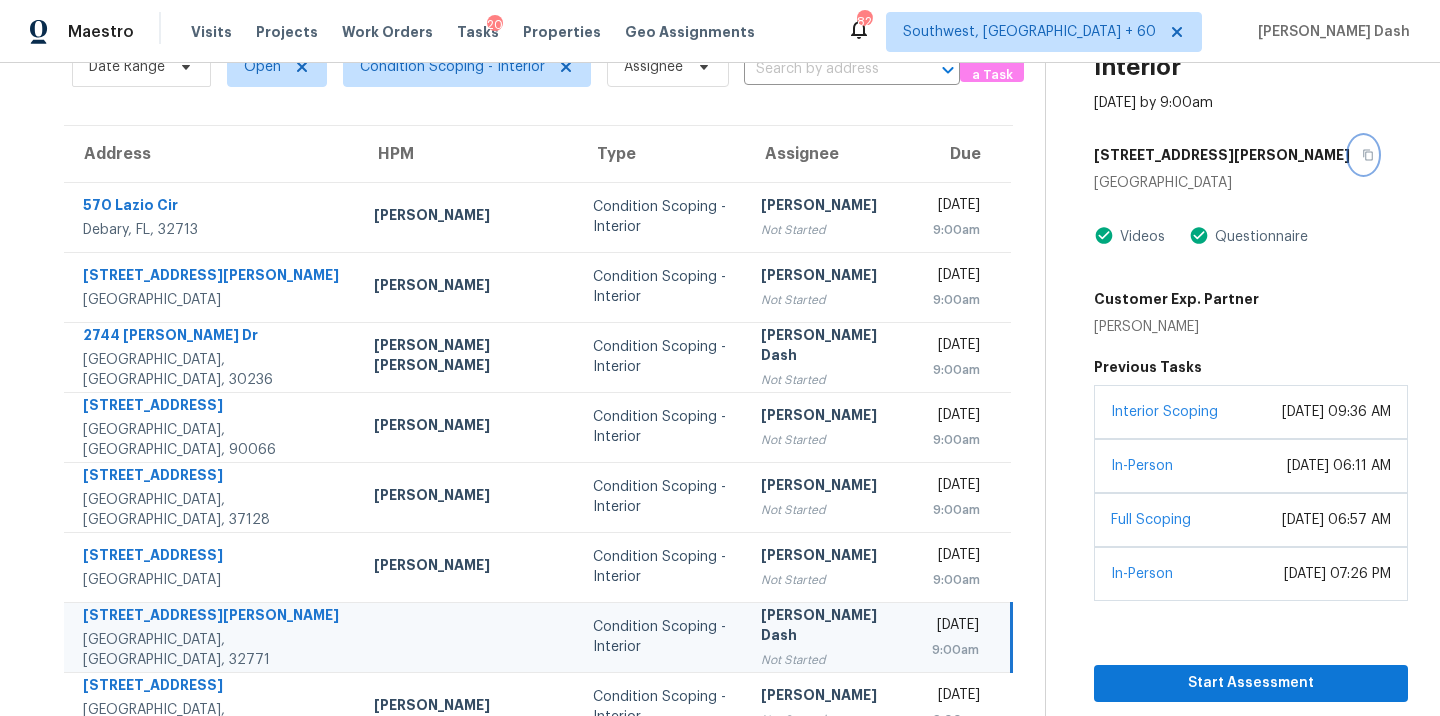 click at bounding box center (1363, 155) 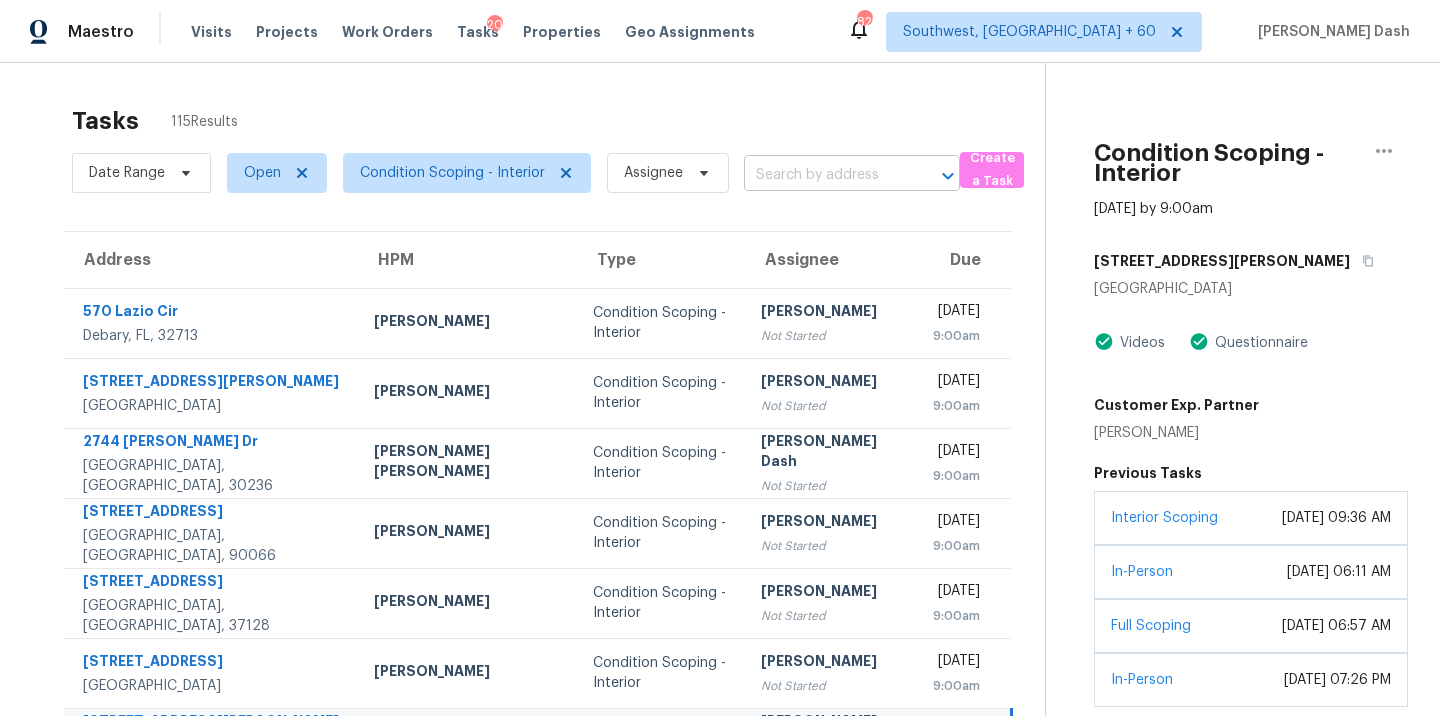 click at bounding box center [824, 175] 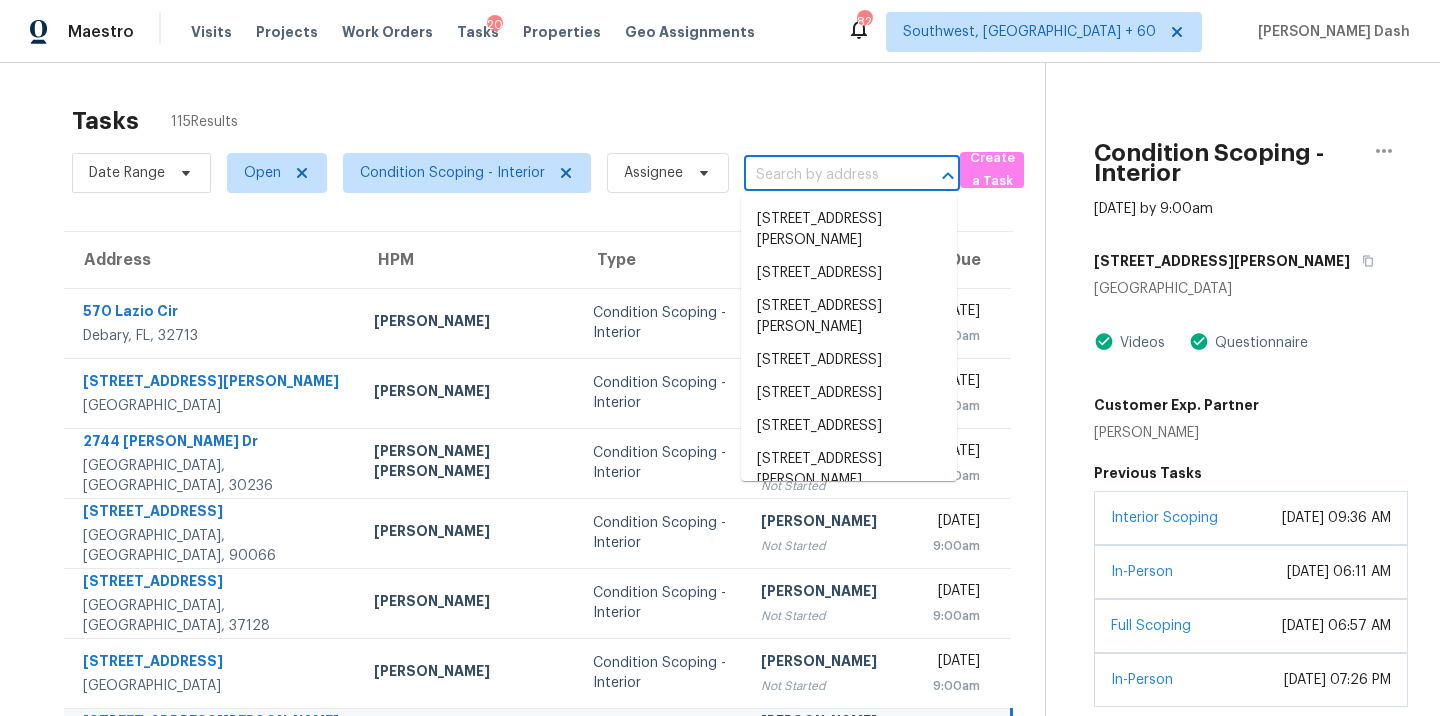 paste on "[STREET_ADDRESS]" 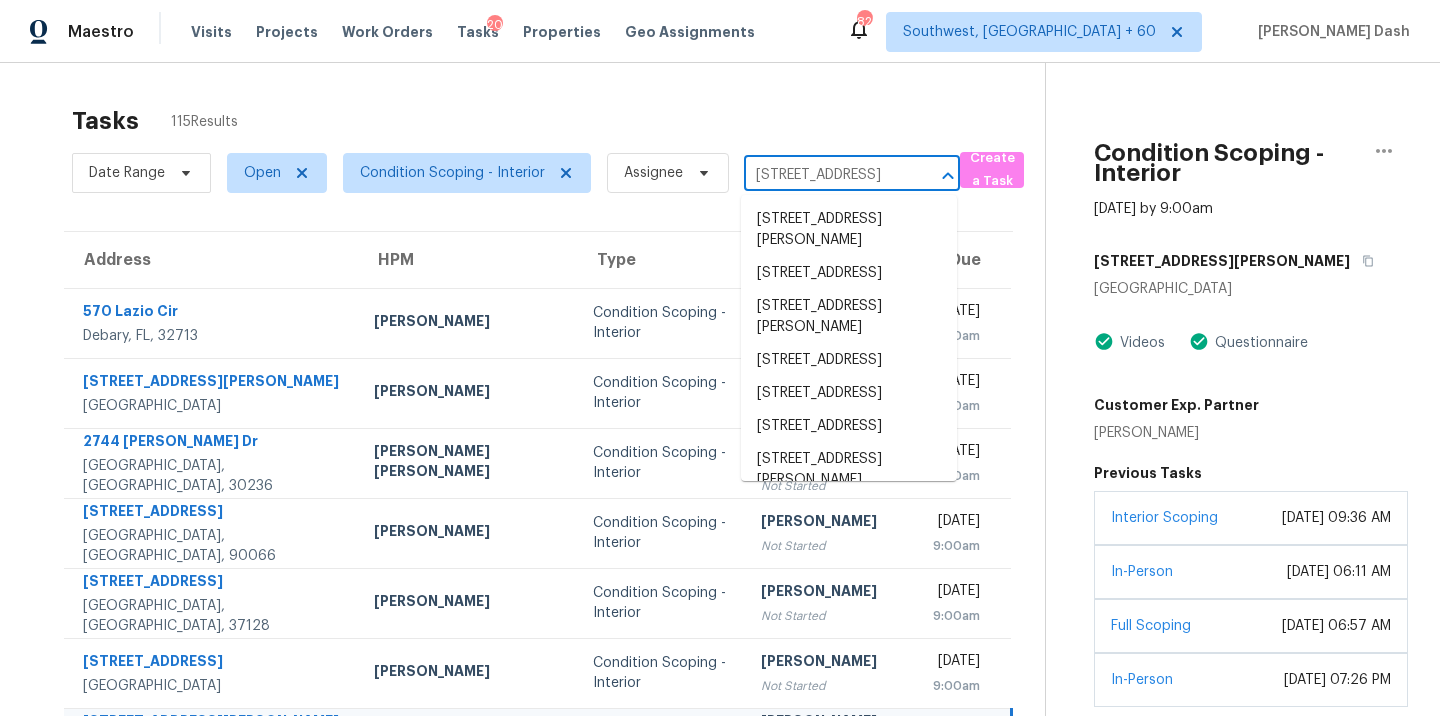 scroll, scrollTop: 0, scrollLeft: 66, axis: horizontal 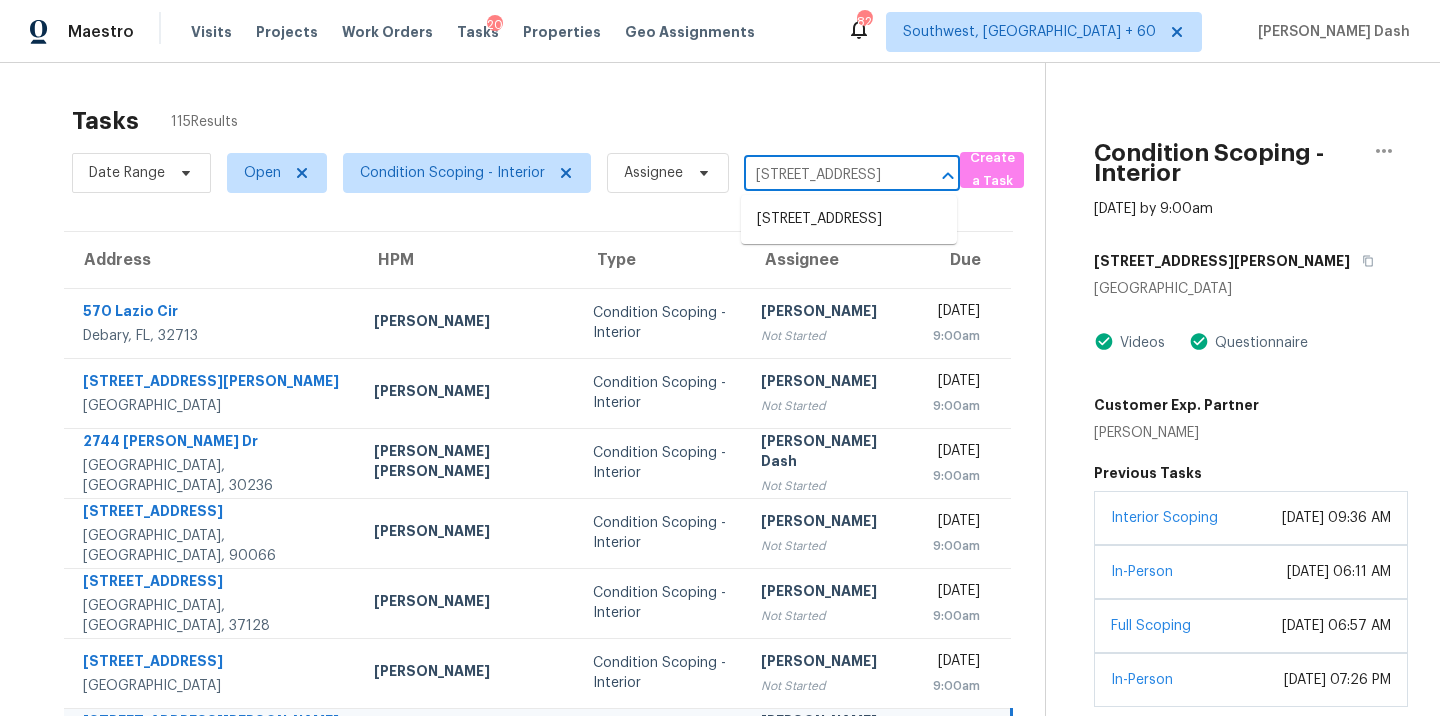 type on "[STREET_ADDRESS]" 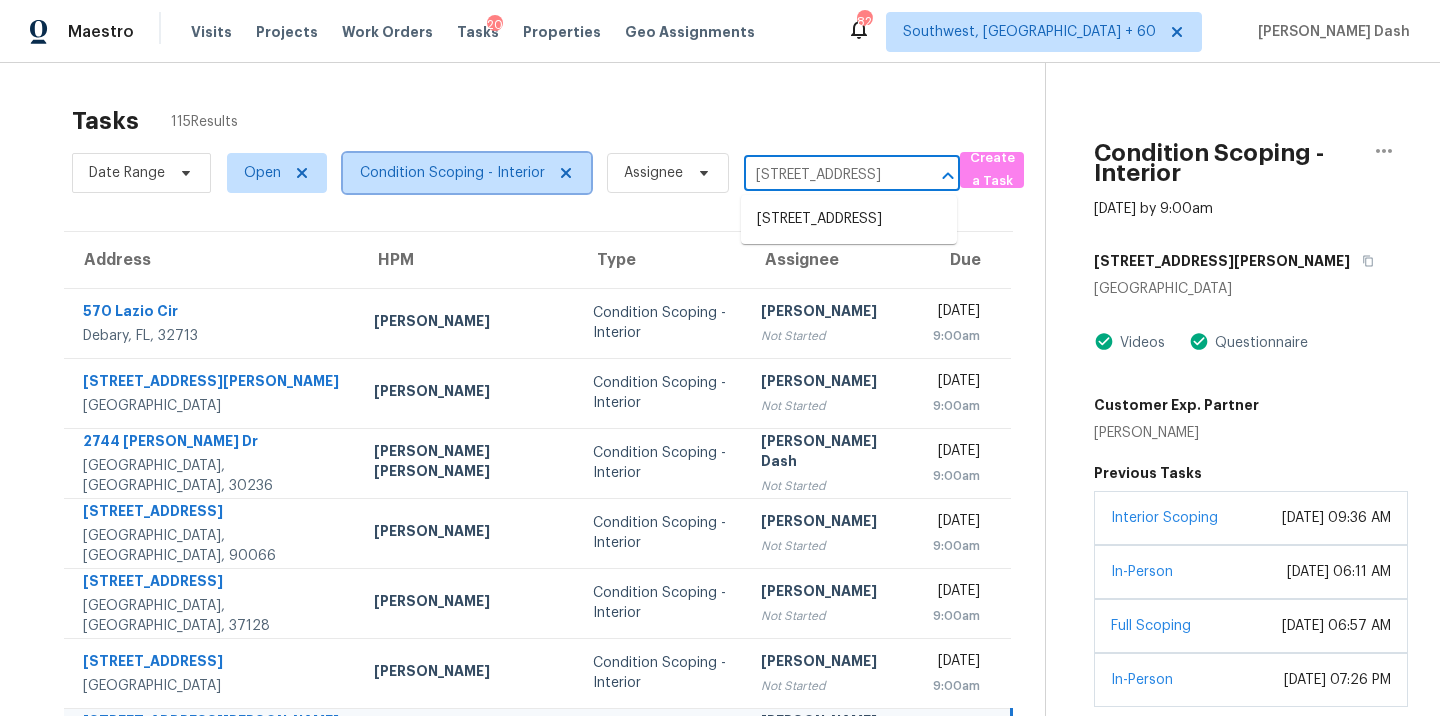 type 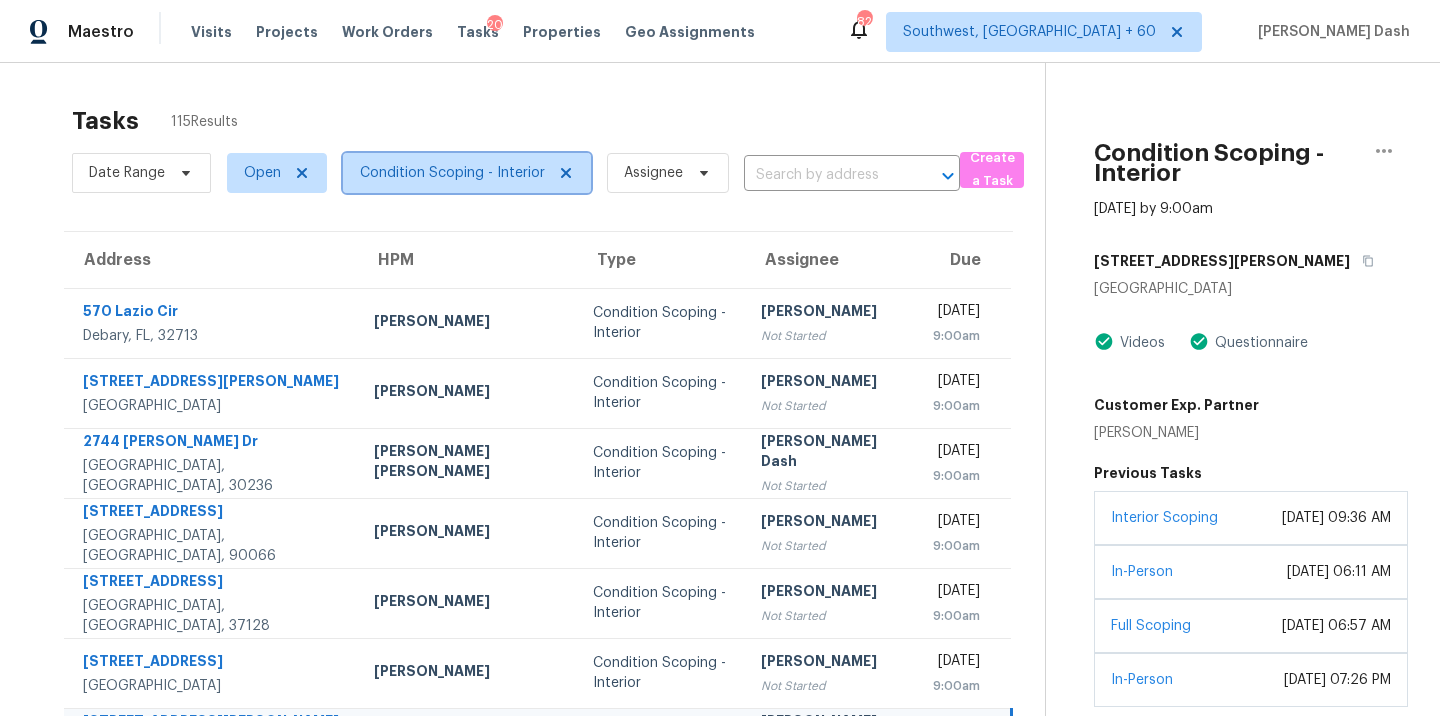click on "Condition Scoping - Interior" at bounding box center [452, 173] 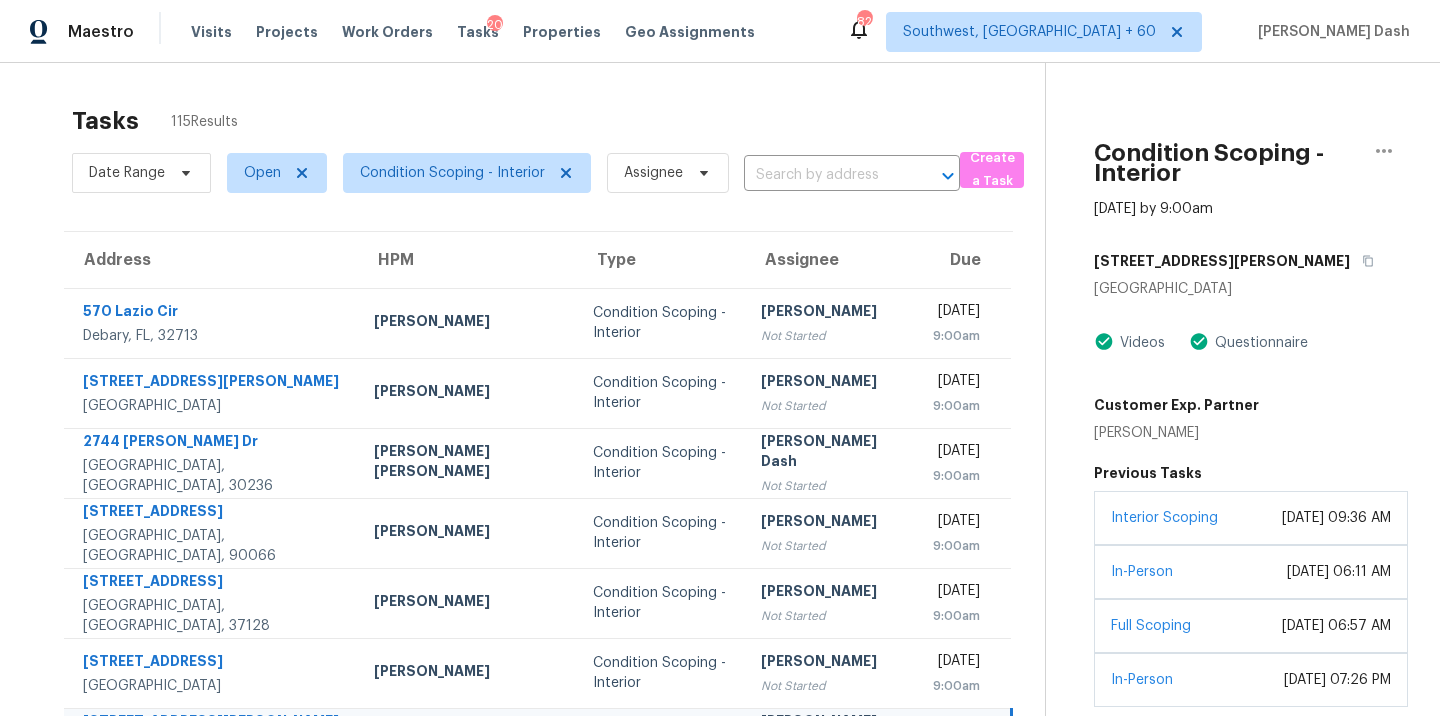 scroll, scrollTop: 0, scrollLeft: 0, axis: both 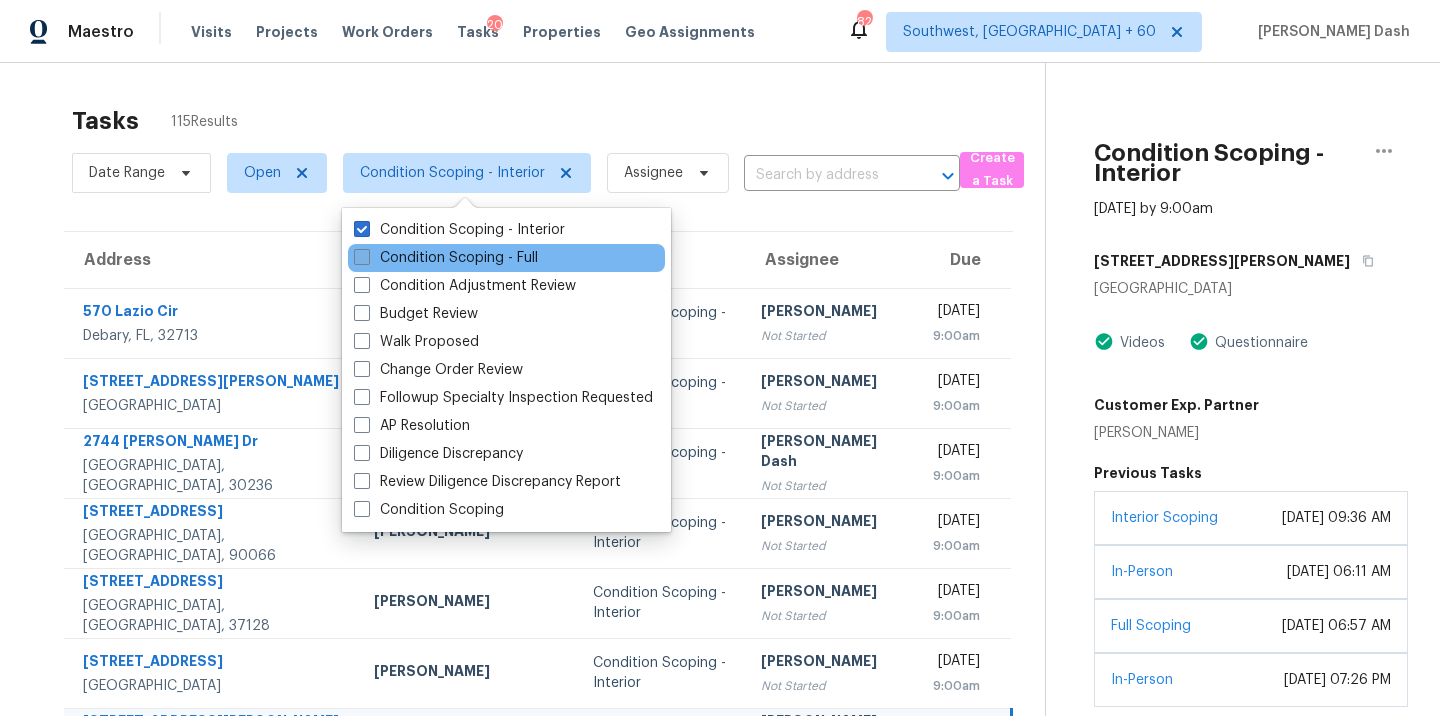 click on "Condition Scoping - Full" at bounding box center (446, 258) 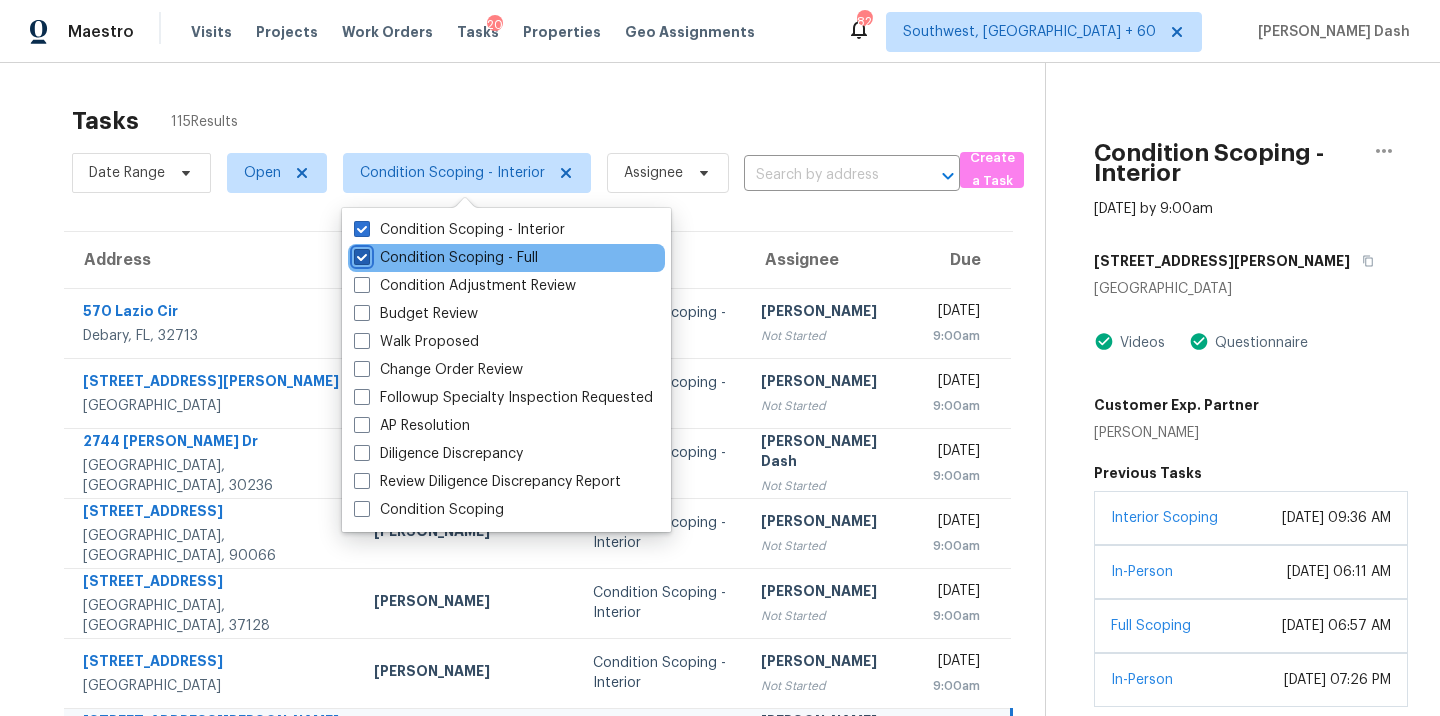 checkbox on "true" 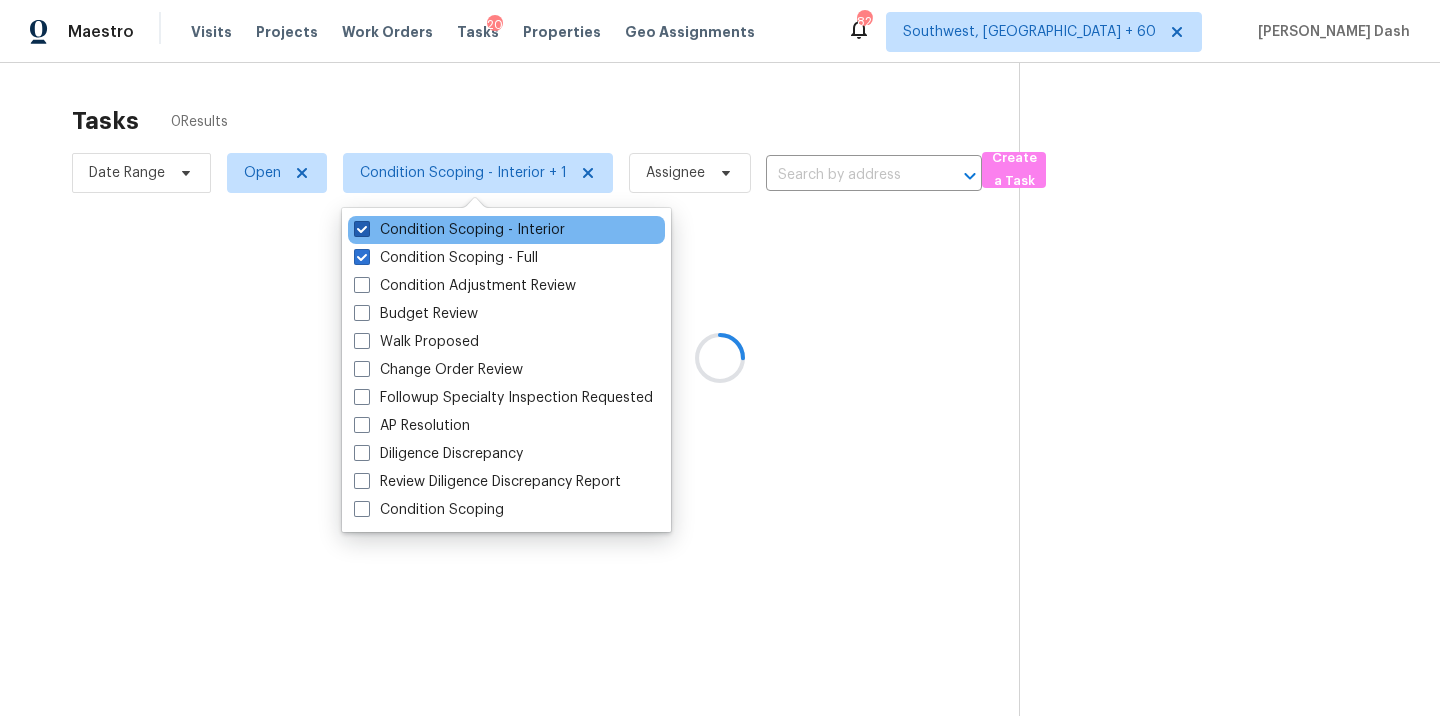 click on "Condition Scoping - Interior" at bounding box center [459, 230] 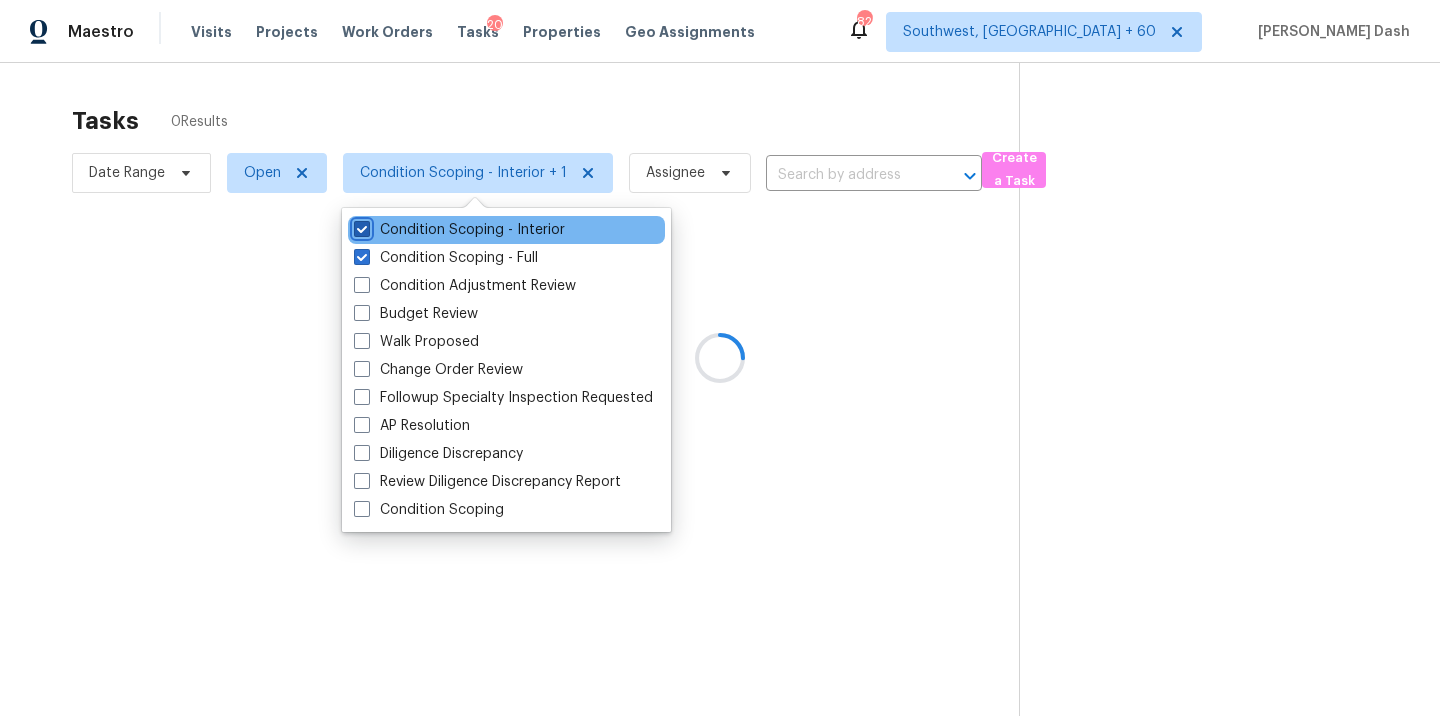 click on "Condition Scoping - Interior" at bounding box center (360, 226) 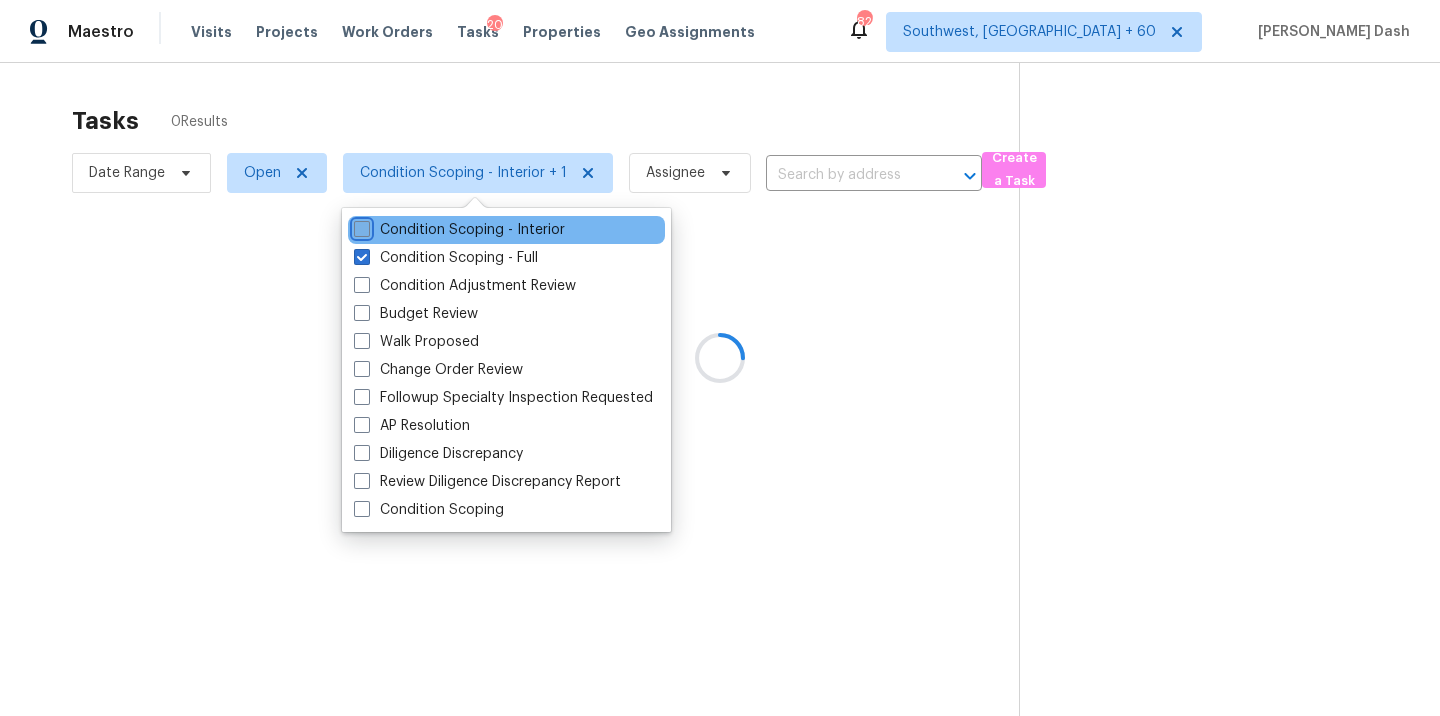 checkbox on "false" 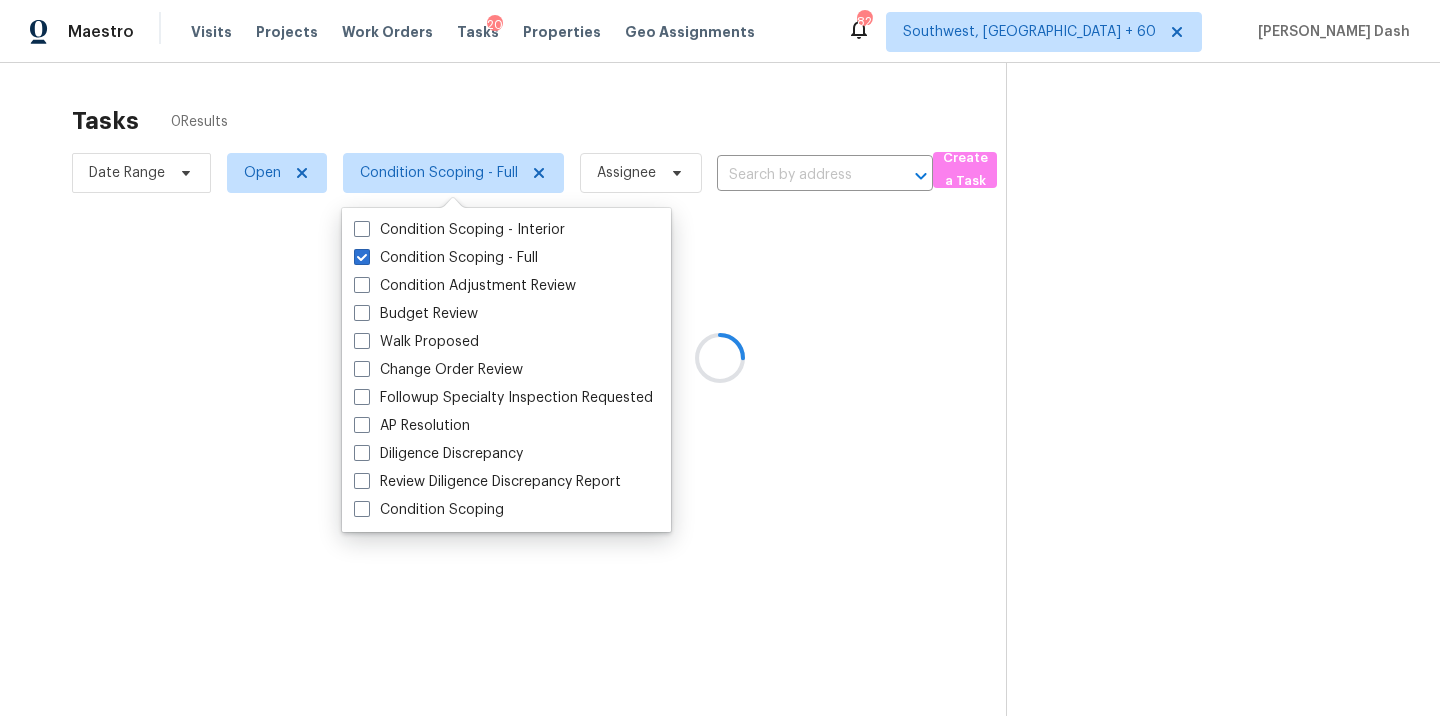 click at bounding box center [720, 358] 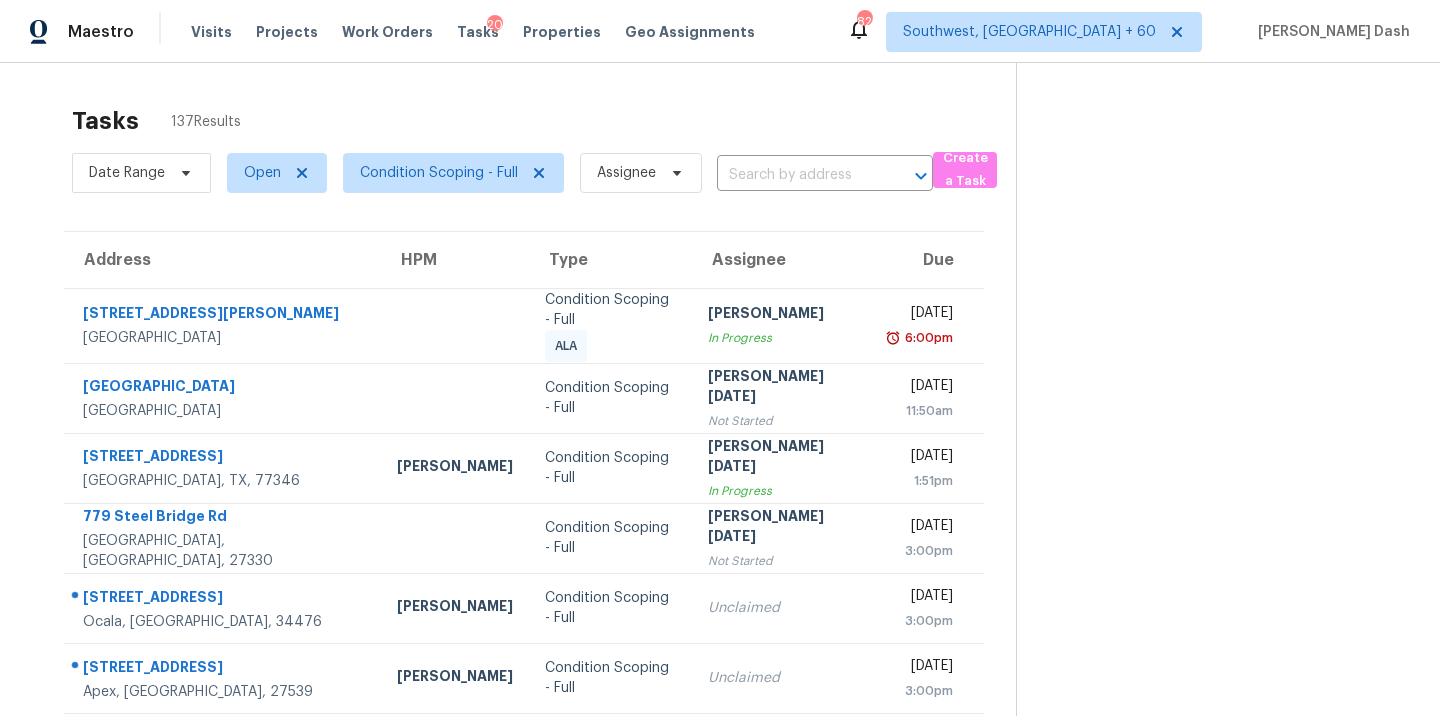 click on "Date Range Open Condition Scoping - Full Assignee ​" at bounding box center [502, 173] 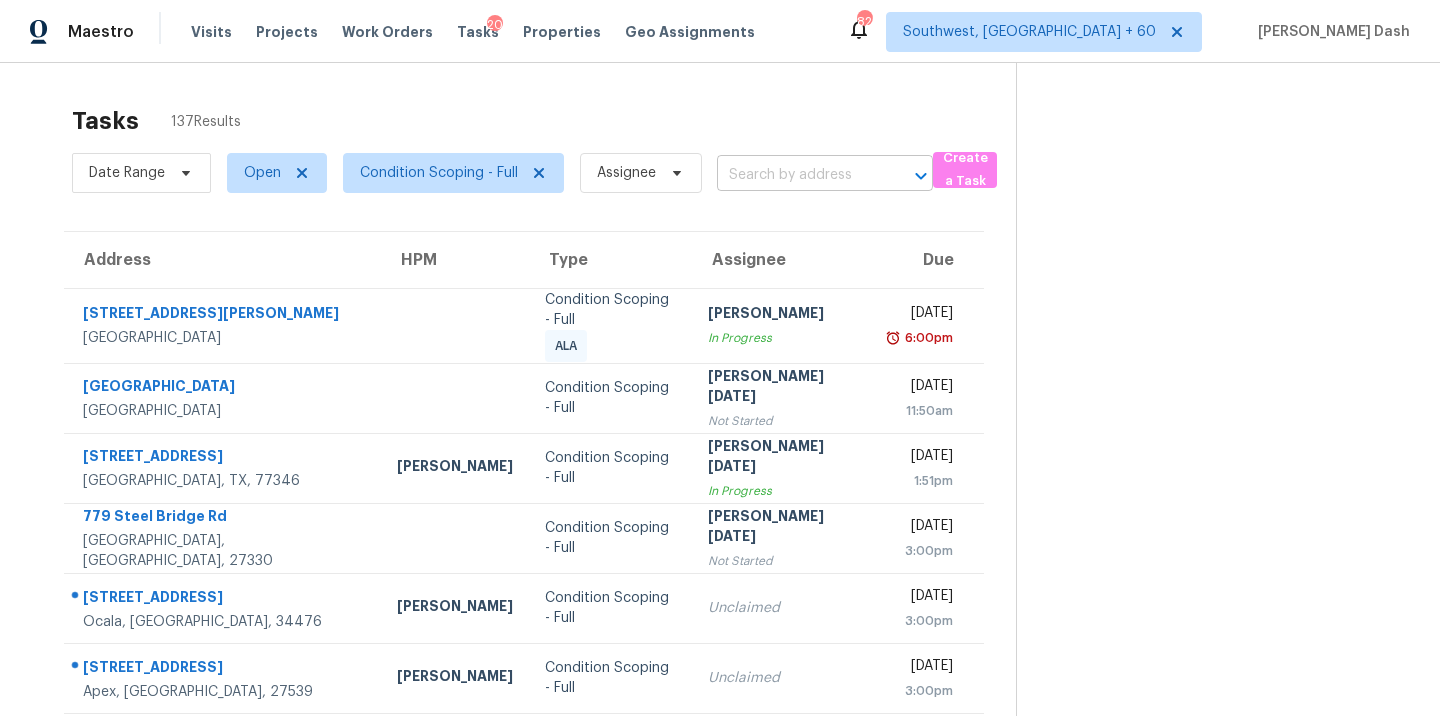 click at bounding box center (797, 175) 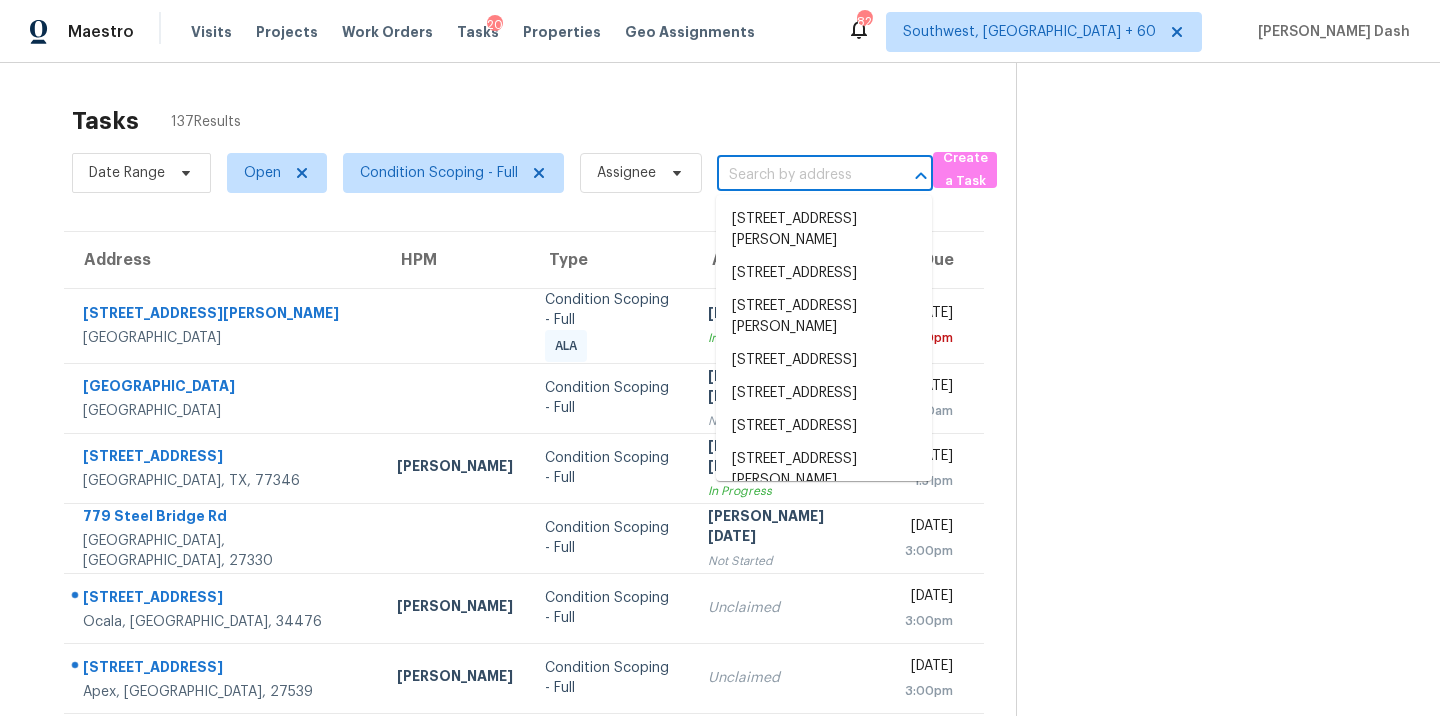 paste on "[STREET_ADDRESS]" 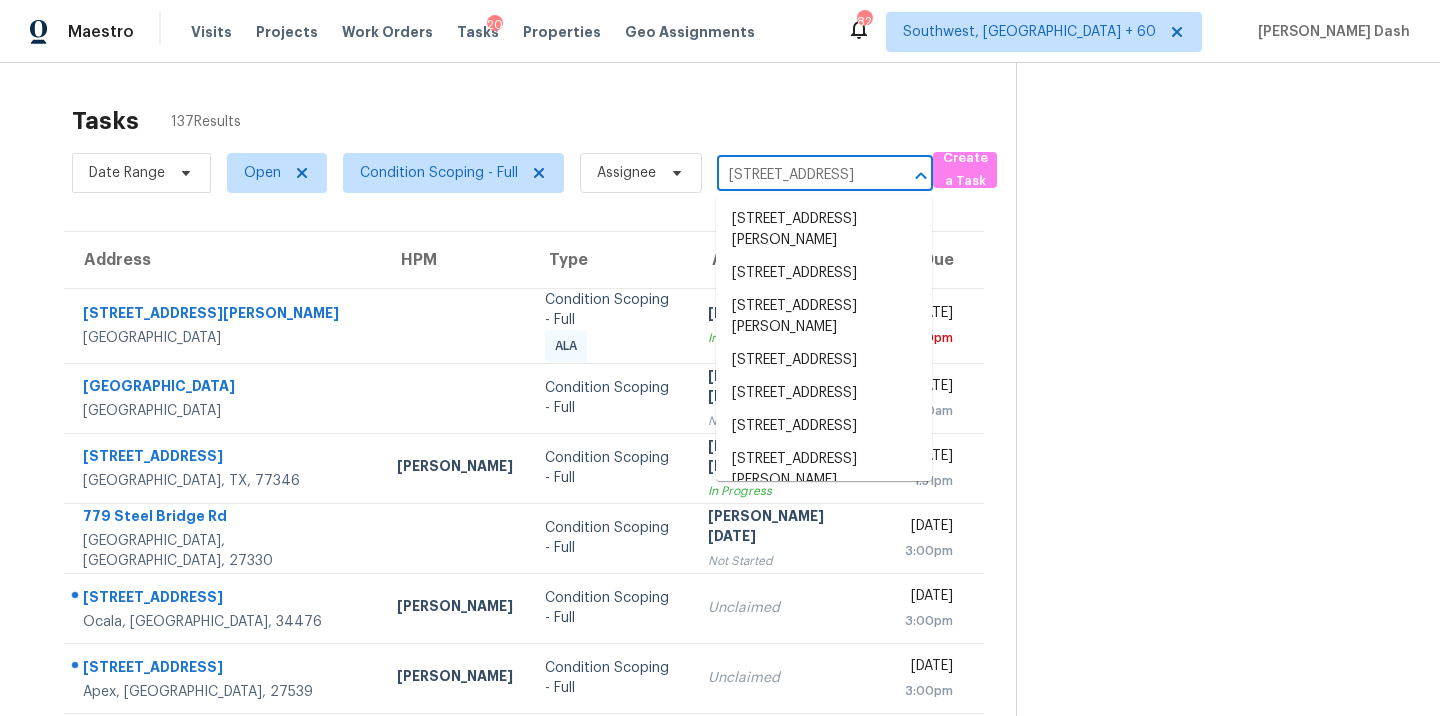 scroll, scrollTop: 0, scrollLeft: 66, axis: horizontal 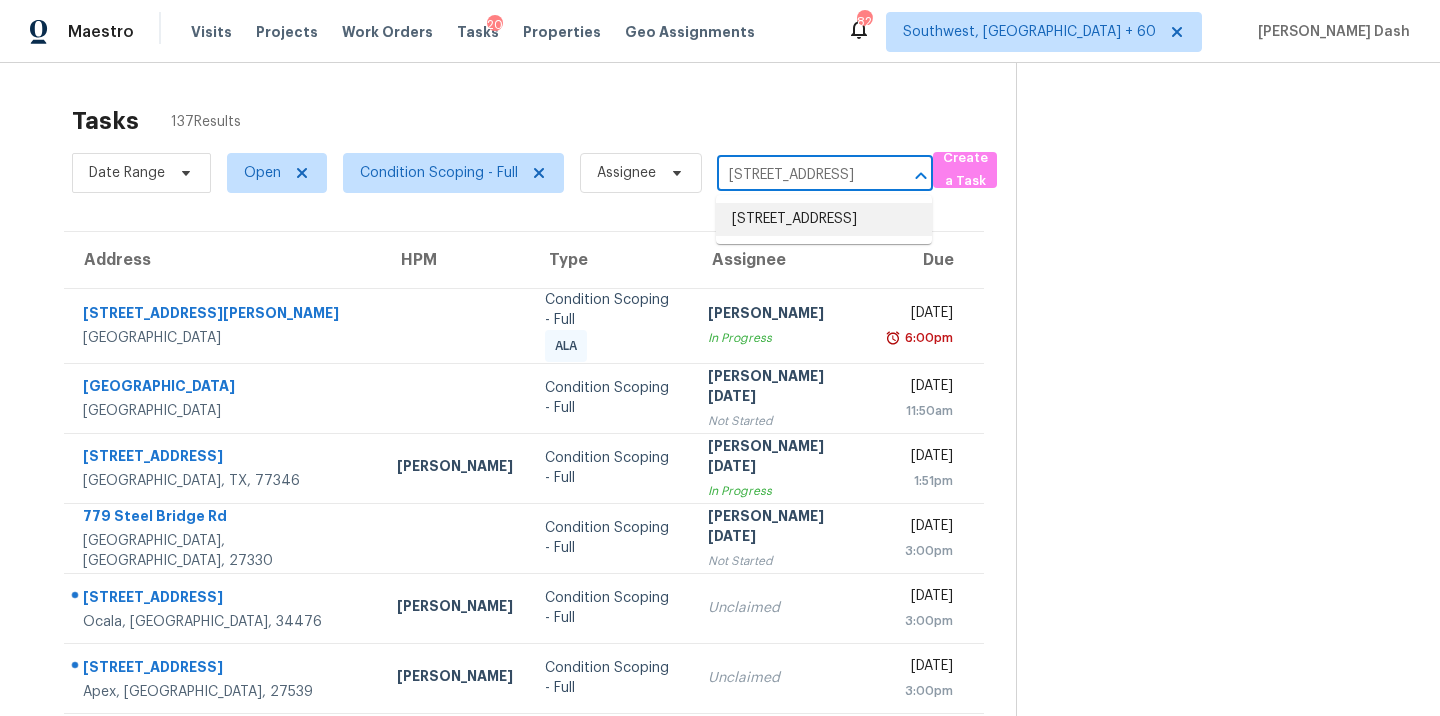 click on "[STREET_ADDRESS]" at bounding box center (824, 219) 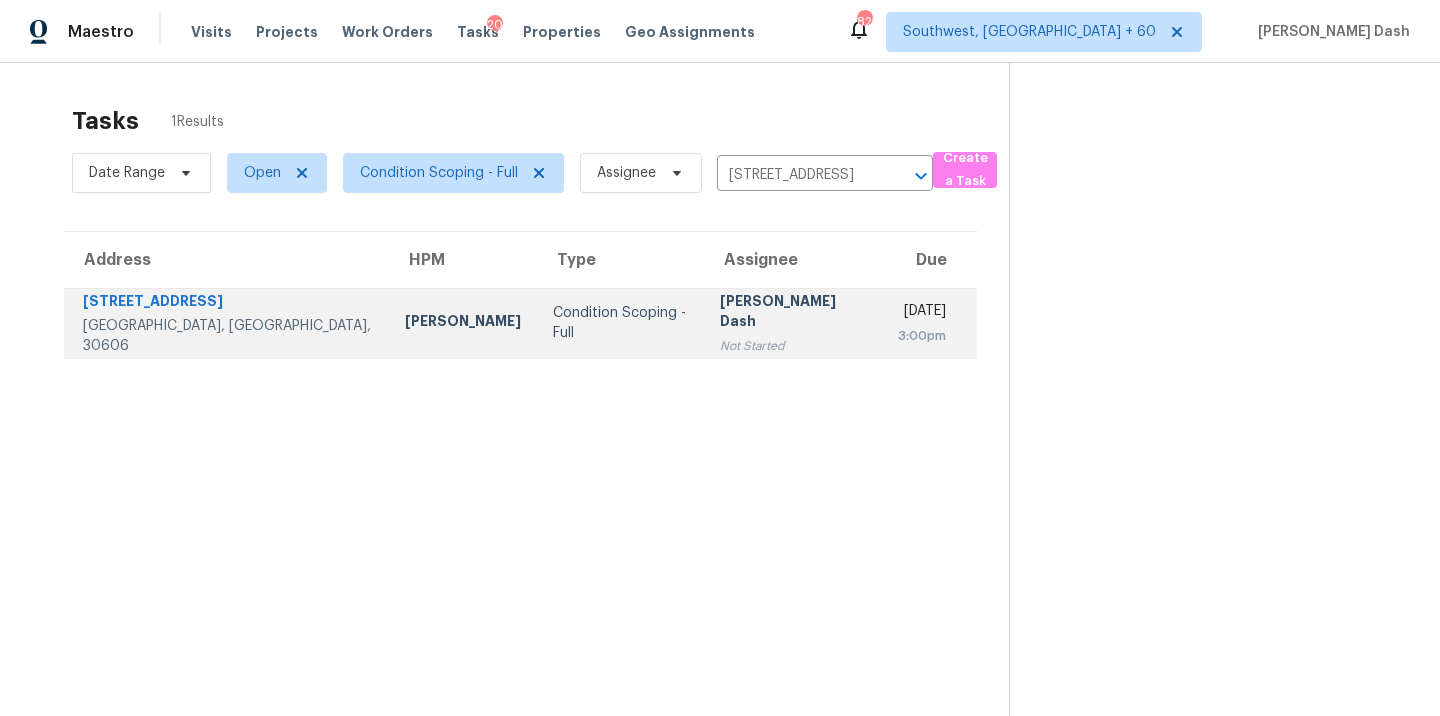 click on "Condition Scoping - Full" at bounding box center (620, 323) 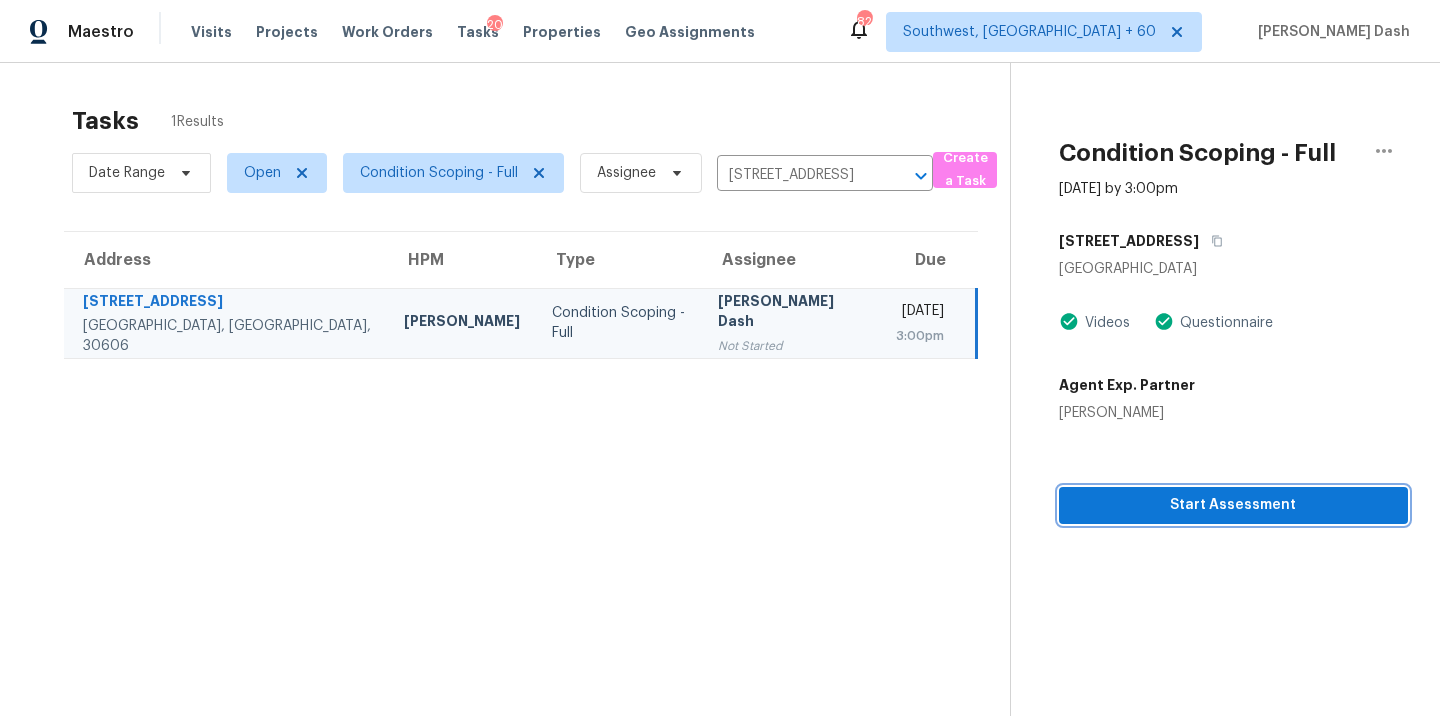 click on "Start Assessment" at bounding box center (1233, 505) 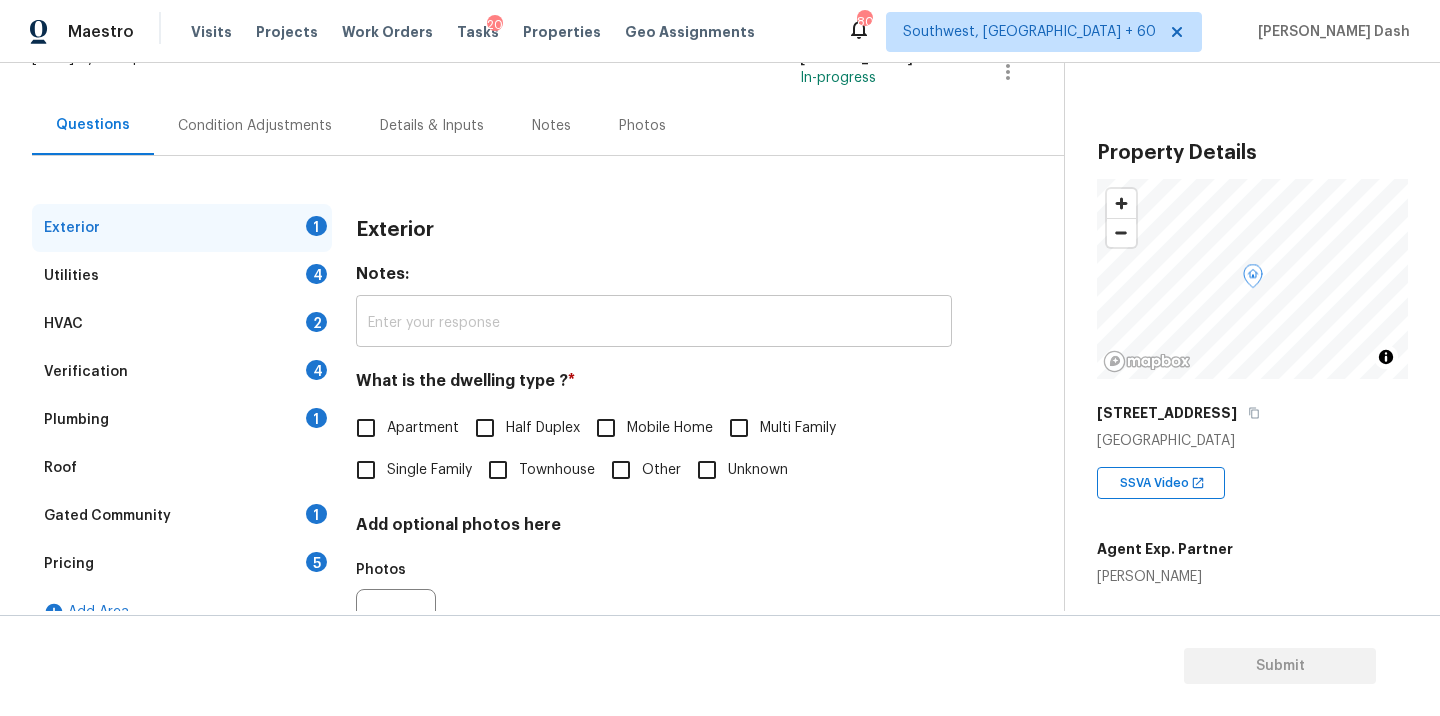 scroll, scrollTop: 224, scrollLeft: 0, axis: vertical 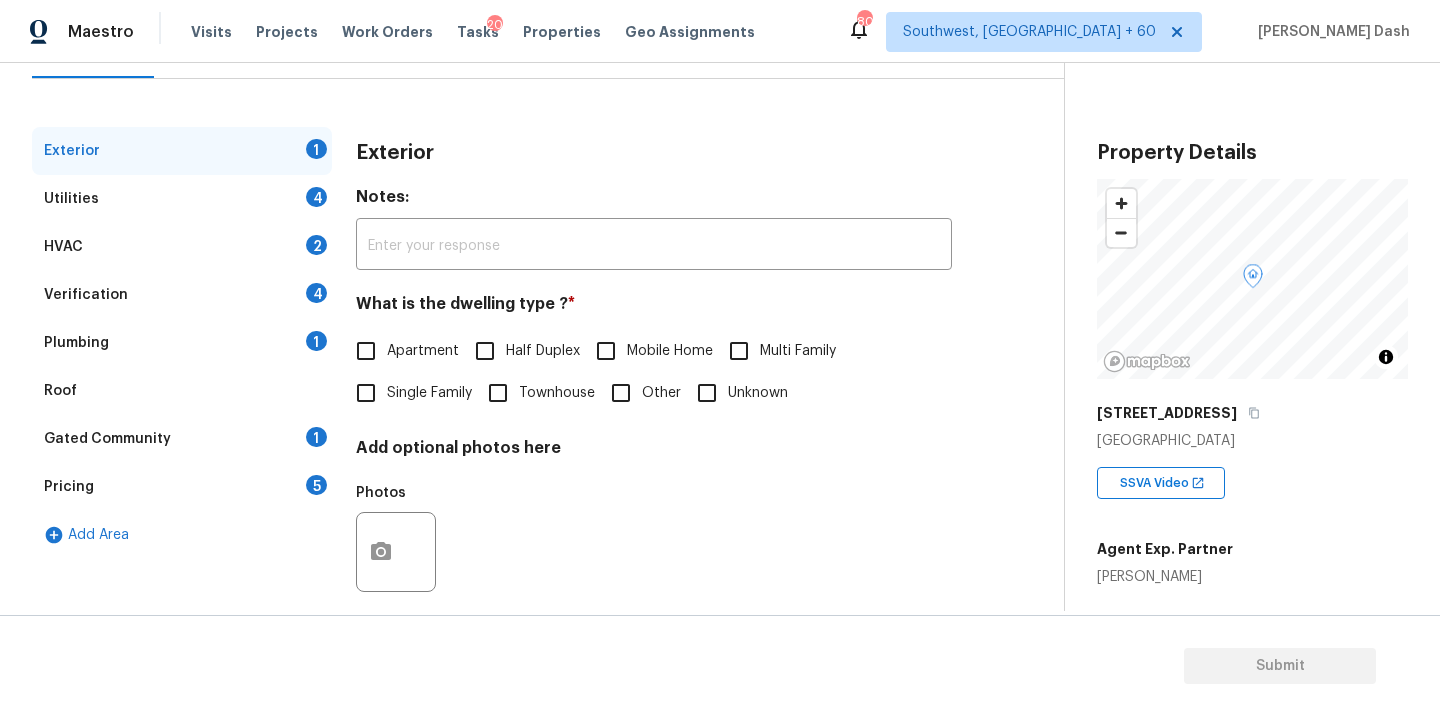 click on "Single Family" at bounding box center (366, 393) 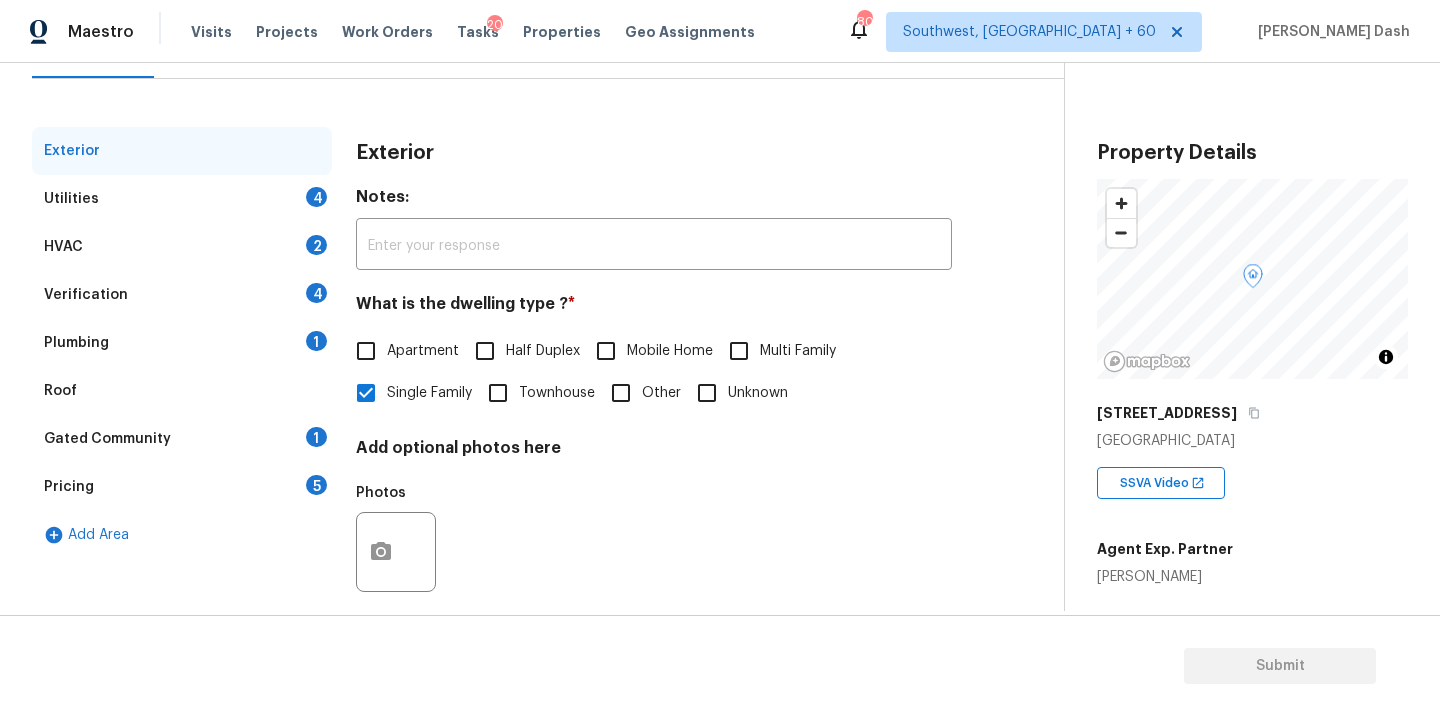 click on "Utilities 4" at bounding box center [182, 199] 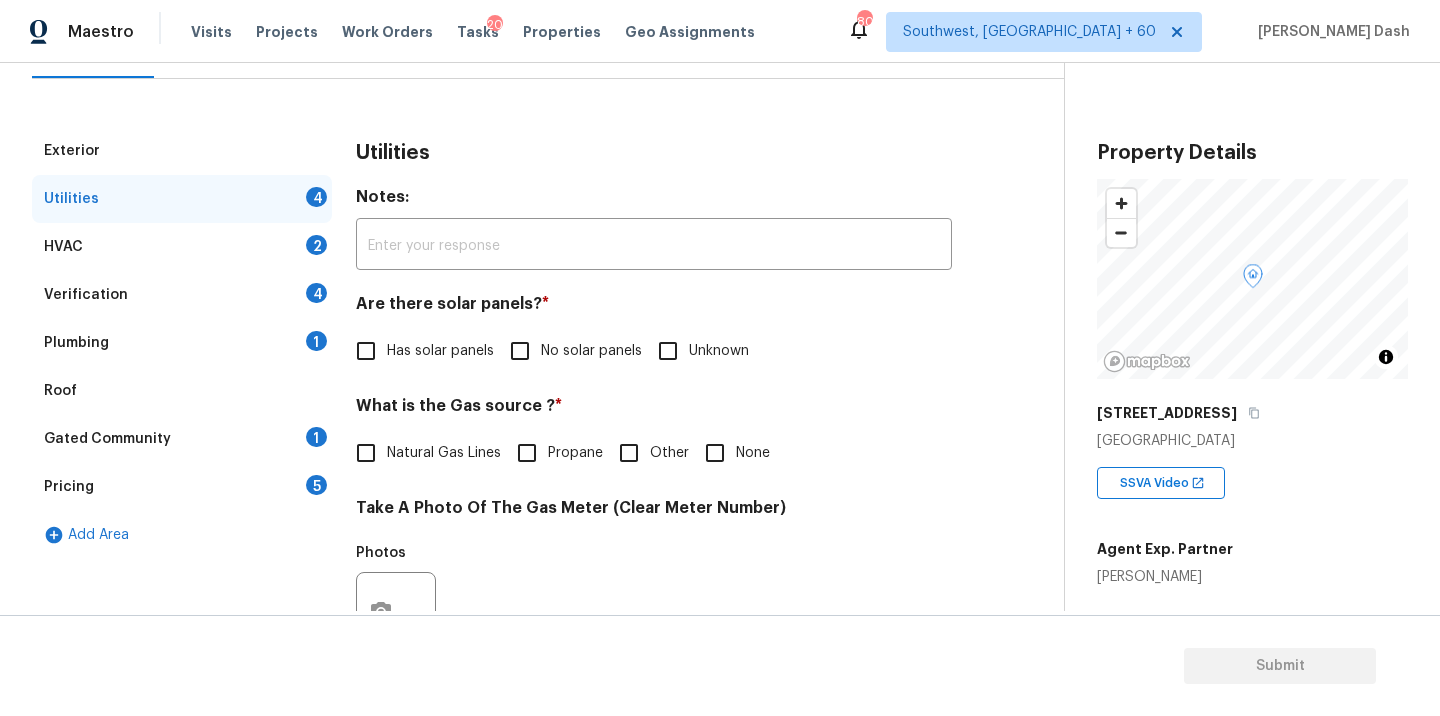 click on "No solar panels" at bounding box center [591, 351] 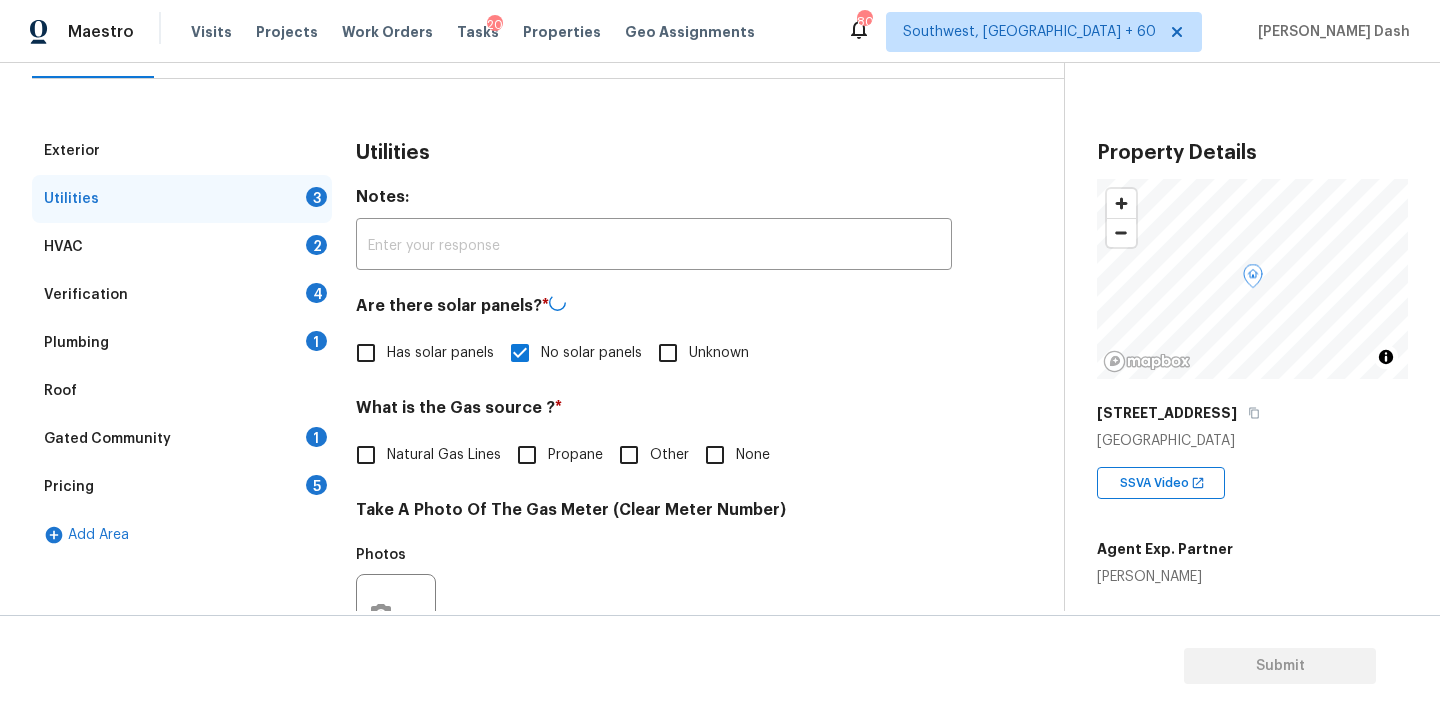 click on "Natural Gas Lines" at bounding box center (444, 455) 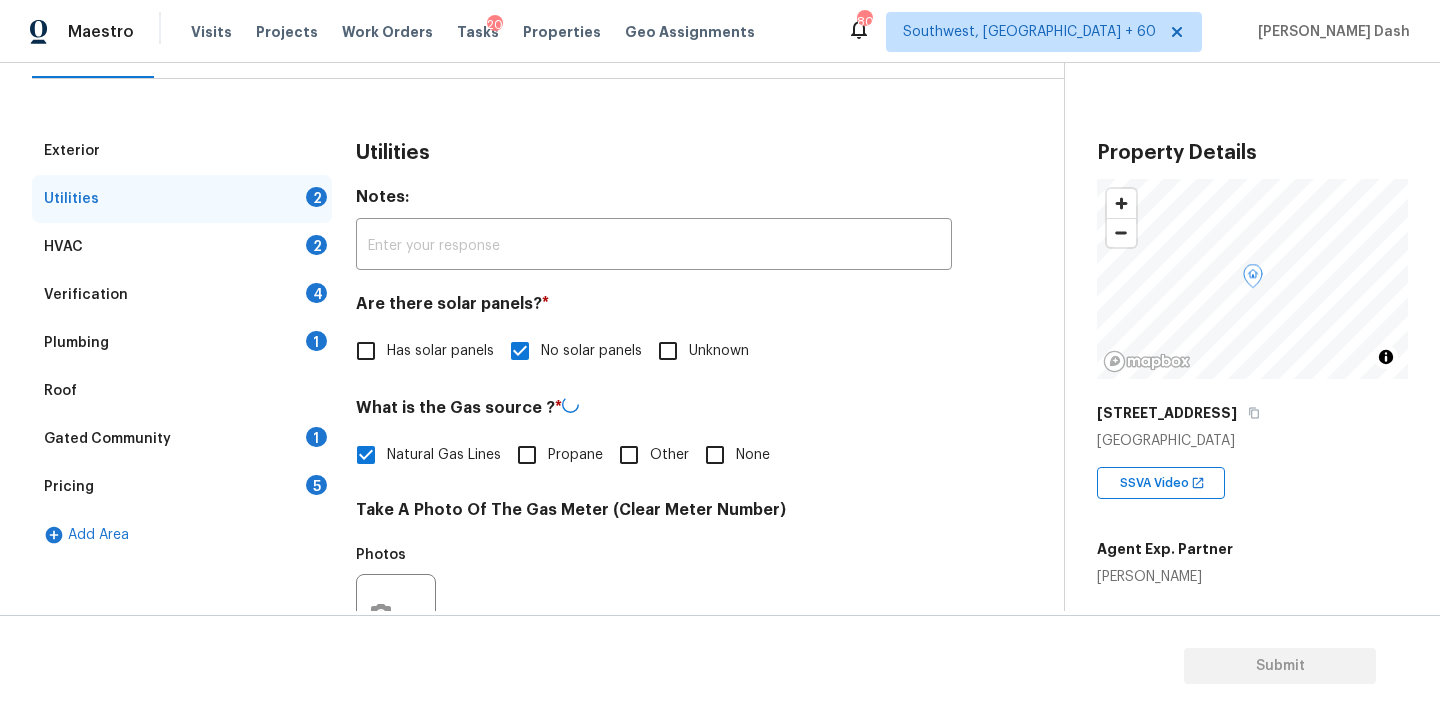 scroll, scrollTop: 401, scrollLeft: 0, axis: vertical 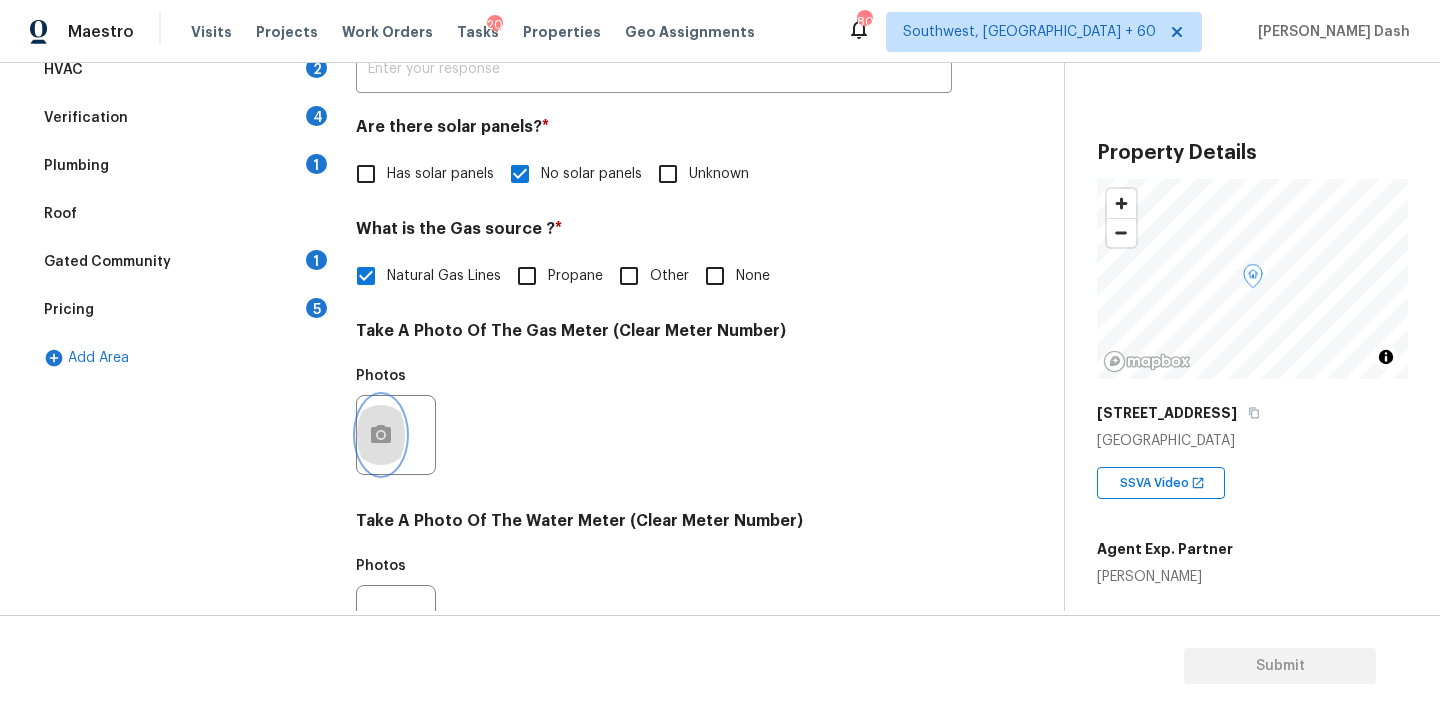 click at bounding box center (381, 435) 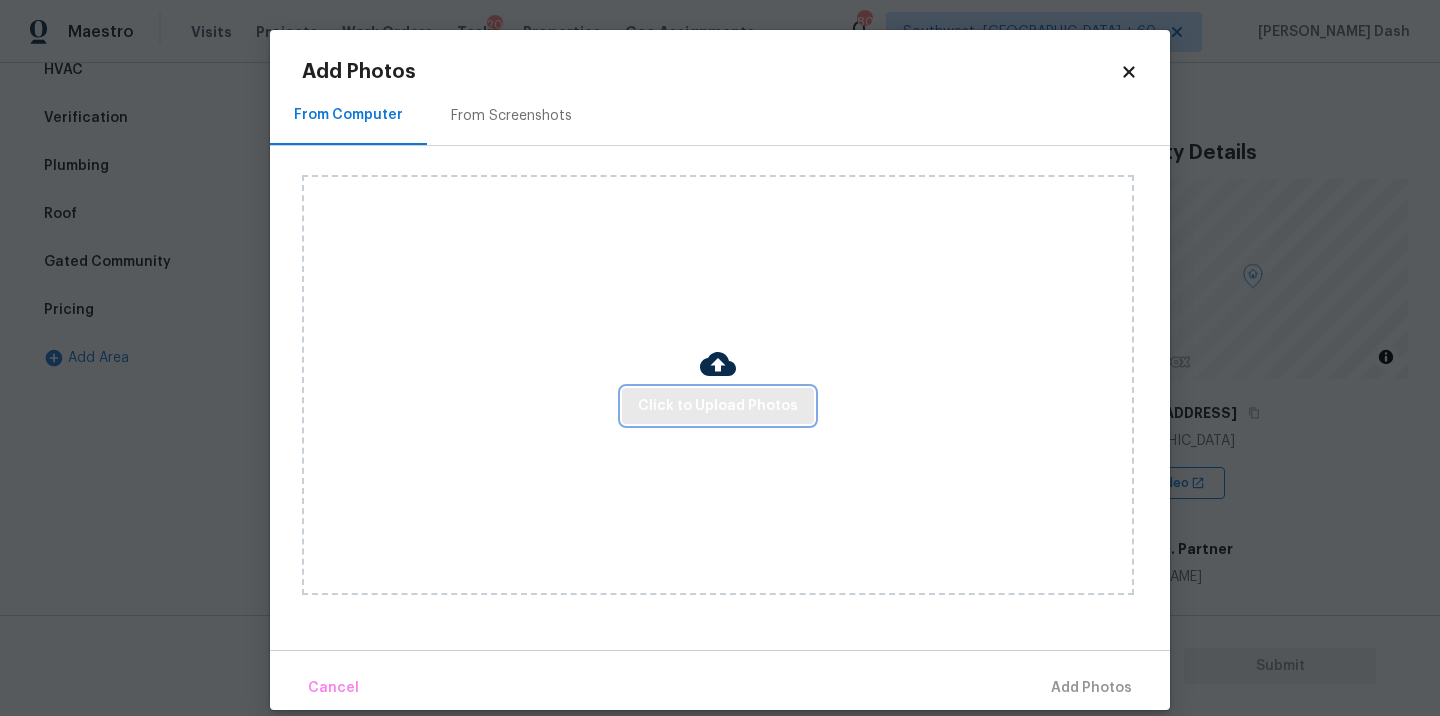 click on "Click to Upload Photos" at bounding box center [718, 406] 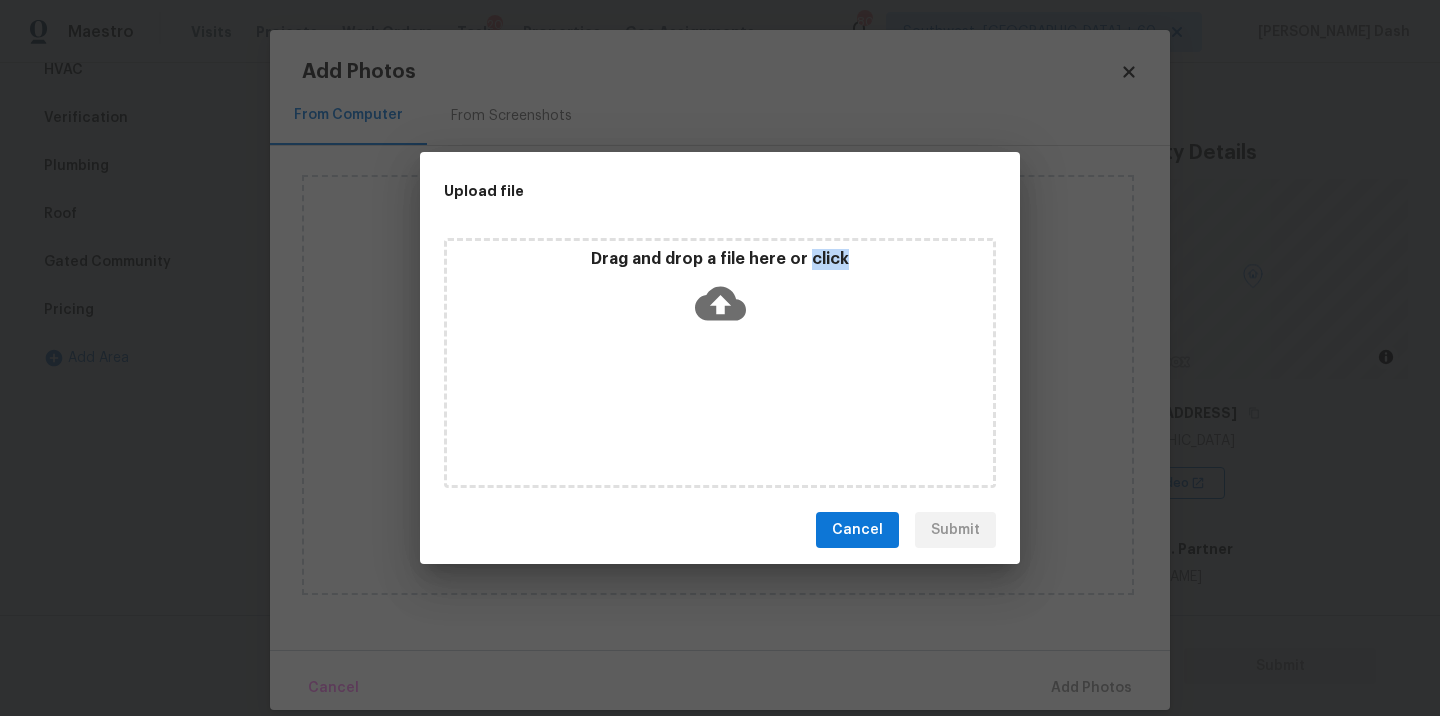 click on "Drag and drop a file here or click" at bounding box center [720, 363] 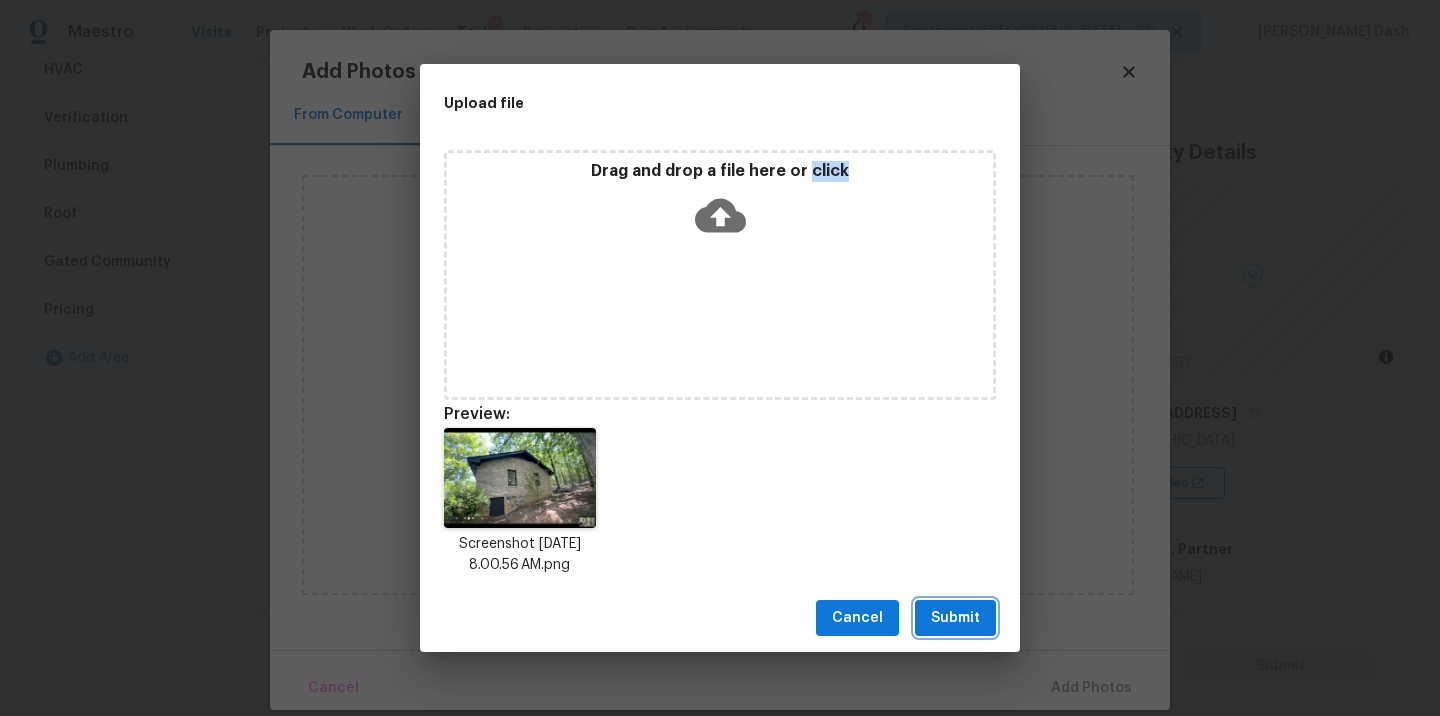 click on "Submit" at bounding box center [955, 618] 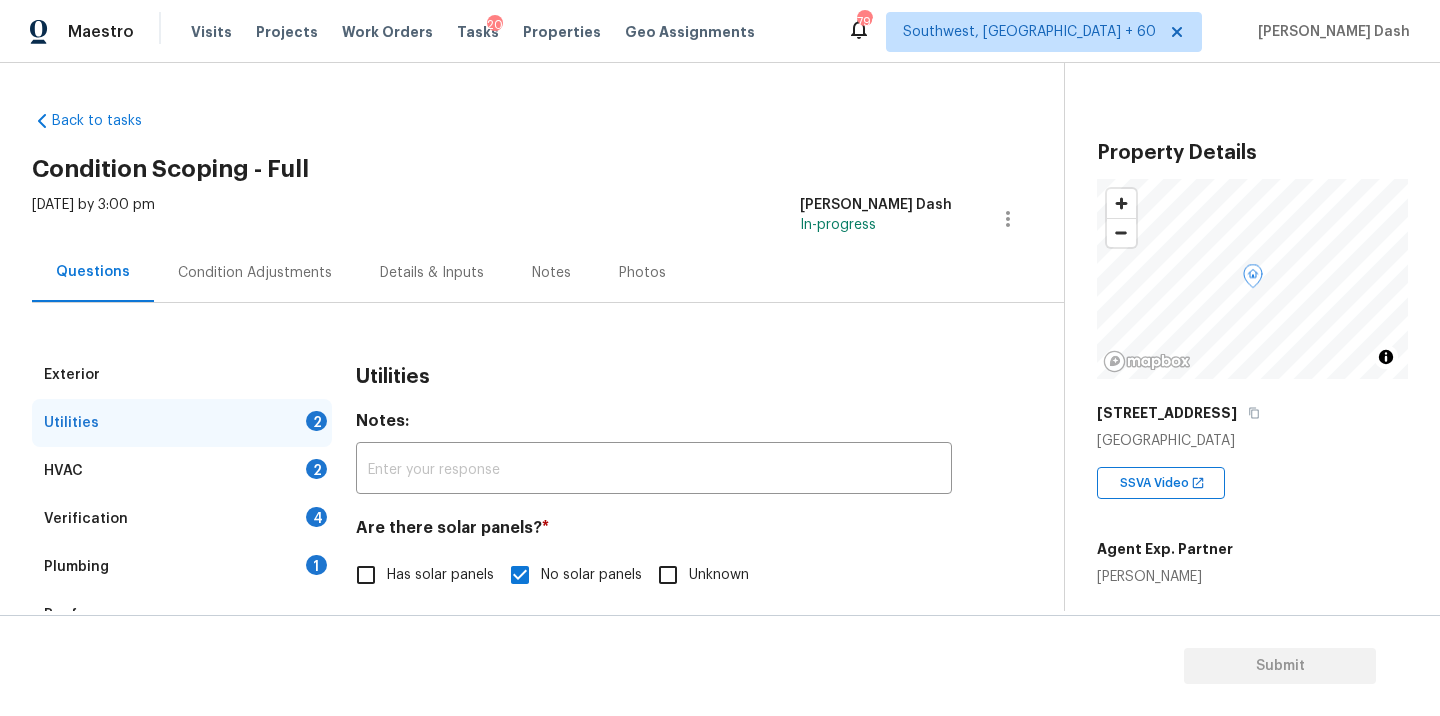scroll, scrollTop: 0, scrollLeft: 0, axis: both 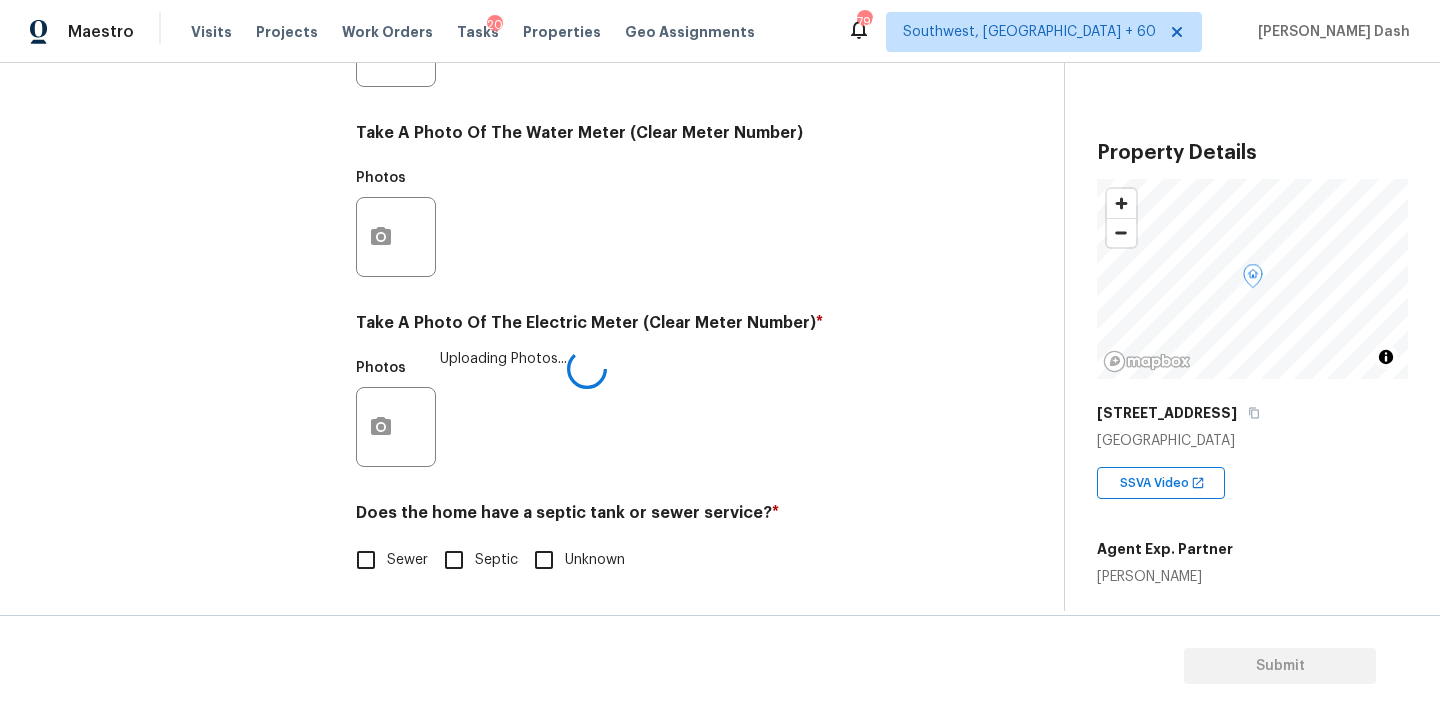 click on "Sewer" at bounding box center [366, 560] 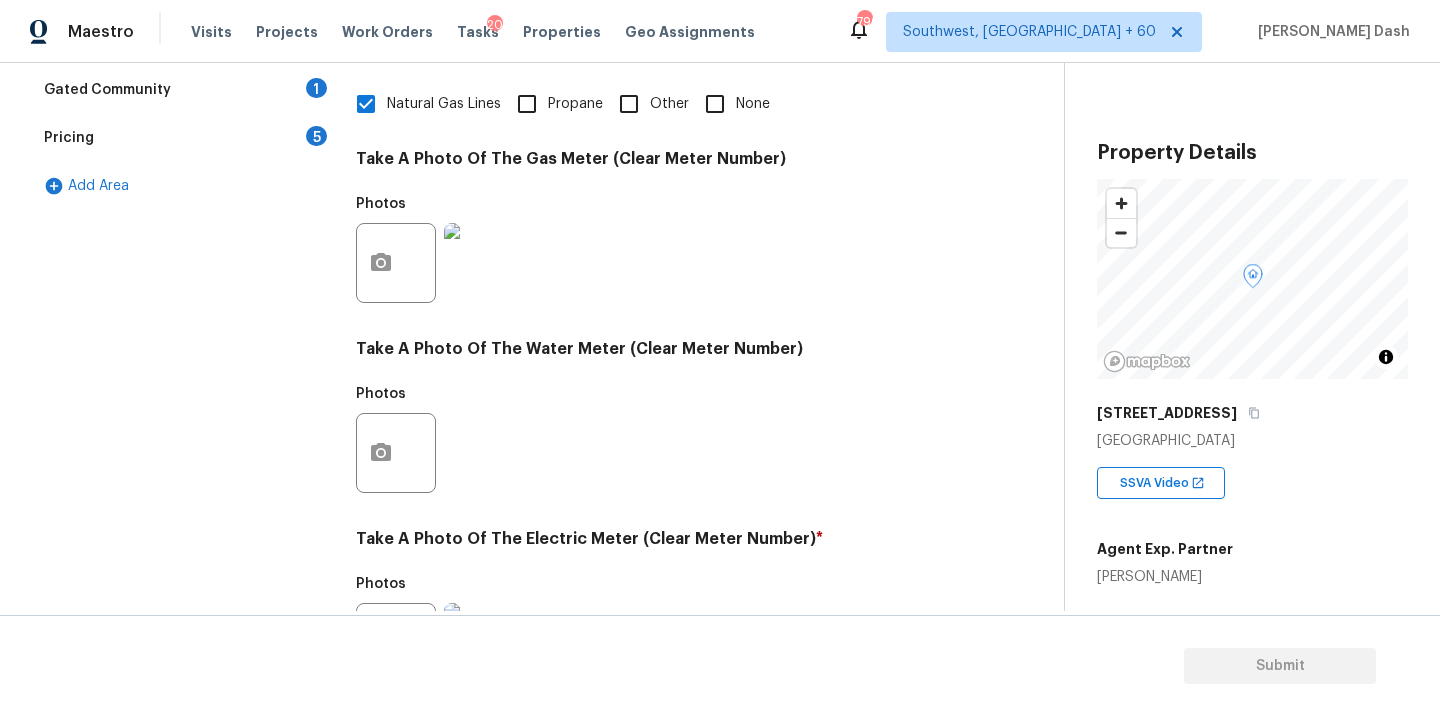 scroll, scrollTop: 286, scrollLeft: 0, axis: vertical 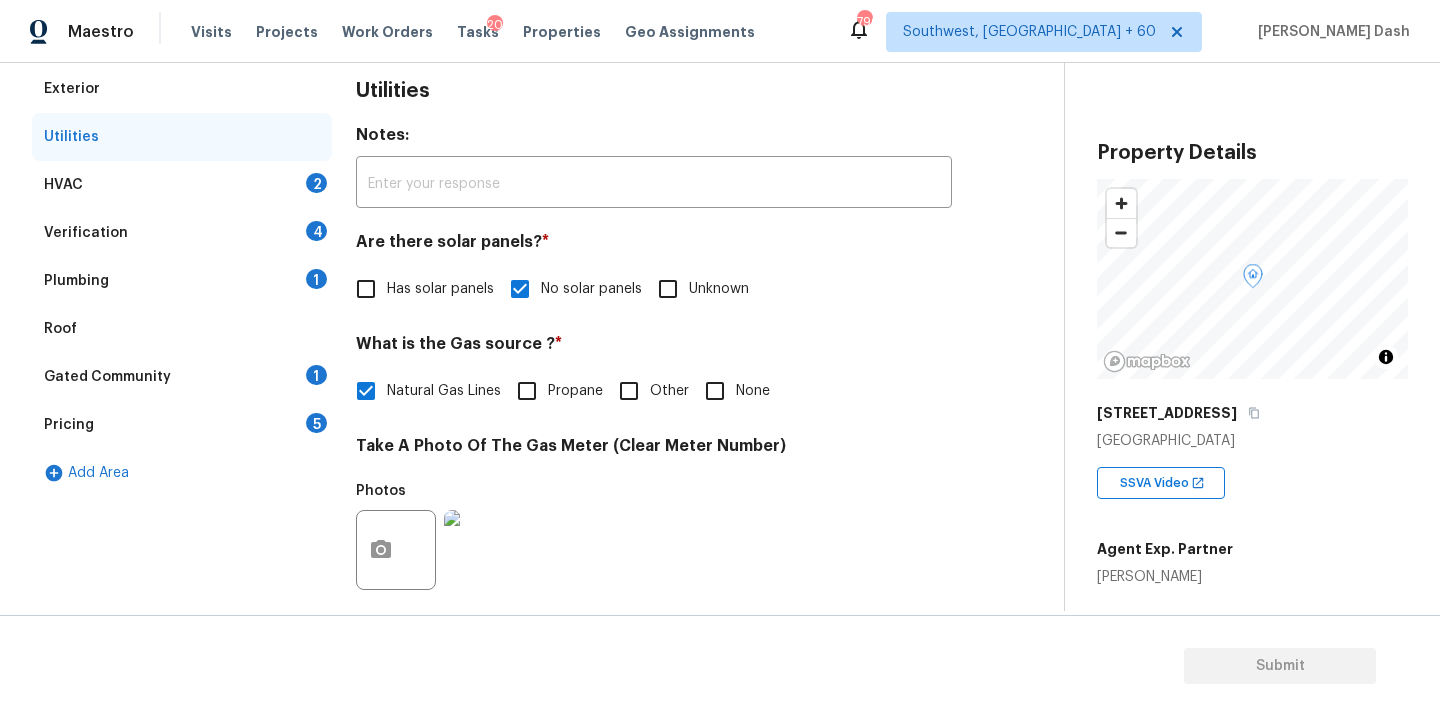 click on "HVAC 2" at bounding box center [182, 185] 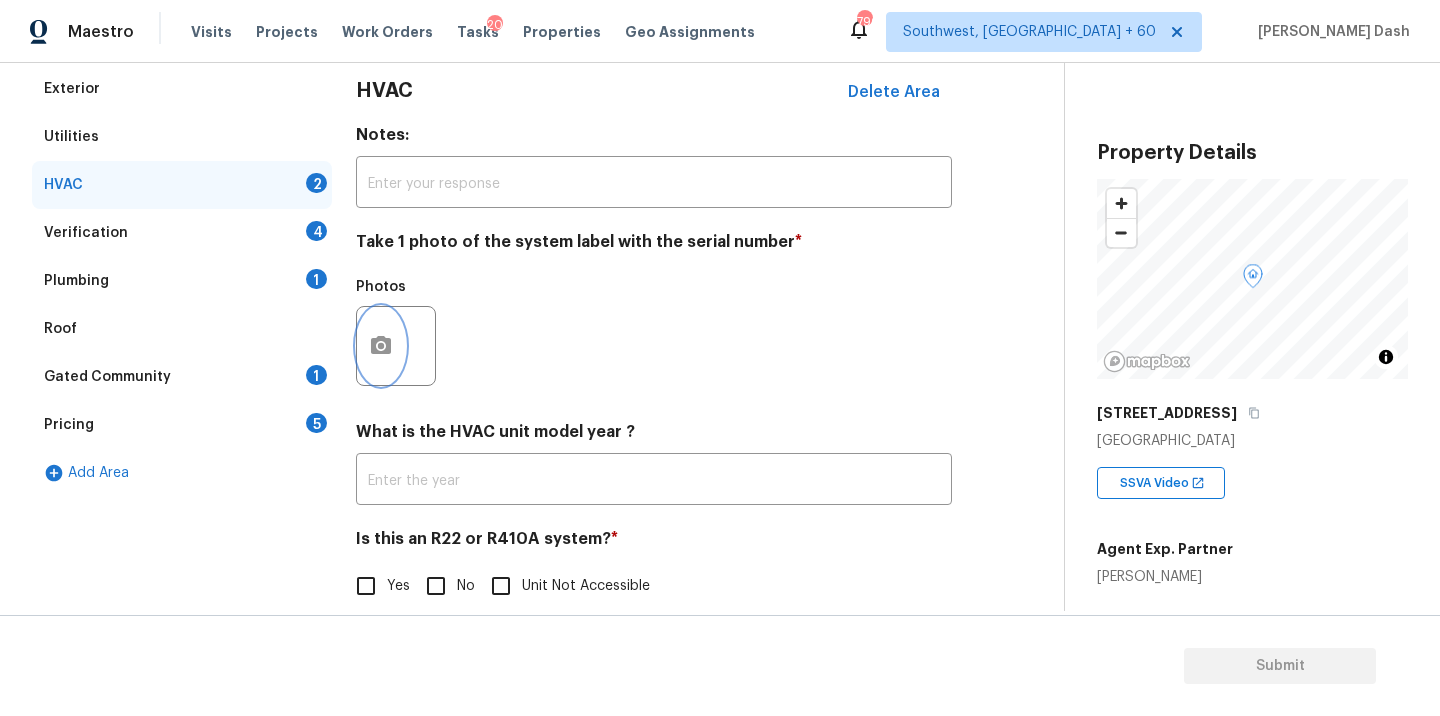 click at bounding box center (381, 346) 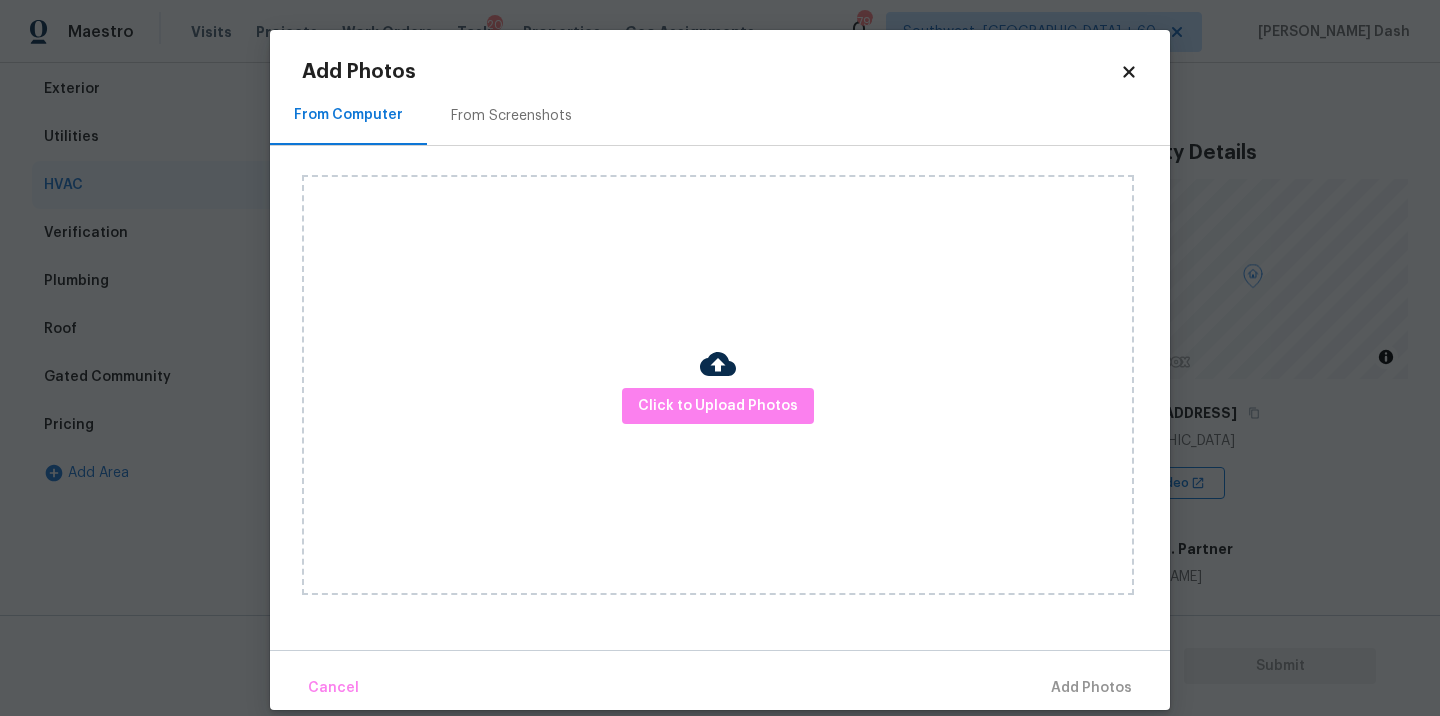 click on "Click to Upload Photos" at bounding box center [718, 385] 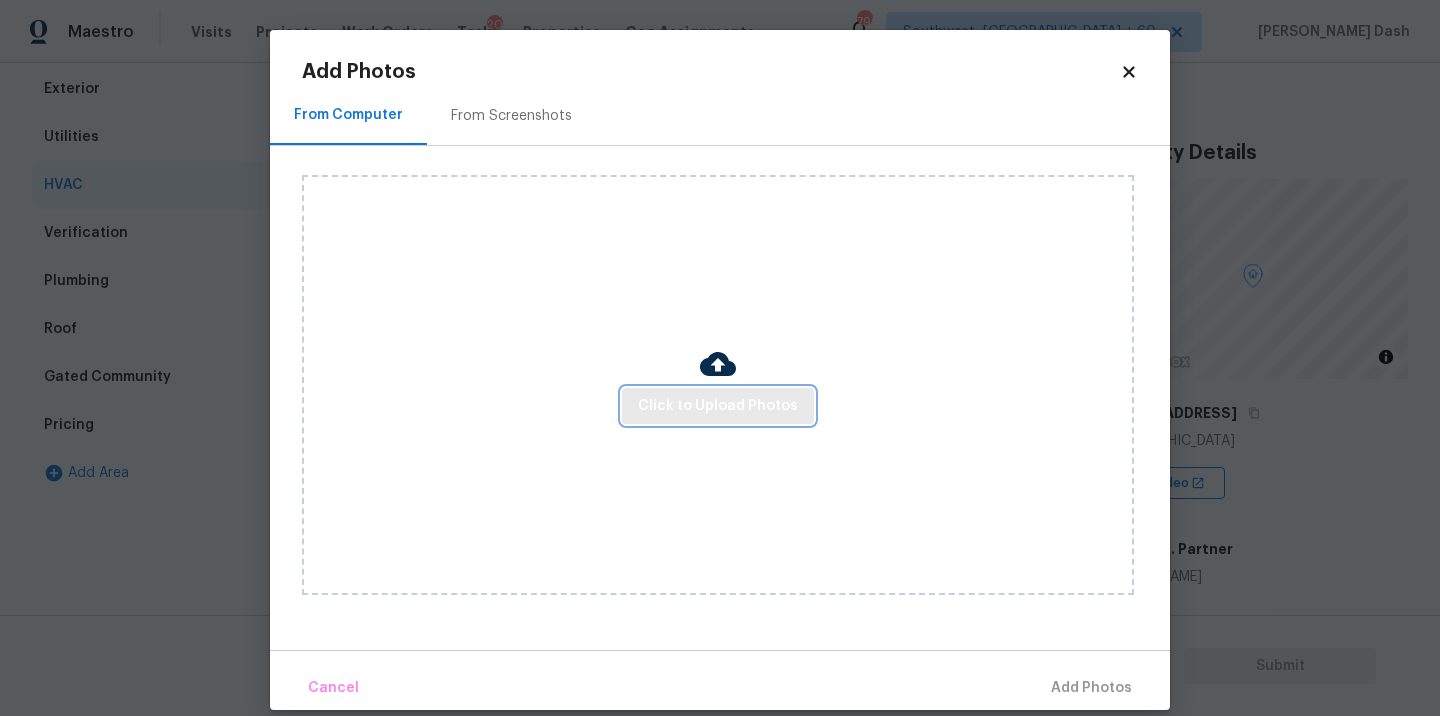 click on "Click to Upload Photos" at bounding box center (718, 406) 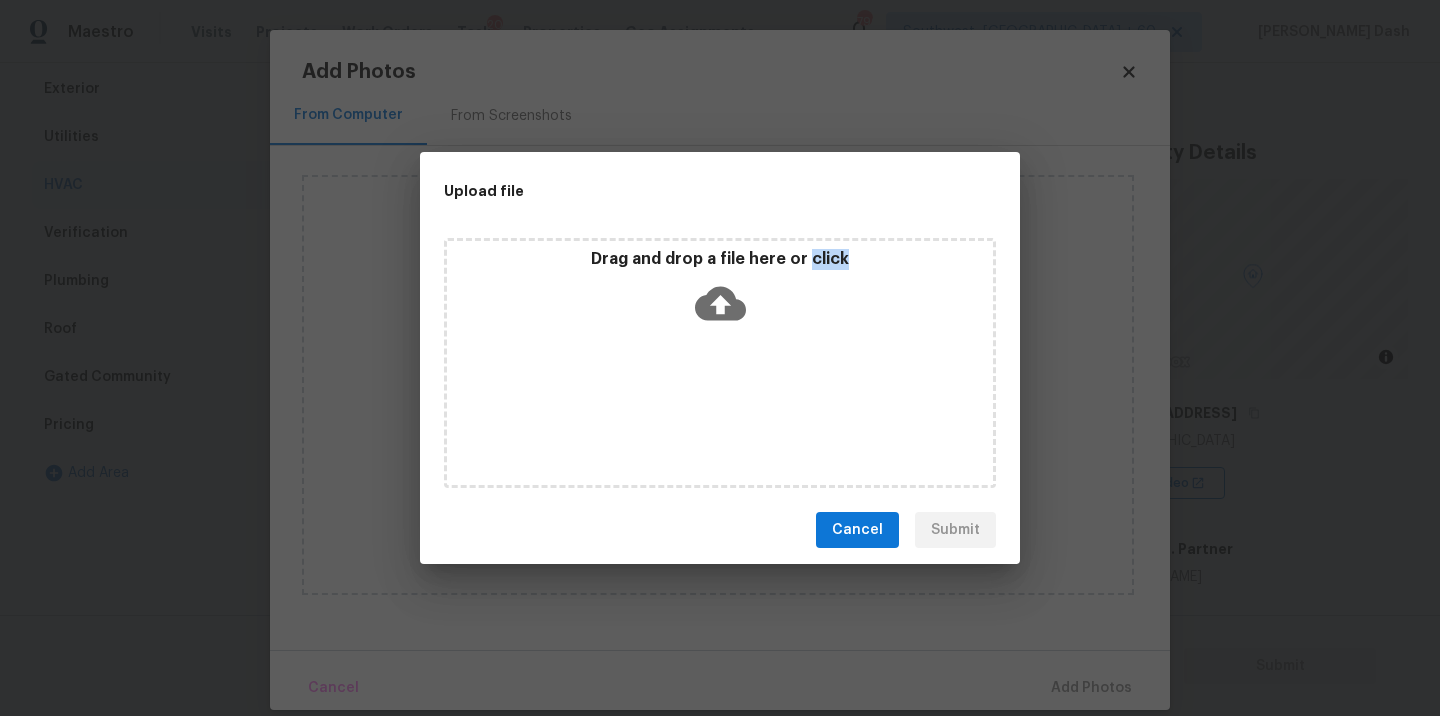 click on "Drag and drop a file here or click" at bounding box center [720, 363] 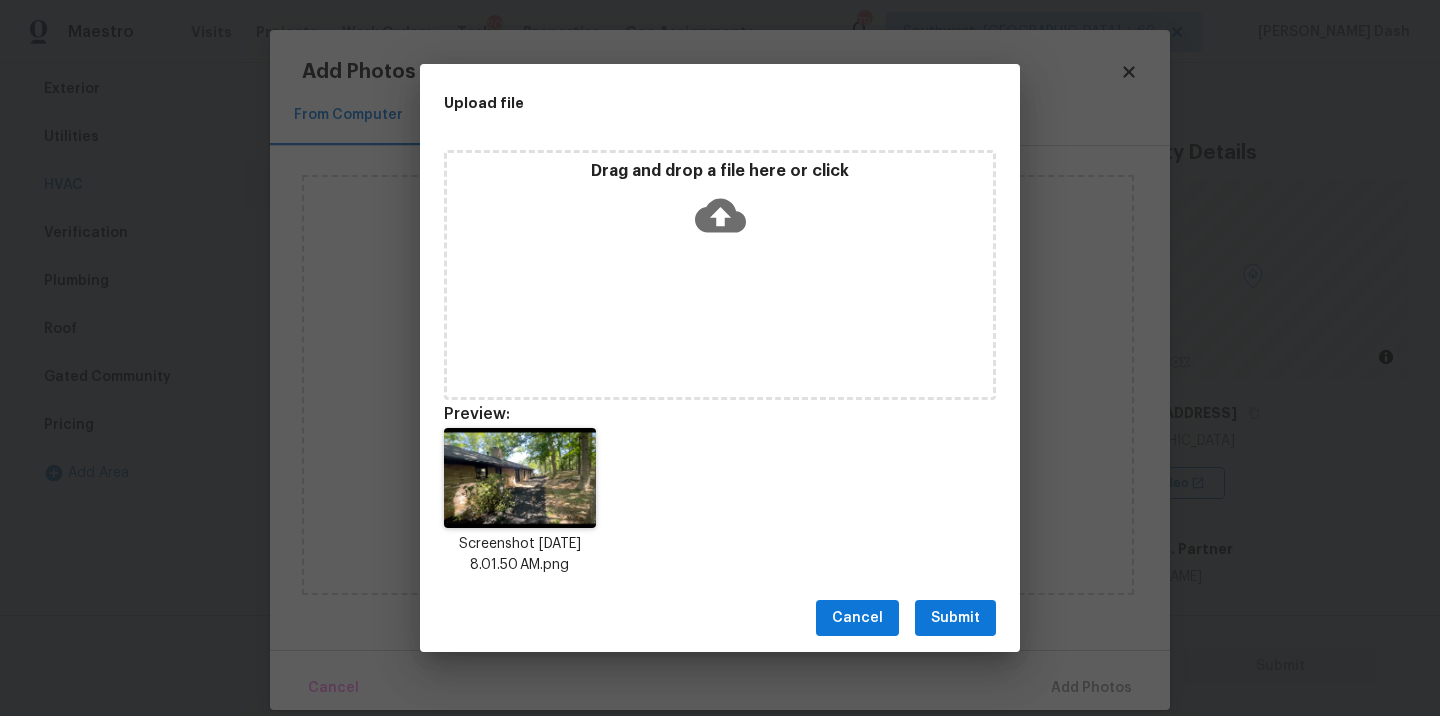 click on "Cancel Submit" at bounding box center (720, 618) 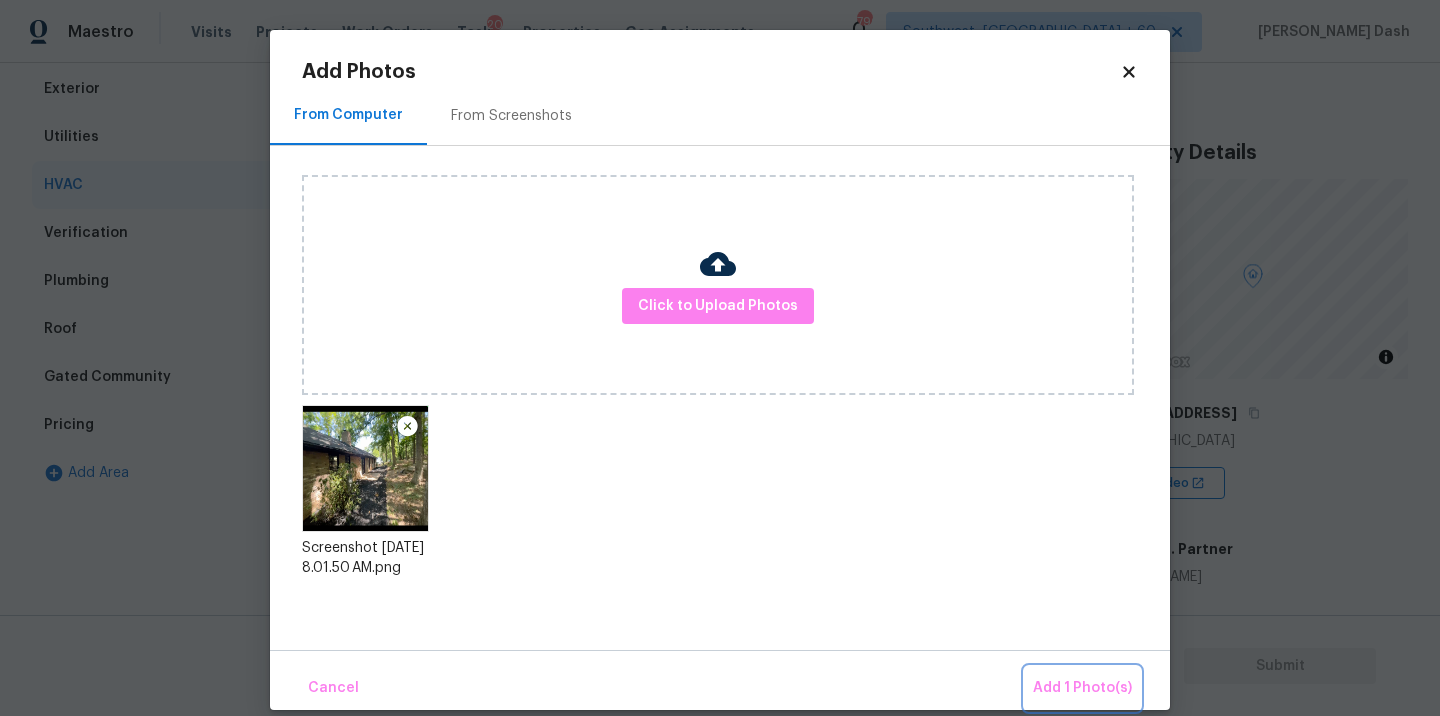 click on "Add 1 Photo(s)" at bounding box center (1082, 688) 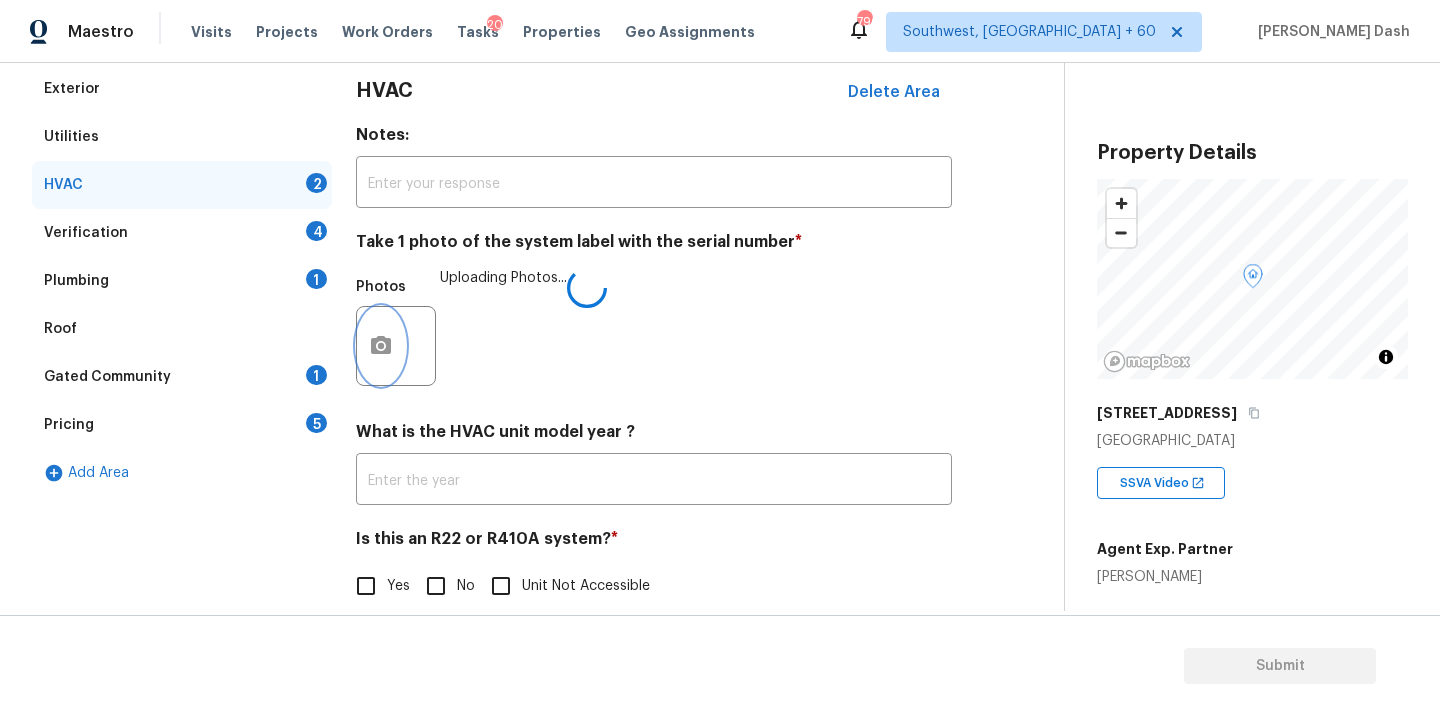scroll, scrollTop: 313, scrollLeft: 0, axis: vertical 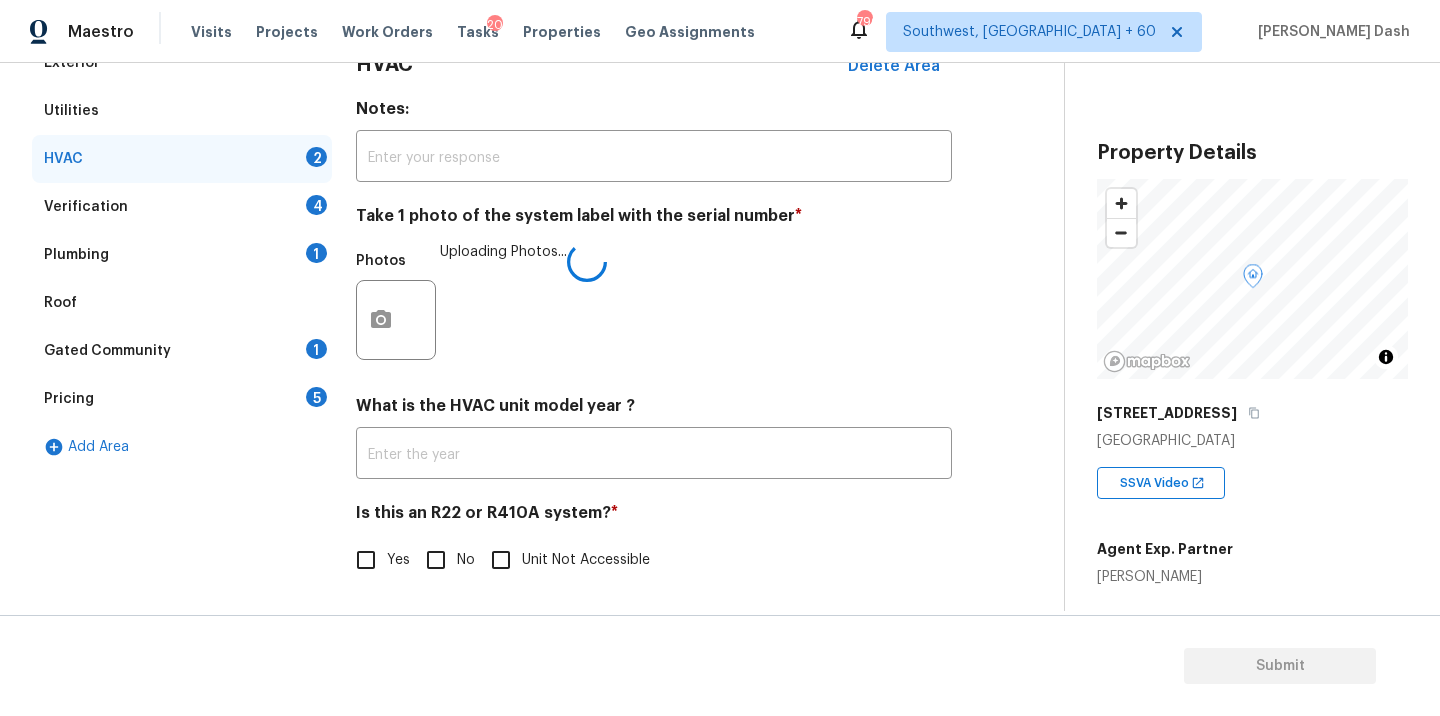 click on "Unit Not Accessible" at bounding box center (501, 560) 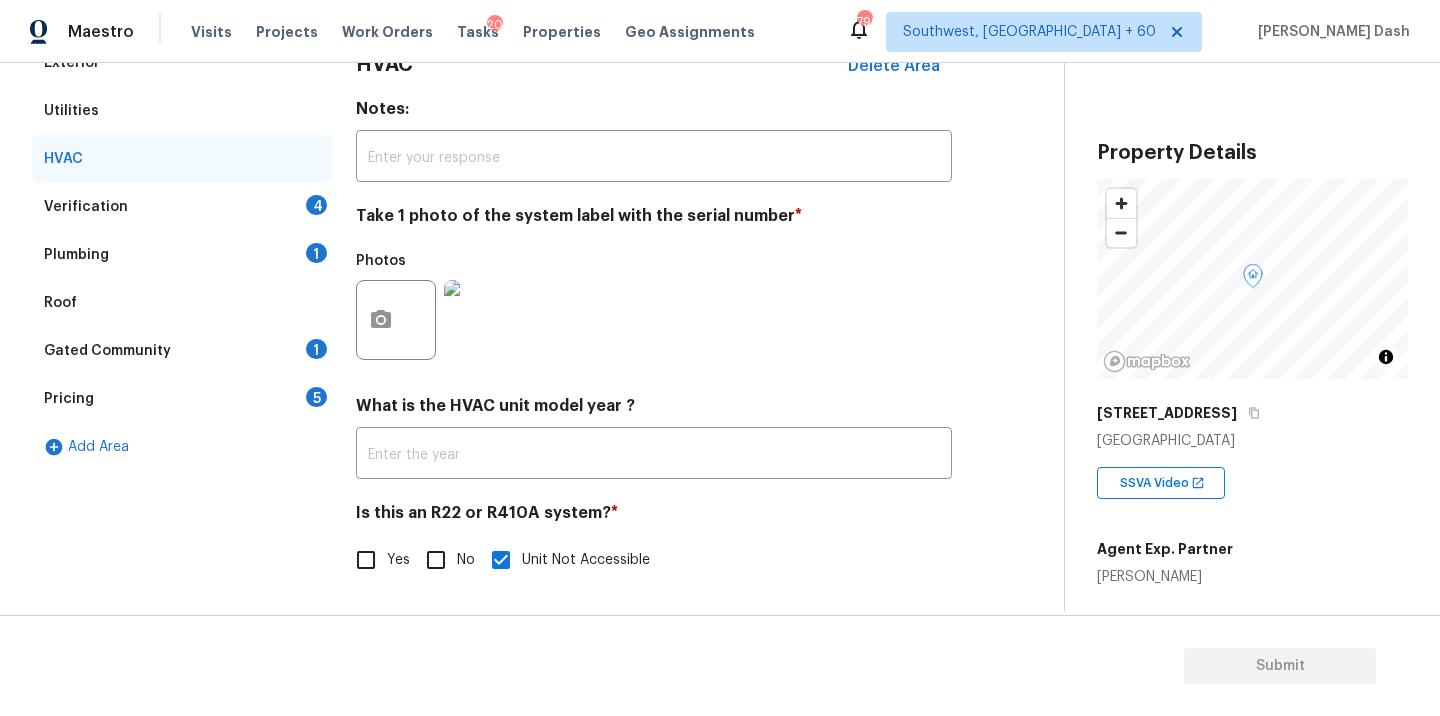 click on "Verification 4" at bounding box center [182, 207] 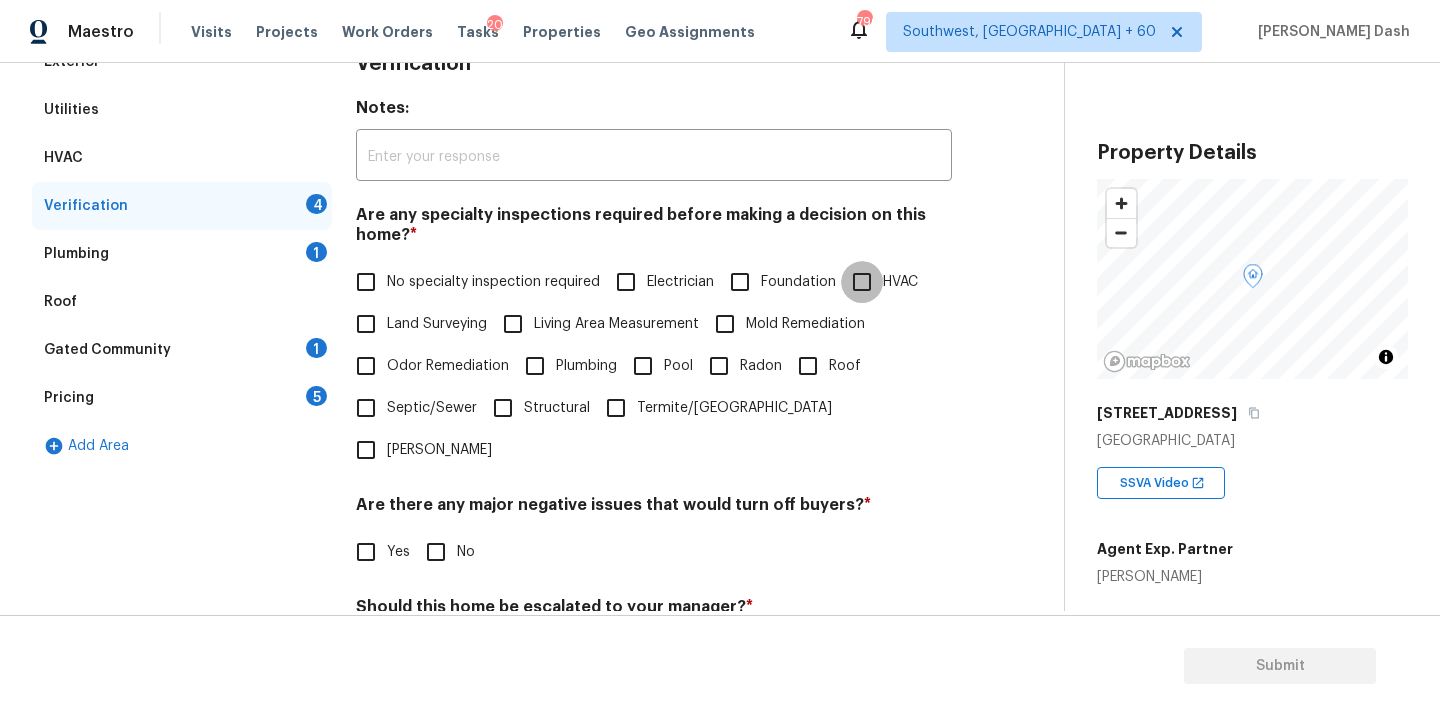 click on "HVAC" at bounding box center (862, 282) 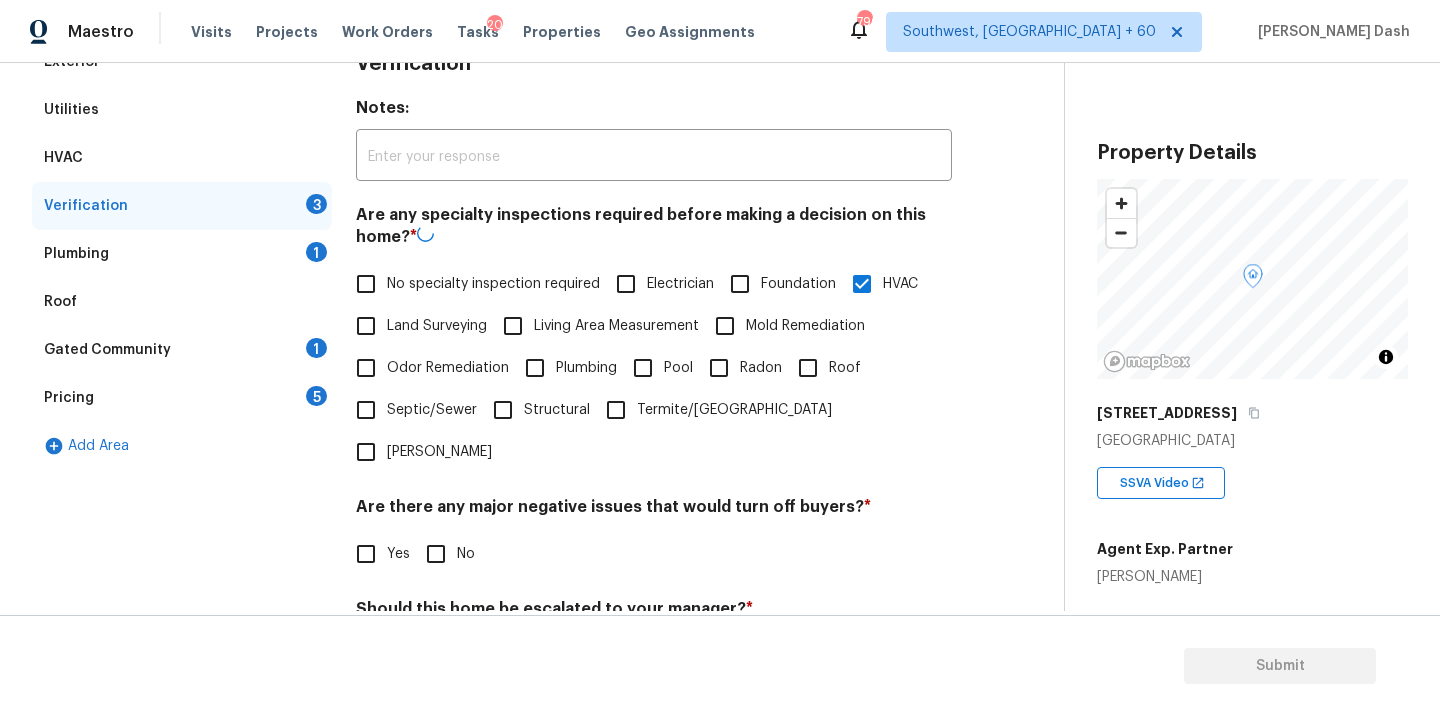 click on "Roof" at bounding box center [824, 368] 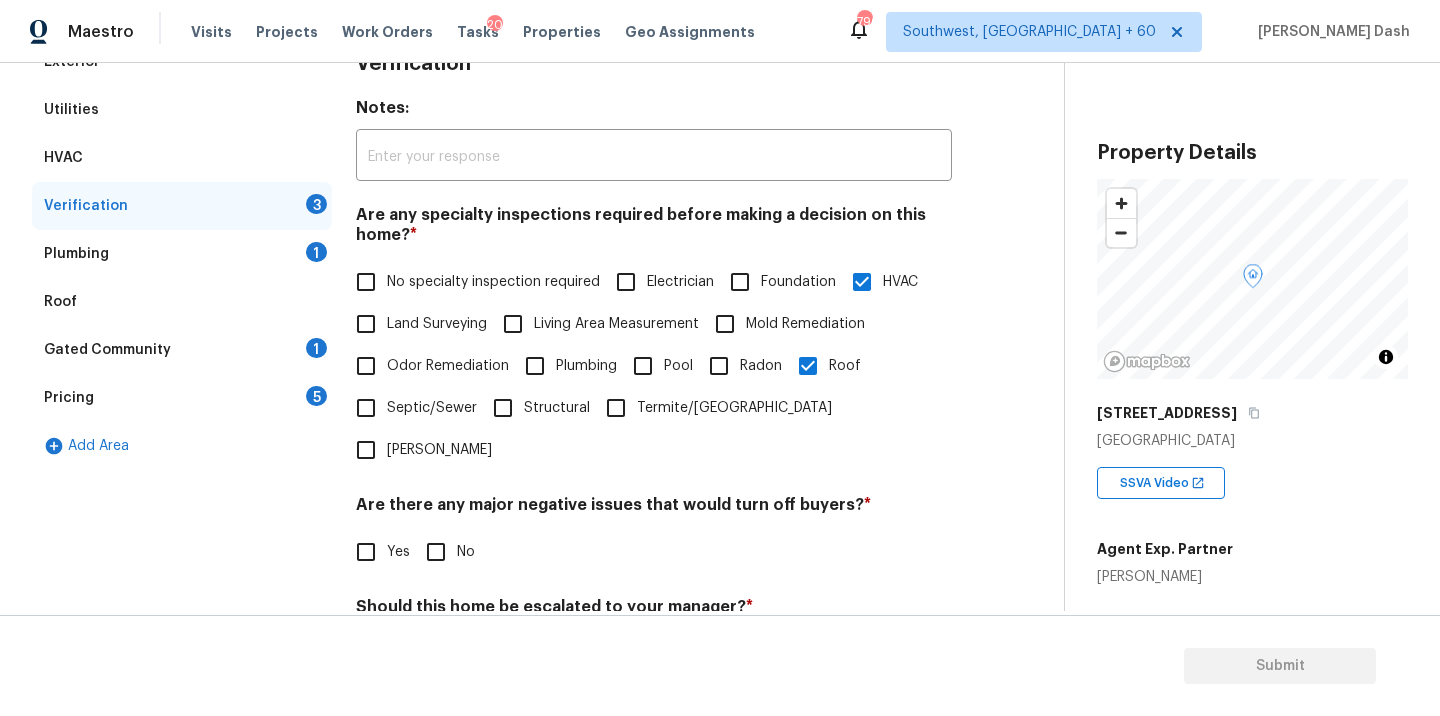 click on "No" at bounding box center [436, 552] 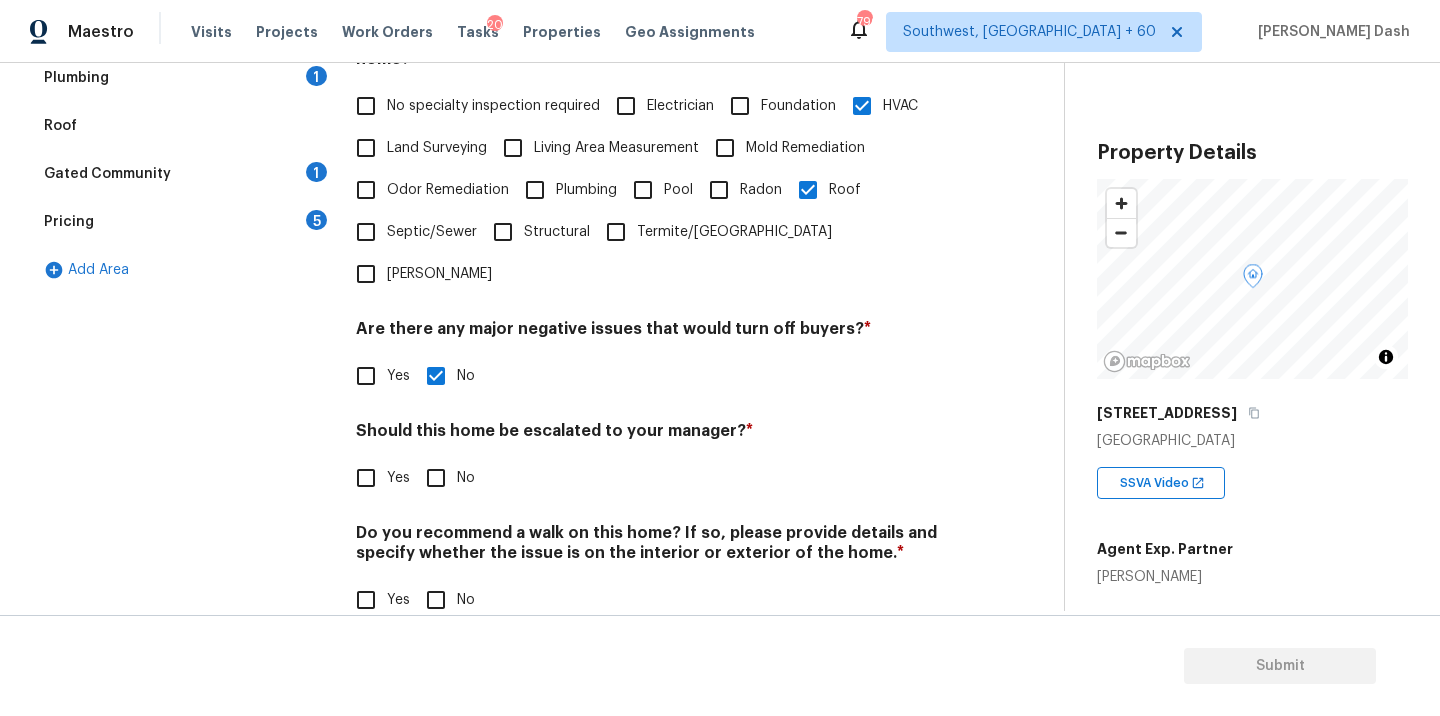 scroll, scrollTop: 487, scrollLeft: 0, axis: vertical 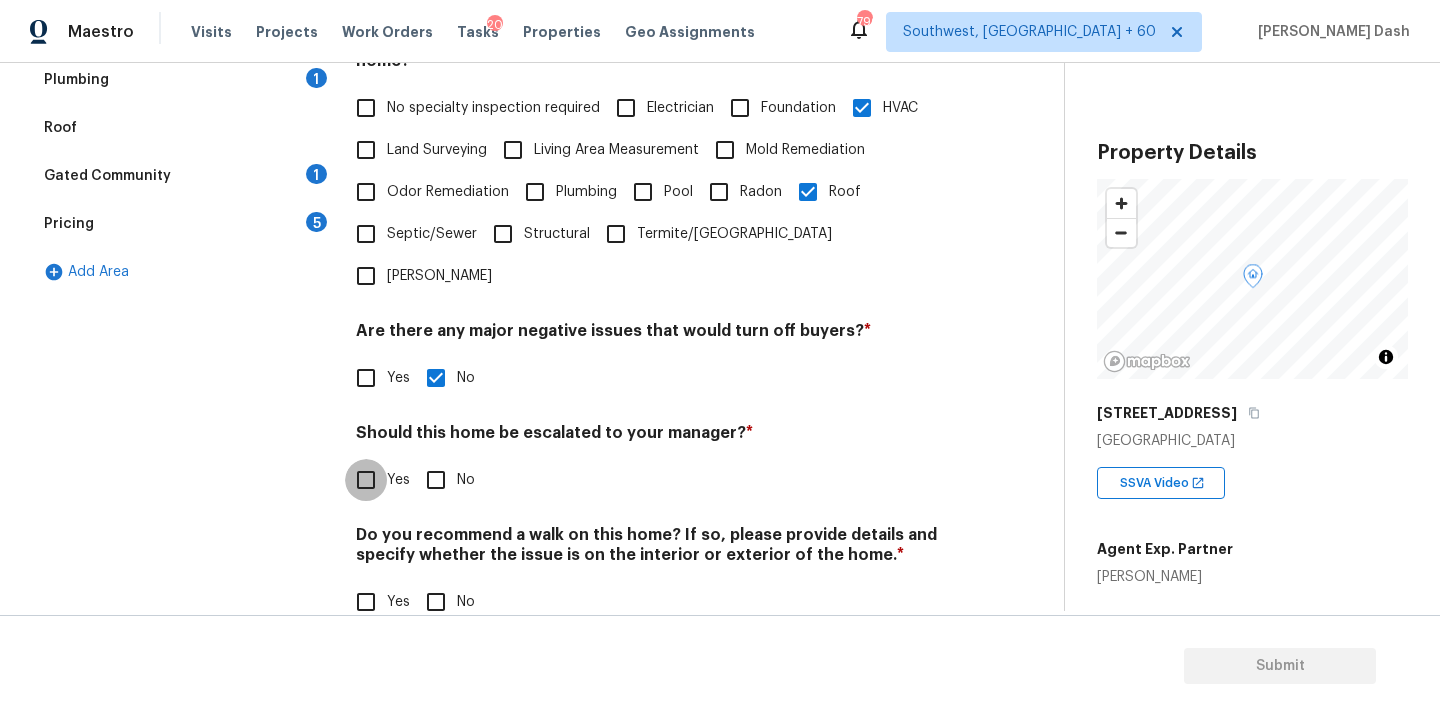 click on "Yes" at bounding box center (366, 480) 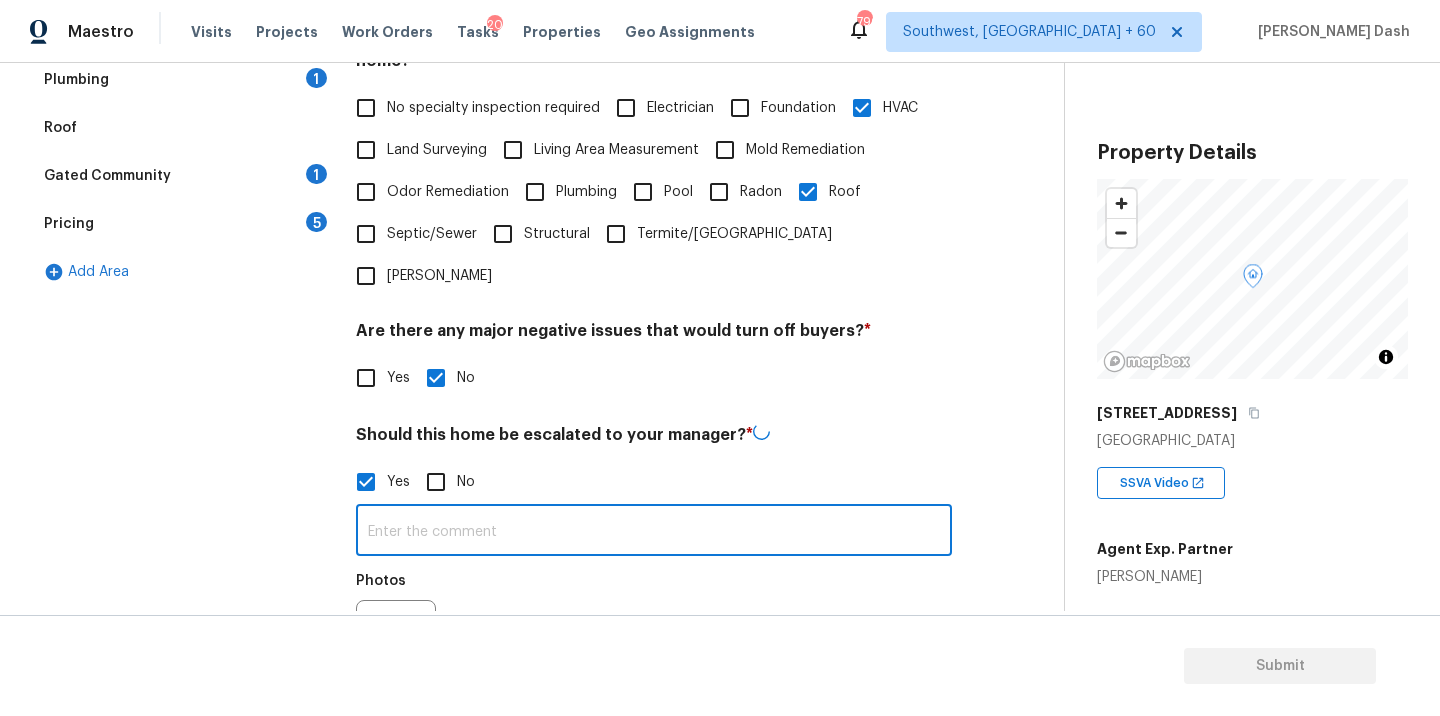 click at bounding box center [654, 532] 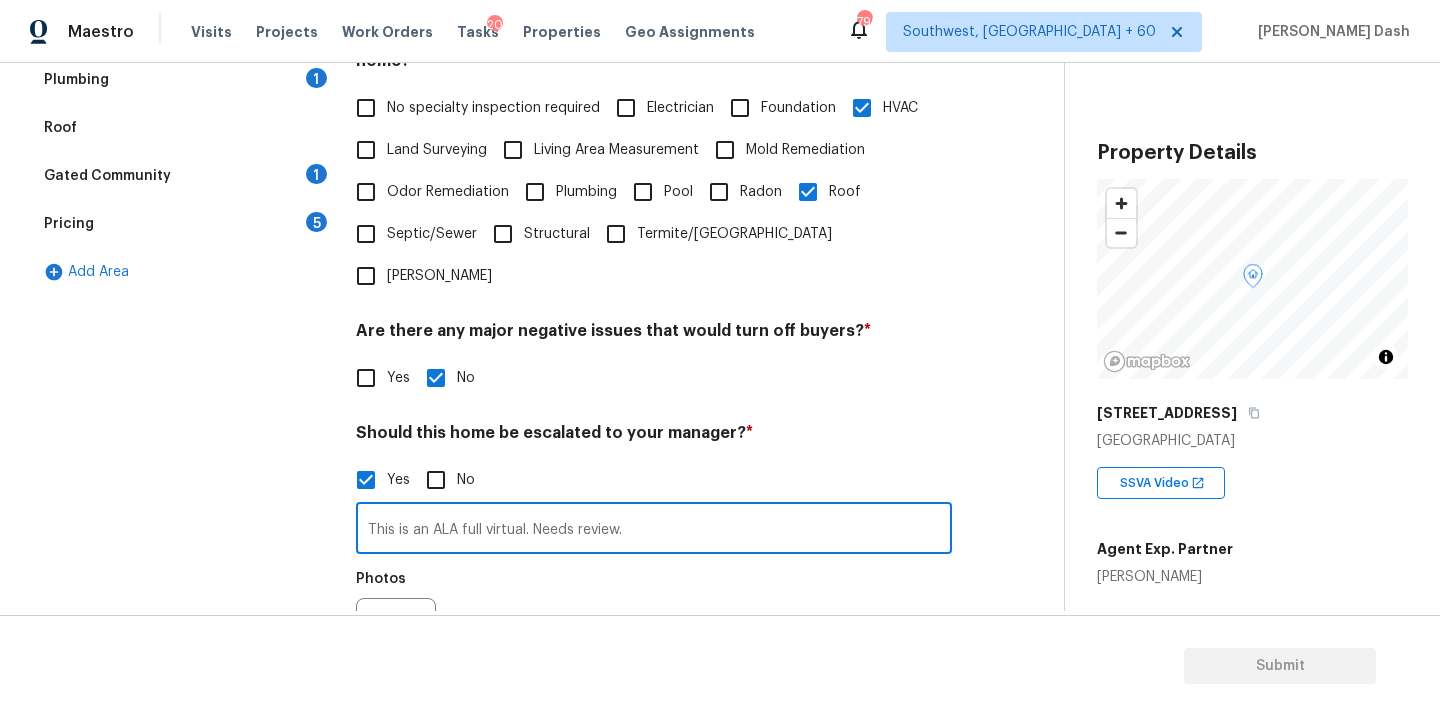 scroll, scrollTop: 677, scrollLeft: 0, axis: vertical 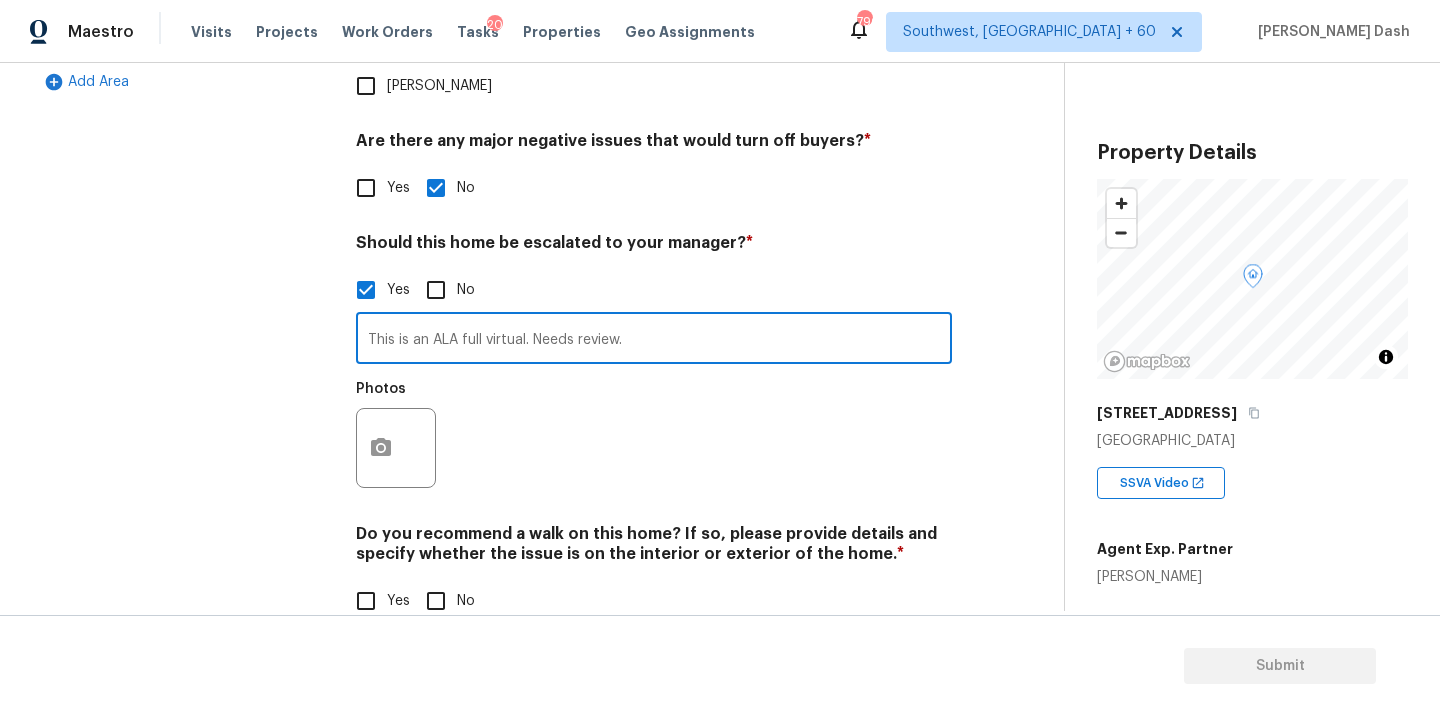type on "This is an ALA full virtual. Needs review." 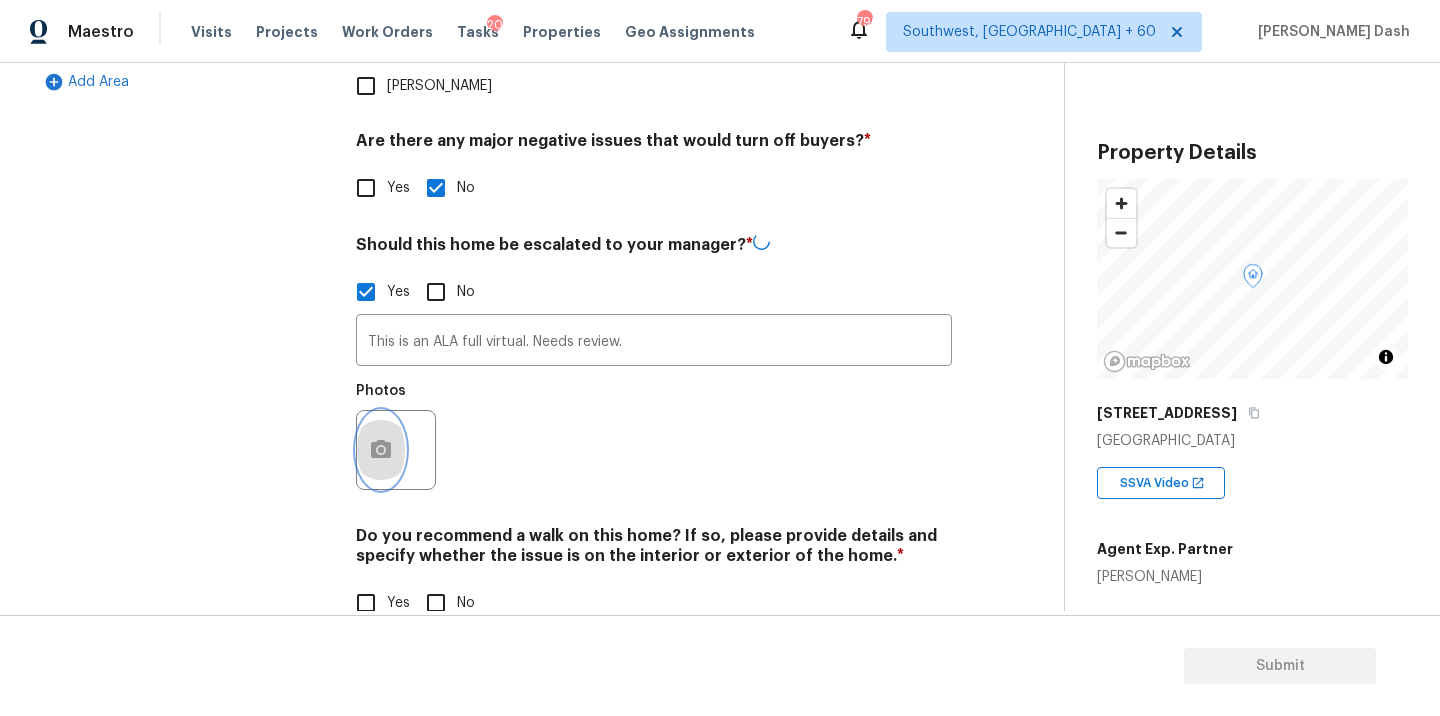click at bounding box center [381, 450] 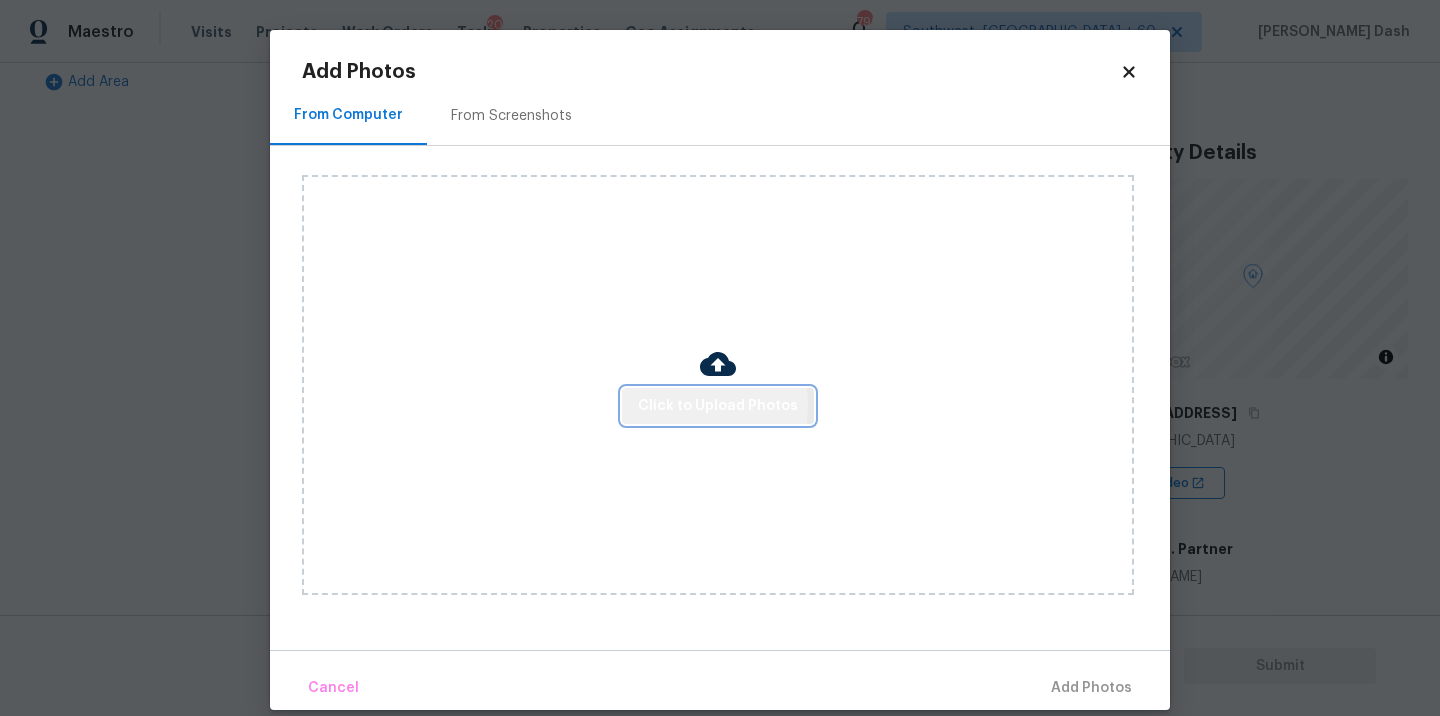 click on "Click to Upload Photos" at bounding box center [718, 406] 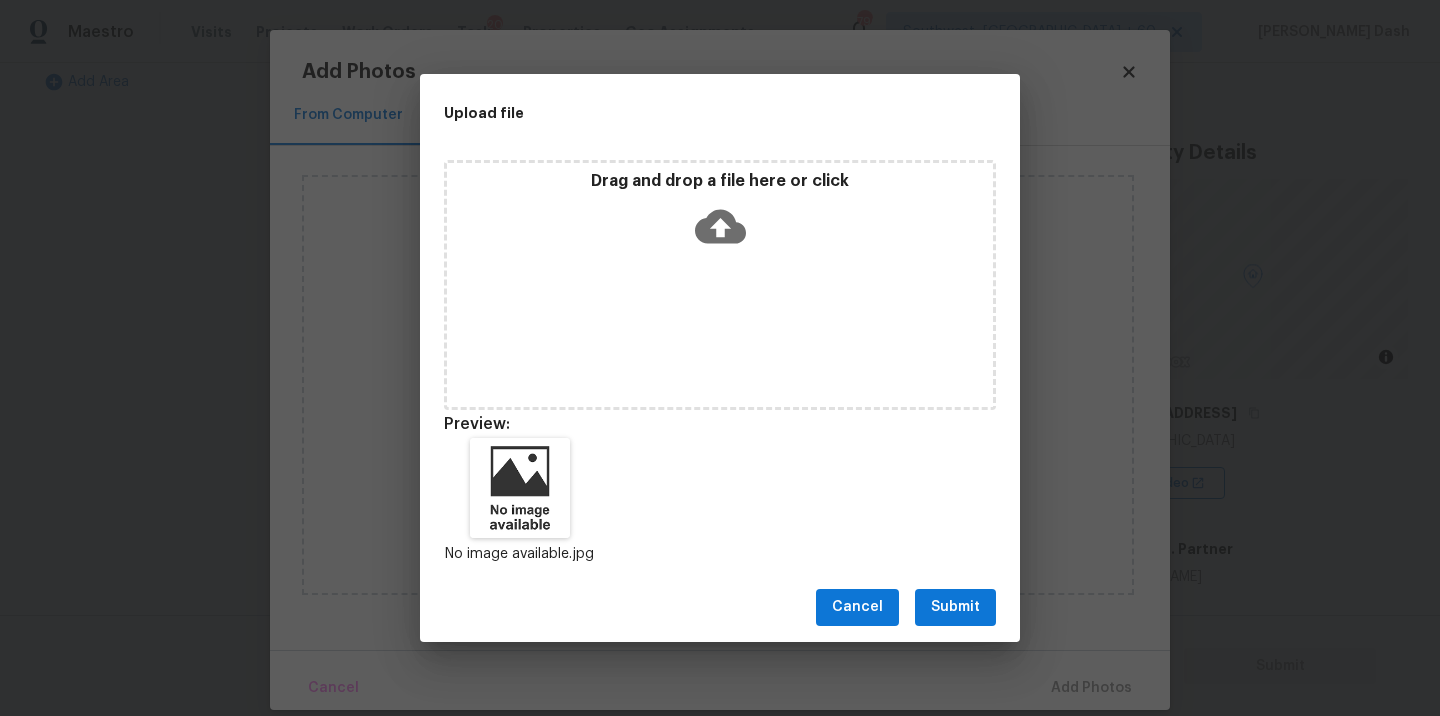click on "Submit" at bounding box center [955, 607] 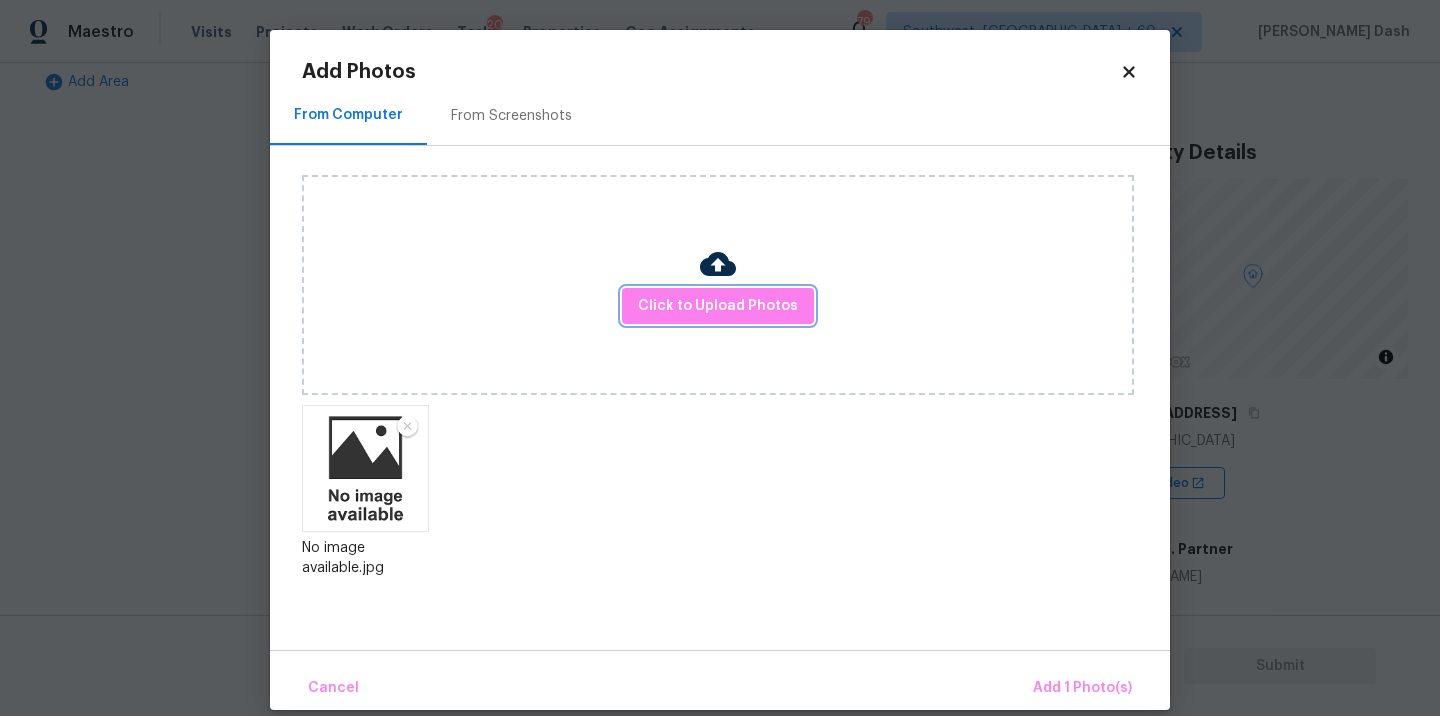 scroll, scrollTop: 24, scrollLeft: 0, axis: vertical 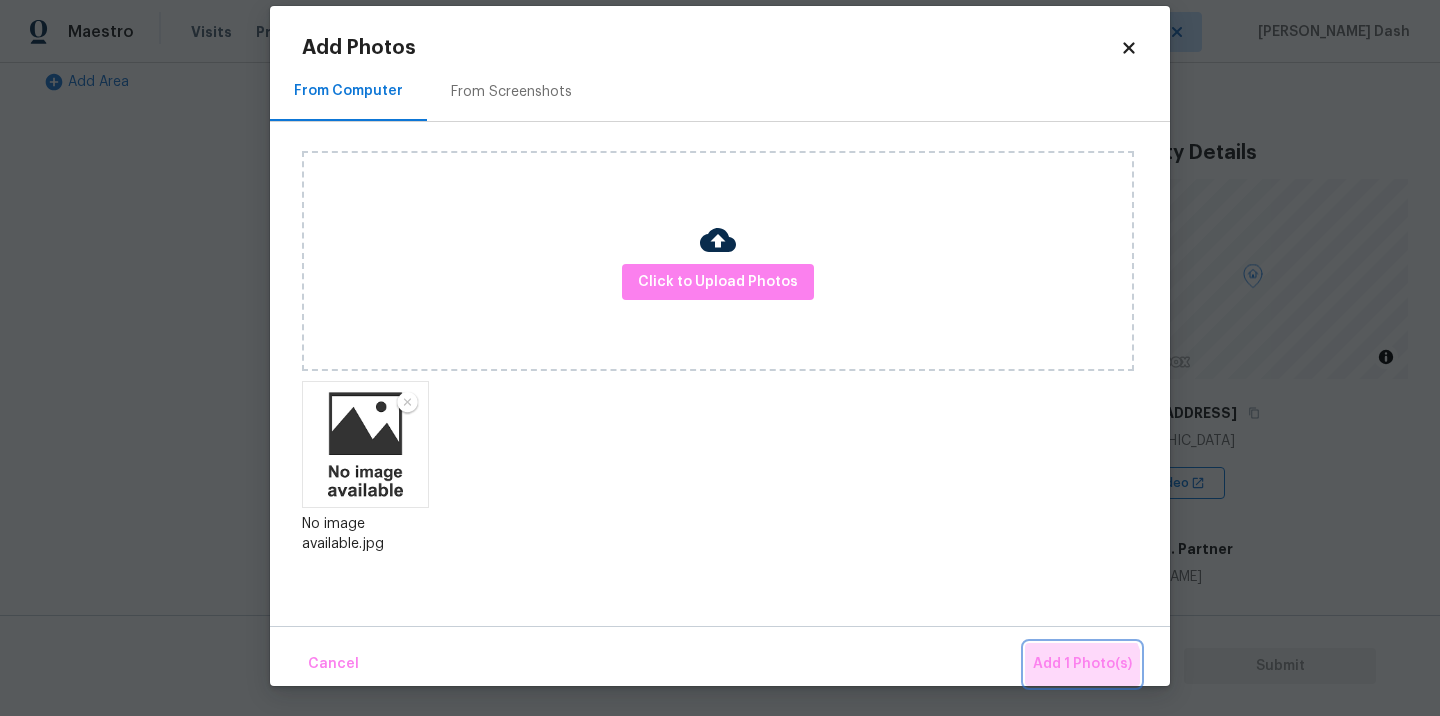 click on "Add 1 Photo(s)" at bounding box center [1082, 664] 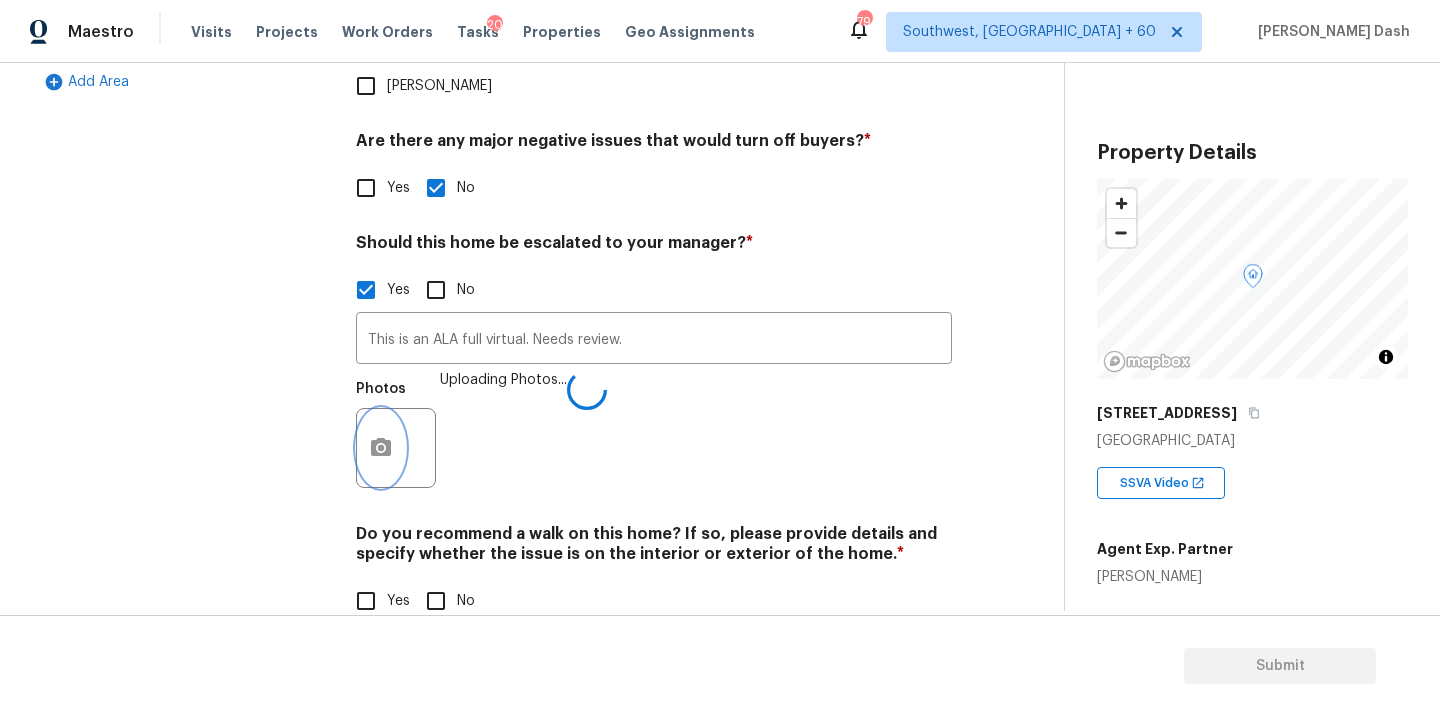 scroll, scrollTop: 0, scrollLeft: 0, axis: both 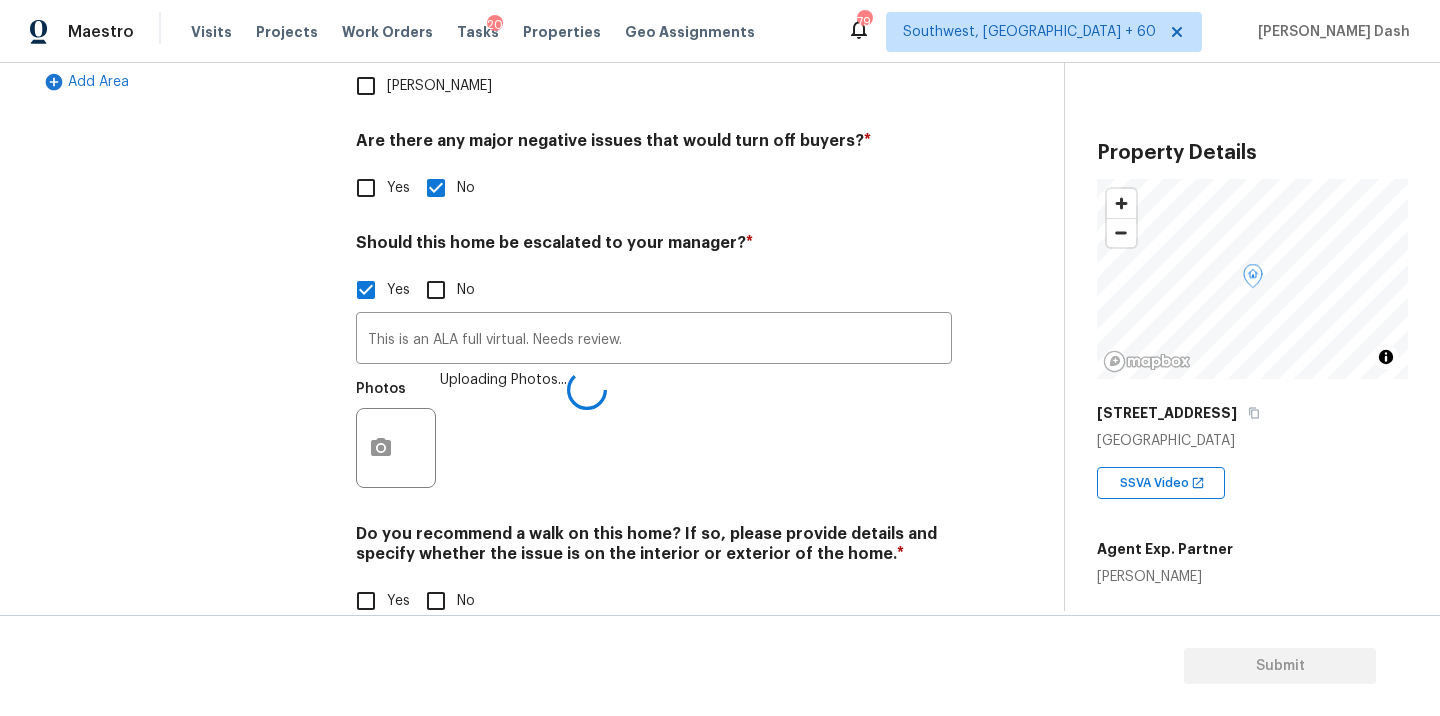 click on "No" at bounding box center (436, 601) 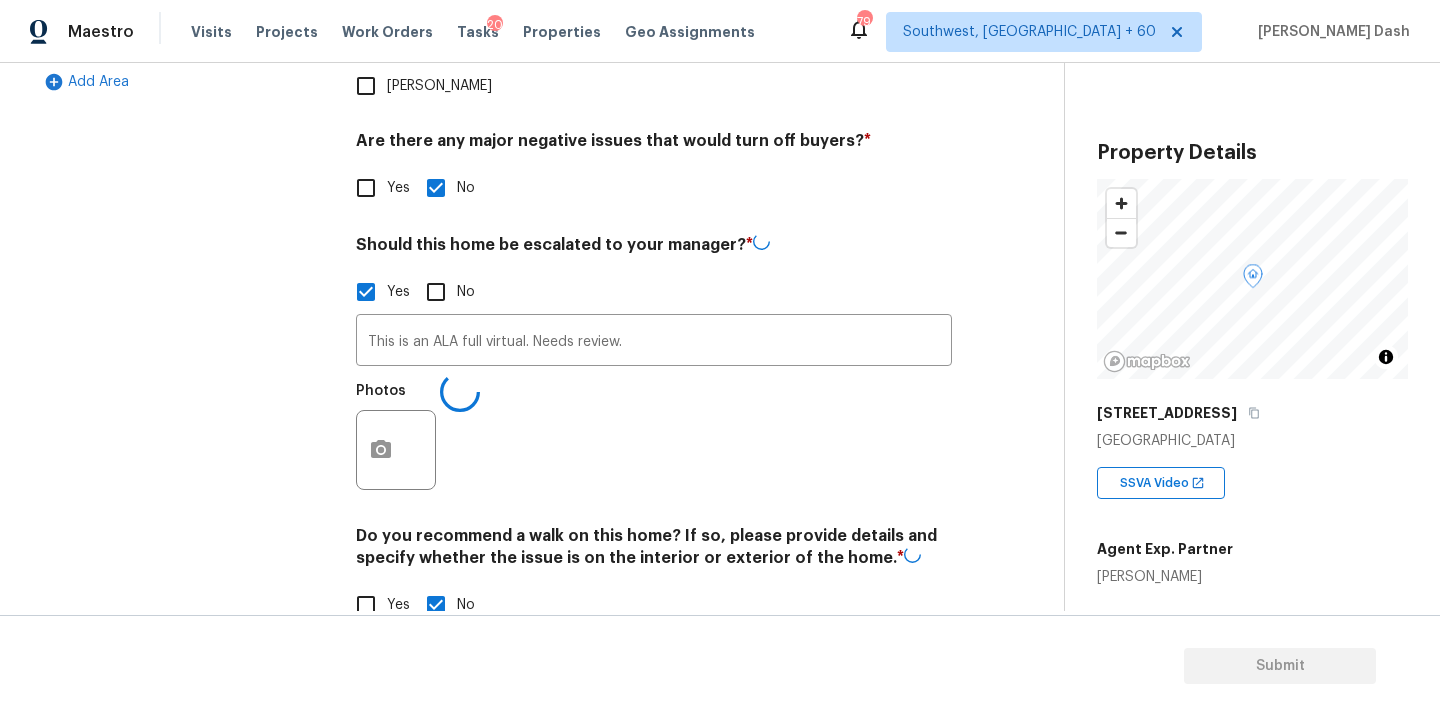 click on "Exterior Utilities HVAC Verification 1 Plumbing 1 Roof Gated Community 1 Pricing 5 Add Area" at bounding box center (182, 162) 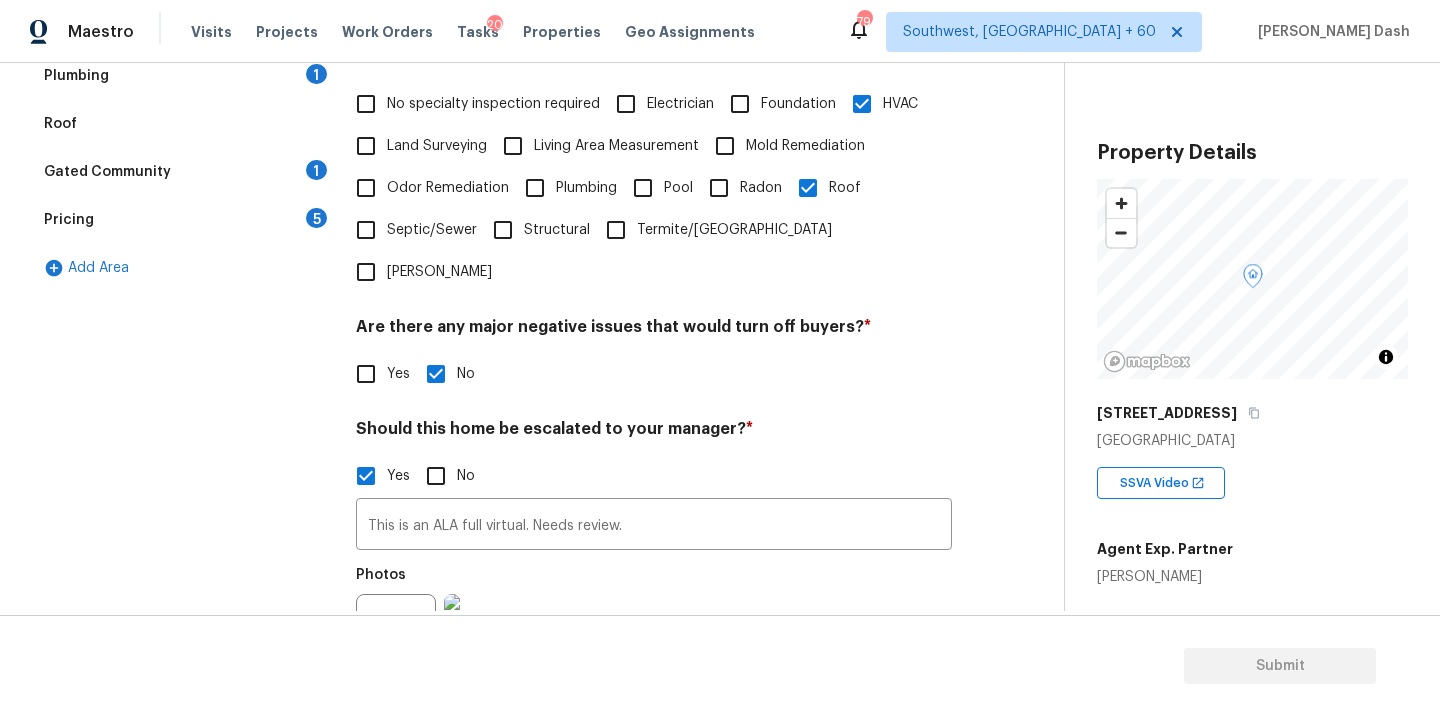 scroll, scrollTop: 677, scrollLeft: 0, axis: vertical 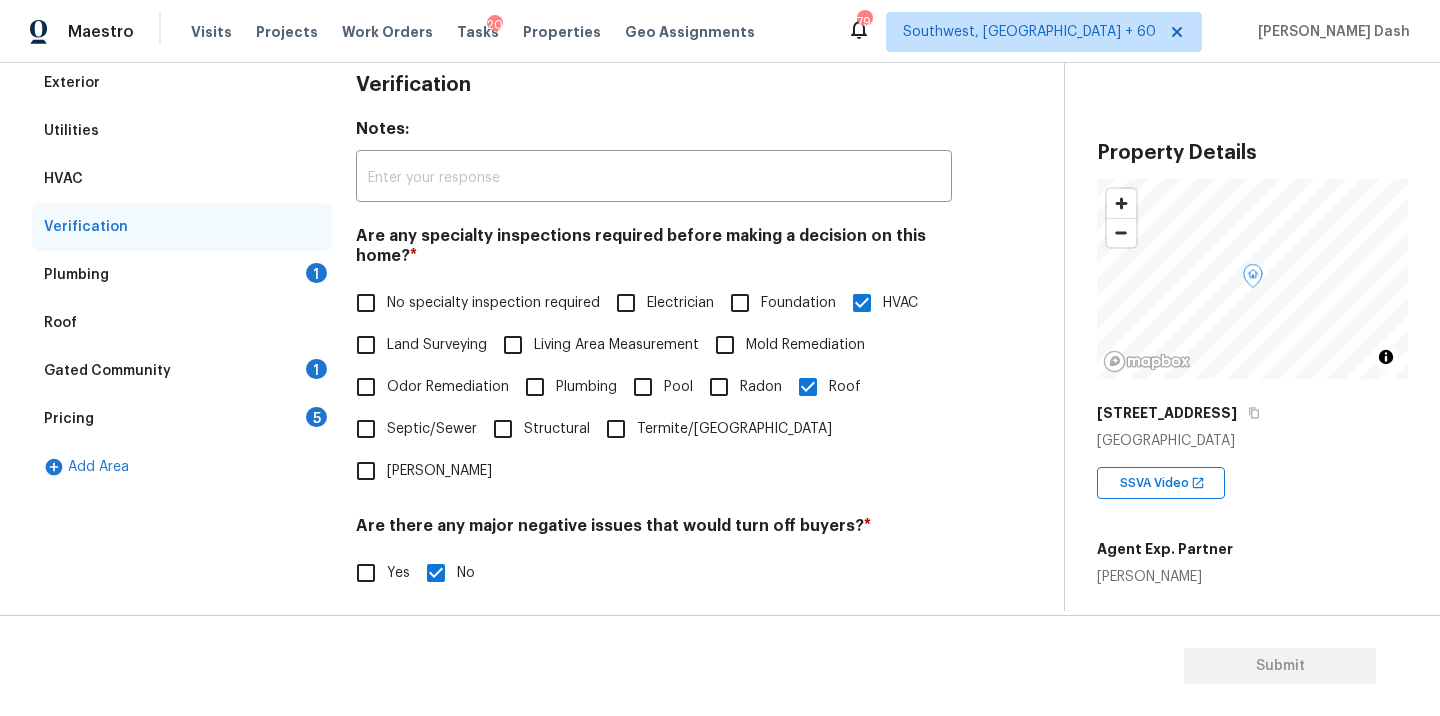 click on "Plumbing 1" at bounding box center (182, 275) 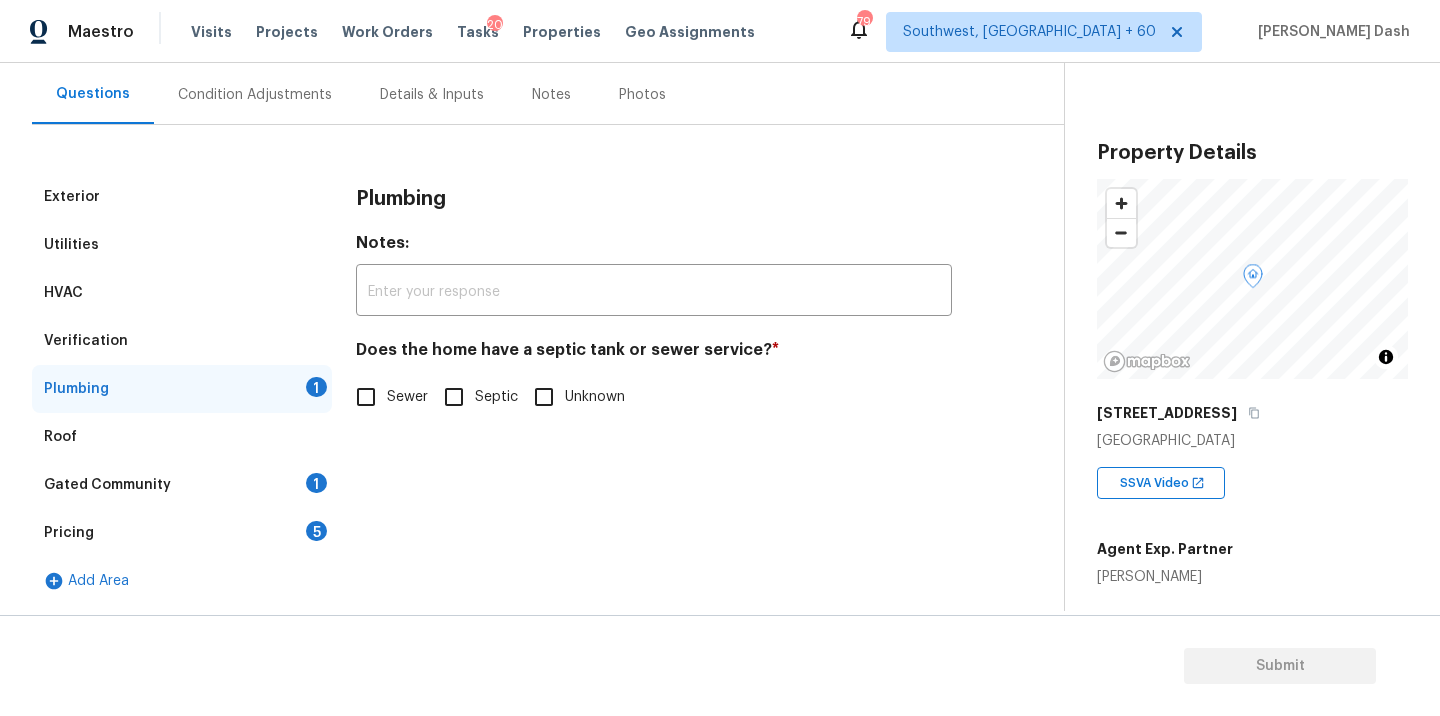 click on "Sewer" at bounding box center [407, 397] 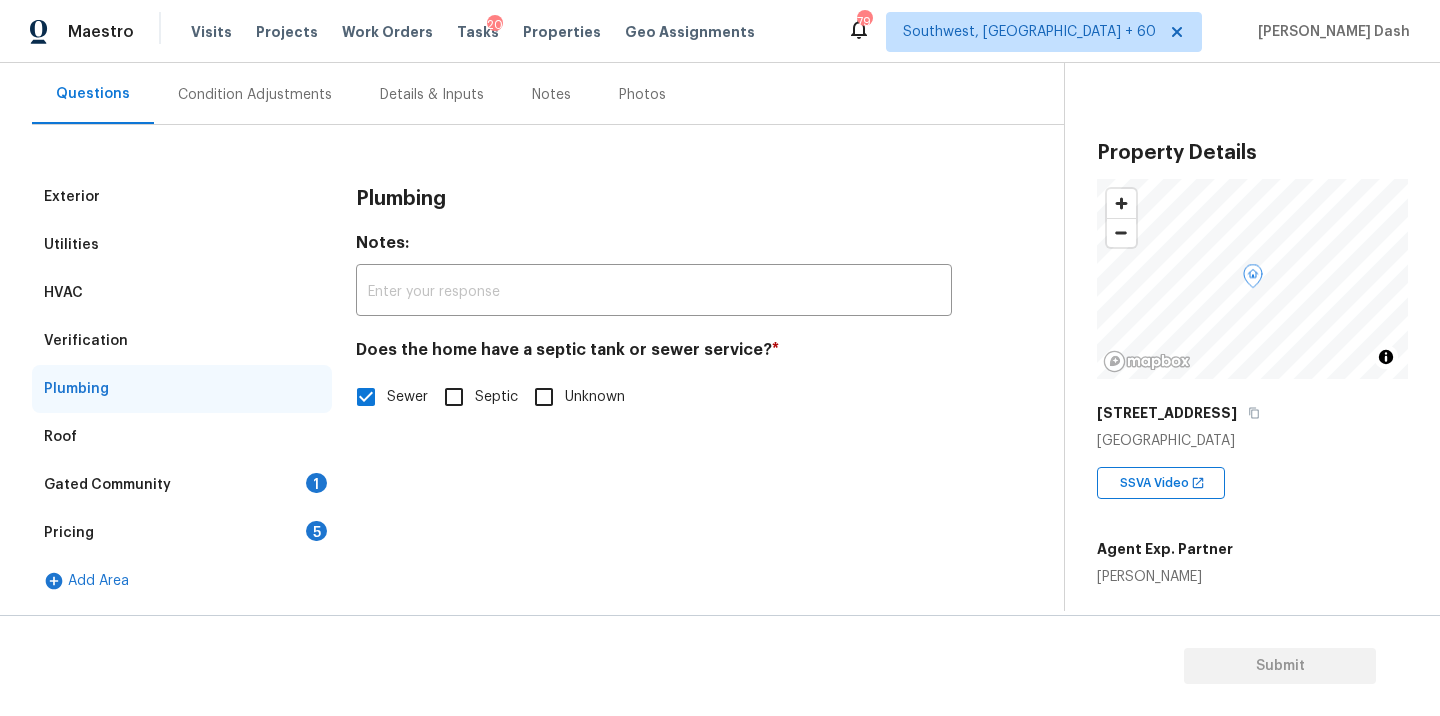 click on "Gated Community 1" at bounding box center [182, 485] 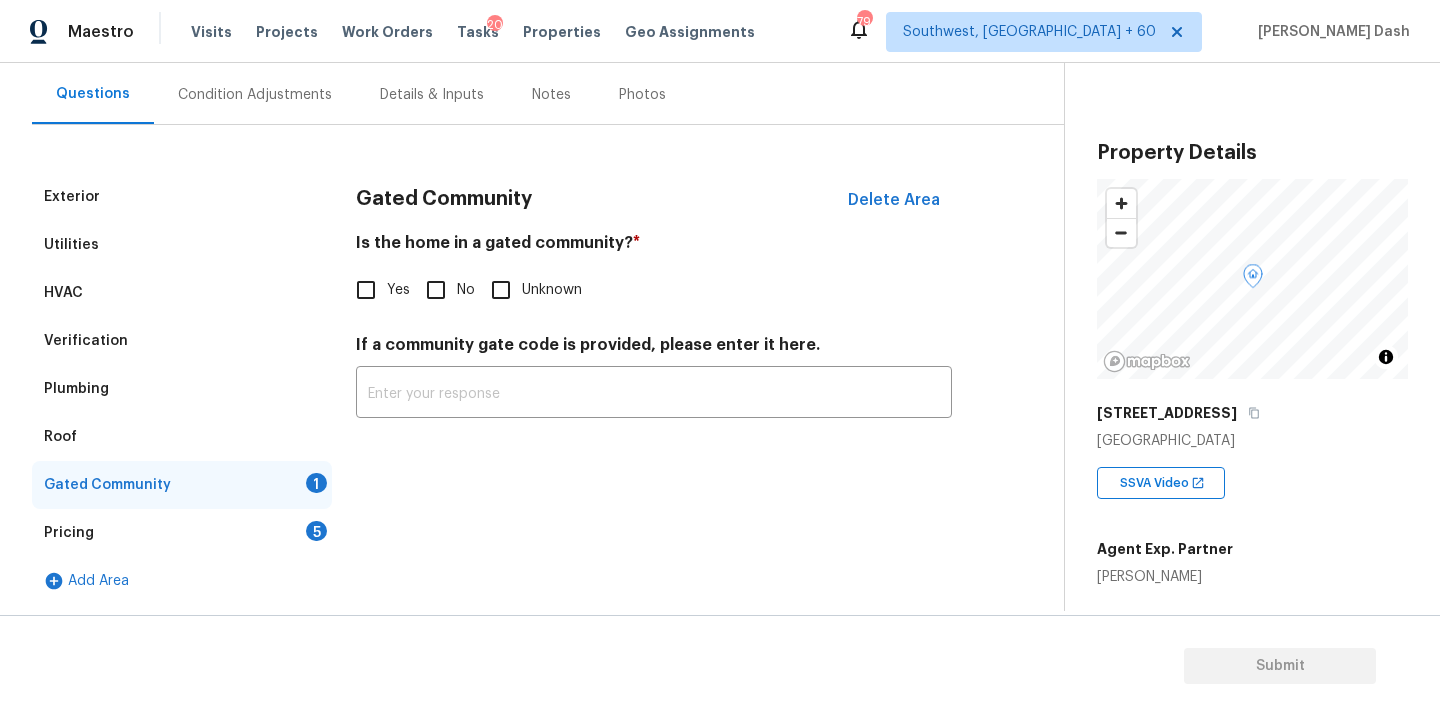 click on "No" at bounding box center (436, 290) 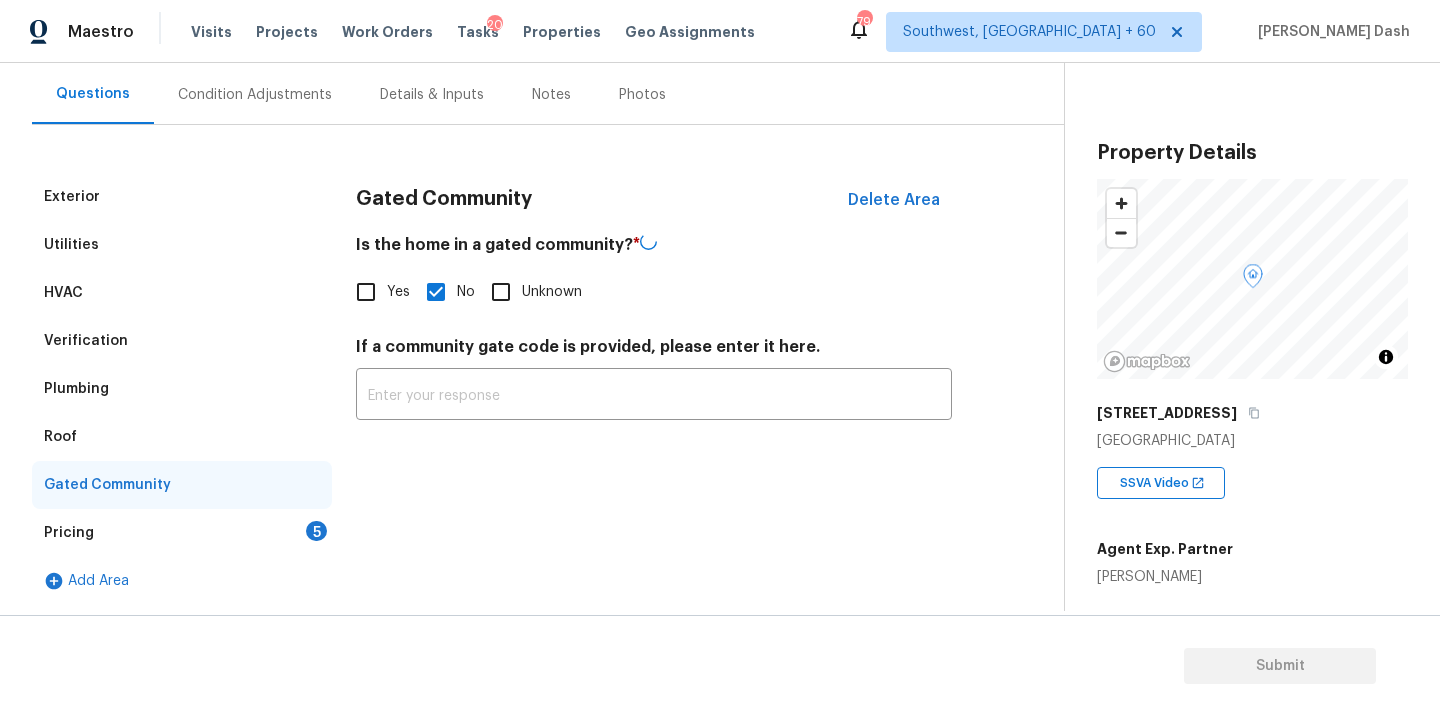 click on "Pricing 5" at bounding box center (182, 533) 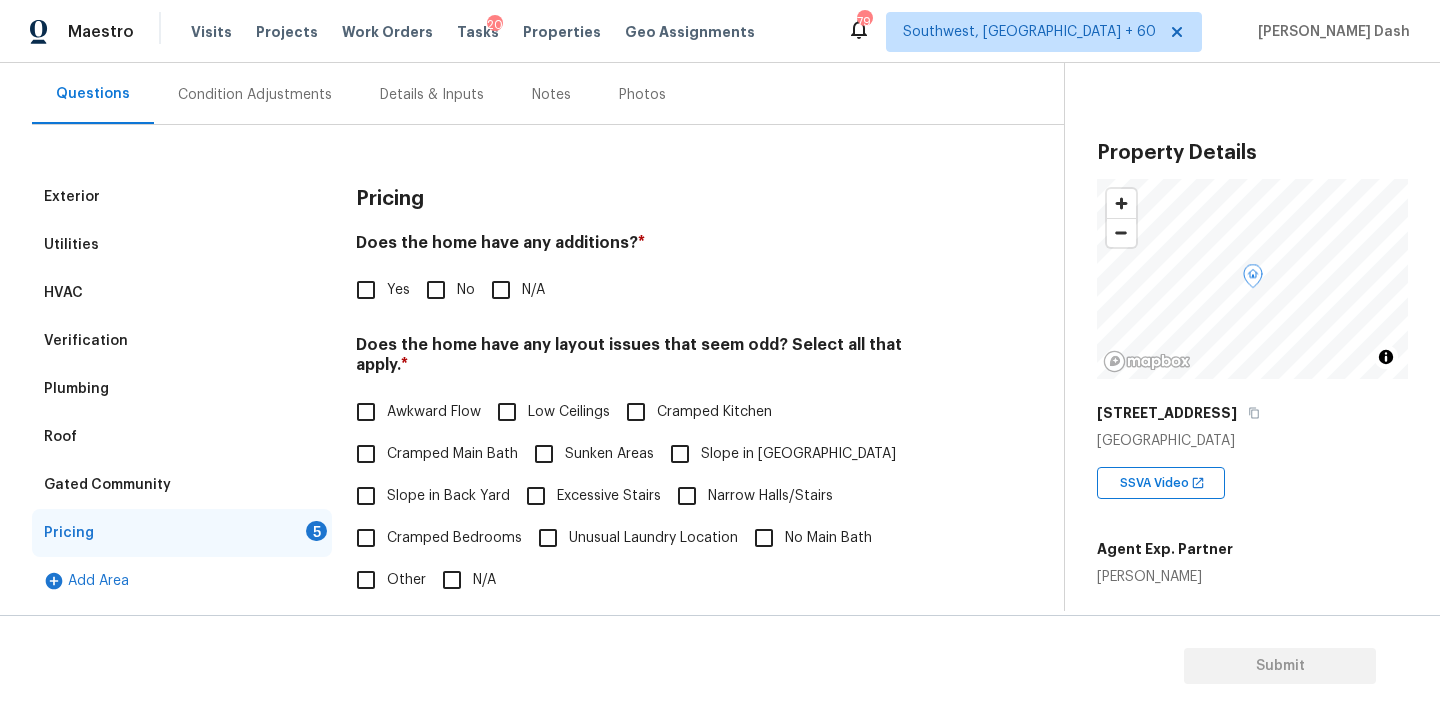 click on "No" at bounding box center [436, 290] 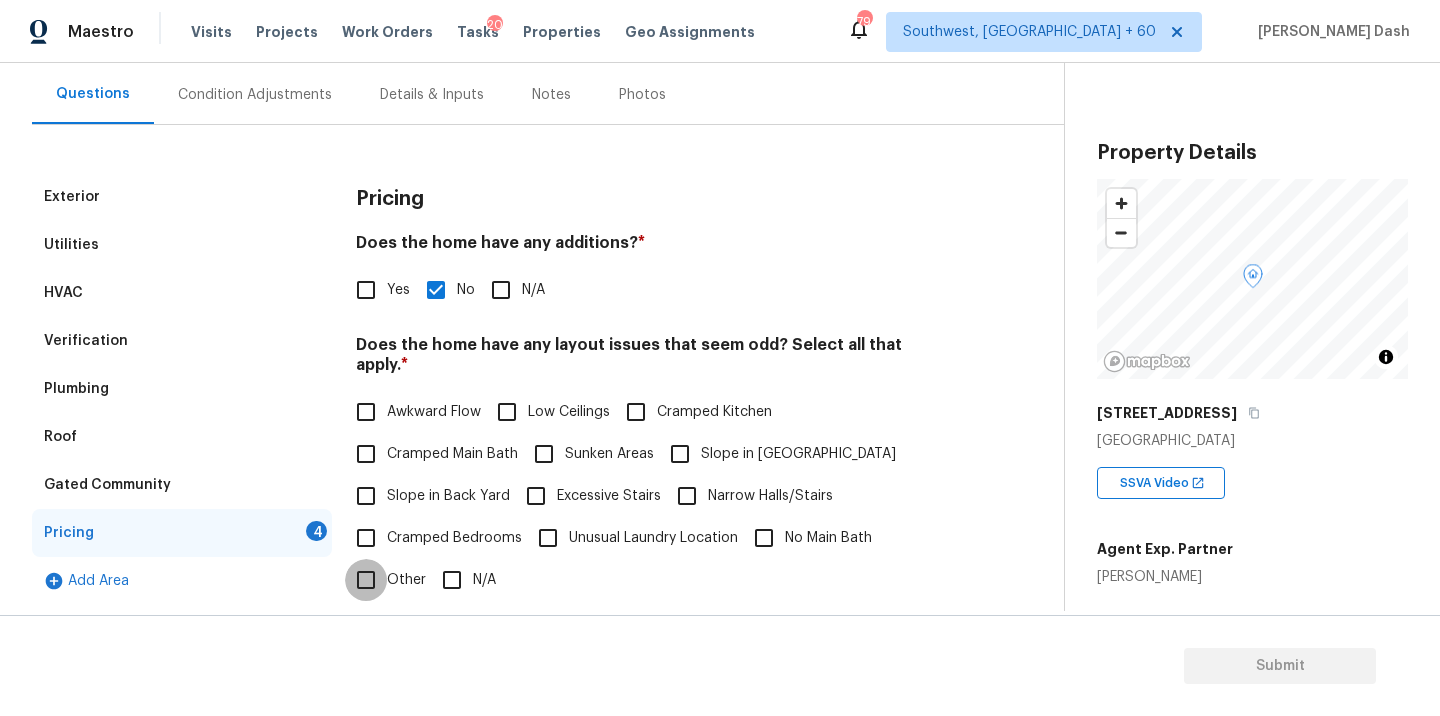 click on "Other" at bounding box center (366, 580) 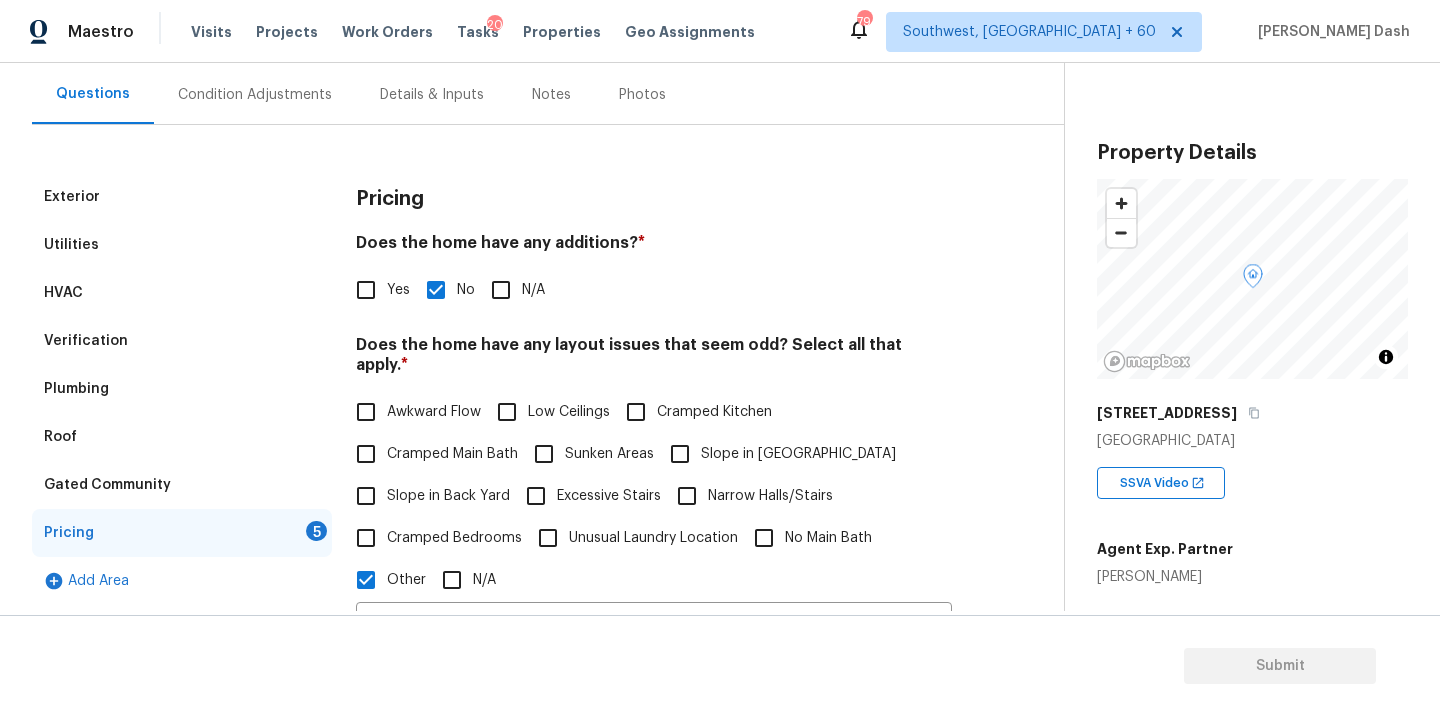 scroll, scrollTop: 290, scrollLeft: 0, axis: vertical 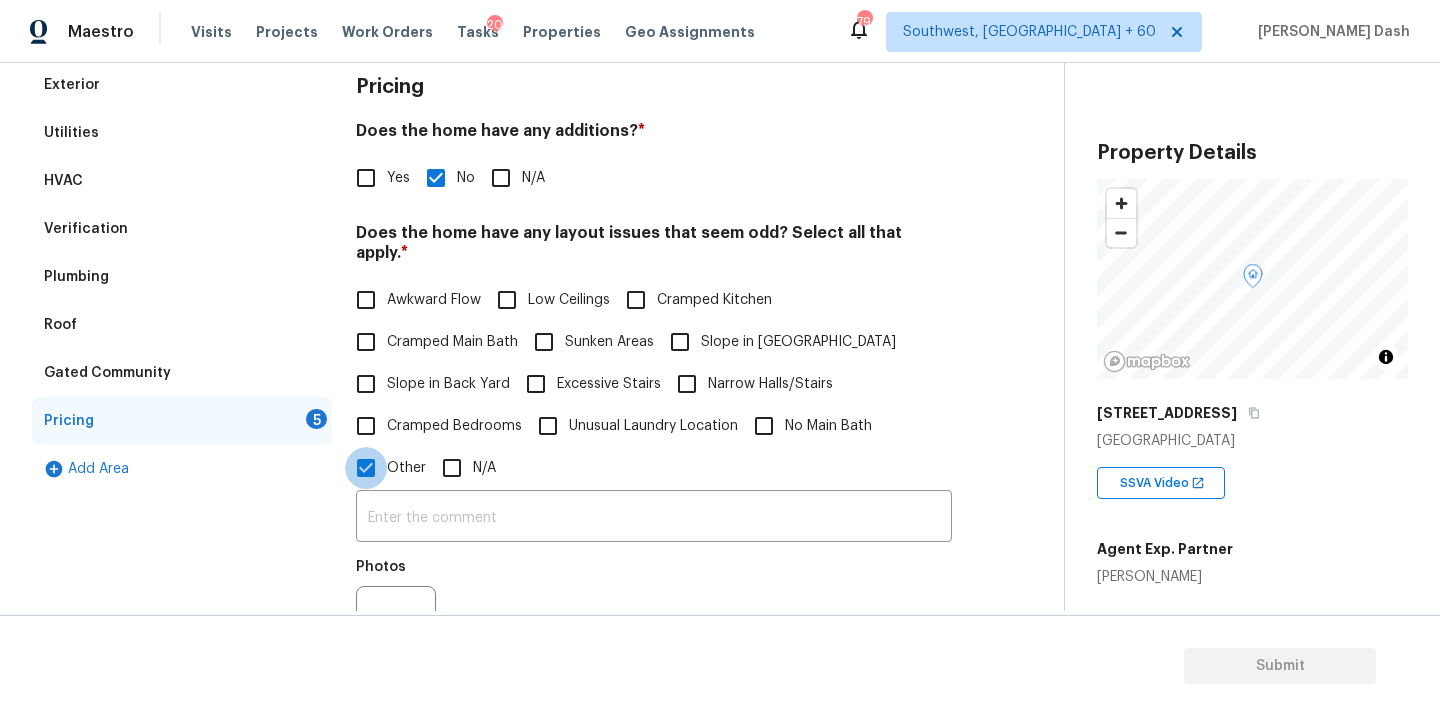 click on "Other" at bounding box center [366, 468] 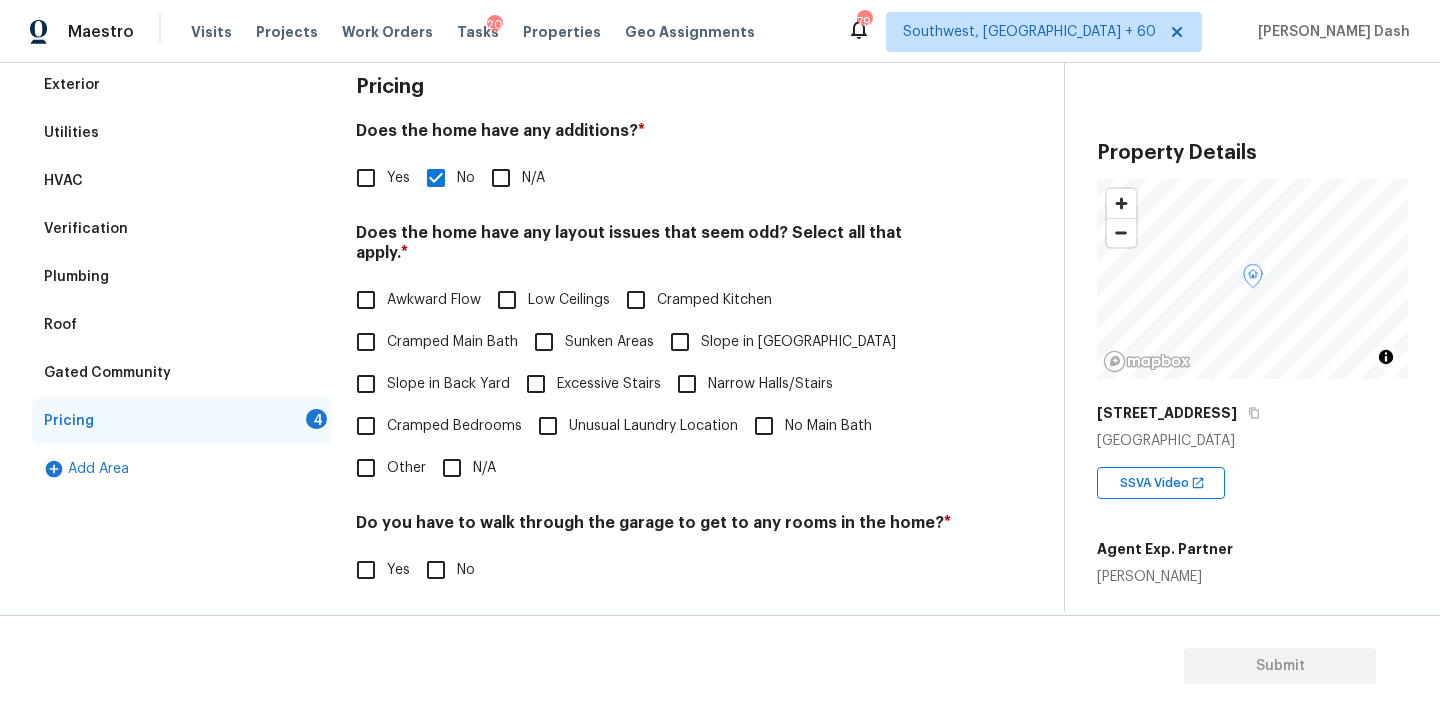 click on "Slope in Back Yard" at bounding box center (366, 384) 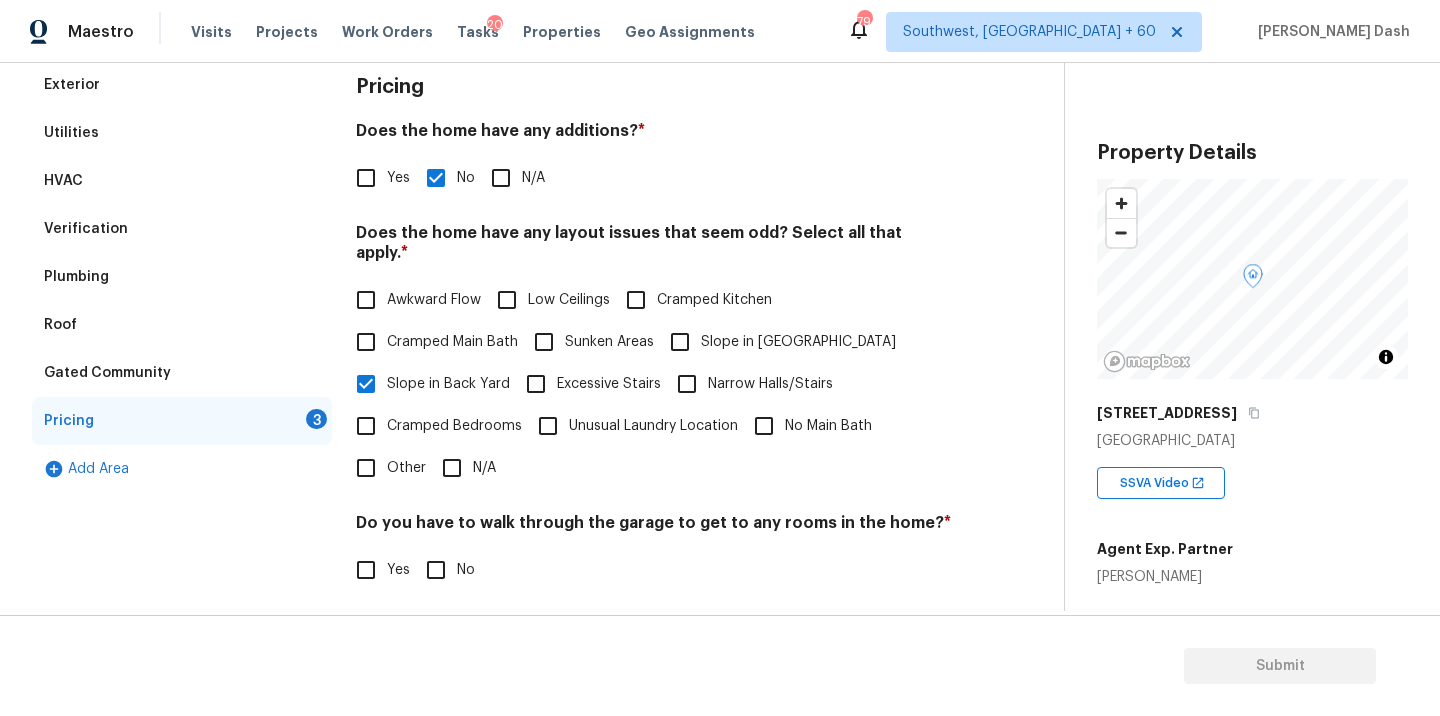 click on "Slope in Front Yard" at bounding box center (680, 342) 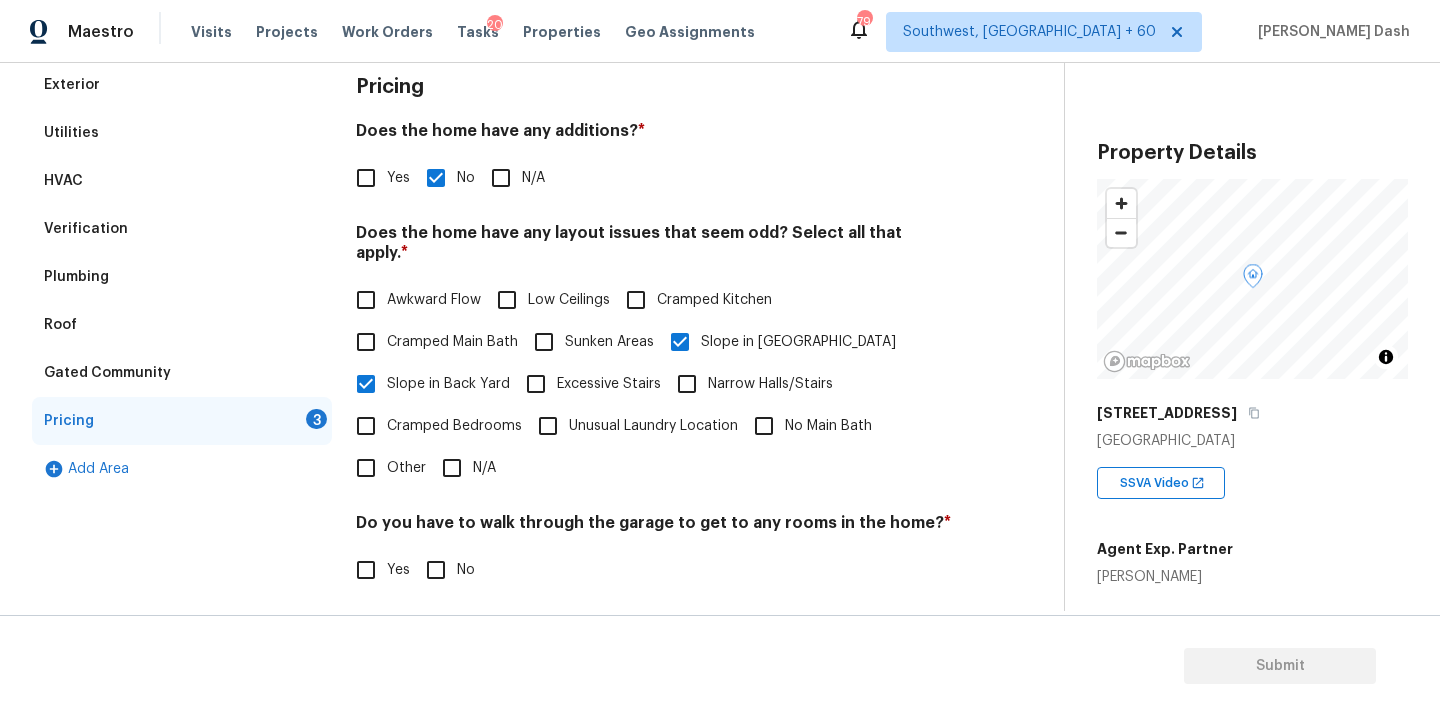 scroll, scrollTop: 484, scrollLeft: 0, axis: vertical 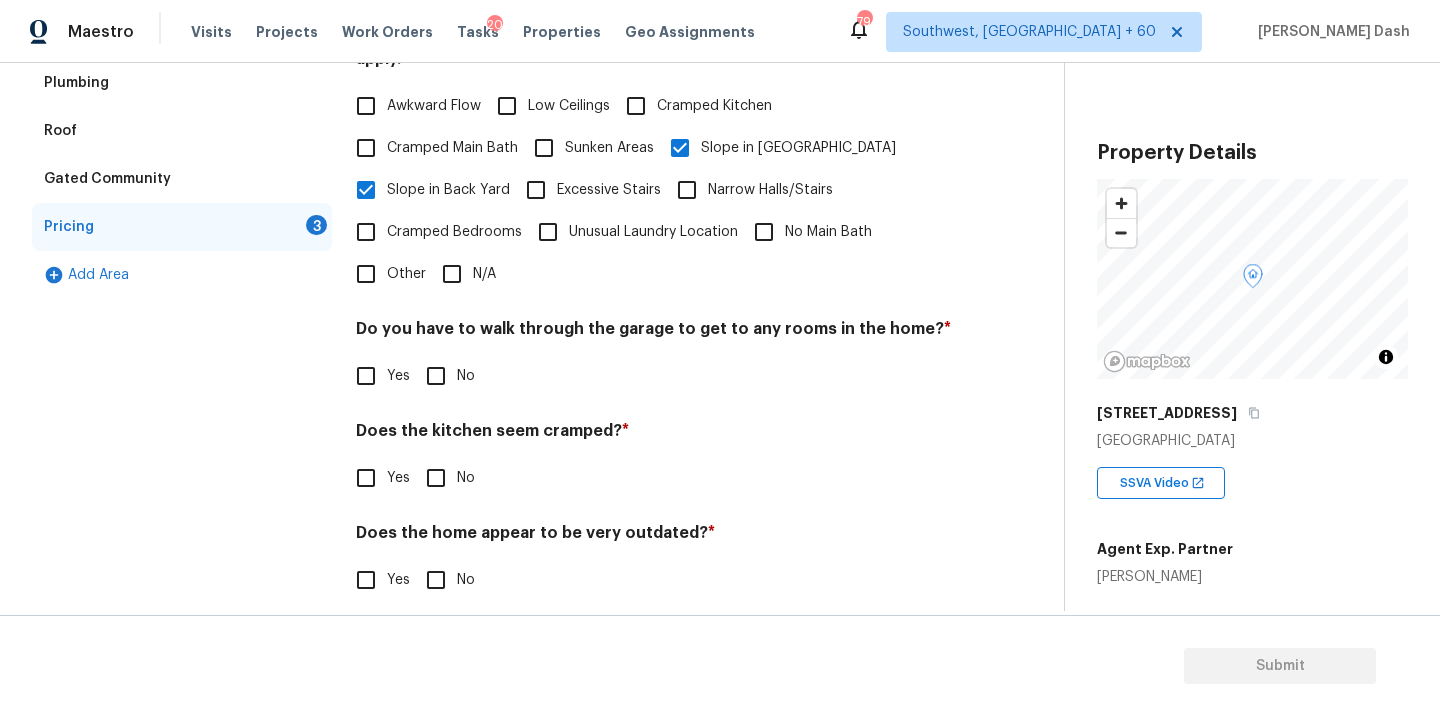 drag, startPoint x: 436, startPoint y: 355, endPoint x: 435, endPoint y: 456, distance: 101.00495 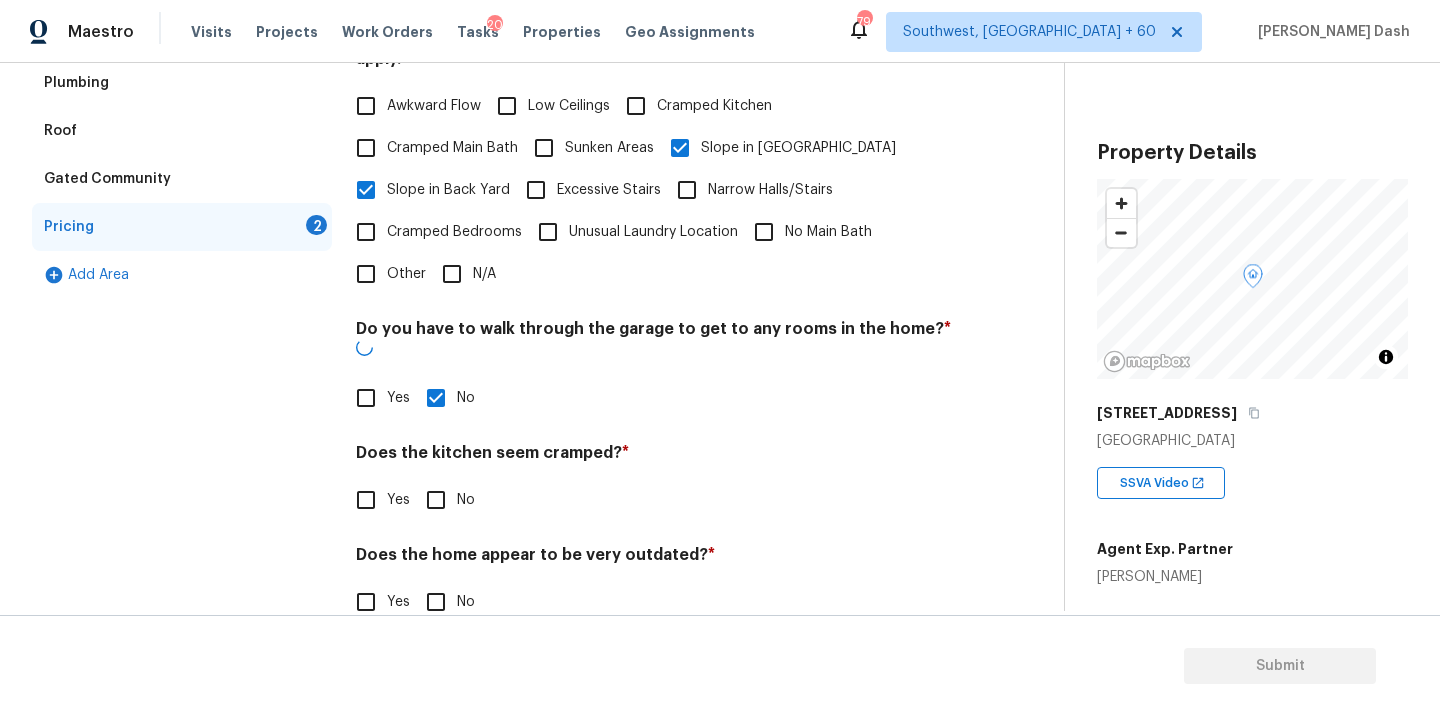 click on "No" at bounding box center (436, 500) 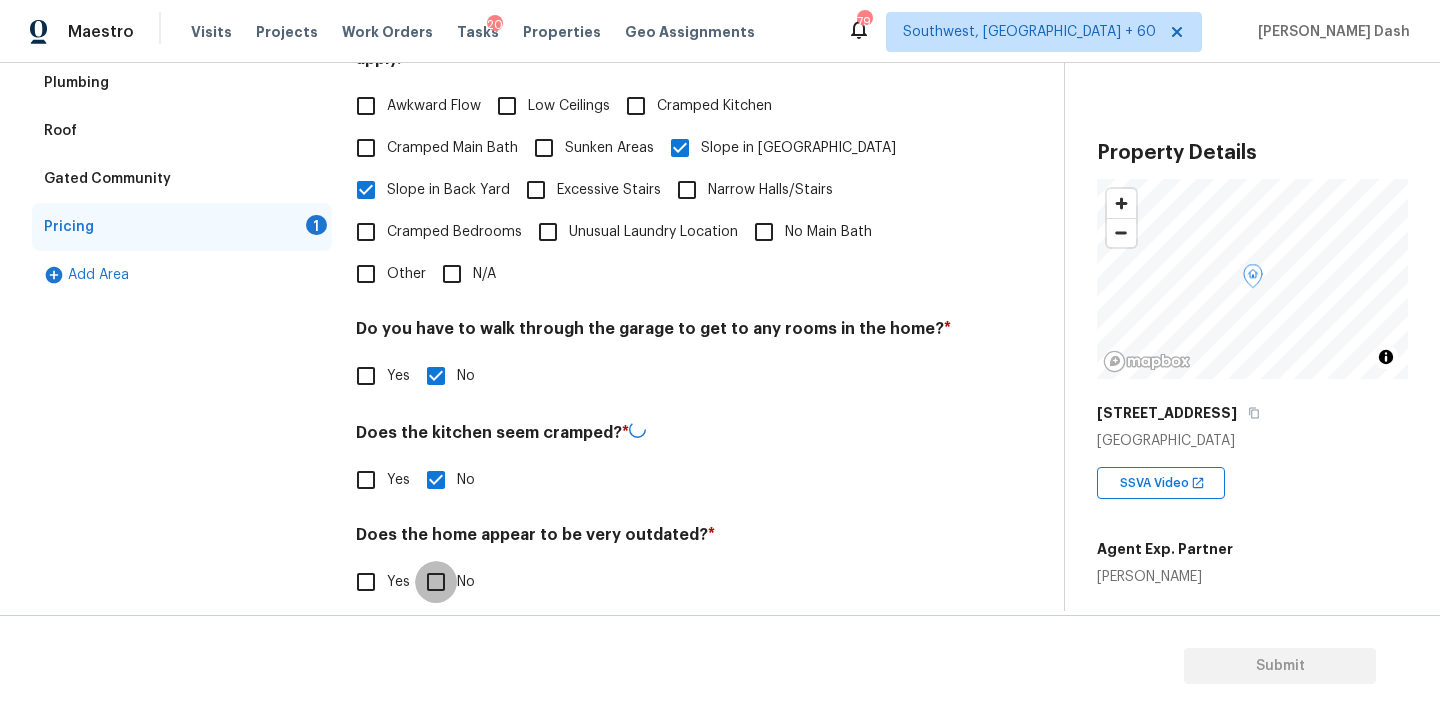 click on "No" at bounding box center [436, 582] 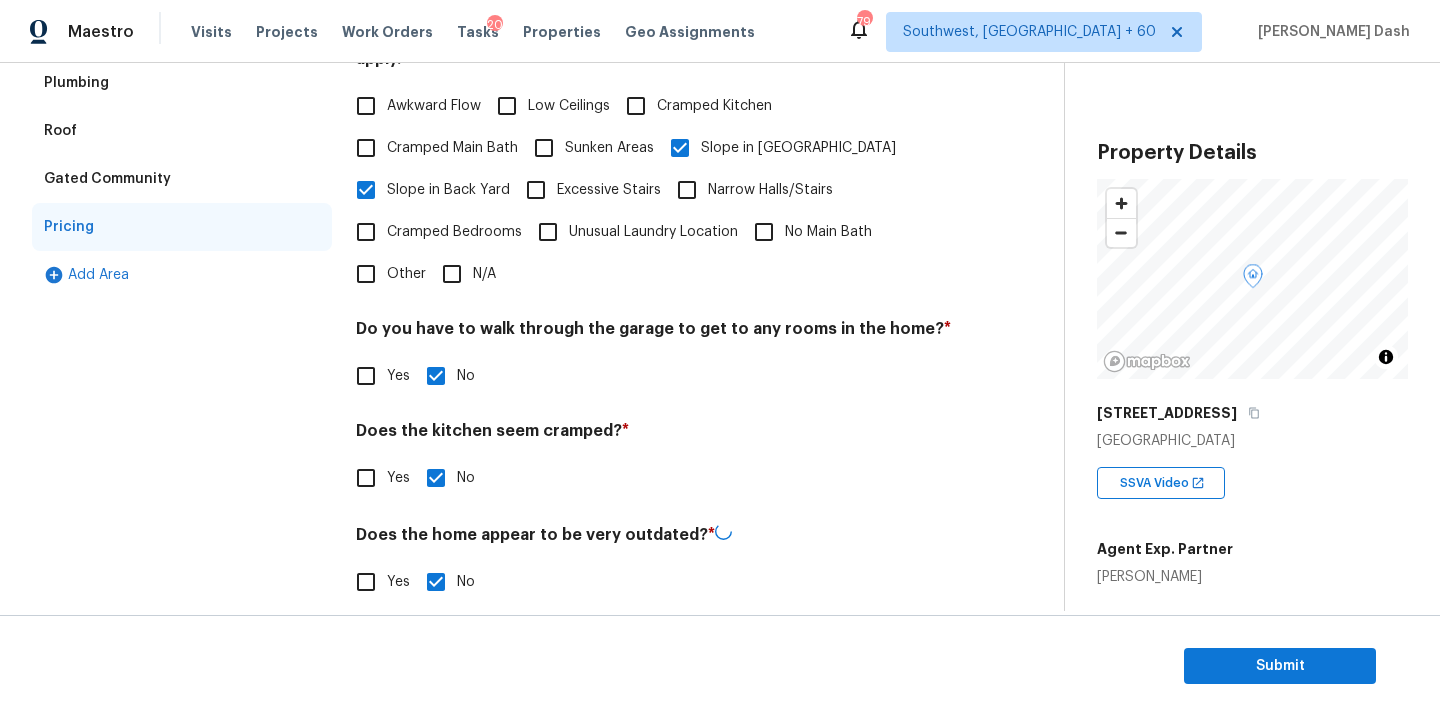 click on "Exterior Utilities HVAC Verification Plumbing Roof Gated Community Pricing Add Area" at bounding box center (182, 247) 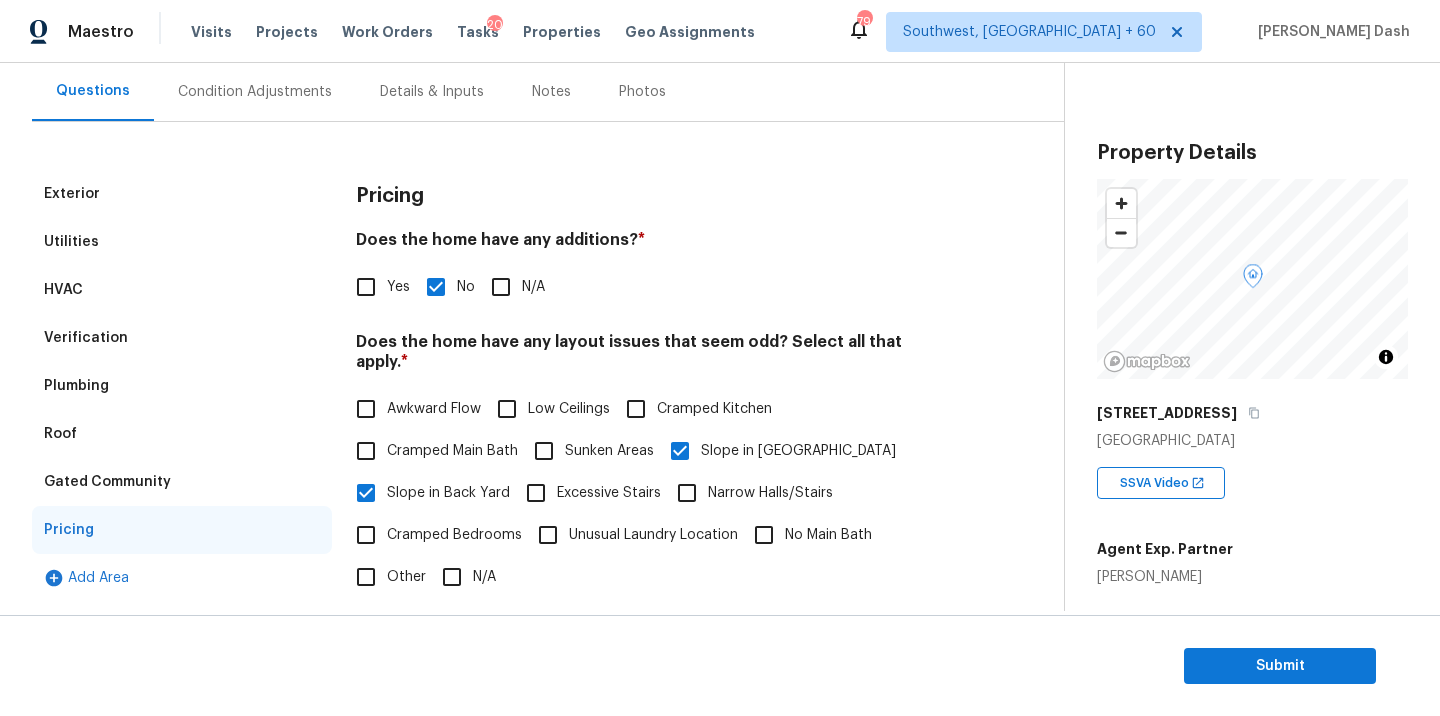 scroll, scrollTop: 146, scrollLeft: 0, axis: vertical 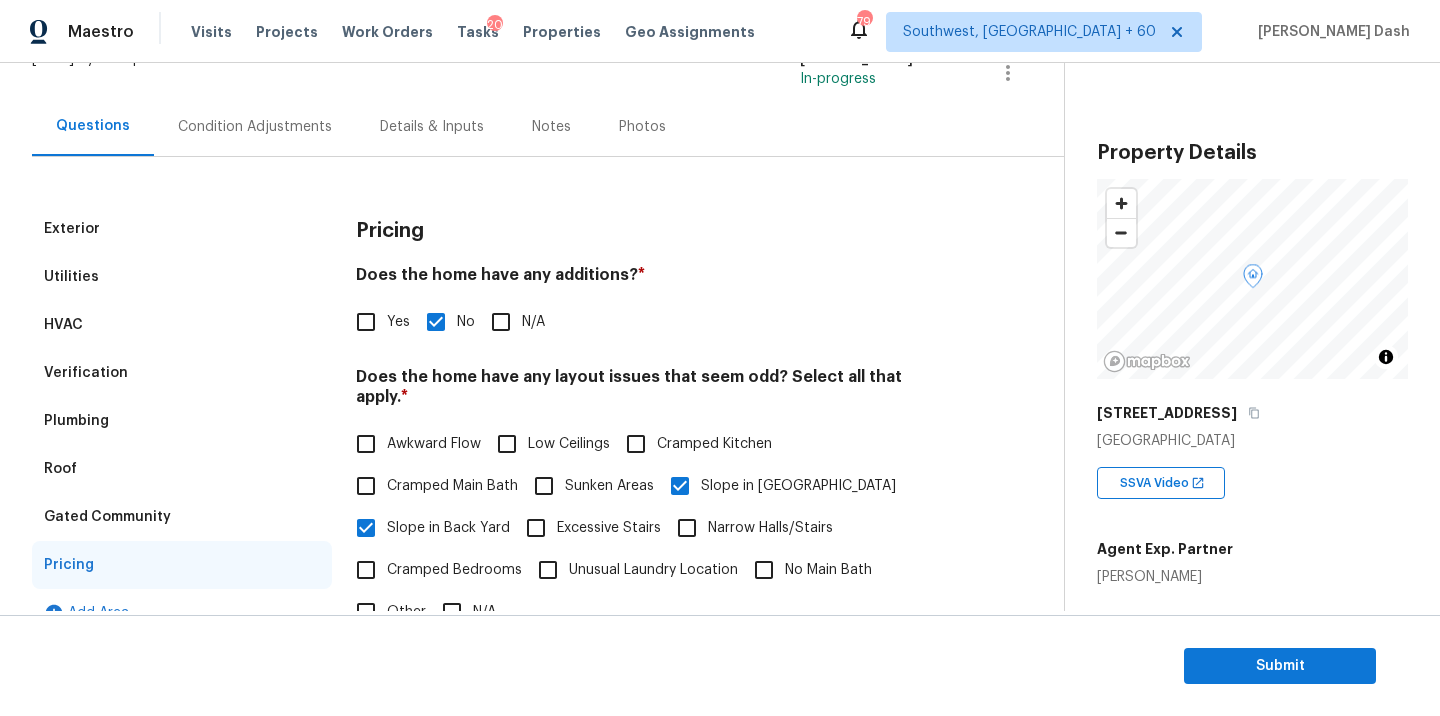click on "Condition Adjustments" at bounding box center [255, 127] 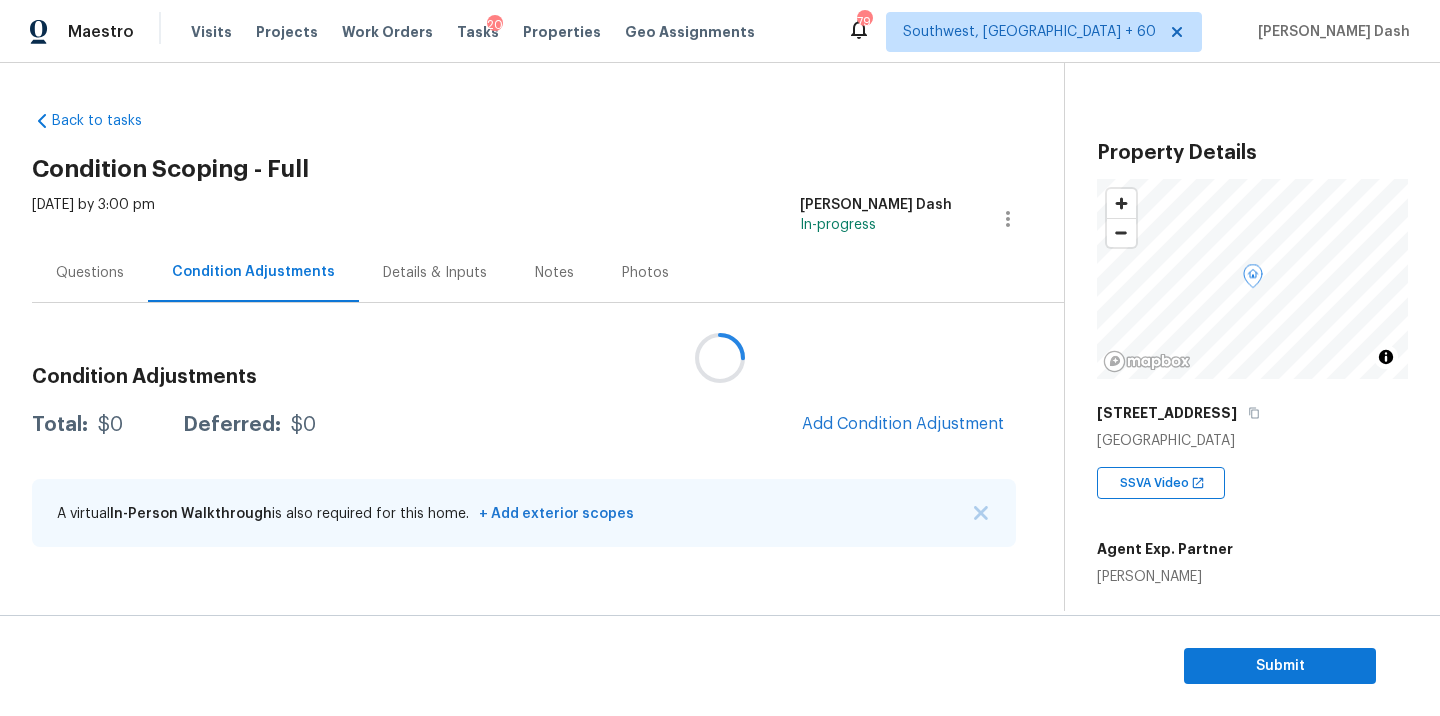scroll, scrollTop: 0, scrollLeft: 0, axis: both 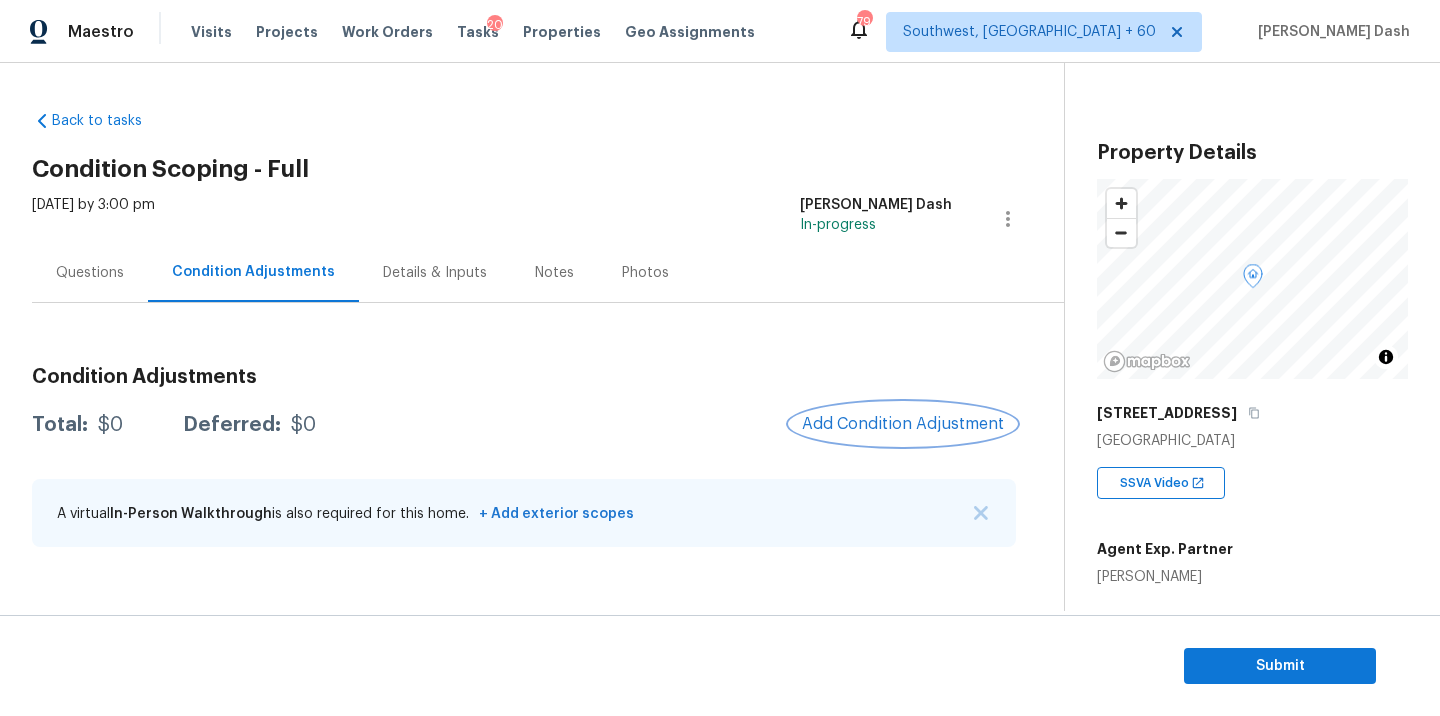 click on "Add Condition Adjustment" at bounding box center (903, 424) 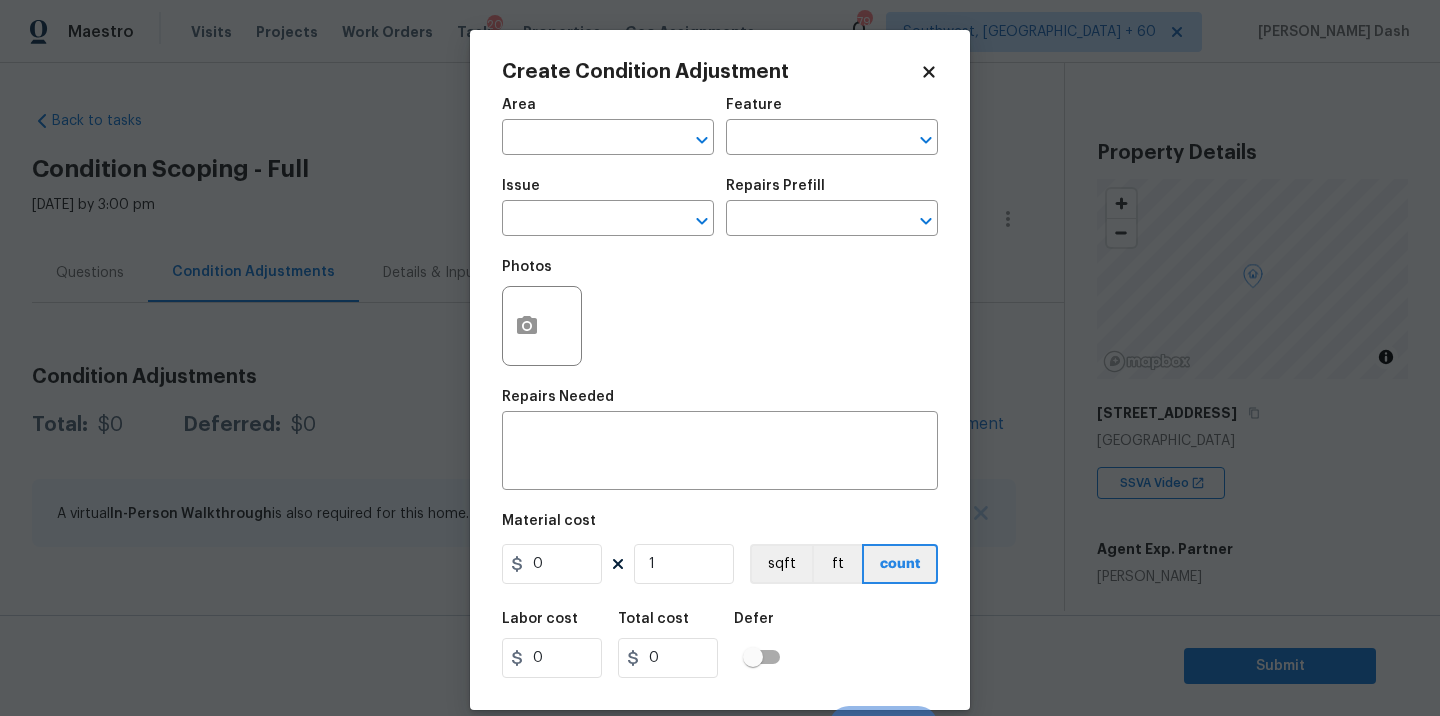 click on "Create Condition Adjustment Area ​ Feature ​ Issue ​ Repairs Prefill ​ Photos Repairs Needed x ​ Material cost 0 1 sqft ft count Labor cost 0 Total cost 0 Defer Cancel Create" at bounding box center [720, 370] 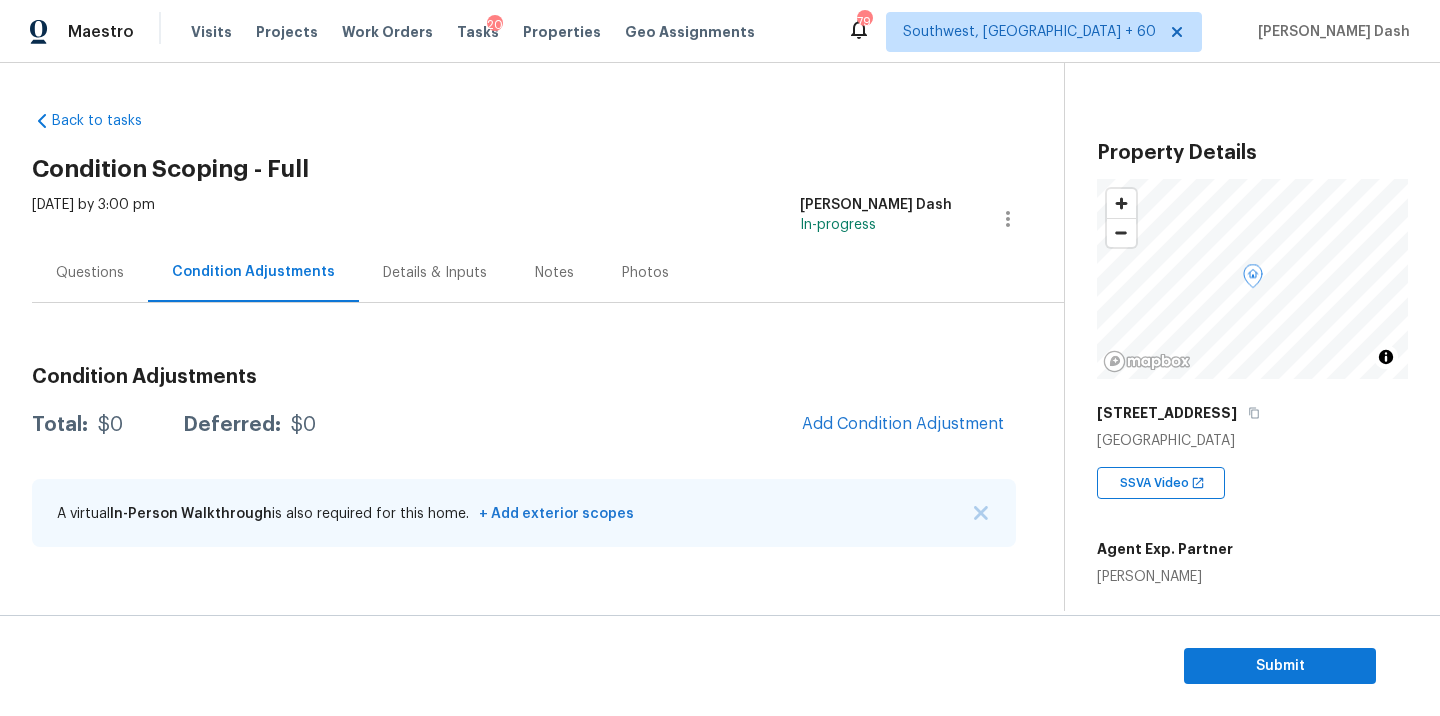 click on "Maestro Visits Projects Work Orders Tasks 20 Properties Geo Assignments 794 Southwest, FL + 60 Soumya Ranjan Dash Back to tasks Condition Scoping - Full Mon, Jul 21 2025 by 3:00 pm   Soumya Ranjan Dash In-progress Questions Condition Adjustments Details & Inputs Notes Photos Condition Adjustments Total:  $0 Deferred:  $0 Add Condition Adjustment A virtual  In-Person Walkthrough  is also required for this home.   + Add exterior scopes Property Details © Mapbox   © OpenStreetMap   Improve this map 780 Kings Rd Athens, GA 30606 SSVA Video Agent Exp. Partner John Schell Square Foot 1591 Bedrooms - Full Bathrooms 2 Half Bathrooms - Year Built 1970 In Gated Community - Number of Pets - Smoking - Septic system - Home Additions - Submit
Create Condition Adjustment Area ​ Feature ​ Issue ​ Repairs Prefill ​ Photos Repairs Needed x ​ Material cost 0 1 sqft ft count Labor cost 0 Total cost 0 Defer Cancel Create" at bounding box center [720, 358] 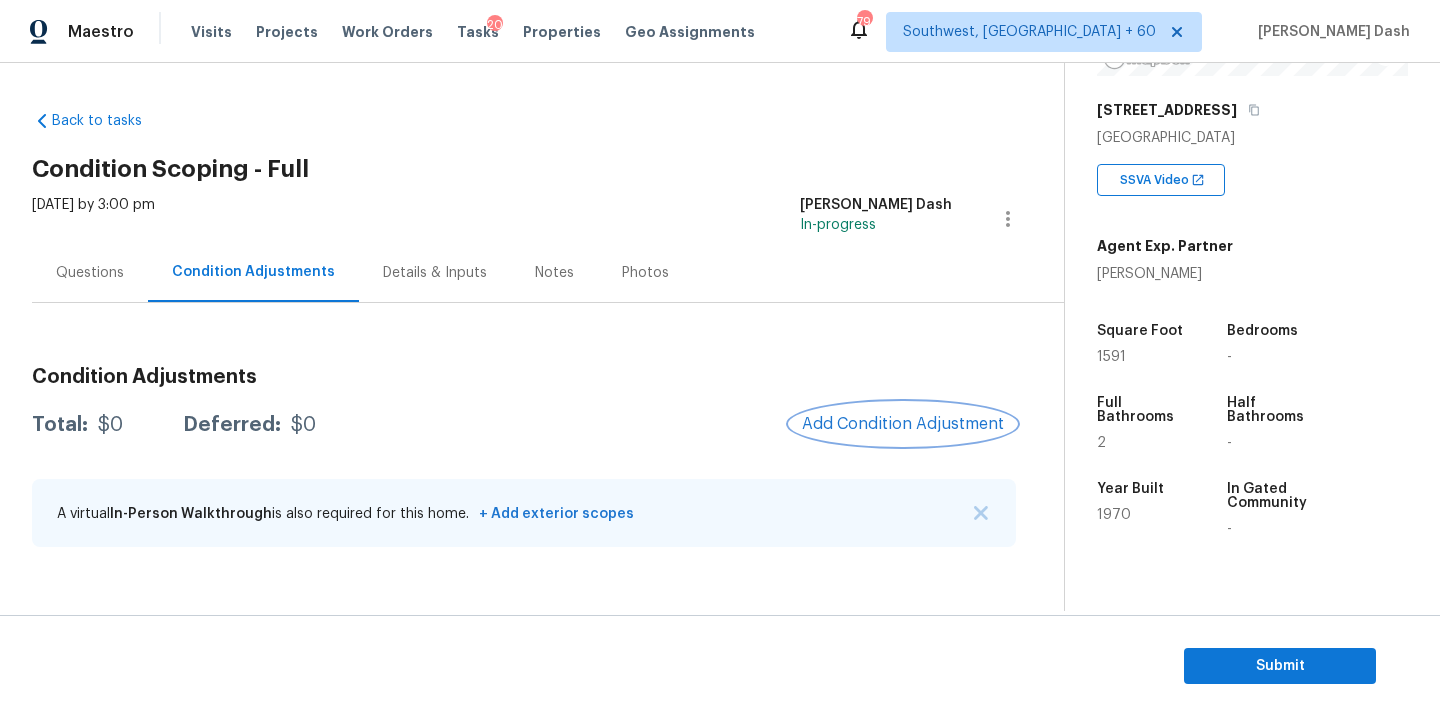 scroll, scrollTop: 452, scrollLeft: 0, axis: vertical 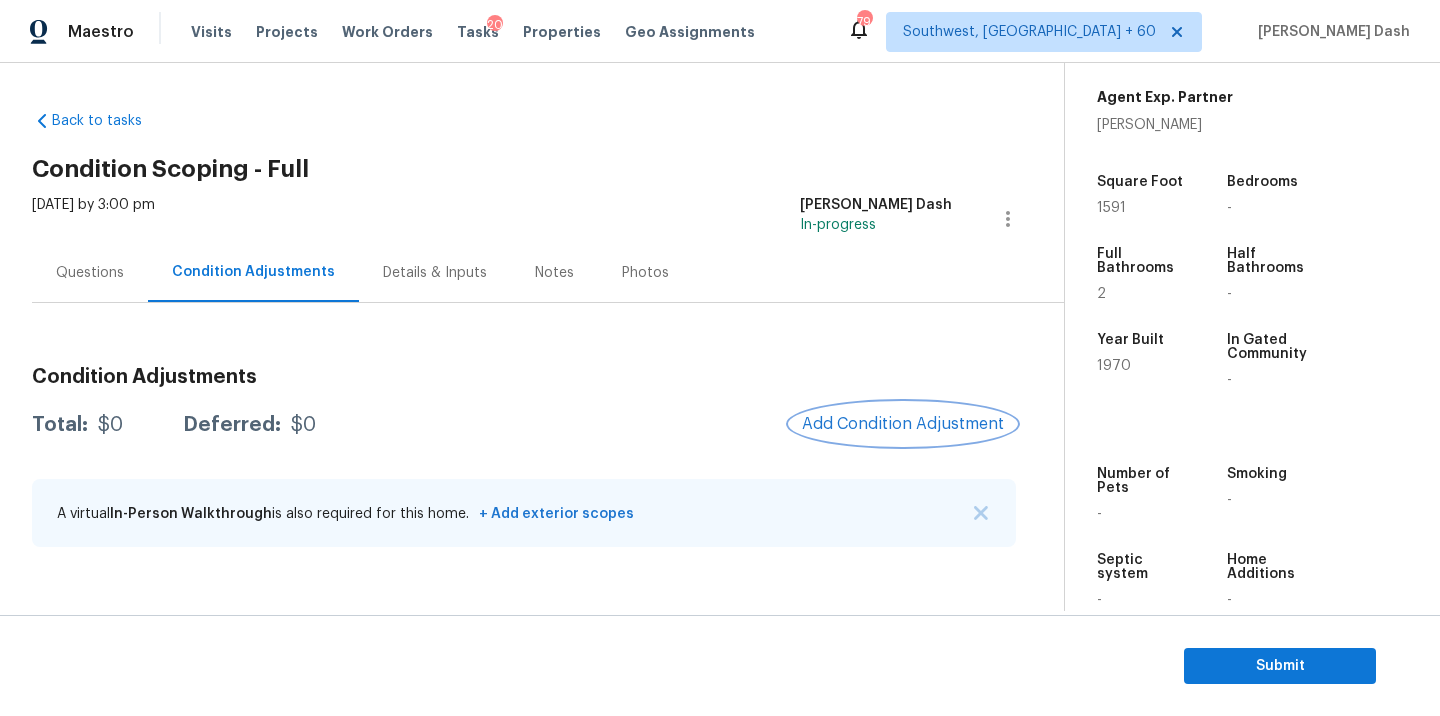click on "Add Condition Adjustment" at bounding box center [903, 424] 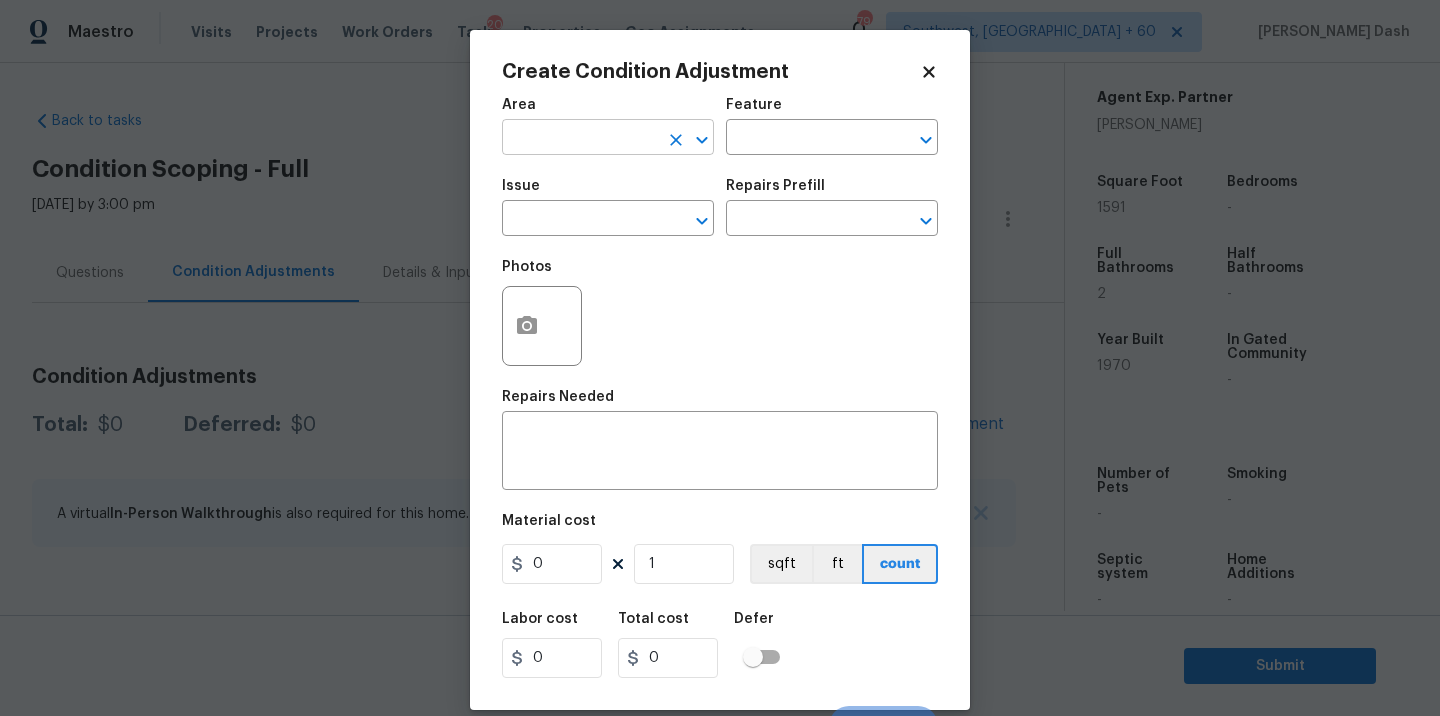 click at bounding box center [580, 139] 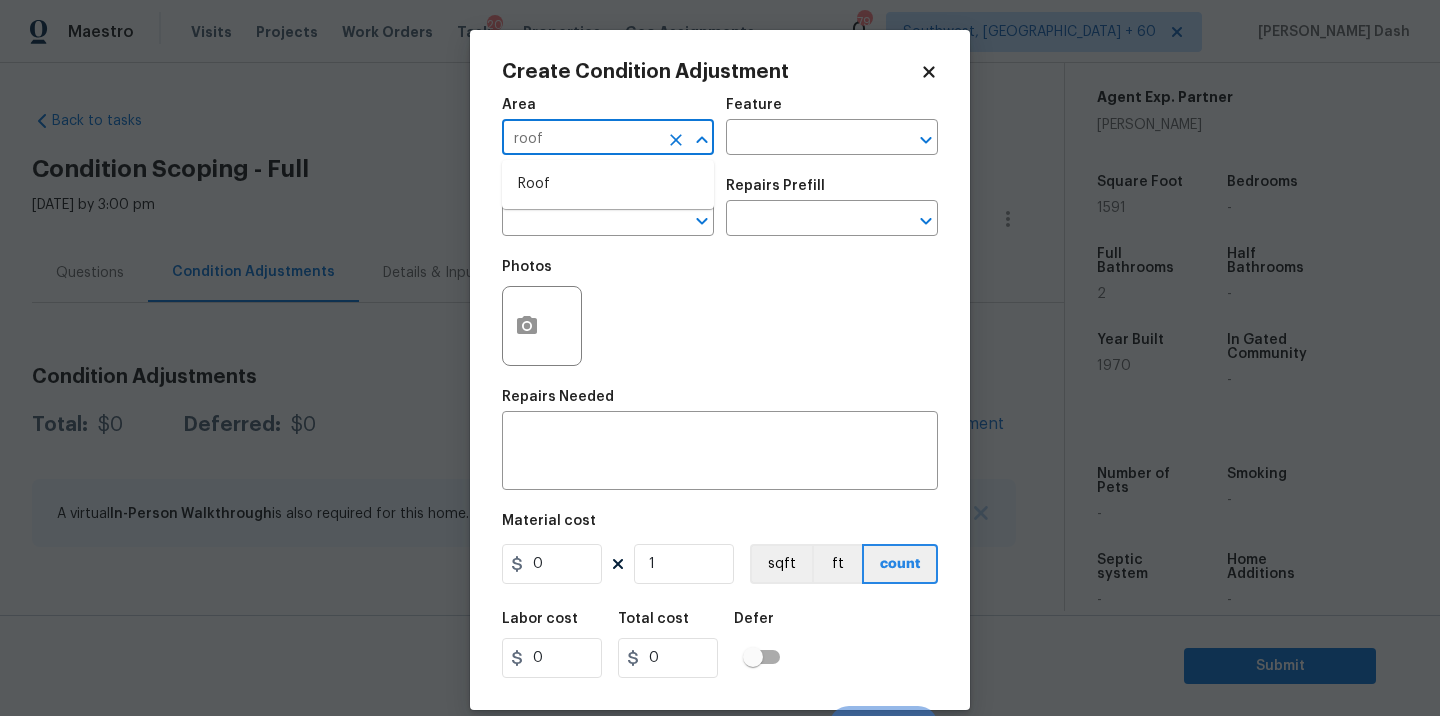 click on "Roof" at bounding box center (608, 184) 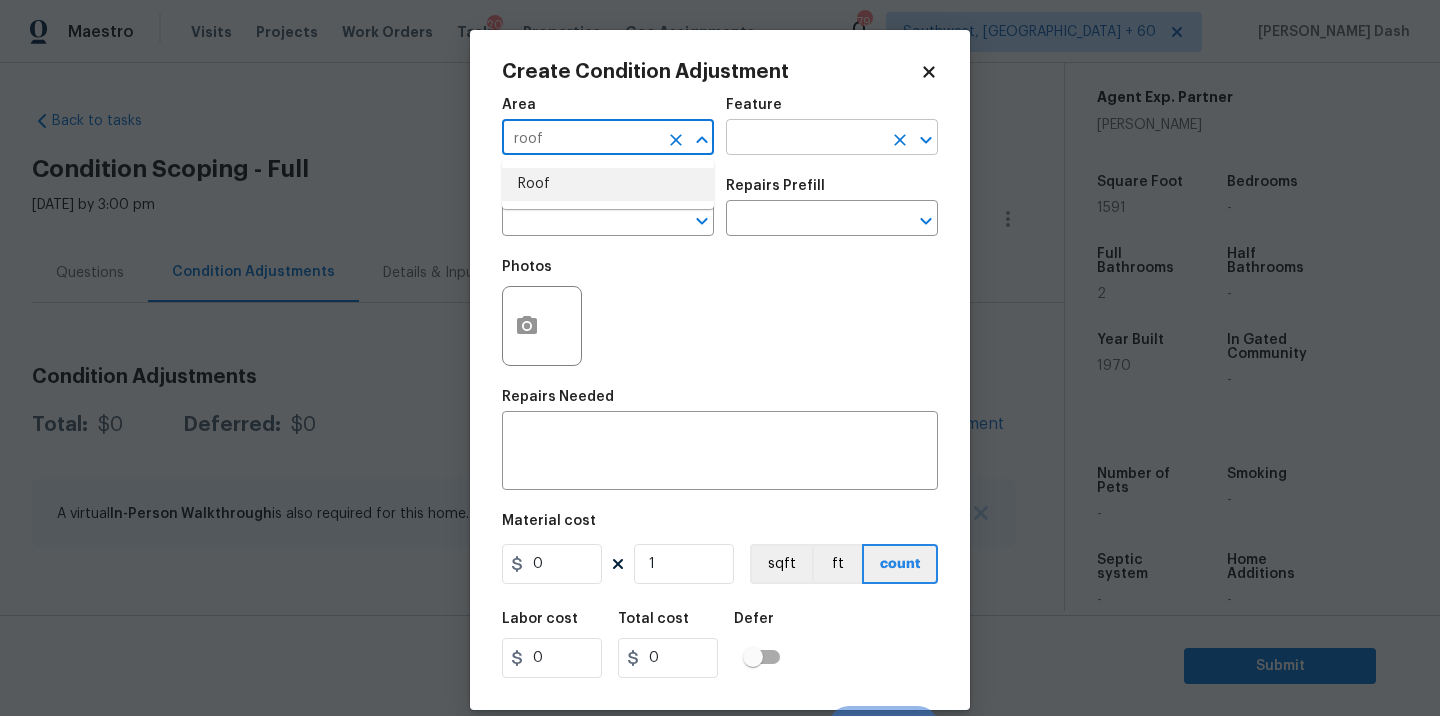 type on "roof" 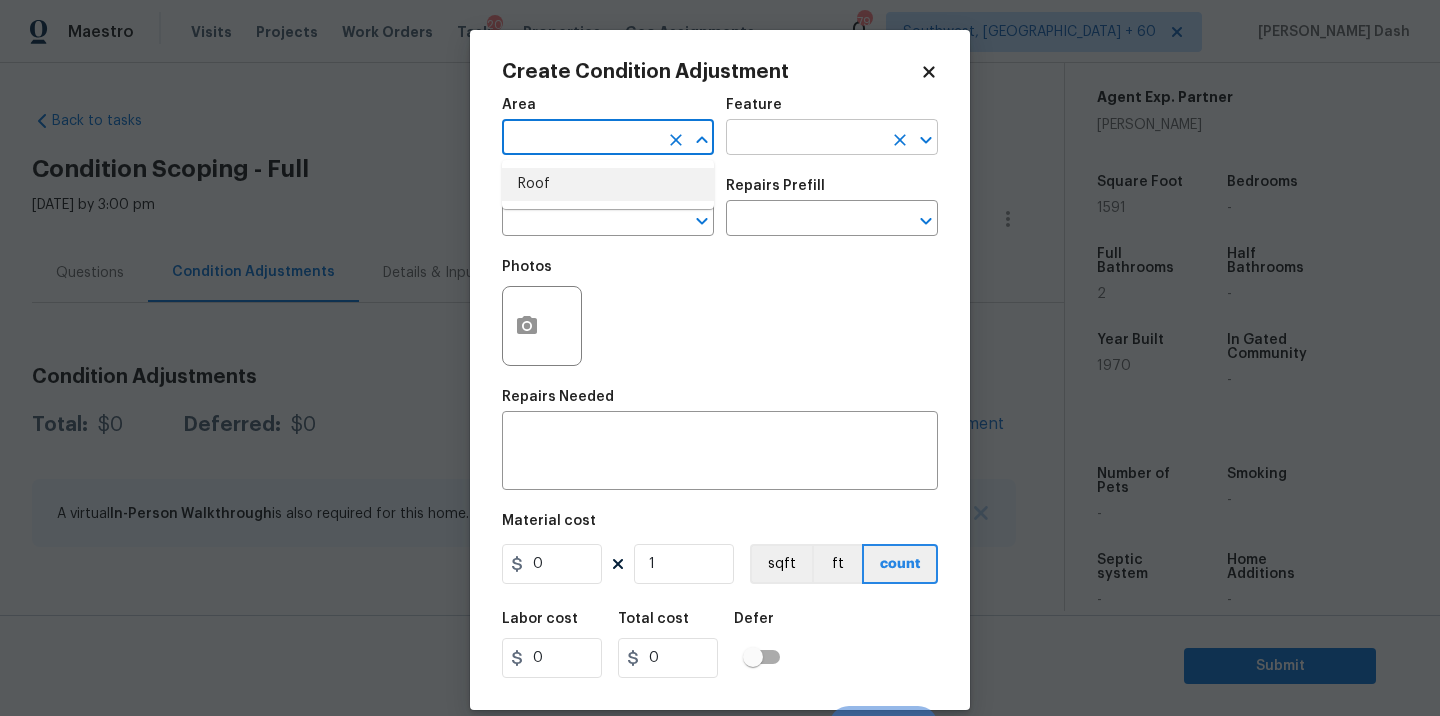 click at bounding box center (804, 139) 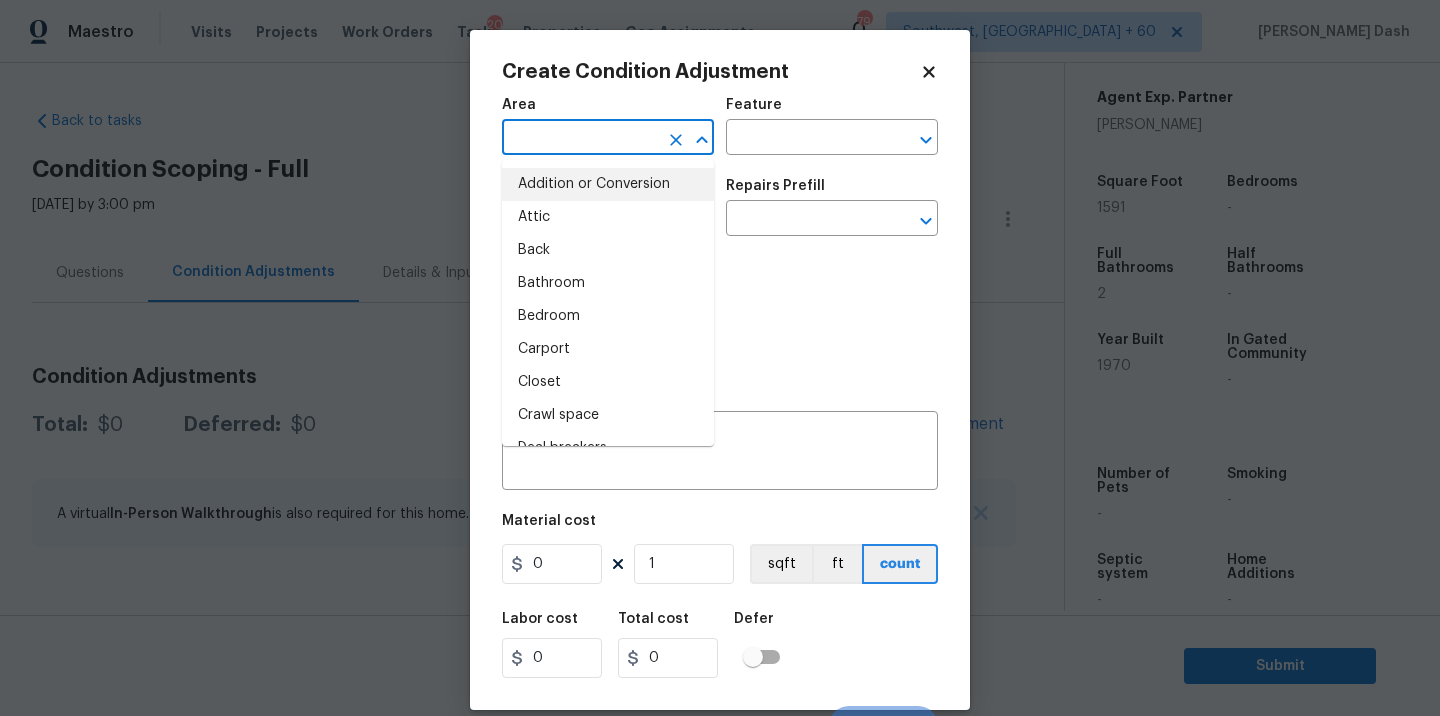 click at bounding box center (580, 139) 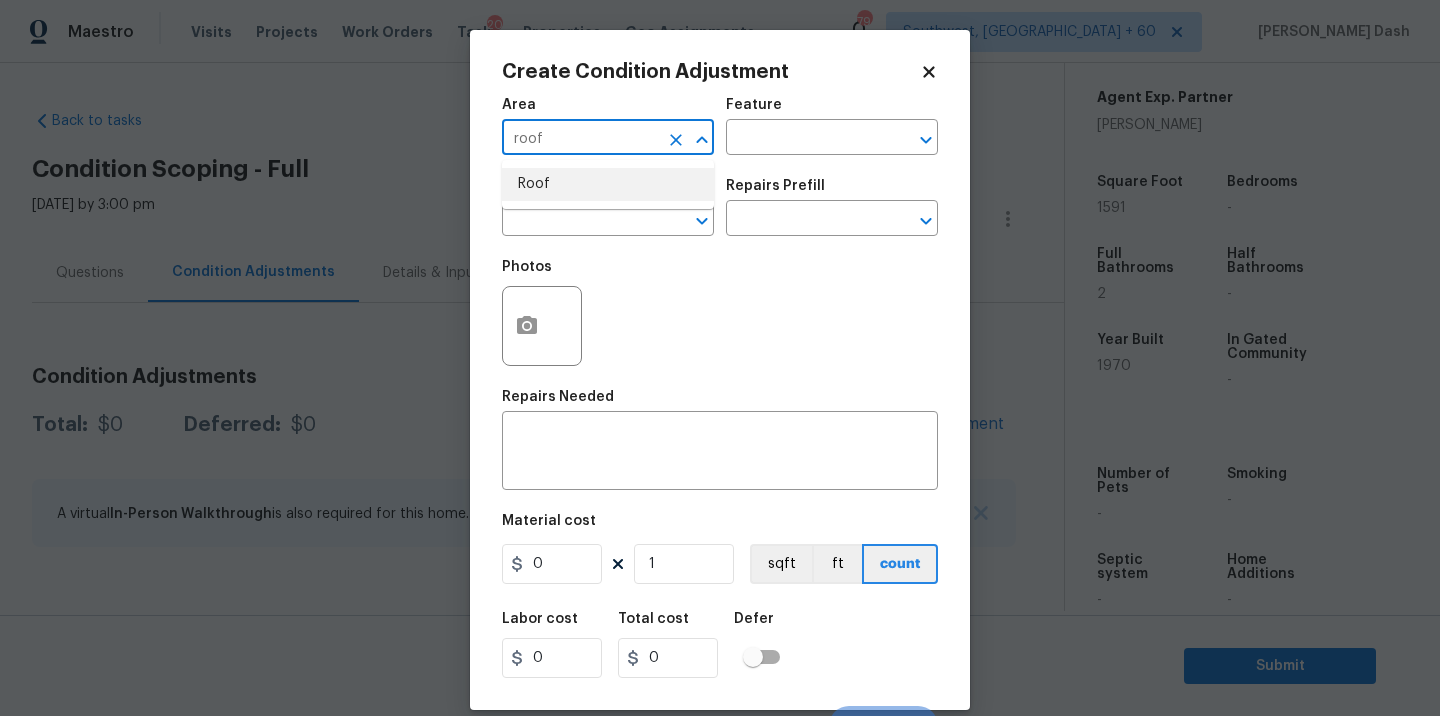 click on "Roof" at bounding box center (608, 184) 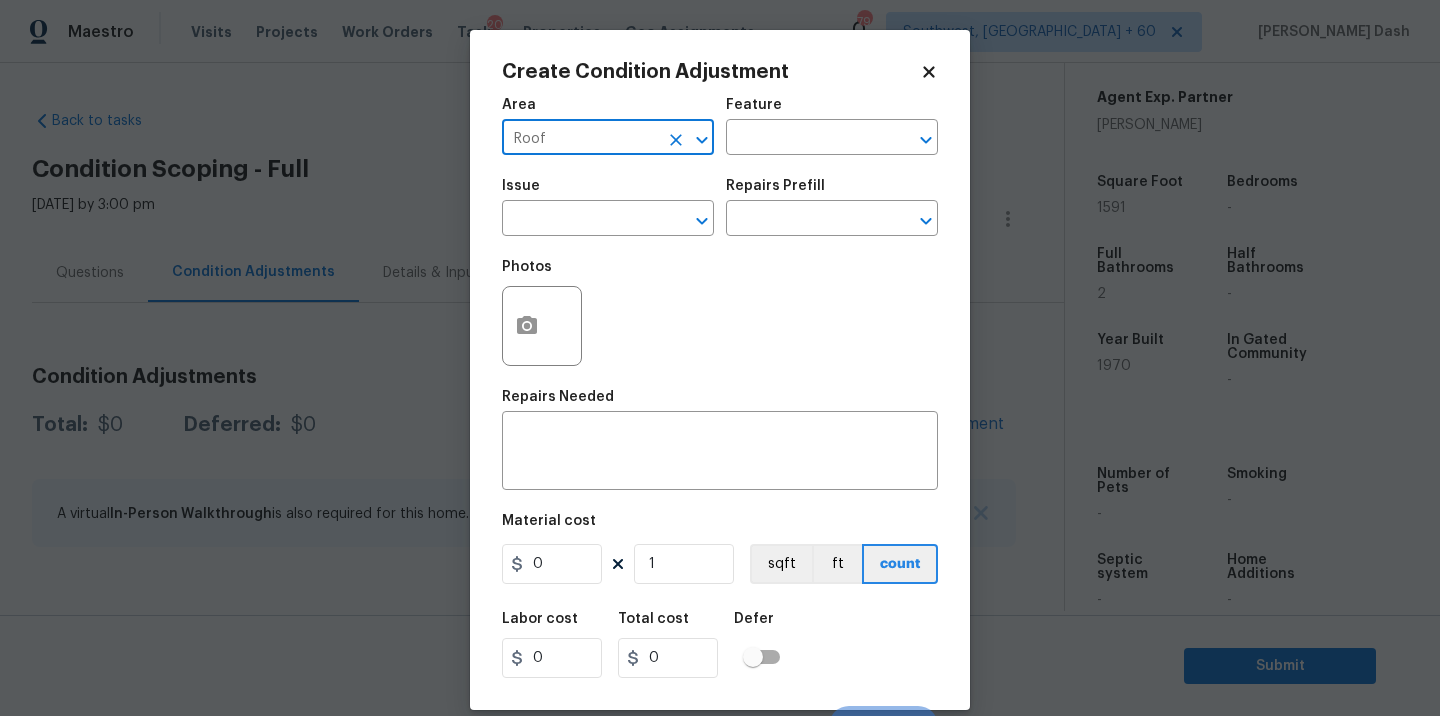 type on "Roof" 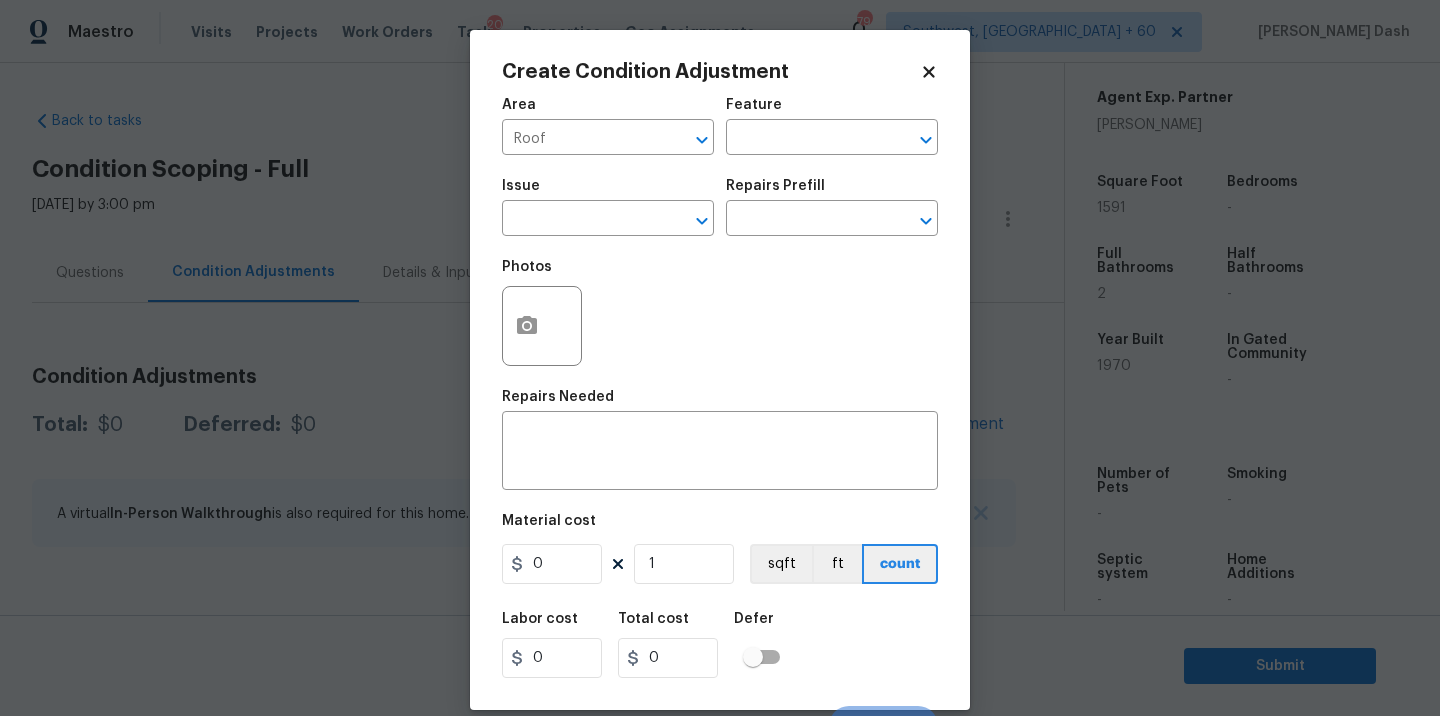 click on "Area Roof ​ Feature ​" at bounding box center [720, 126] 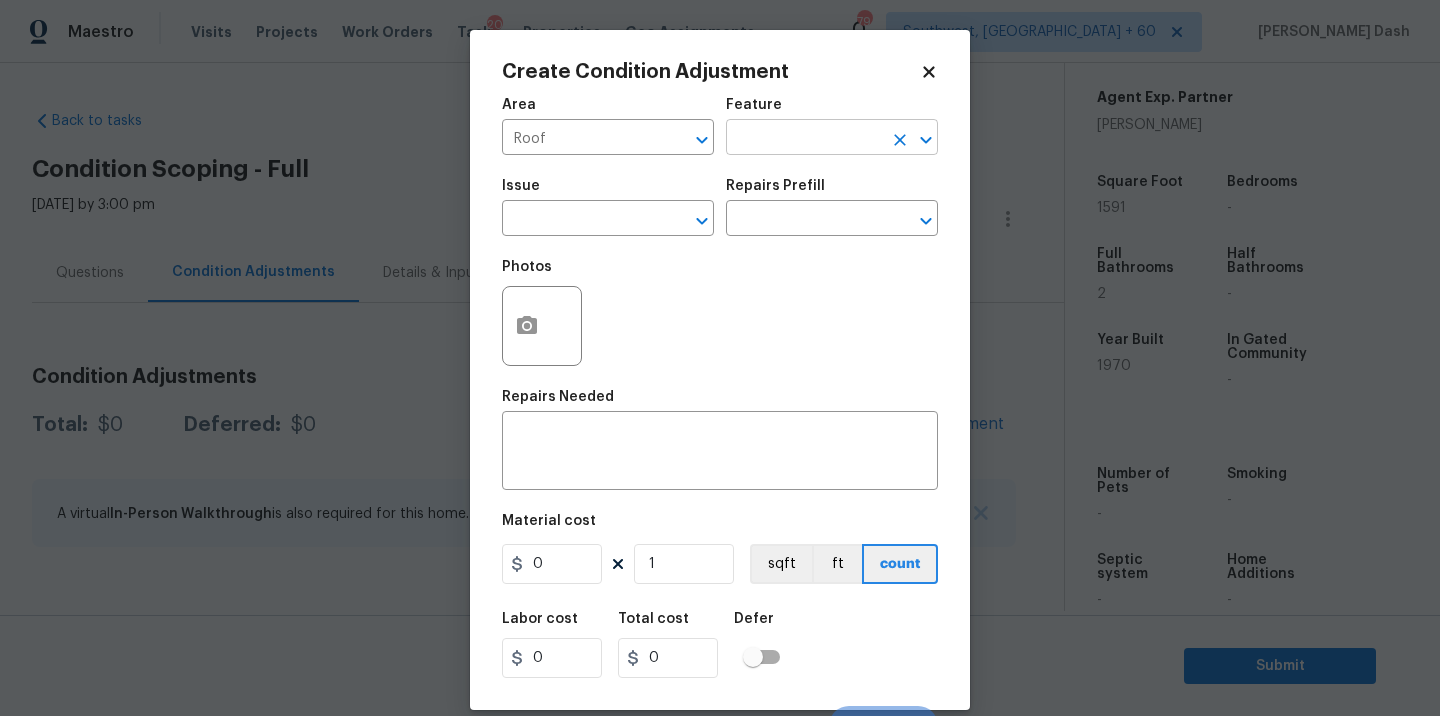 click at bounding box center [804, 139] 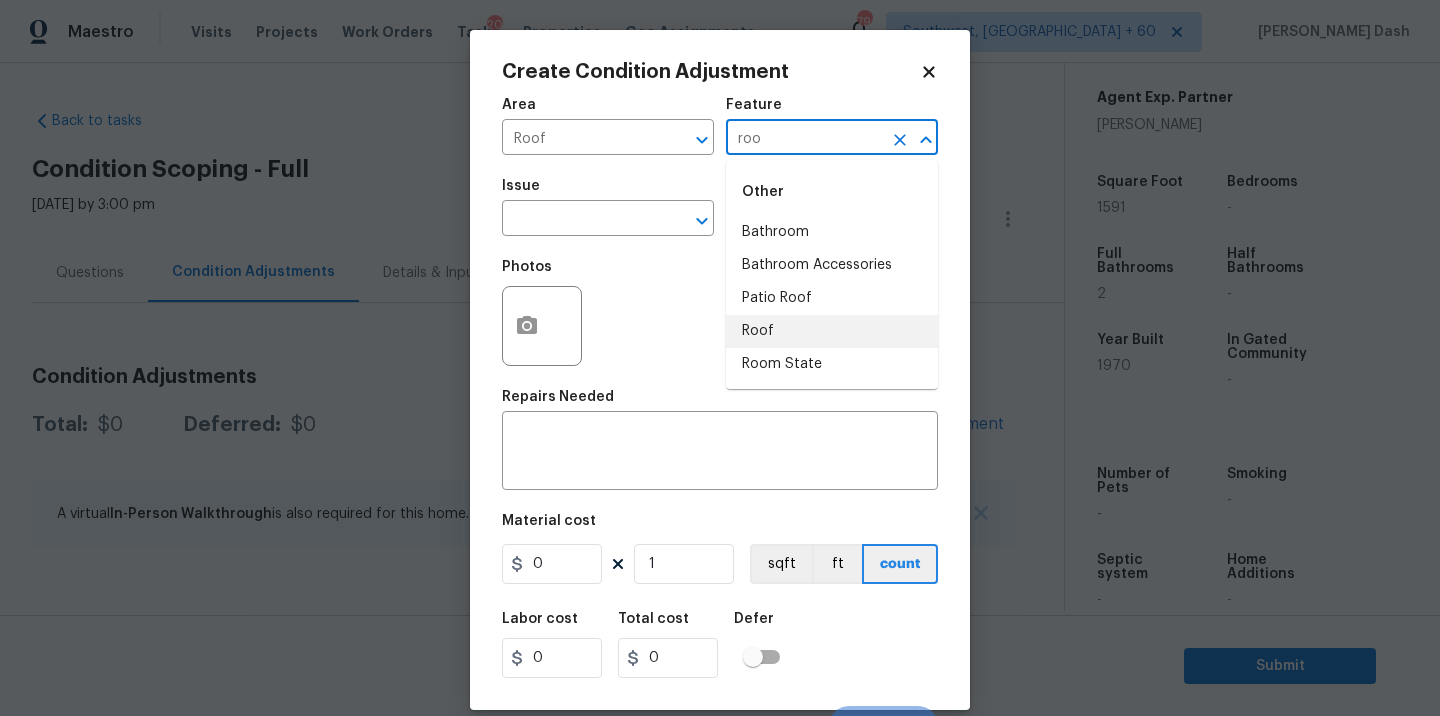 click on "Roof" at bounding box center [832, 331] 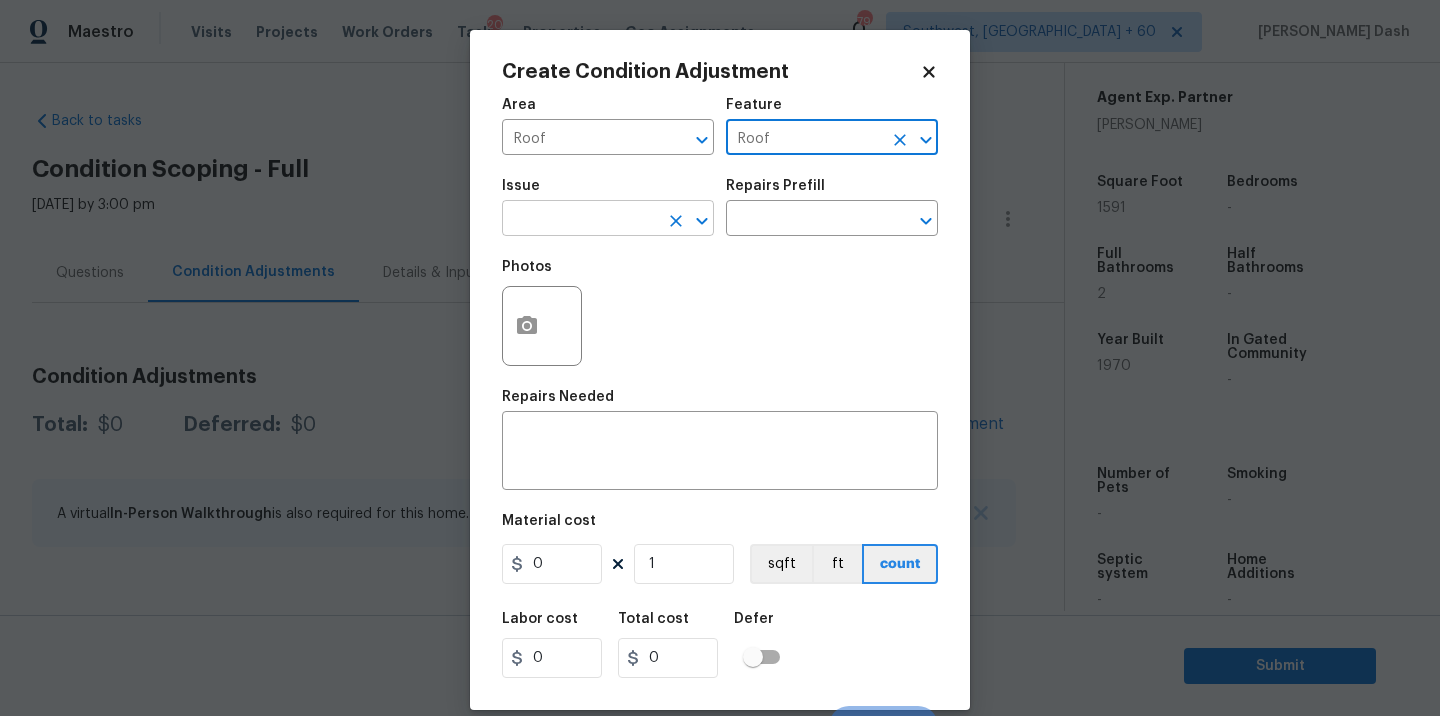 type on "Roof" 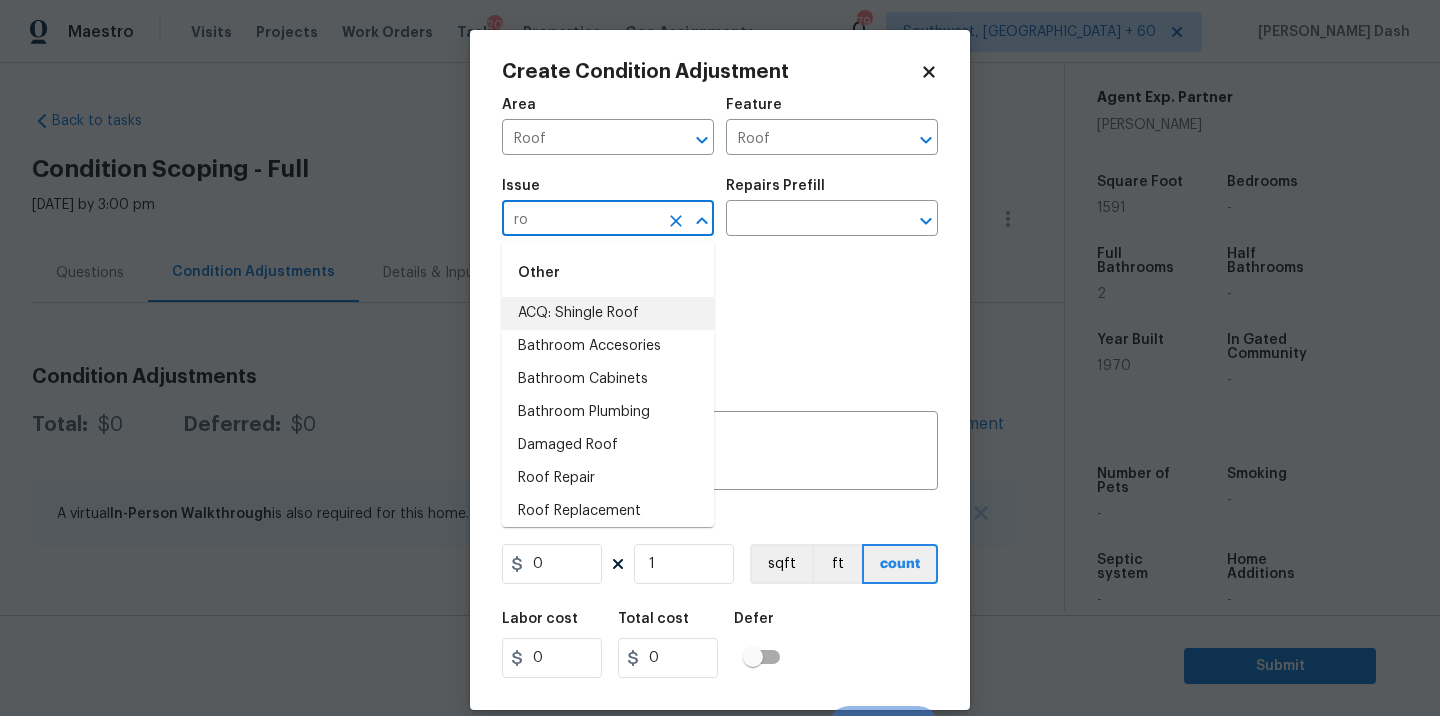 type on "r" 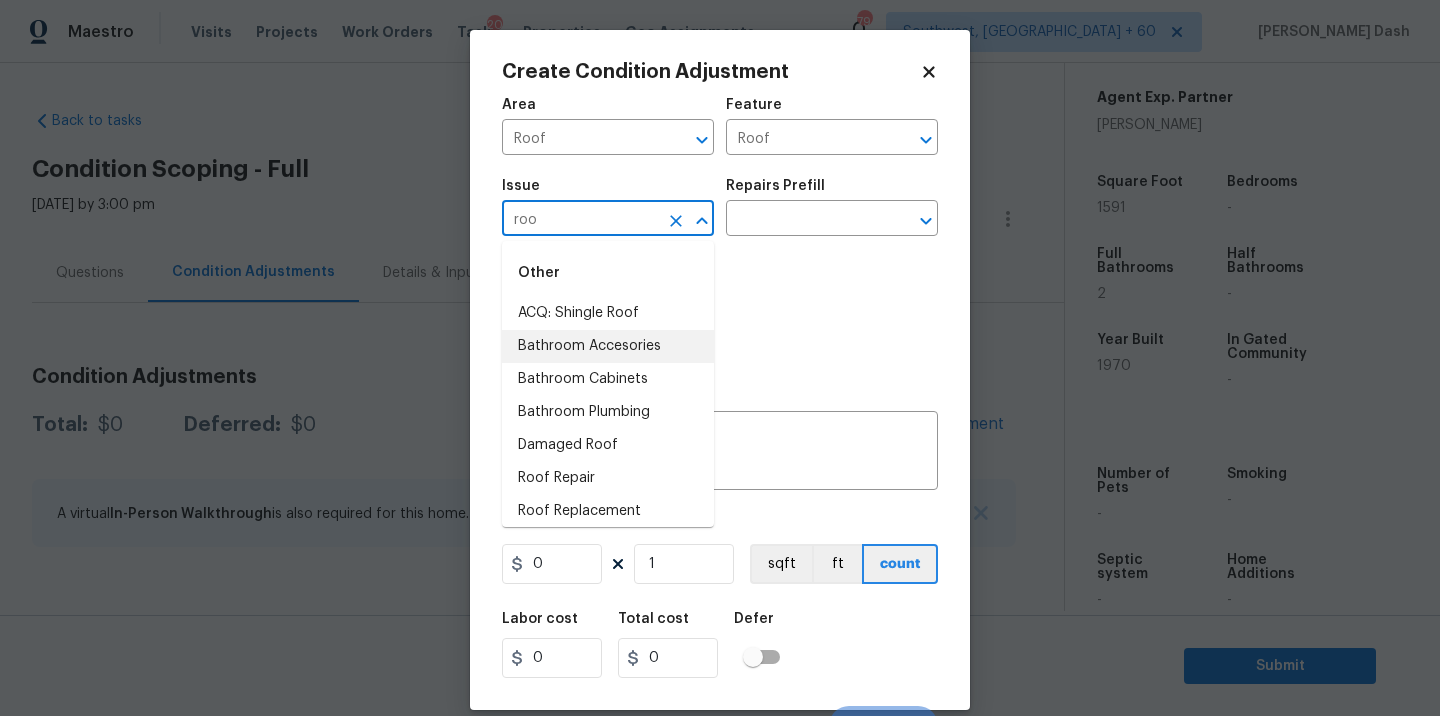 click on "ACQ: Shingle Roof" at bounding box center (608, 313) 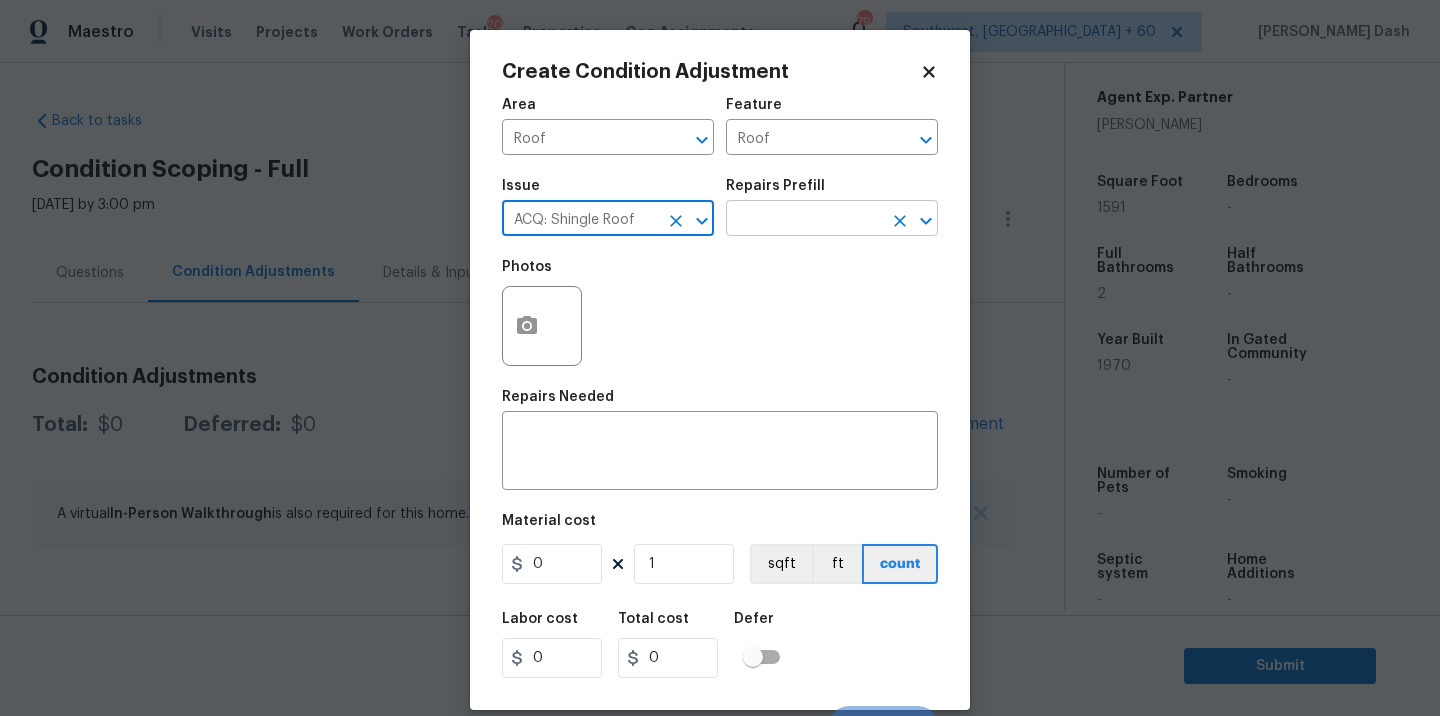 type on "ACQ: Shingle Roof" 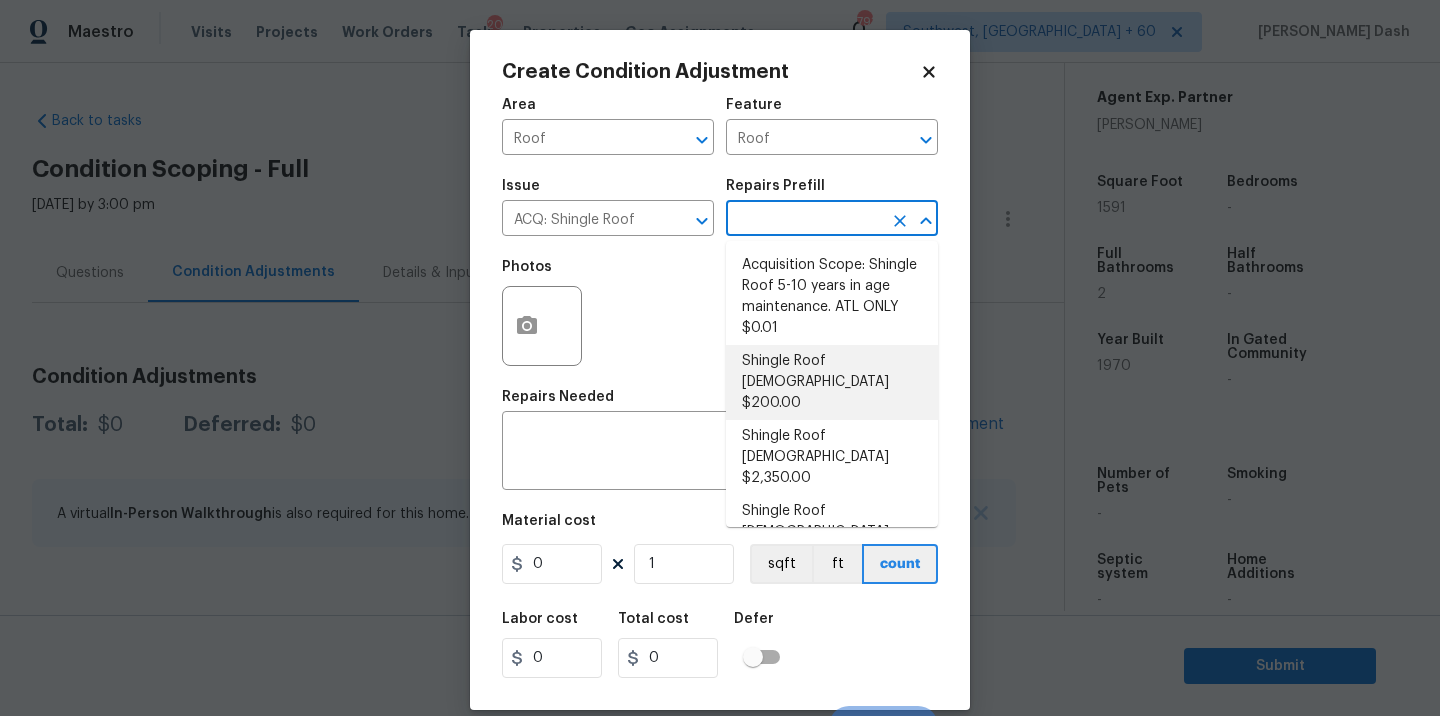 click on "Shingle Roof 0-10 Years Old $200.00" at bounding box center [832, 382] 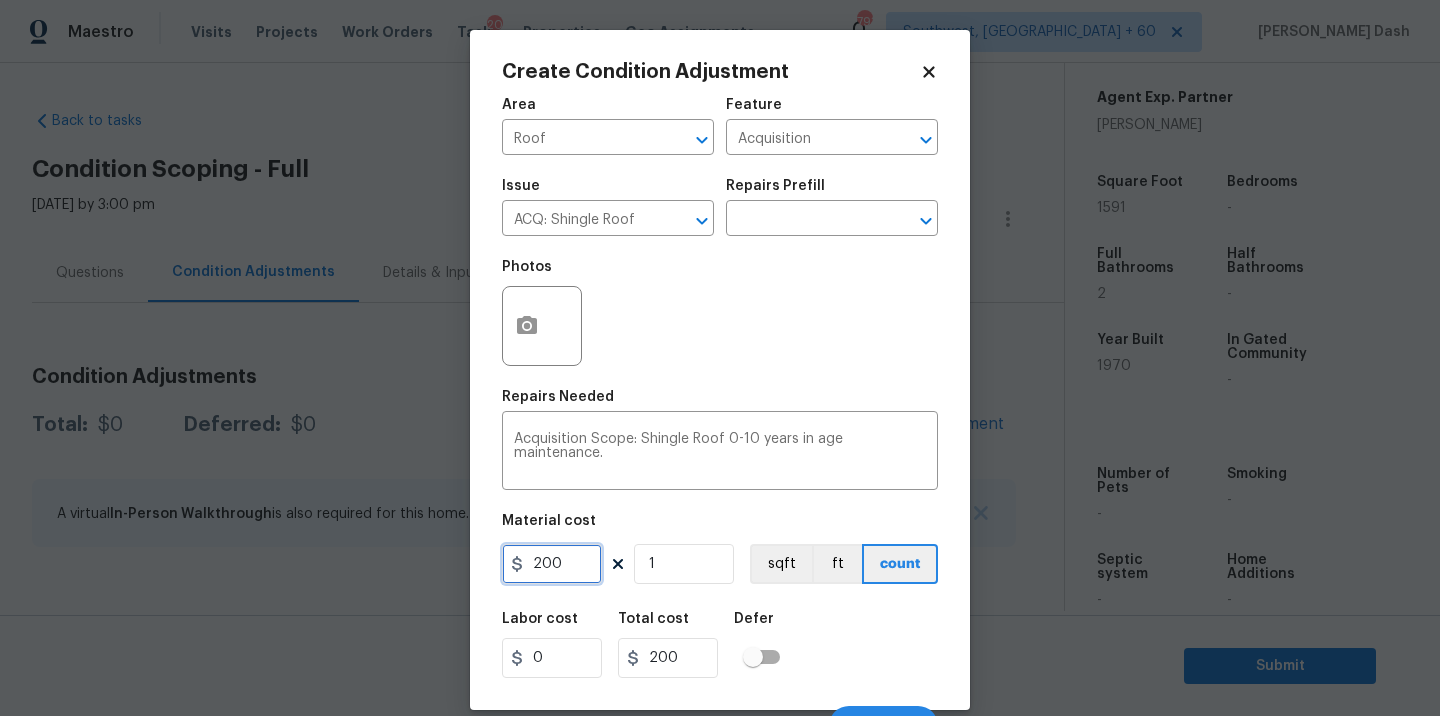 click on "200" at bounding box center [552, 564] 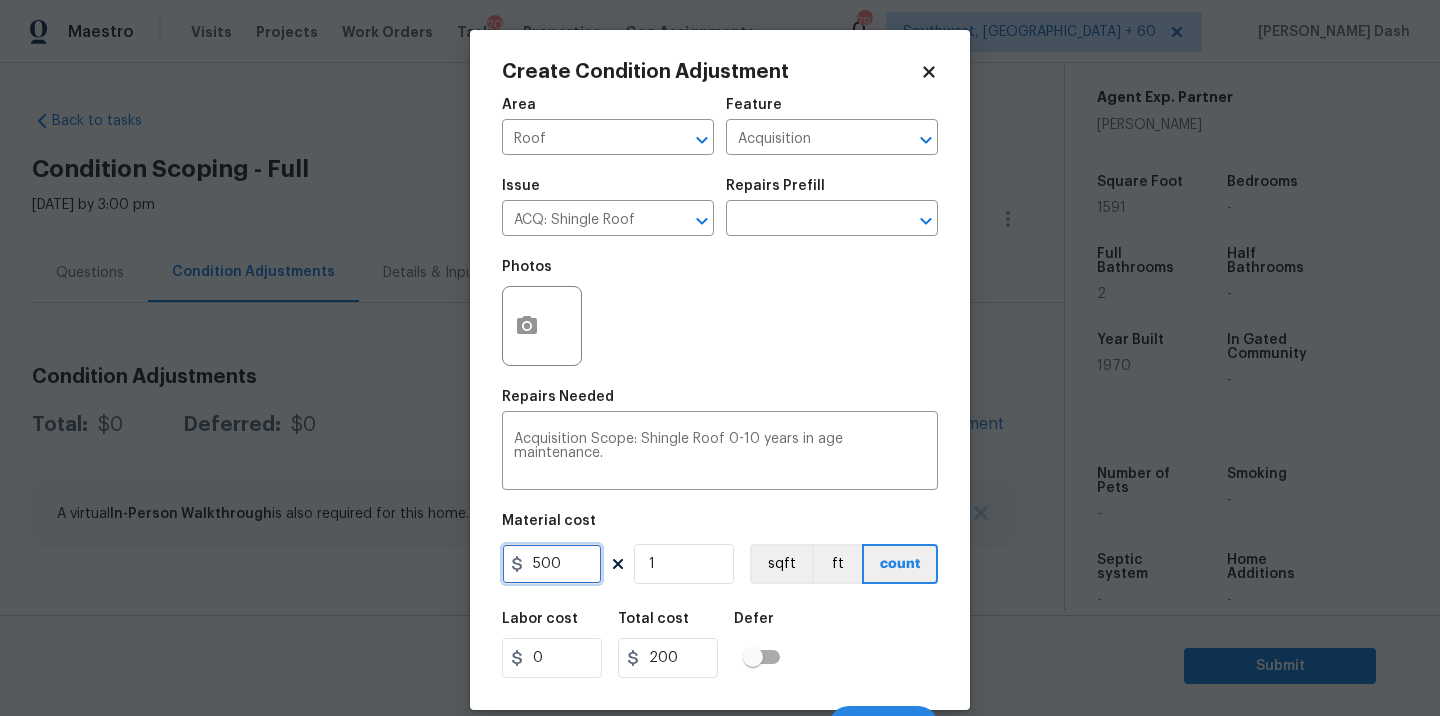 type on "500" 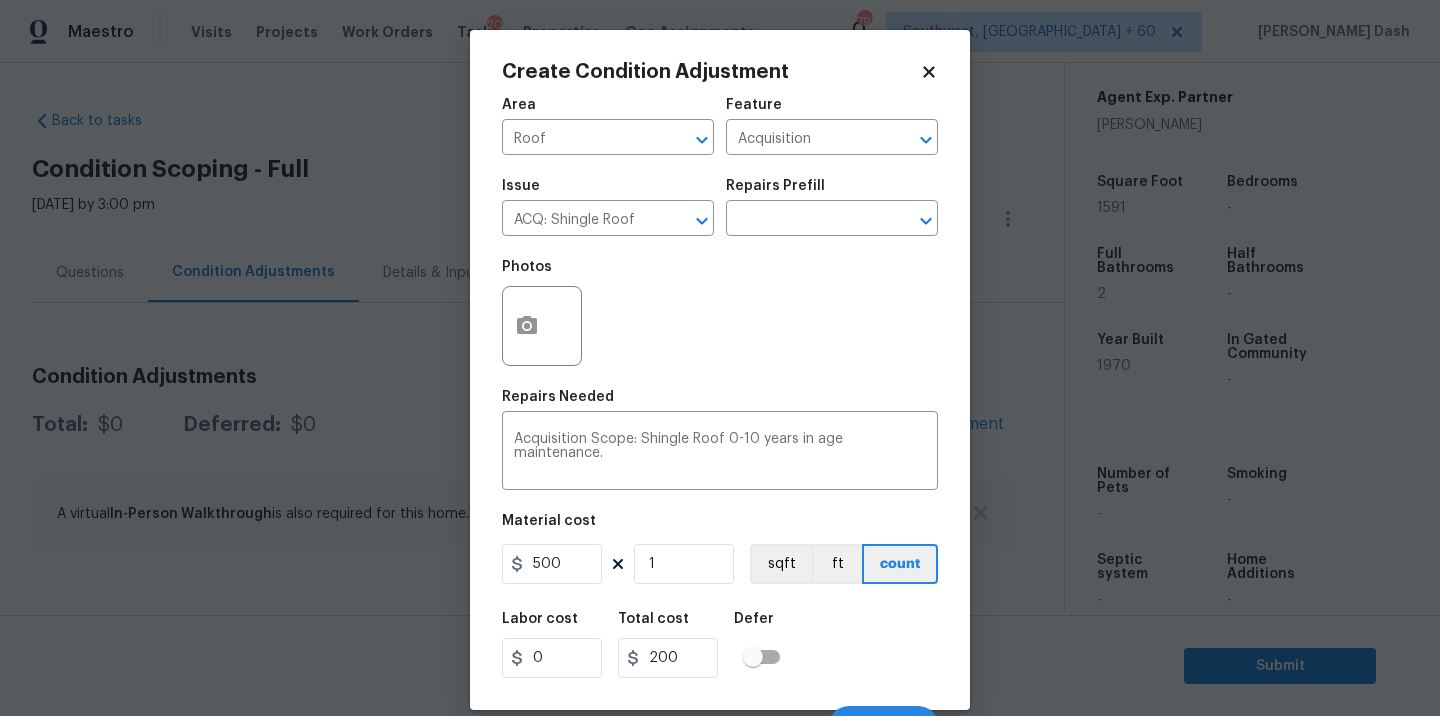 type on "500" 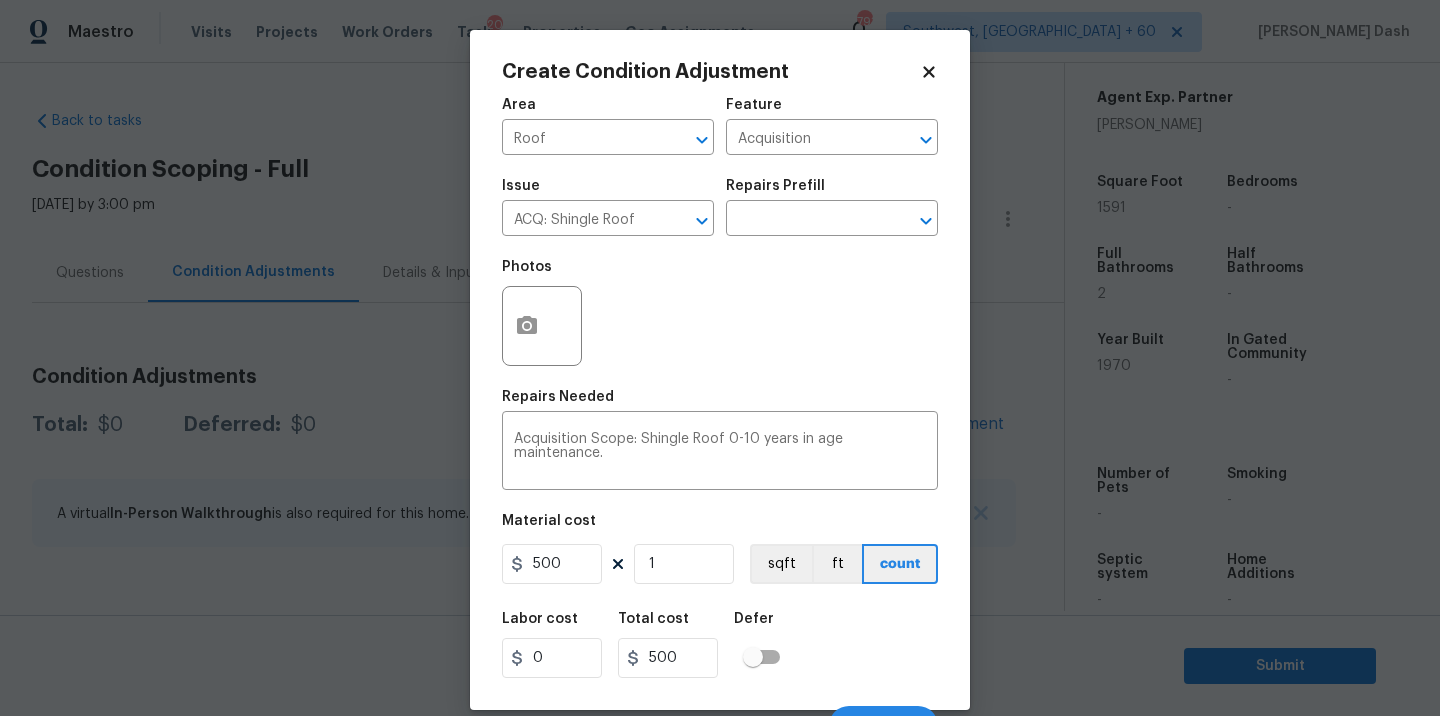 click on "Labor cost 0 Total cost 500 Defer" at bounding box center (720, 645) 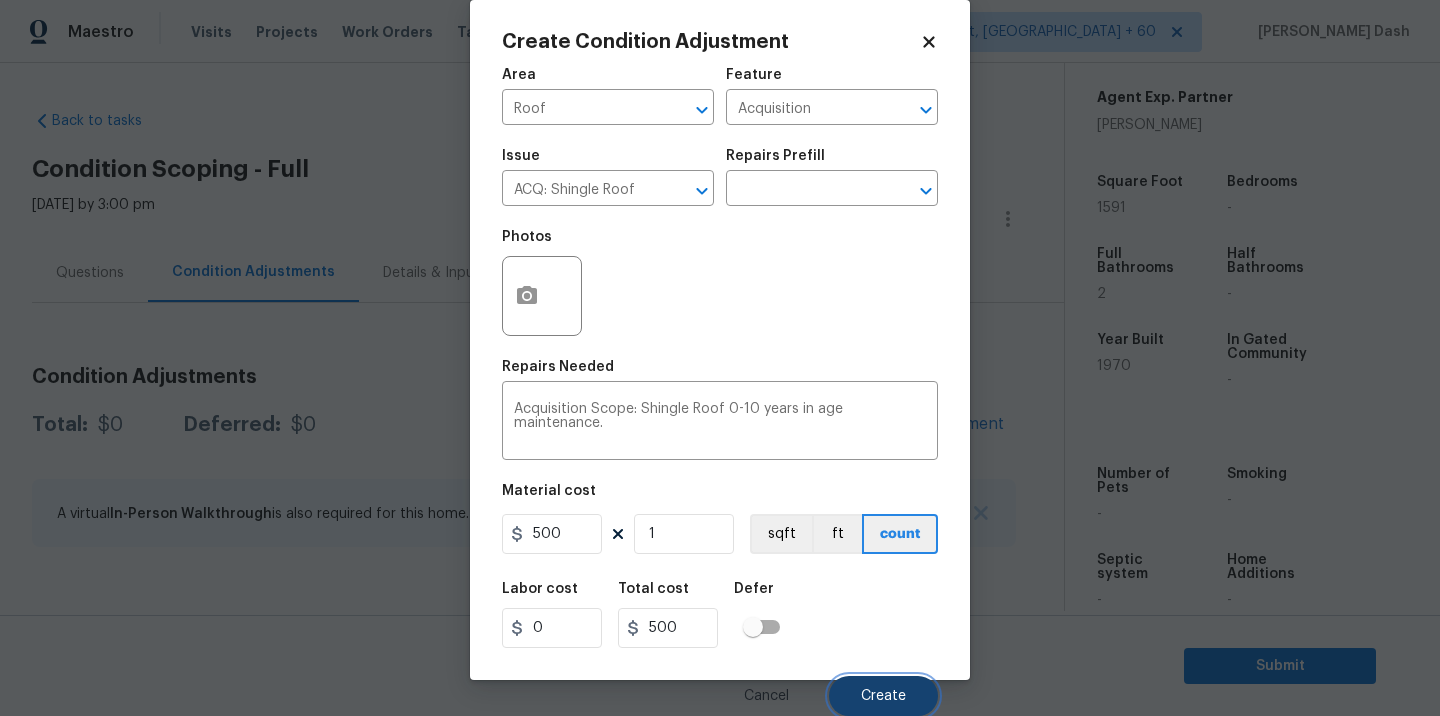 click on "Create" at bounding box center (883, 696) 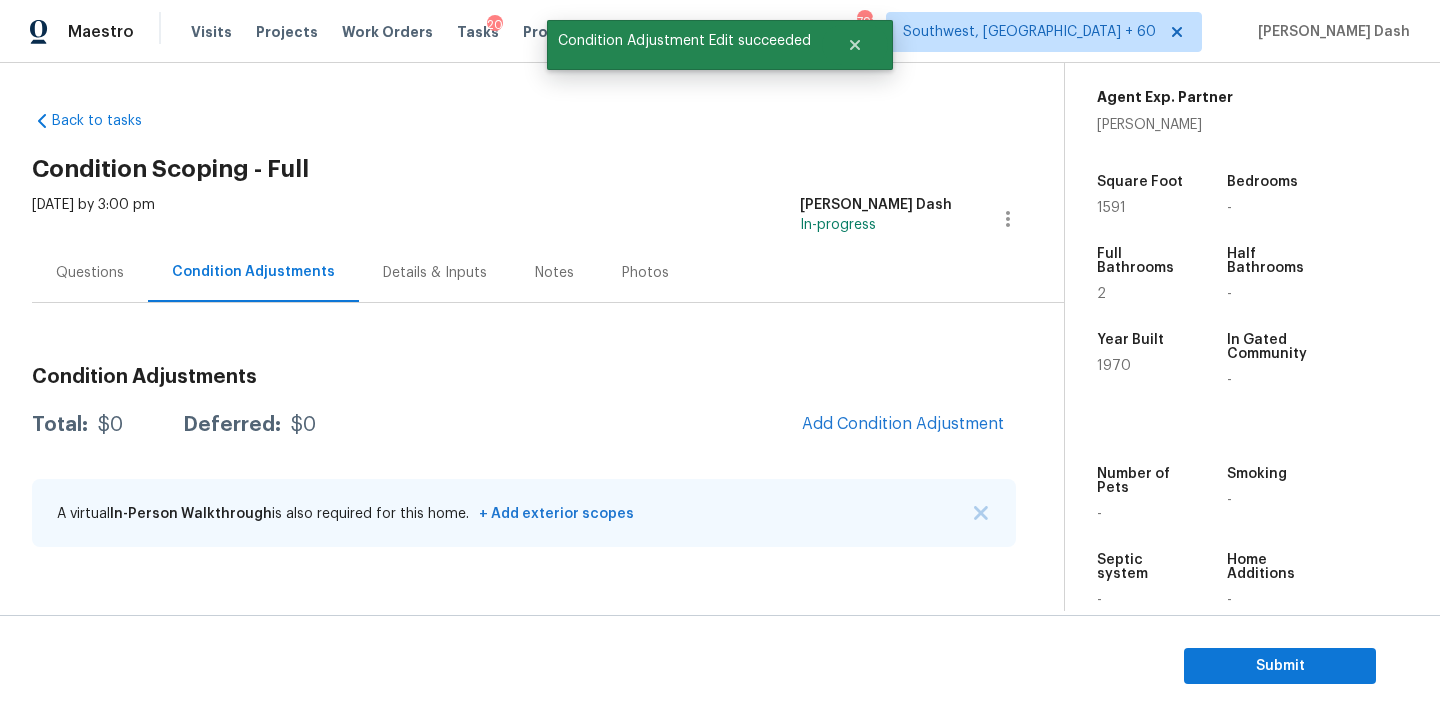 scroll, scrollTop: 24, scrollLeft: 0, axis: vertical 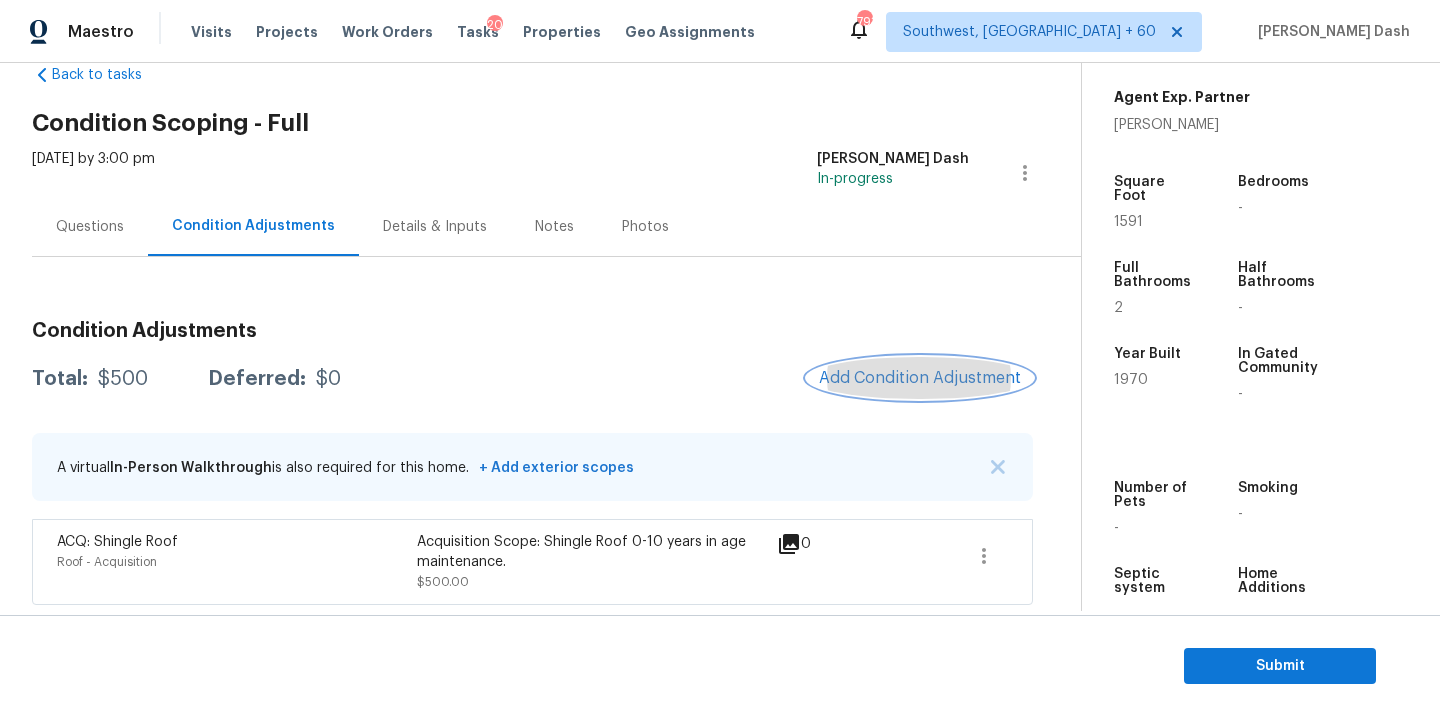 click on "Add Condition Adjustment" at bounding box center [920, 378] 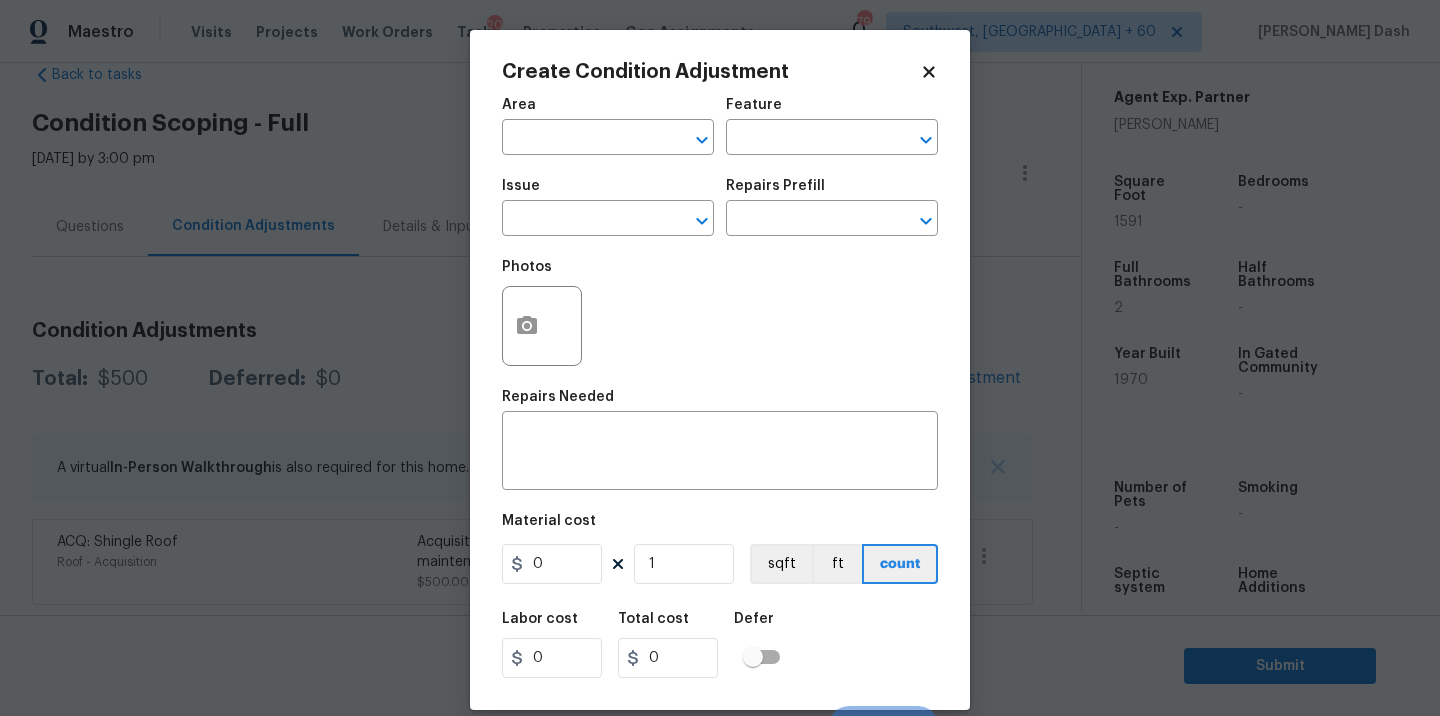 click on "Area ​" at bounding box center (608, 126) 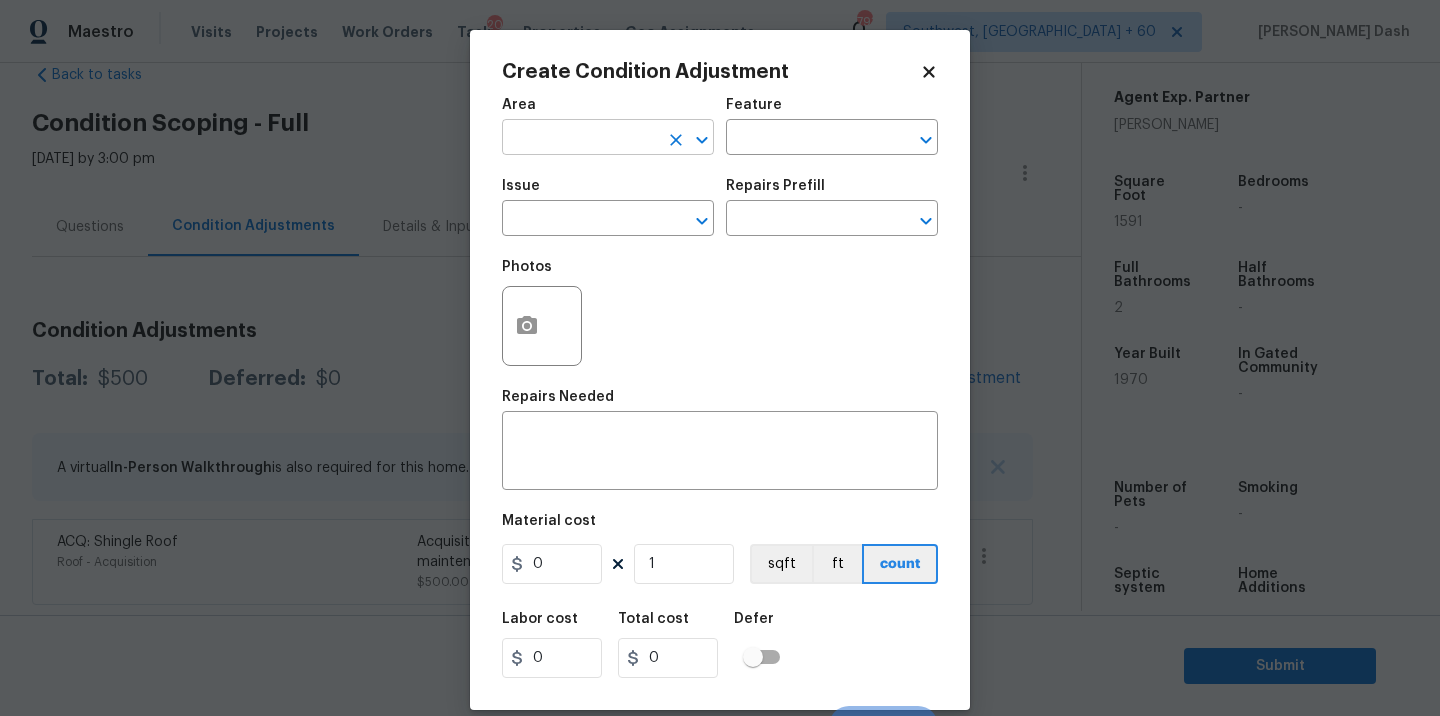 click at bounding box center (580, 139) 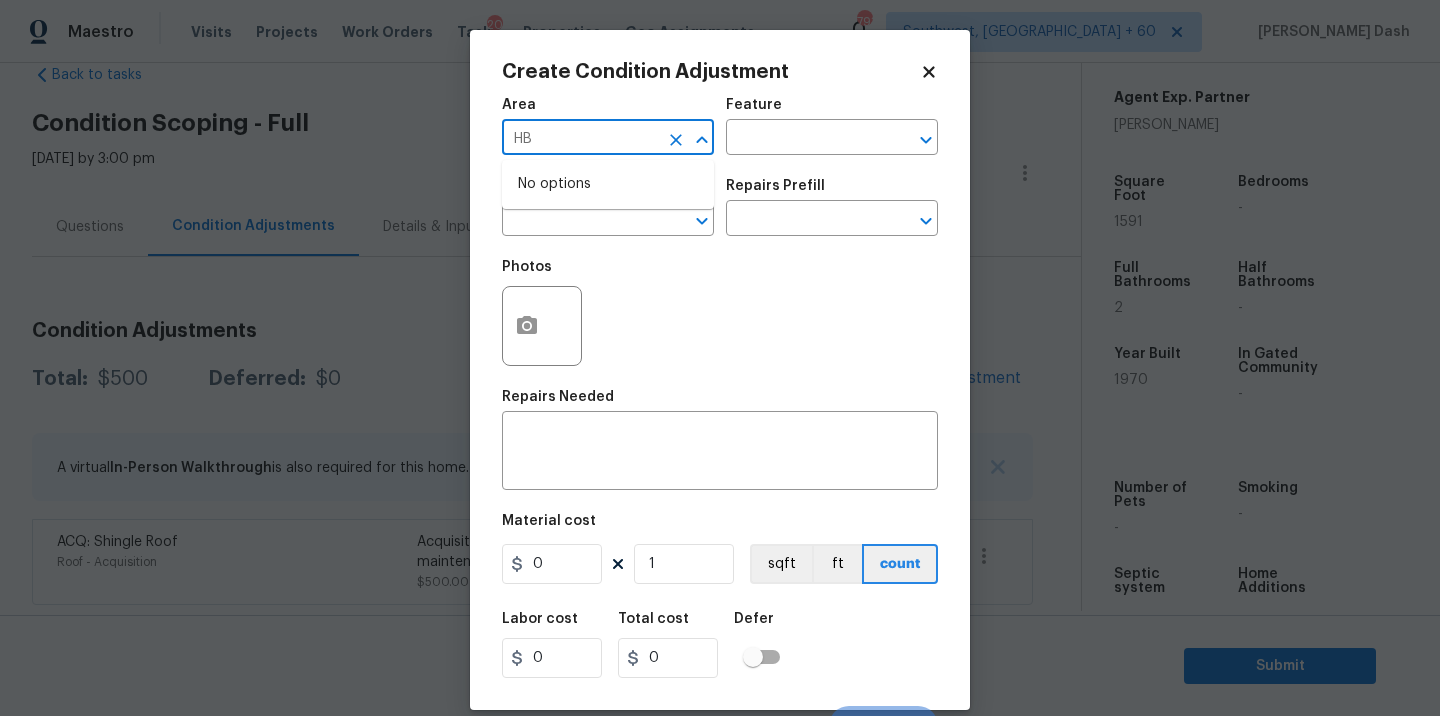 type on "H" 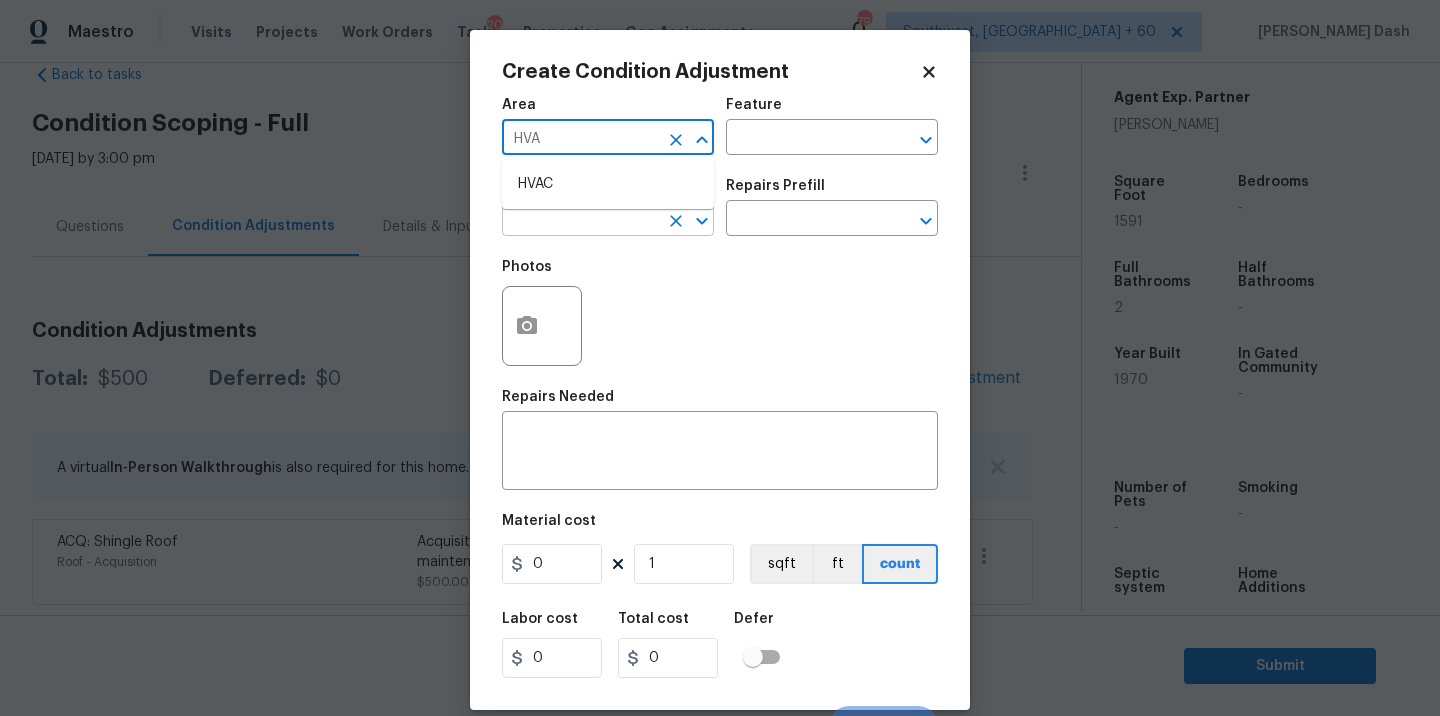 type on "HVA" 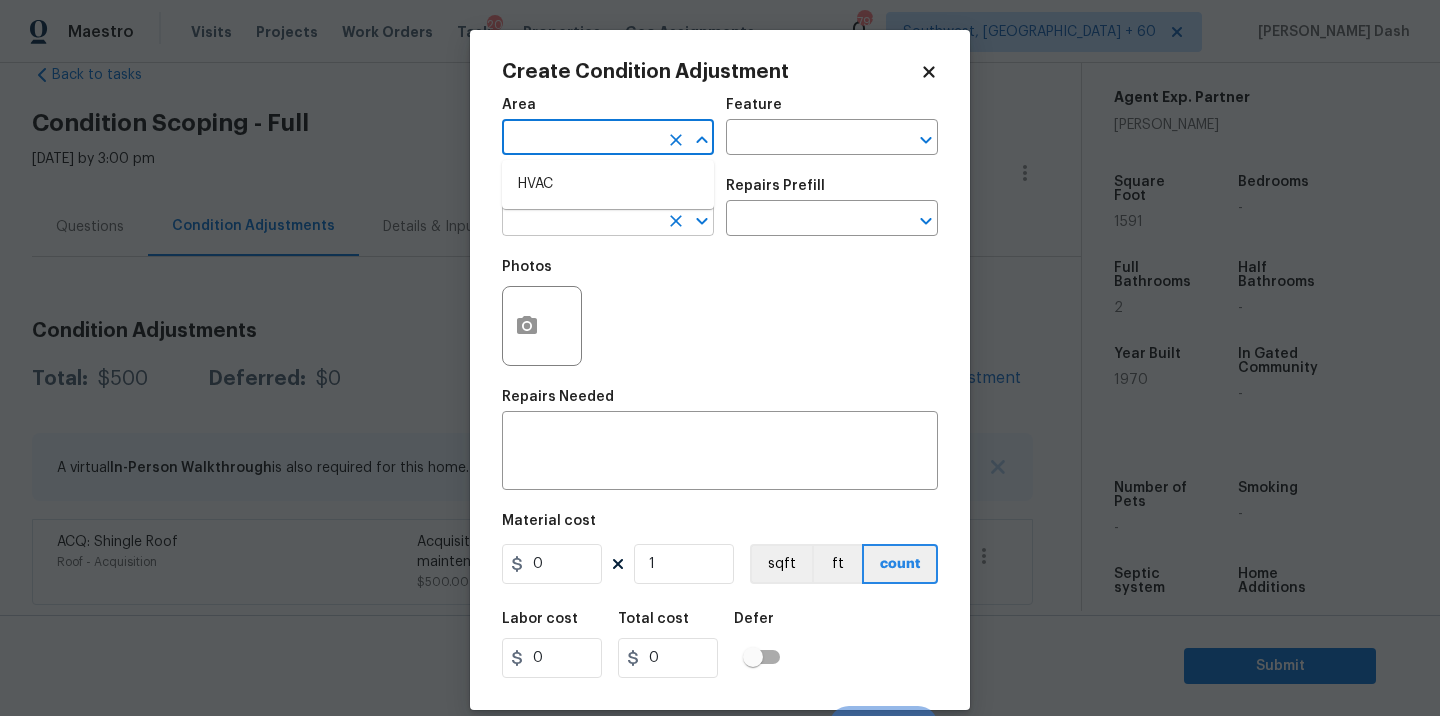 click at bounding box center (580, 220) 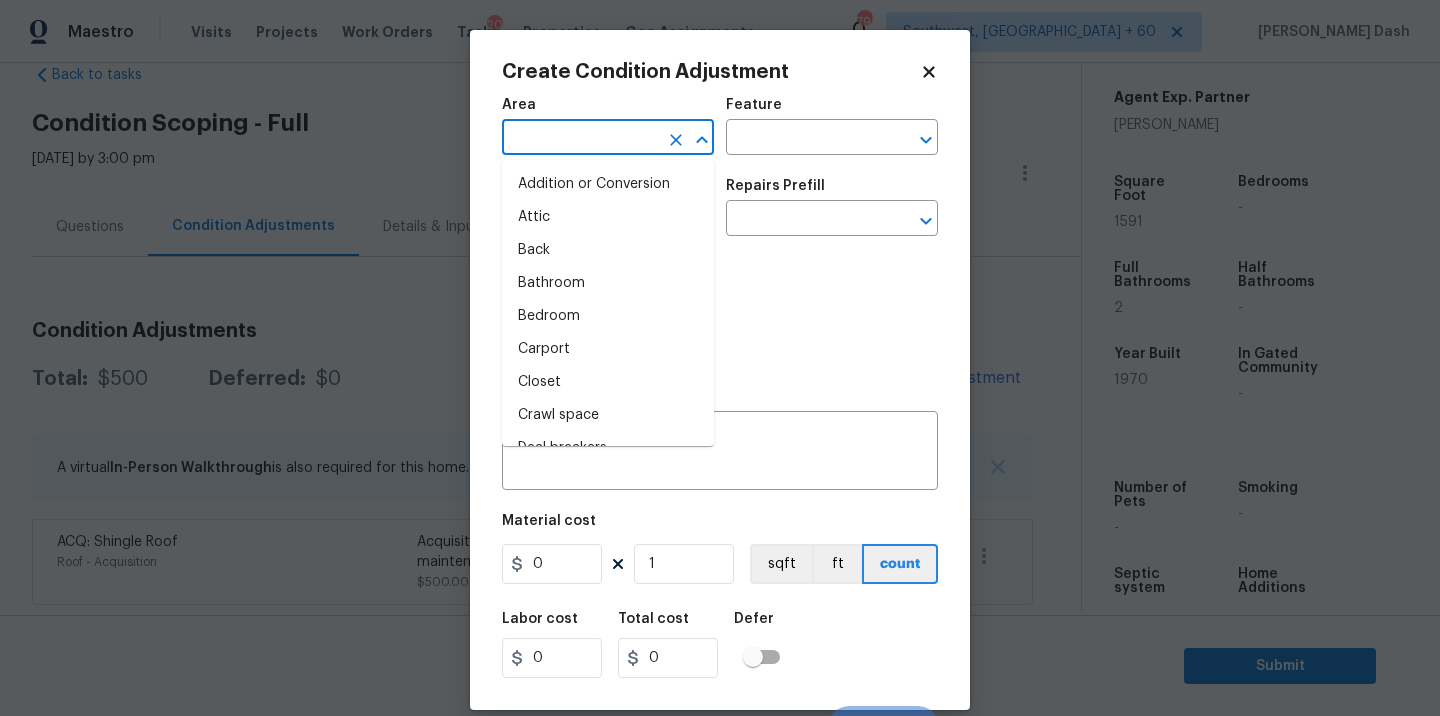 click at bounding box center [580, 139] 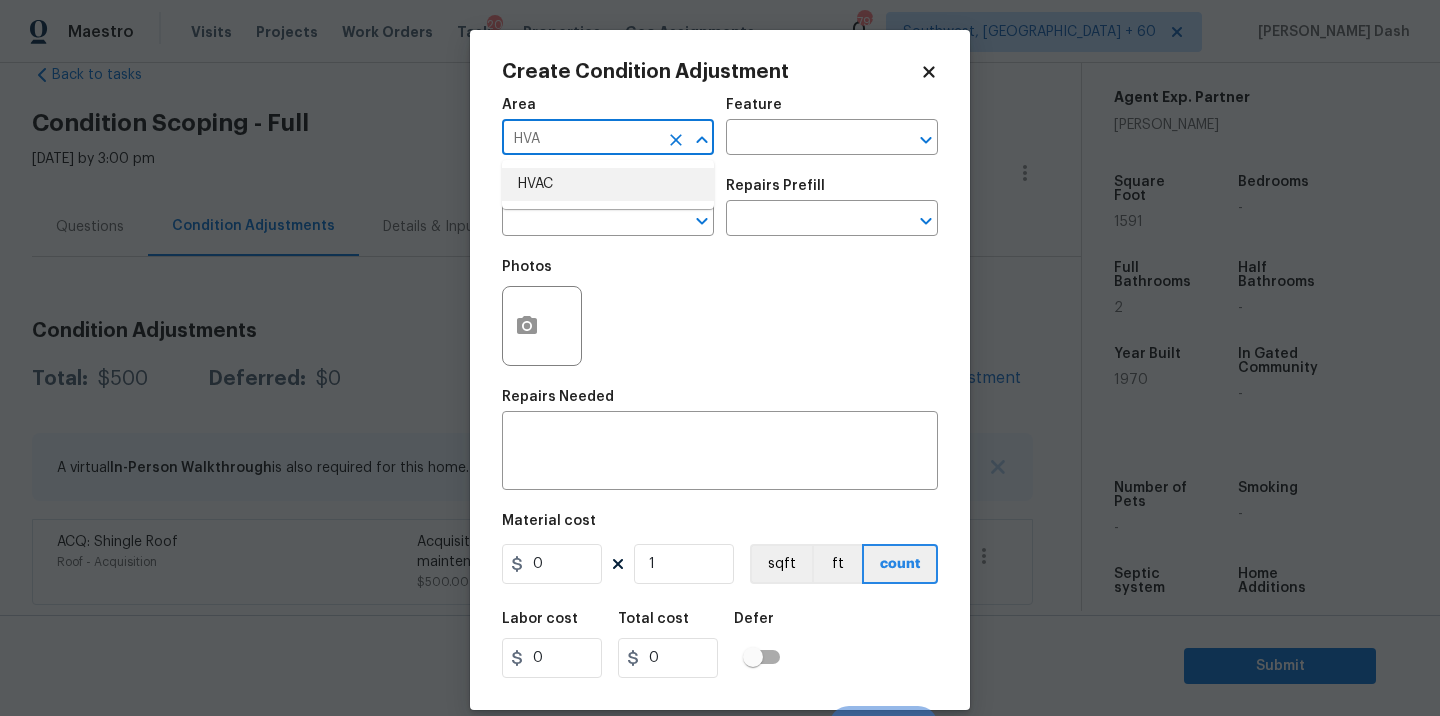 click on "HVAC" at bounding box center (608, 184) 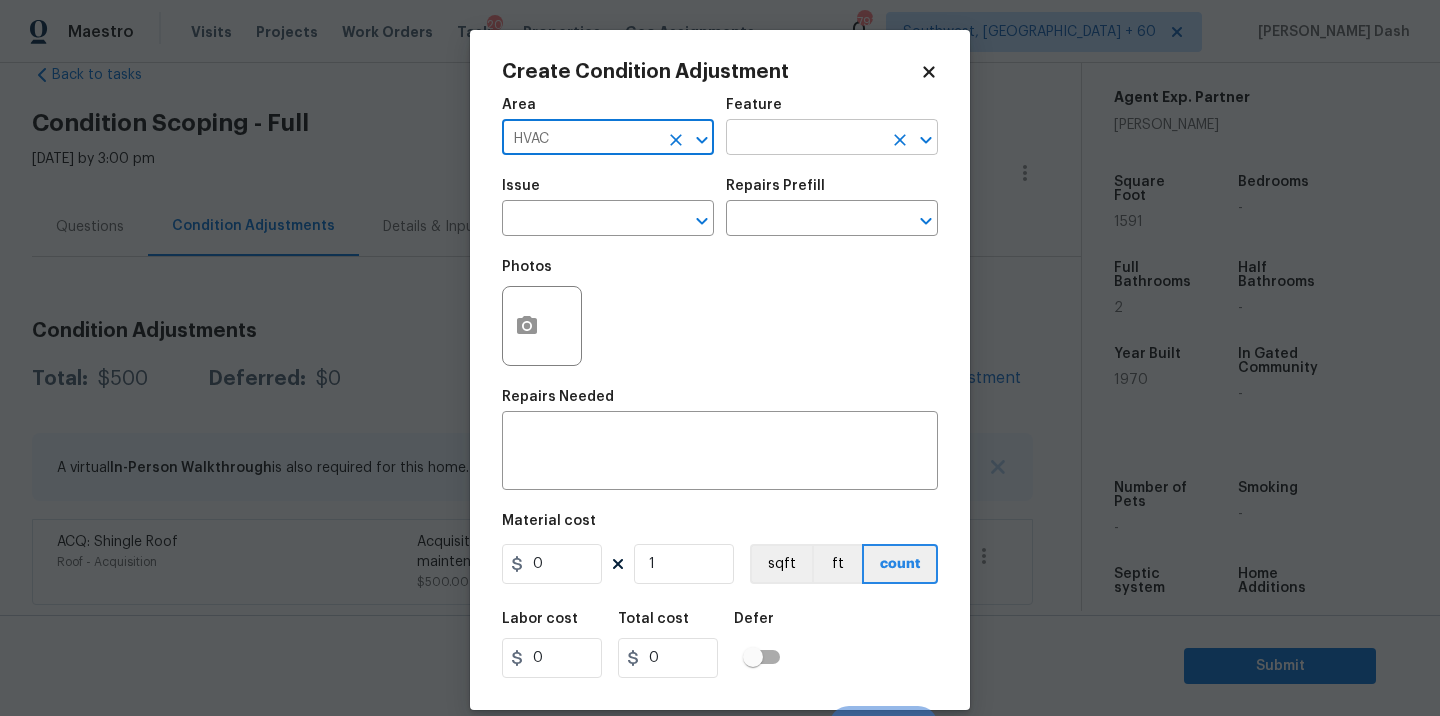 type on "HVAC" 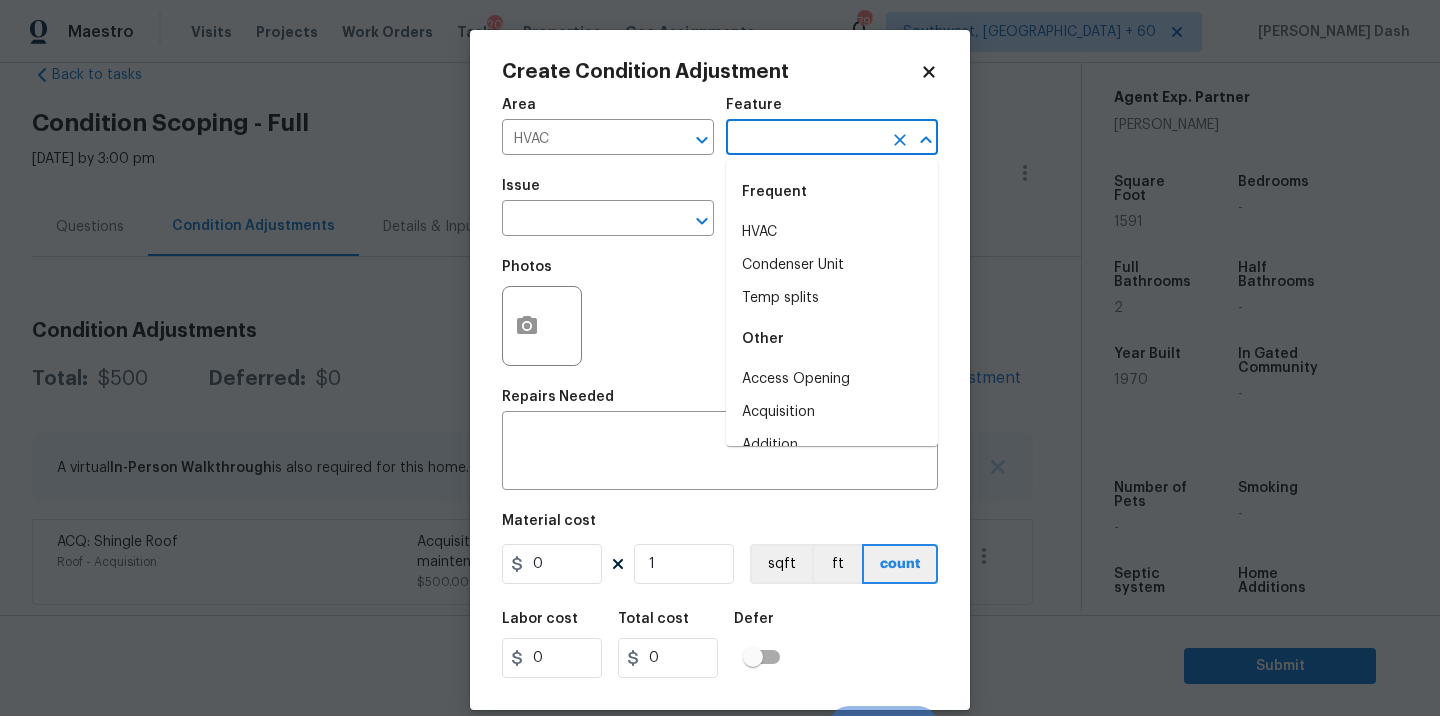 click at bounding box center (804, 139) 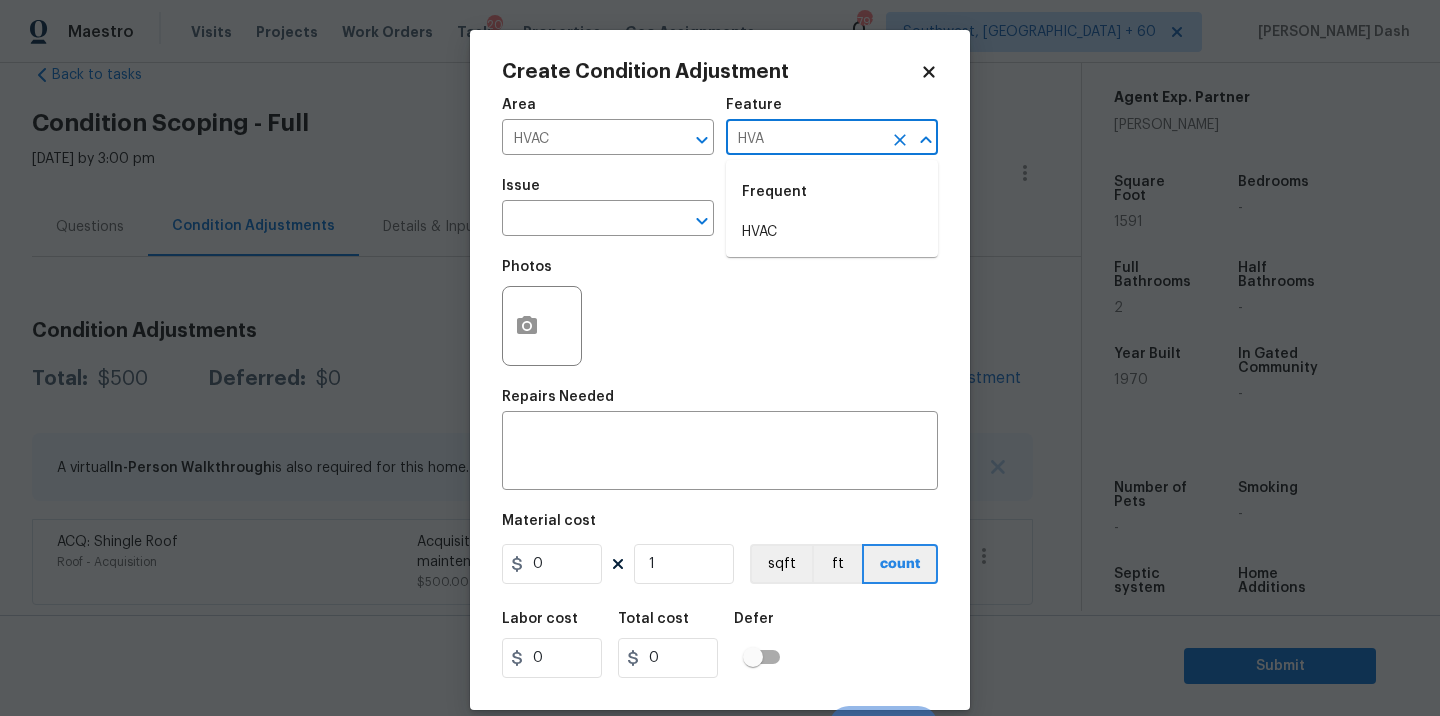 click on "HVAC" at bounding box center (832, 232) 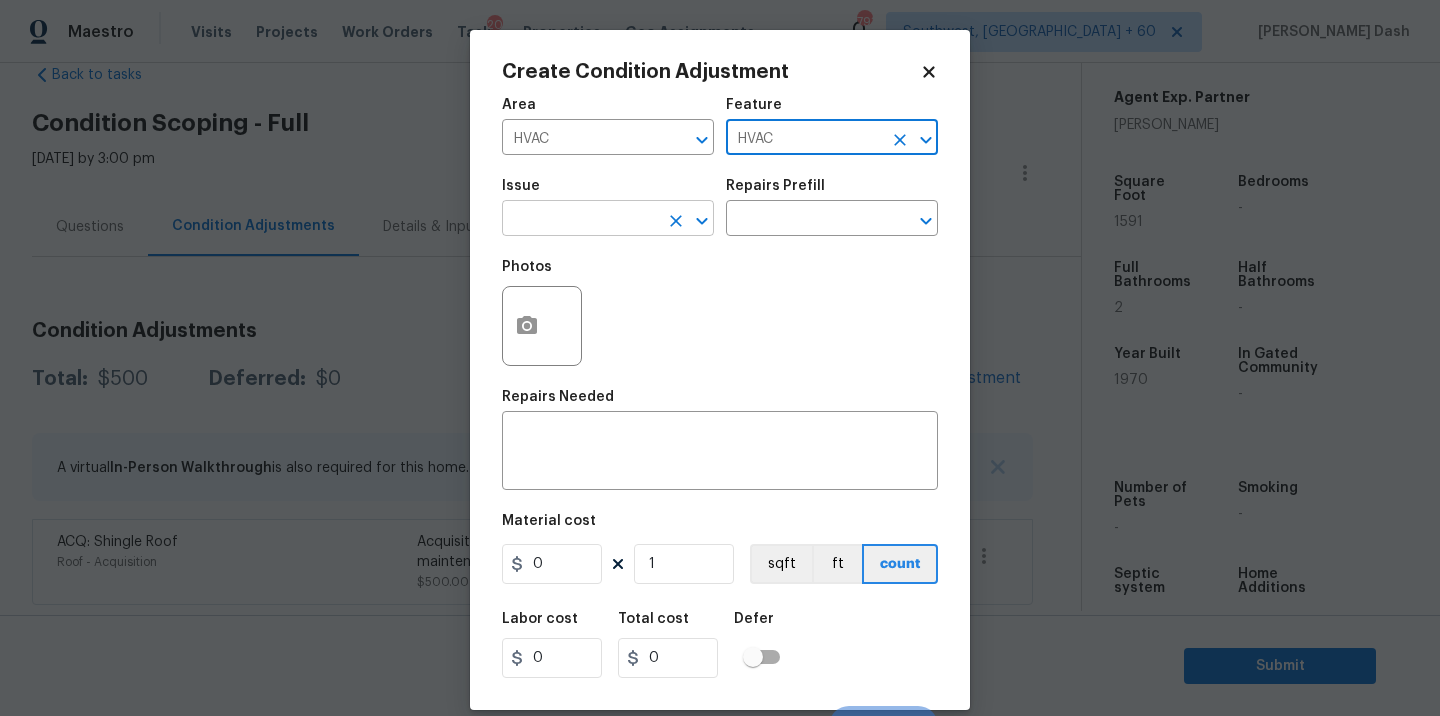 type on "HVAC" 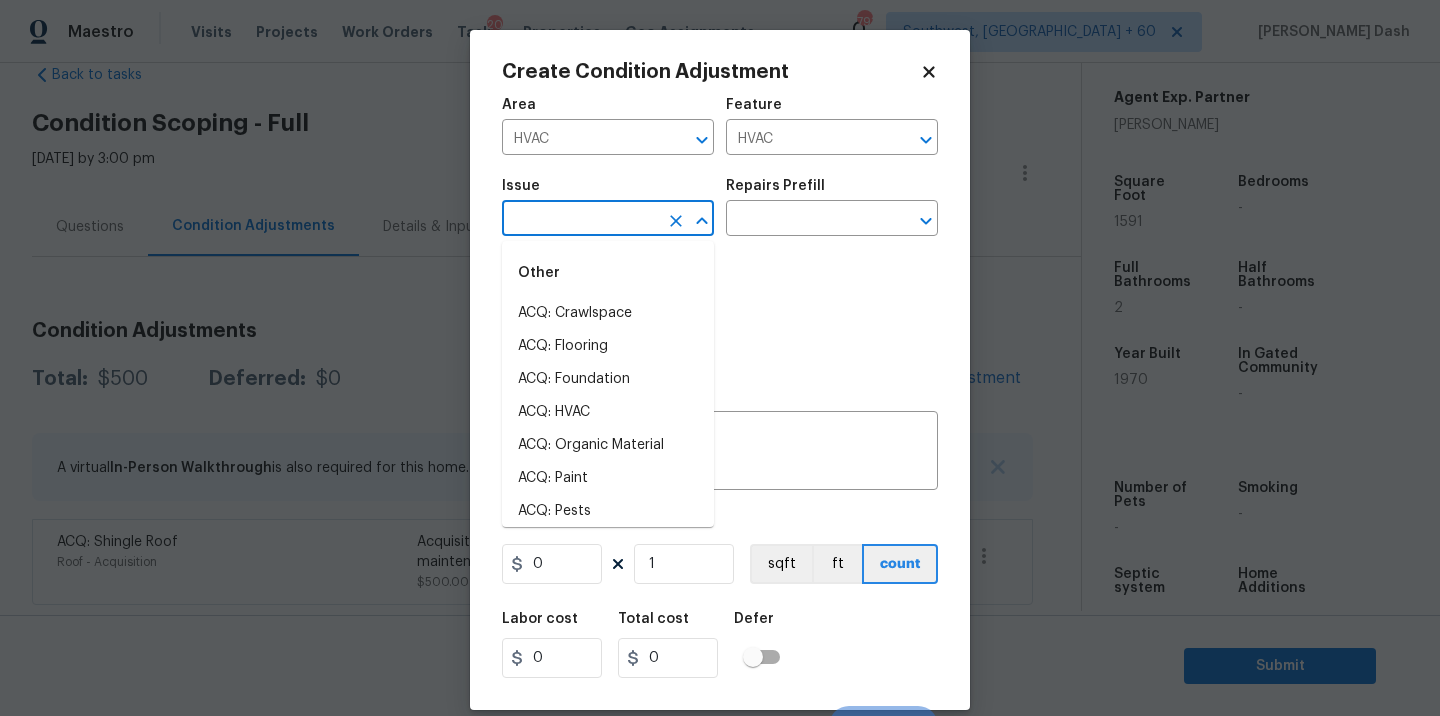 click at bounding box center [580, 220] 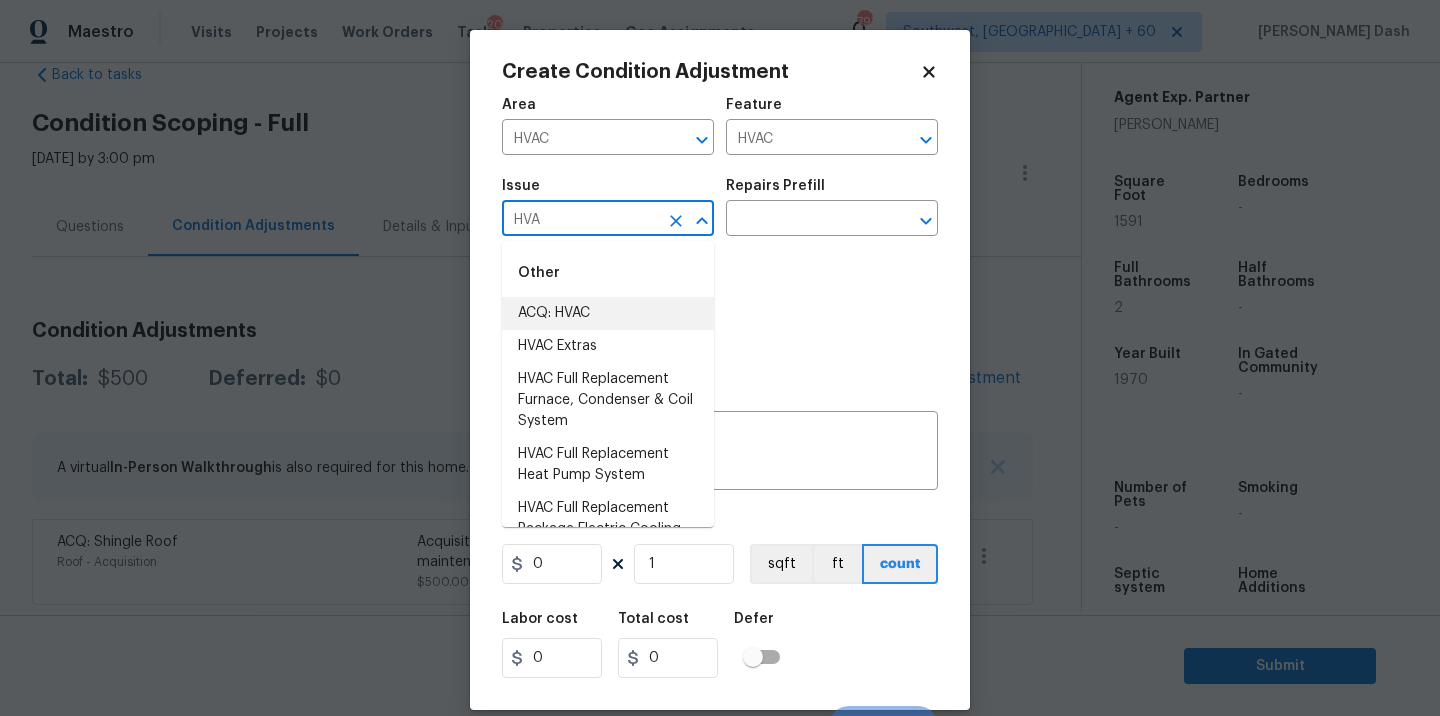 click on "ACQ: HVAC" at bounding box center [608, 313] 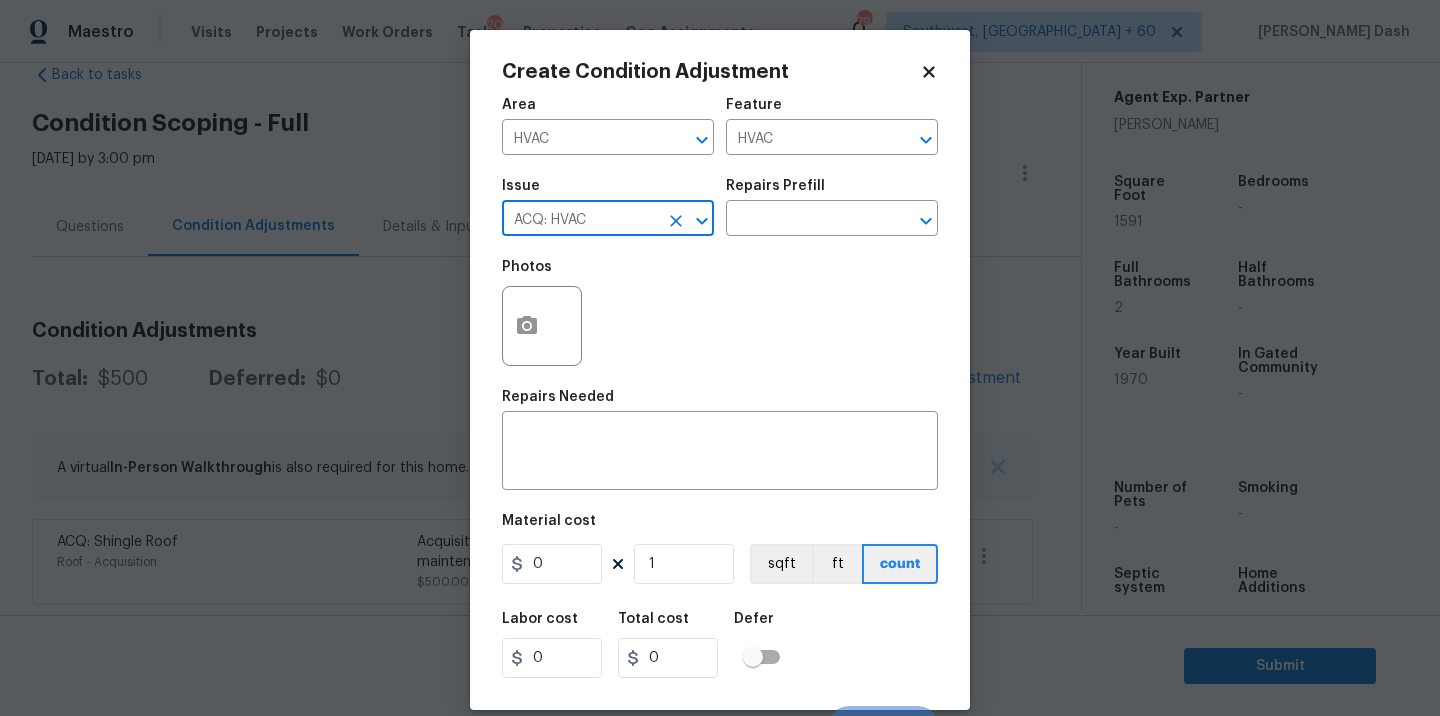 type on "ACQ: HVAC" 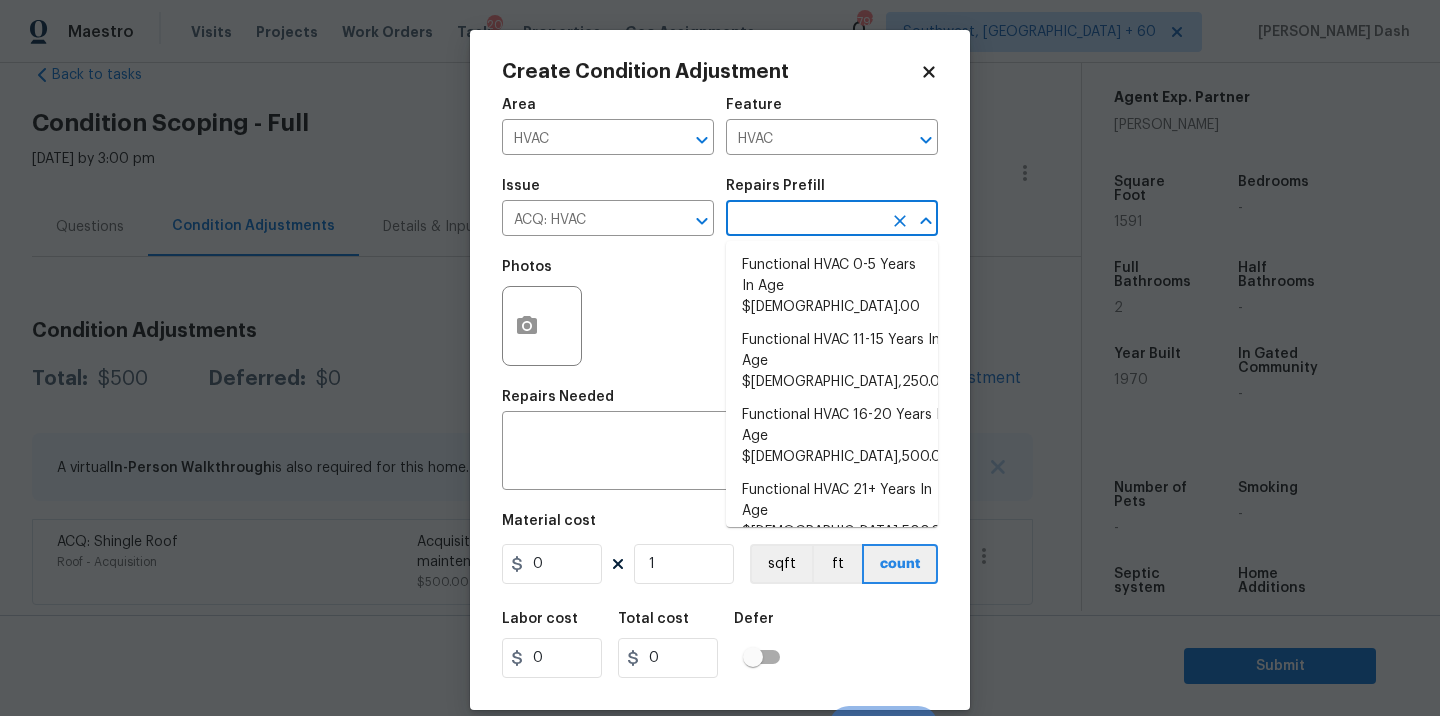 click at bounding box center [804, 220] 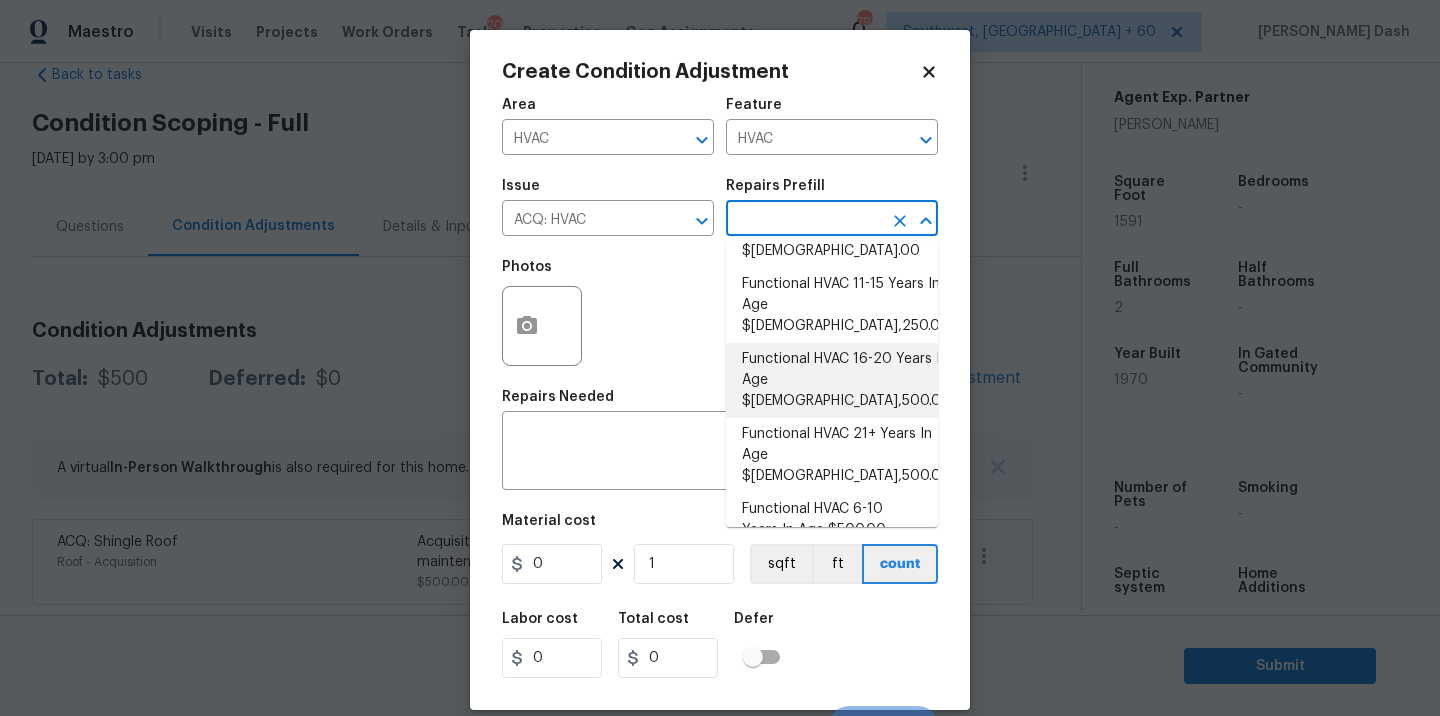 scroll, scrollTop: 74, scrollLeft: 0, axis: vertical 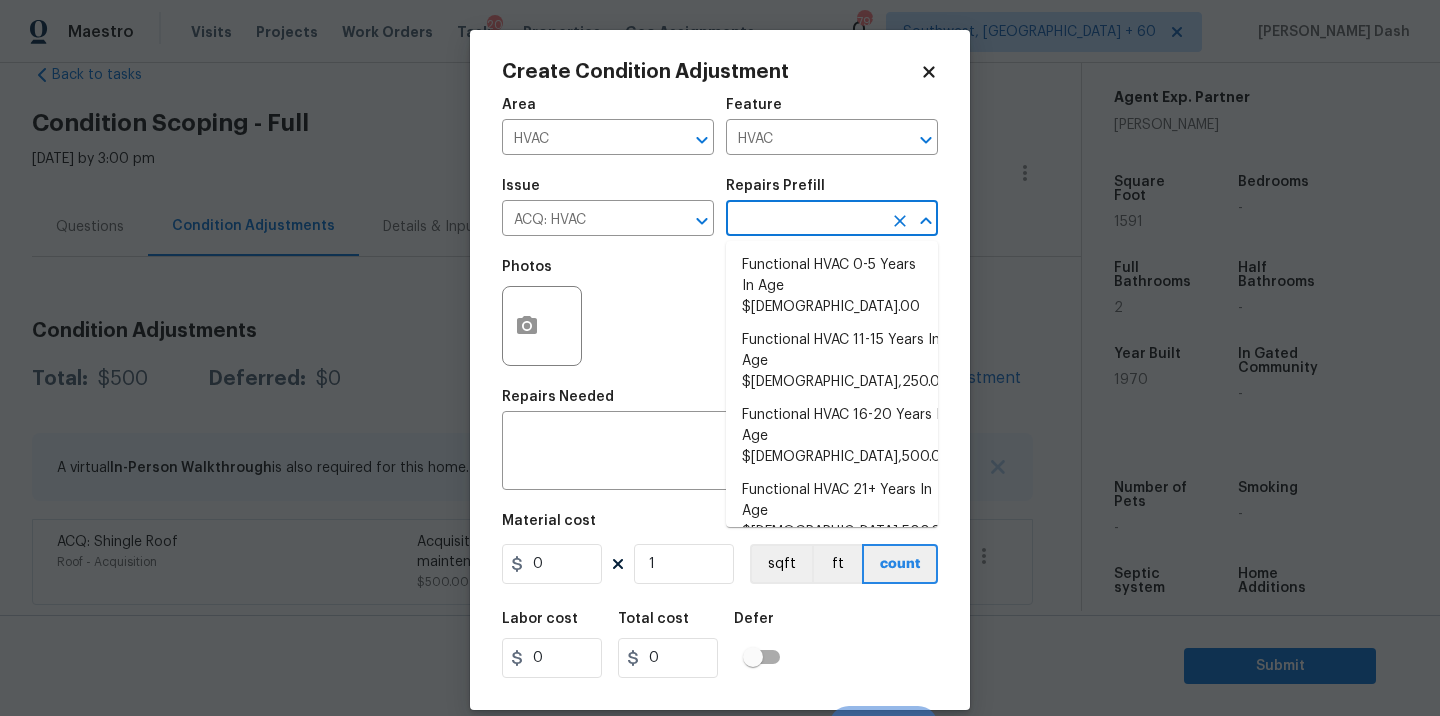 click on "Functional HVAC 6-10 Years In Age $500.00" at bounding box center [832, 576] 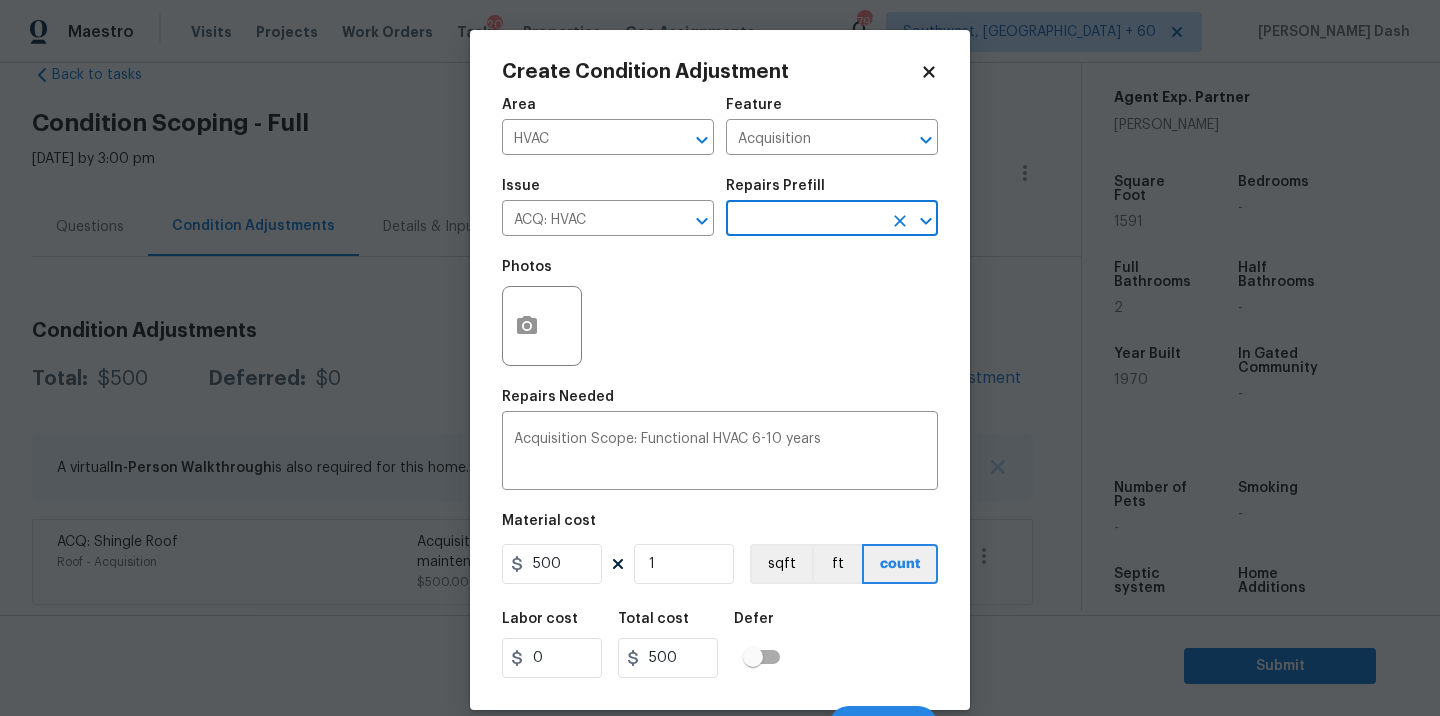 scroll, scrollTop: 31, scrollLeft: 0, axis: vertical 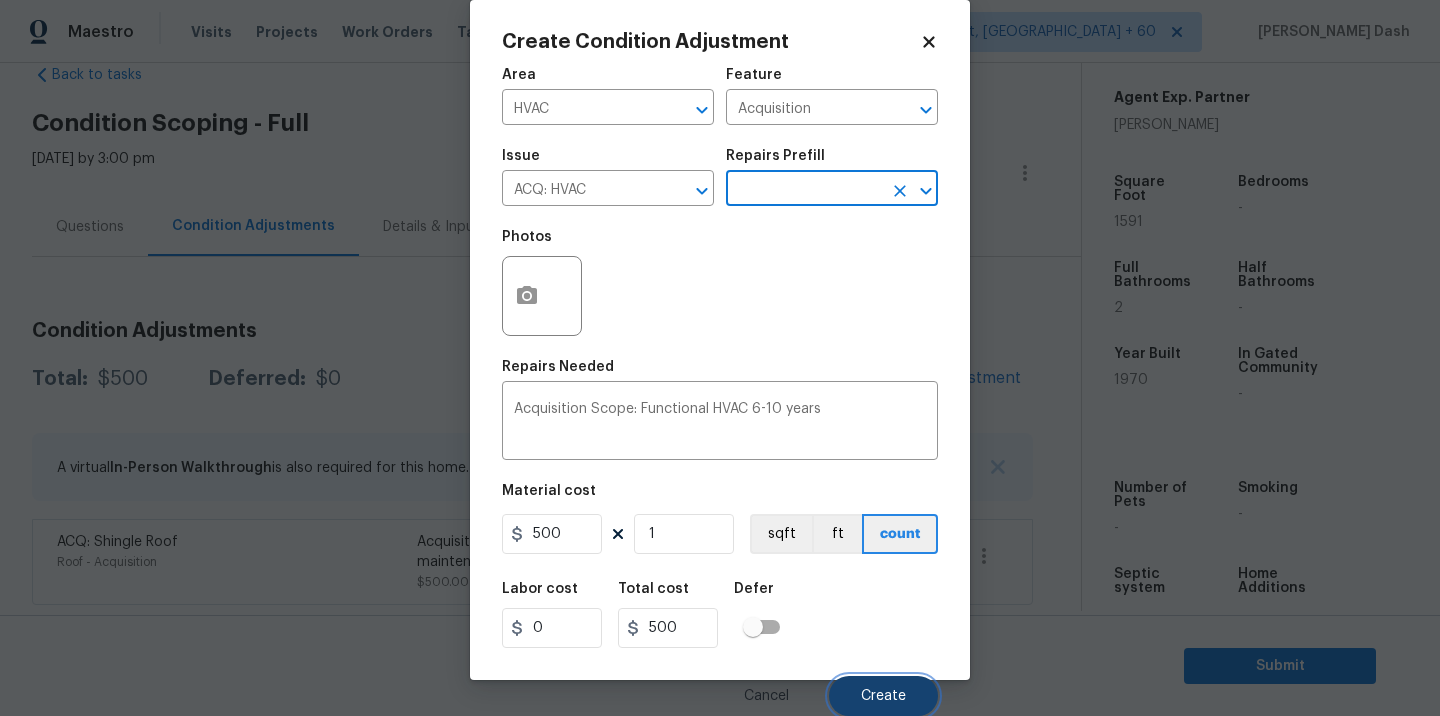 click on "Create" at bounding box center (883, 696) 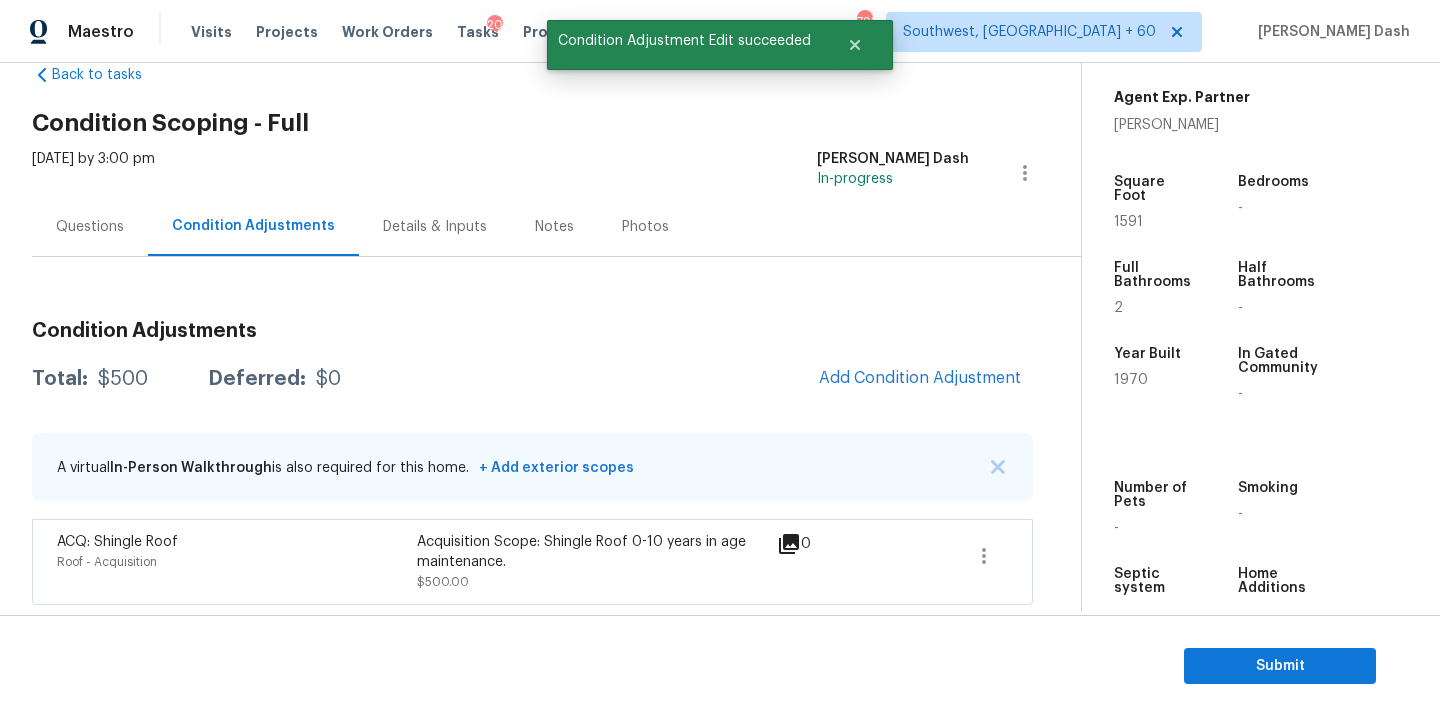scroll, scrollTop: 24, scrollLeft: 0, axis: vertical 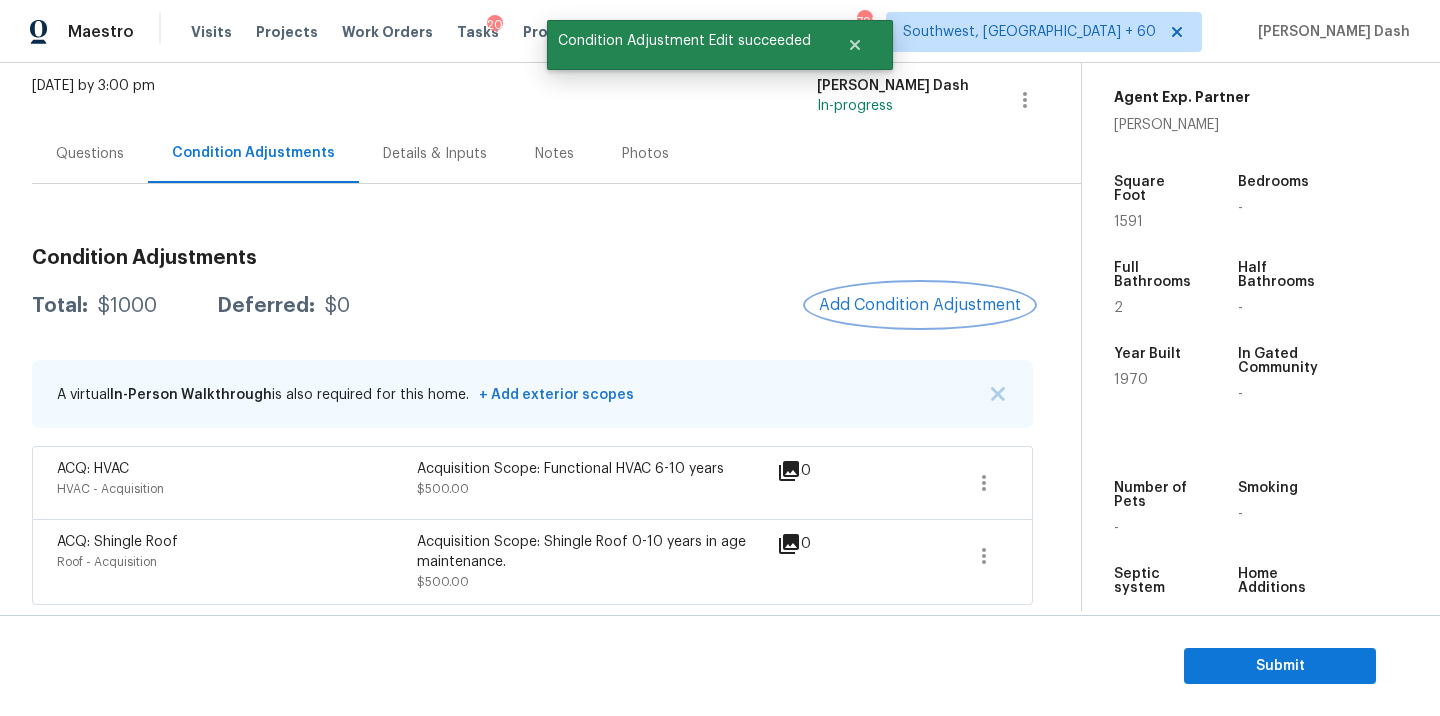 click on "Add Condition Adjustment" at bounding box center (920, 305) 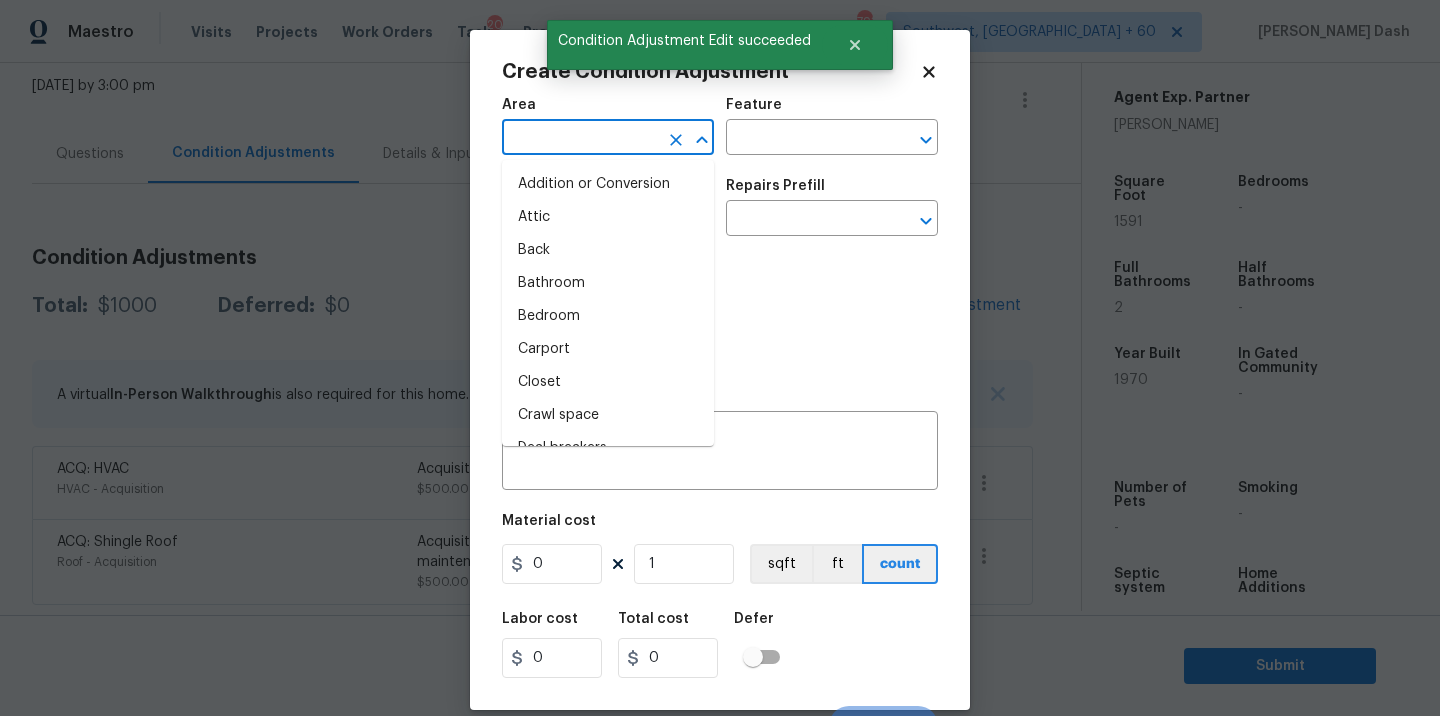 click at bounding box center [580, 139] 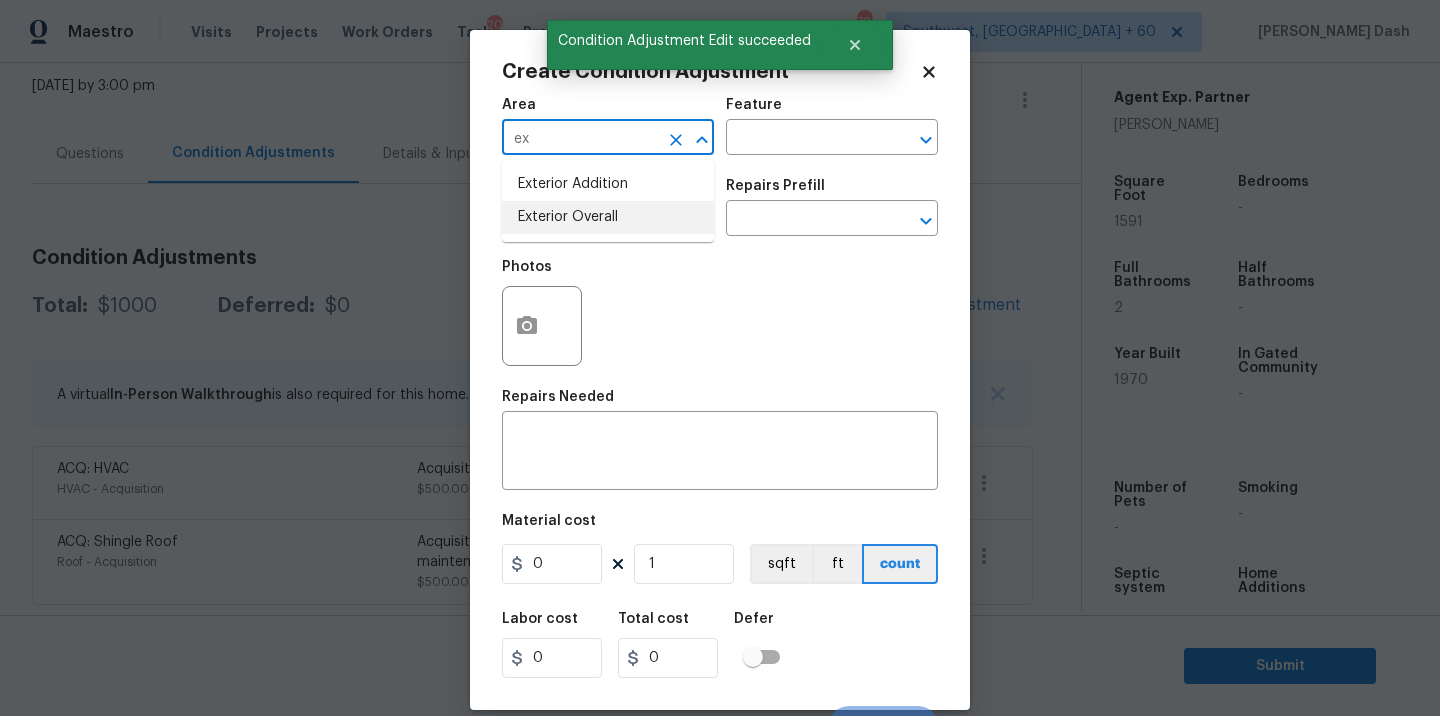 click on "Exterior Overall" at bounding box center [608, 217] 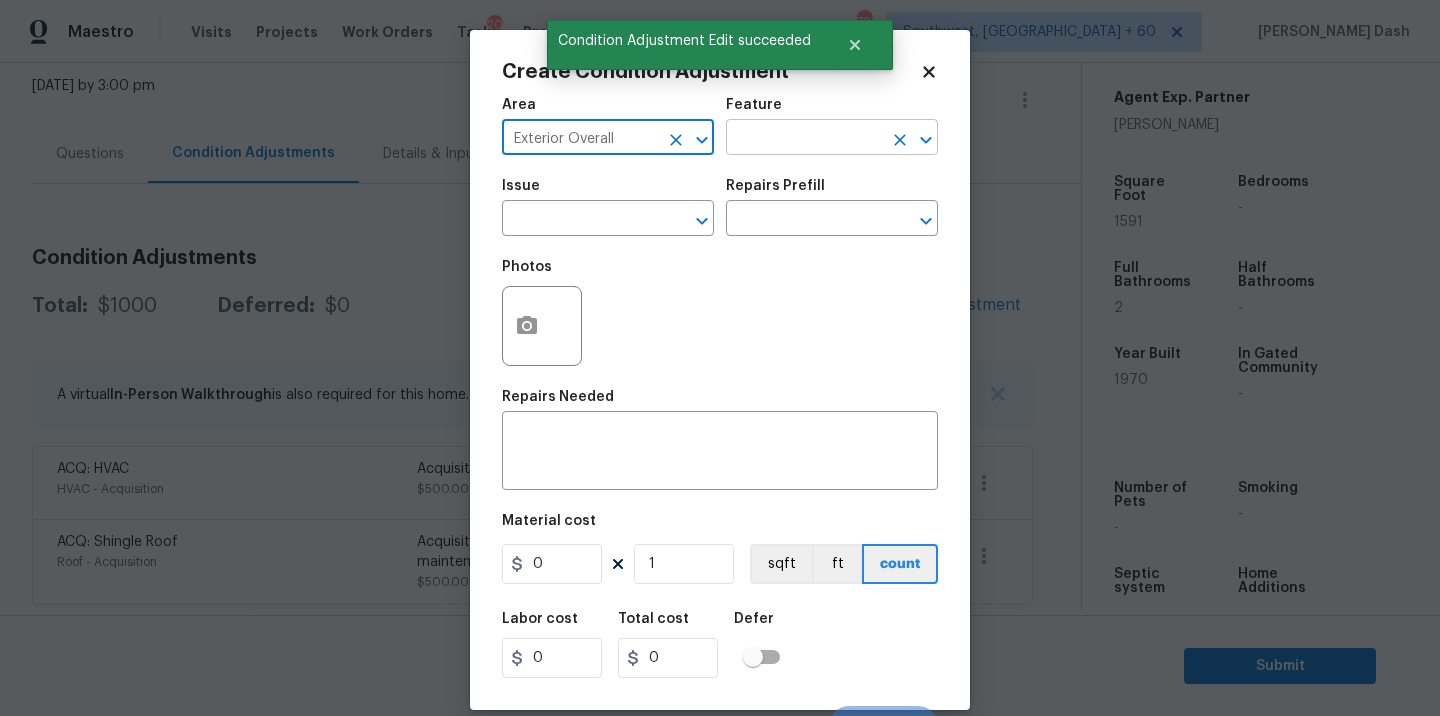 type on "Exterior Overall" 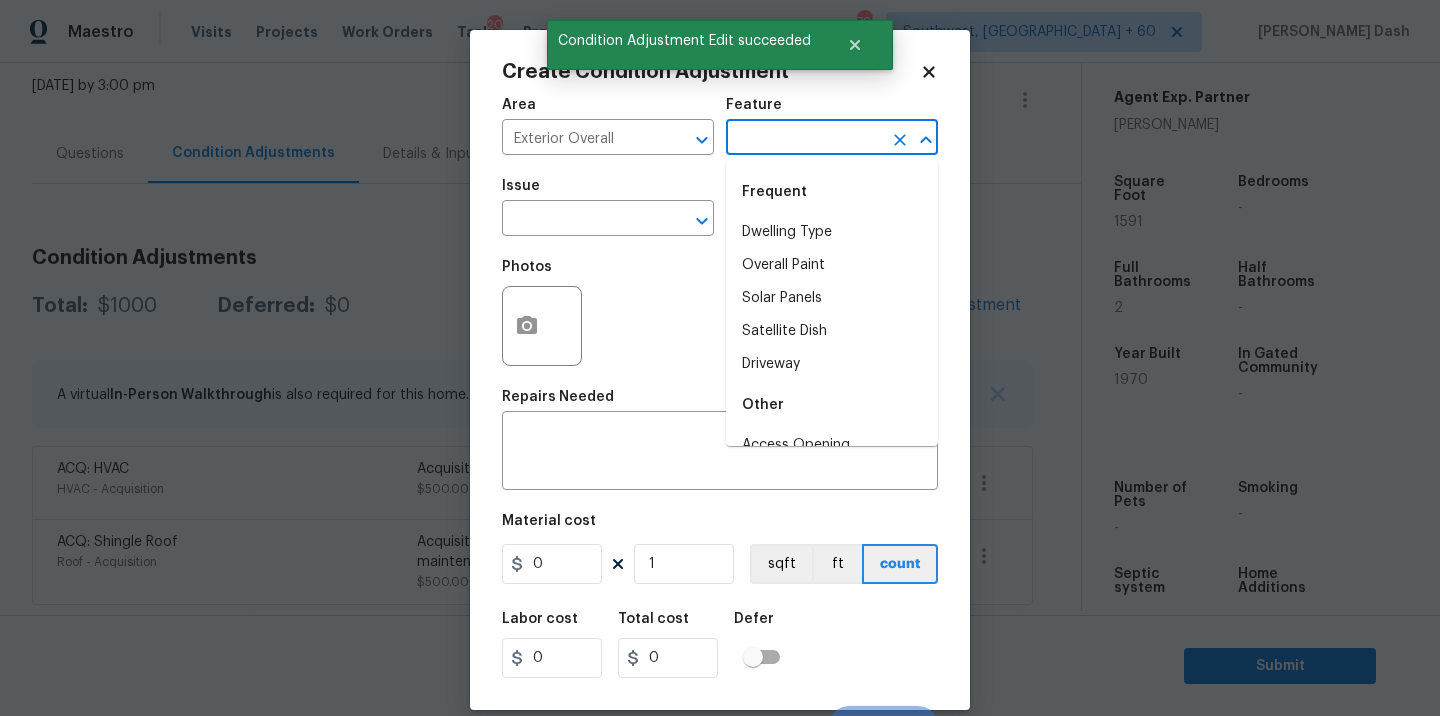 type on "k" 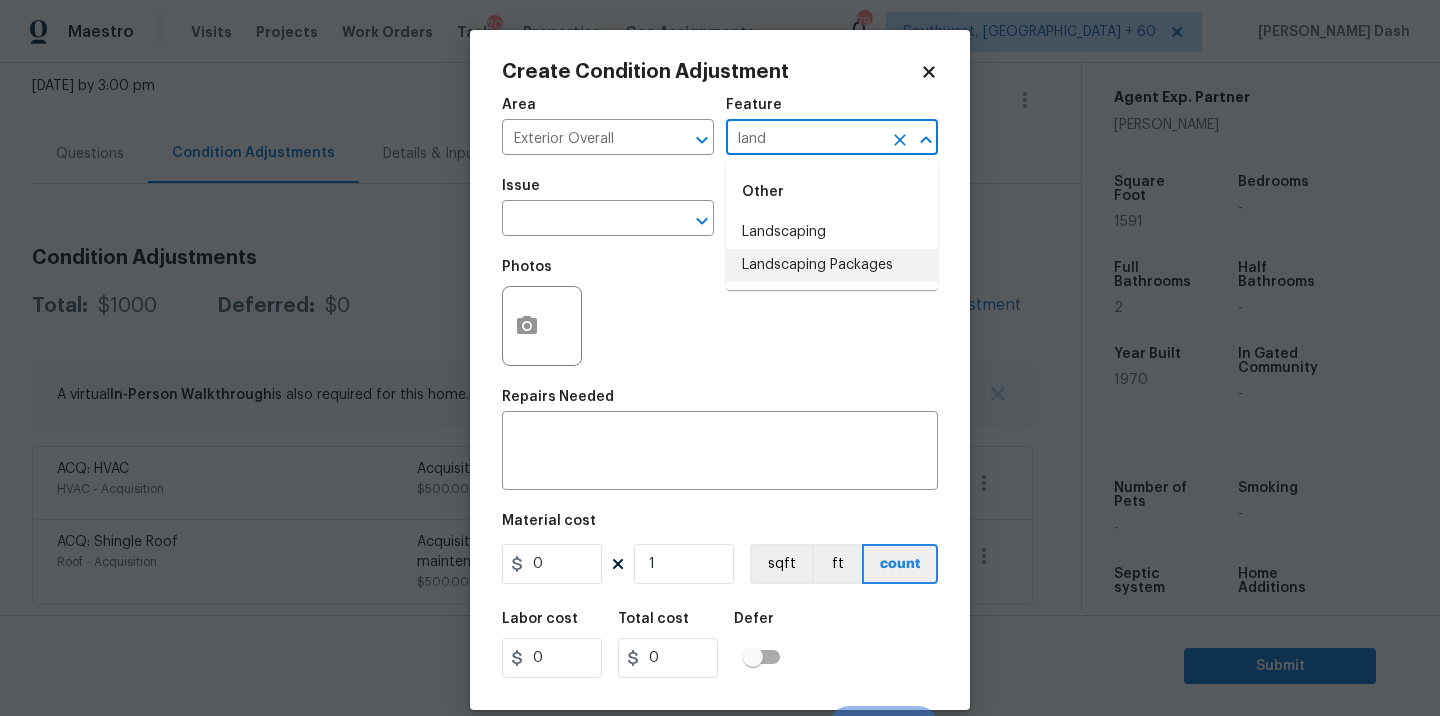 click on "Landscaping Packages" at bounding box center [832, 265] 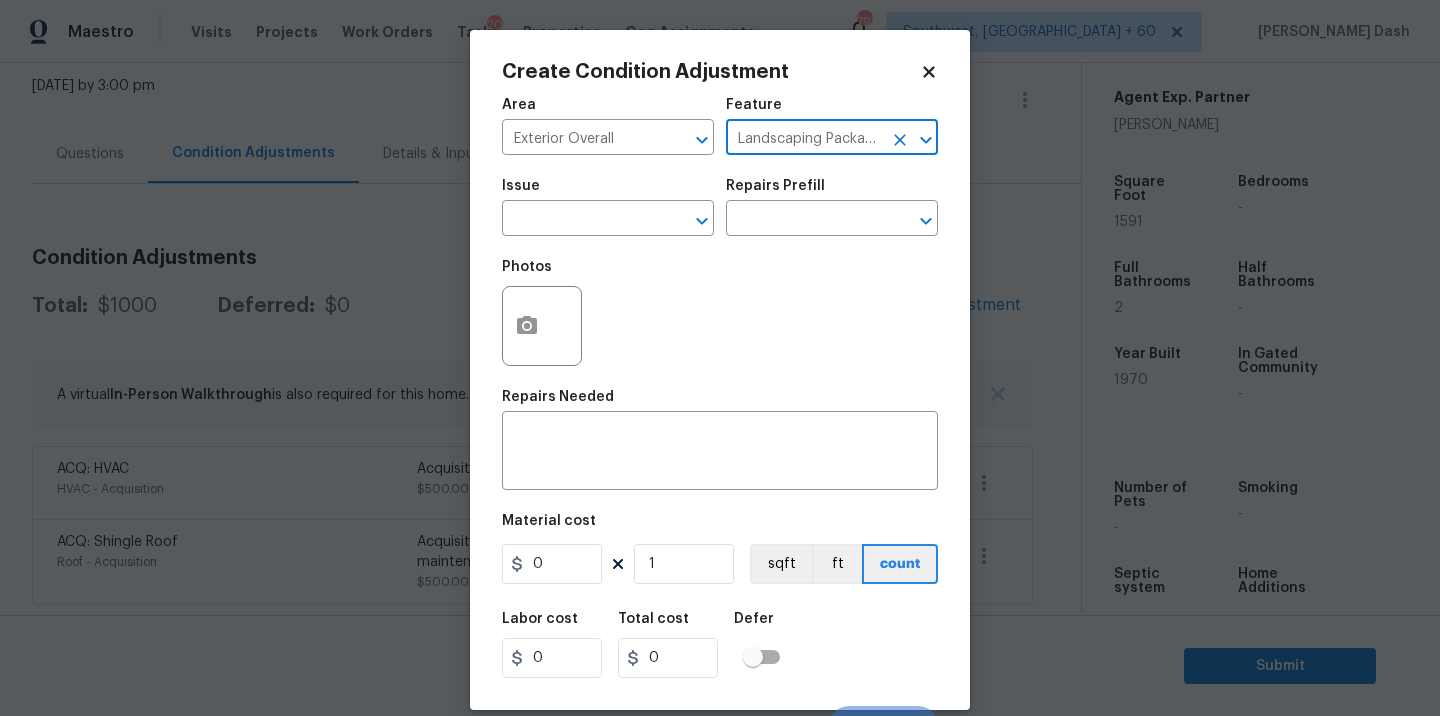 type on "Landscaping Packages" 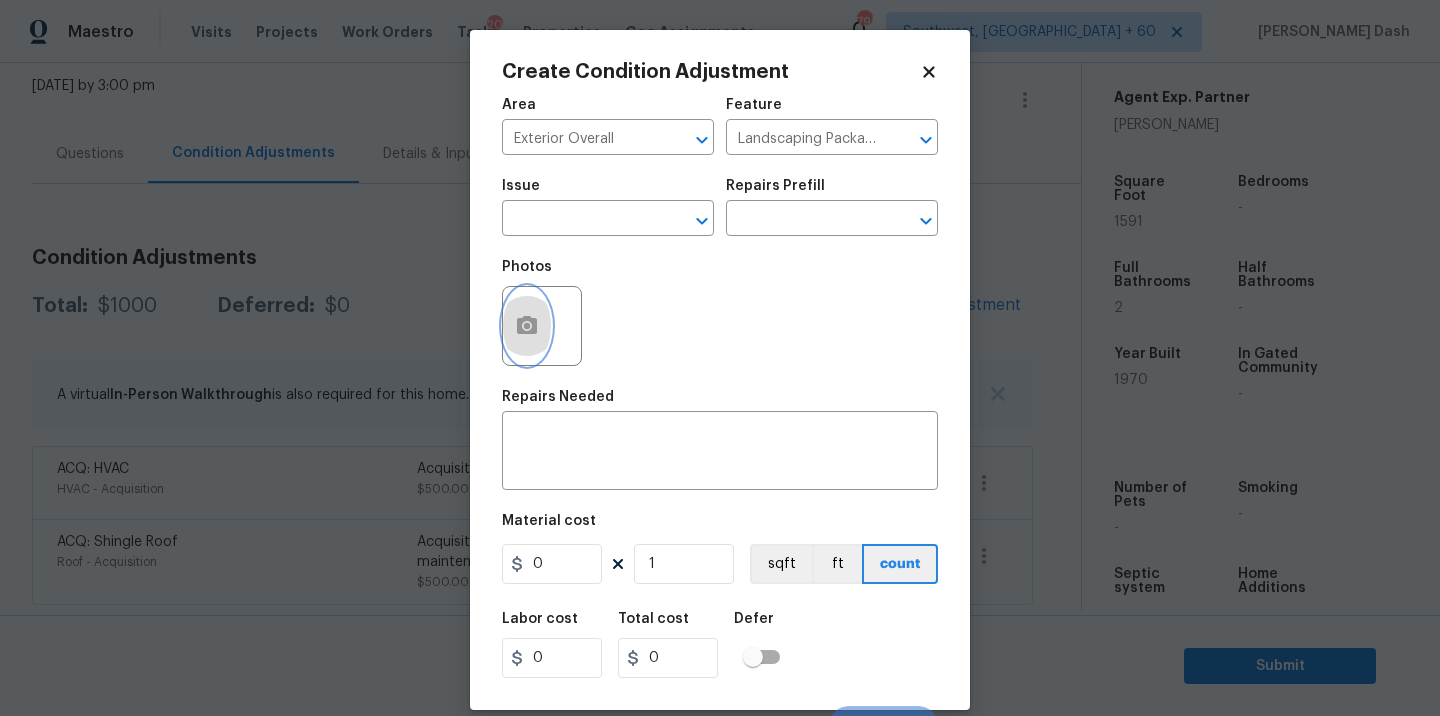 click 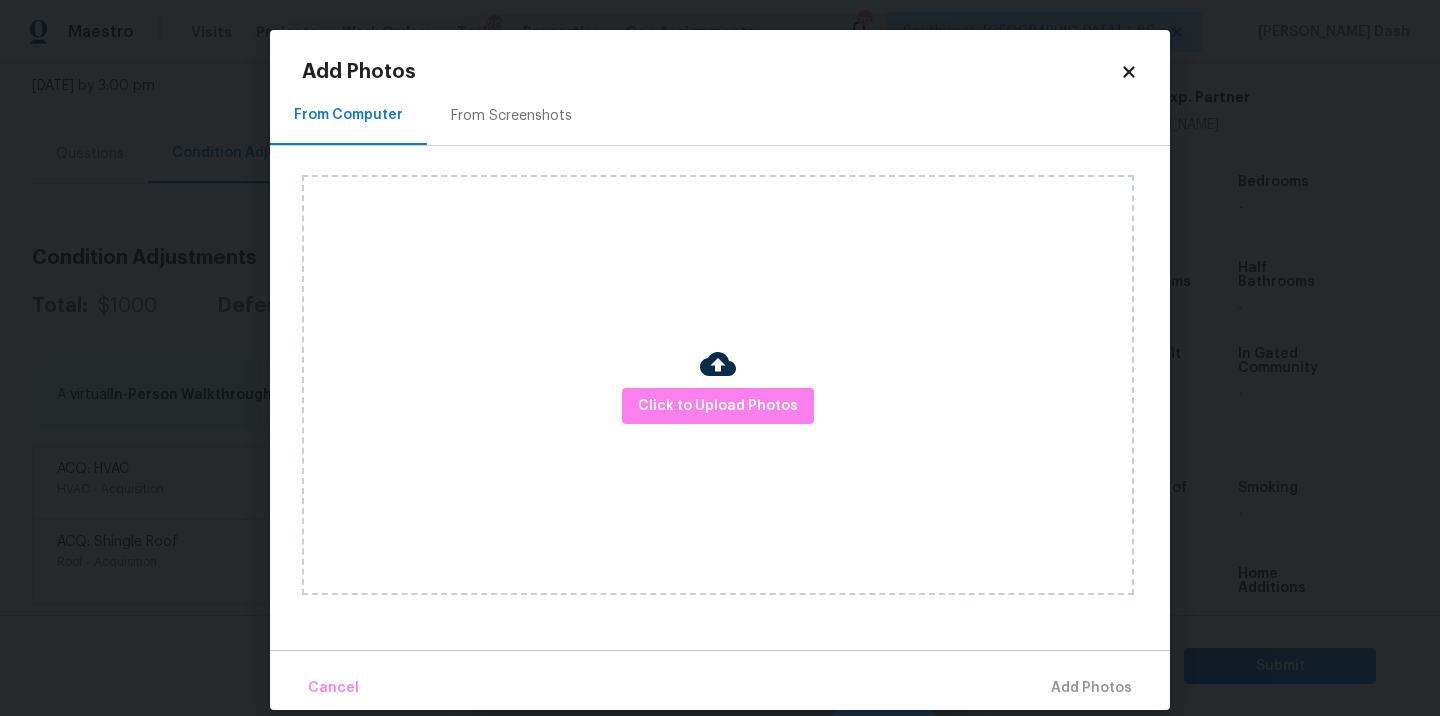 click at bounding box center [718, 367] 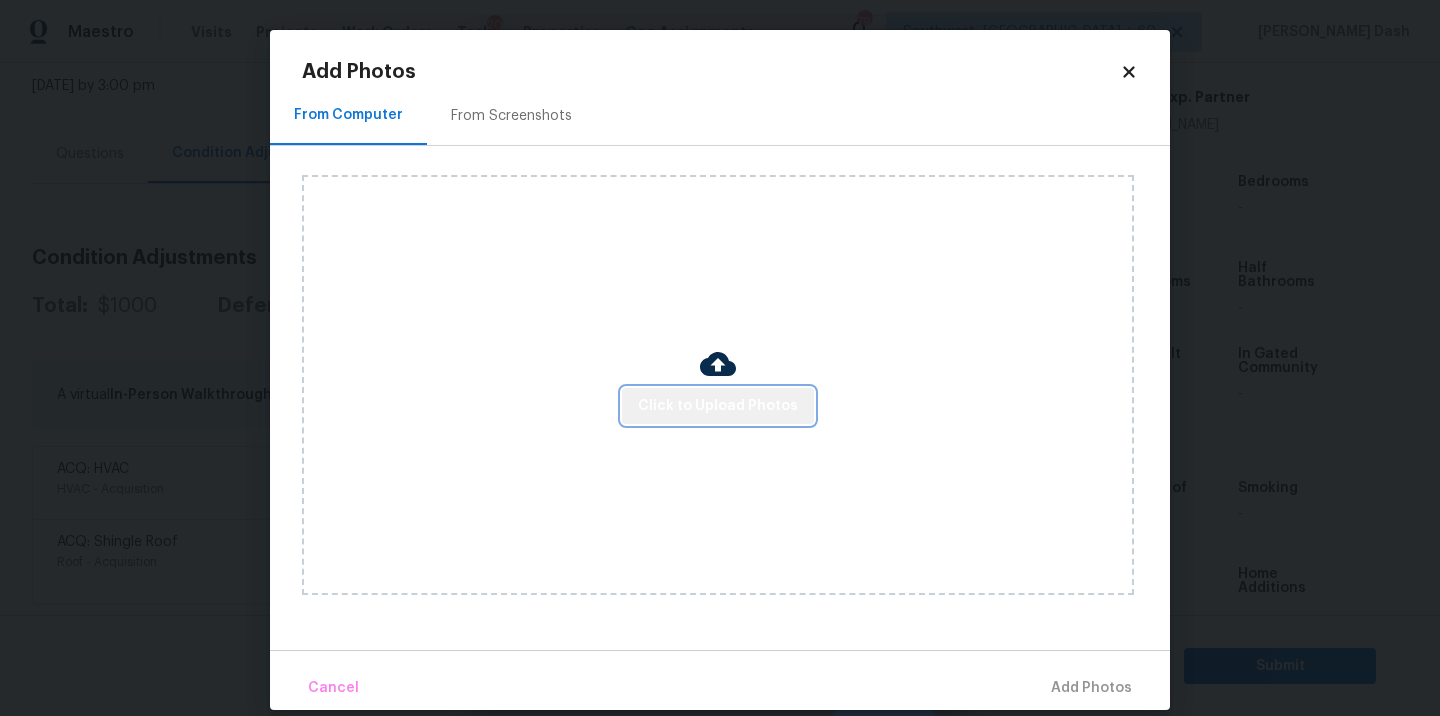 click on "Click to Upload Photos" at bounding box center [718, 406] 